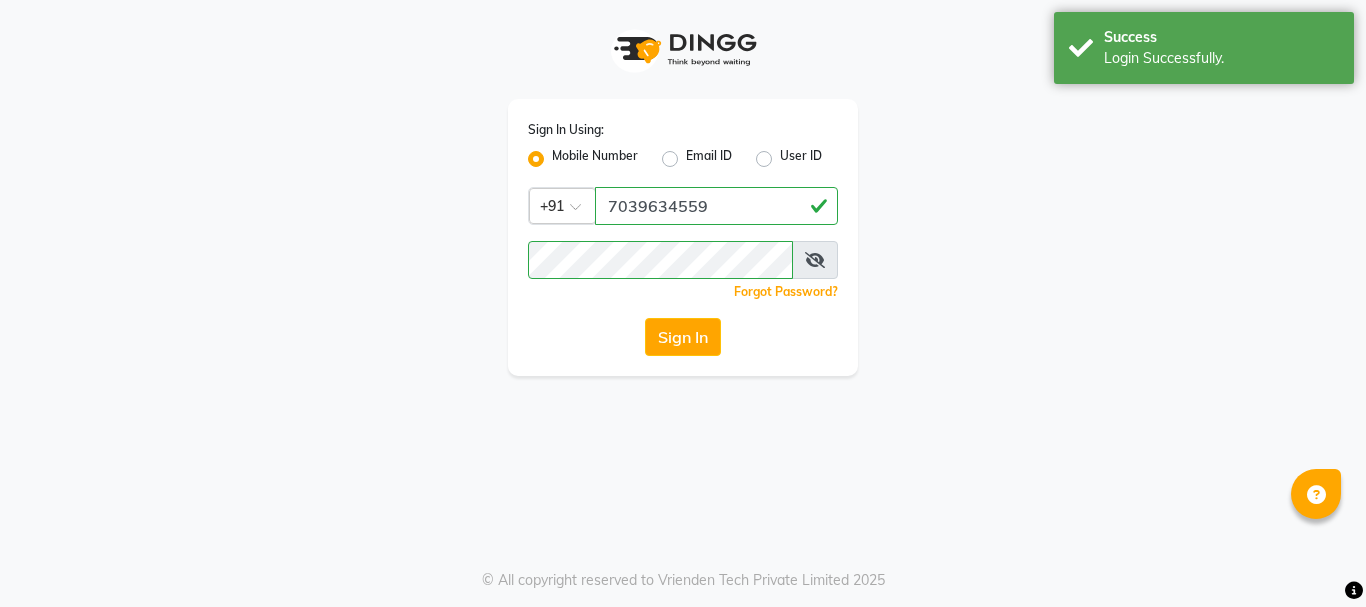 scroll, scrollTop: 0, scrollLeft: 0, axis: both 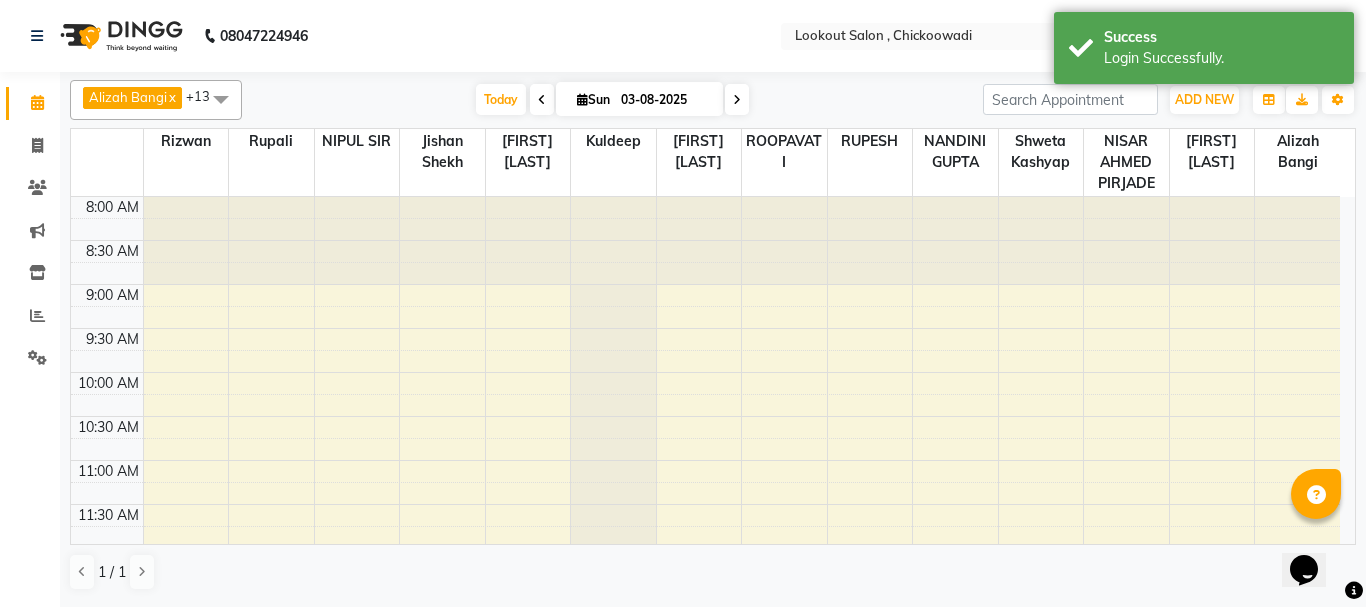 select on "en" 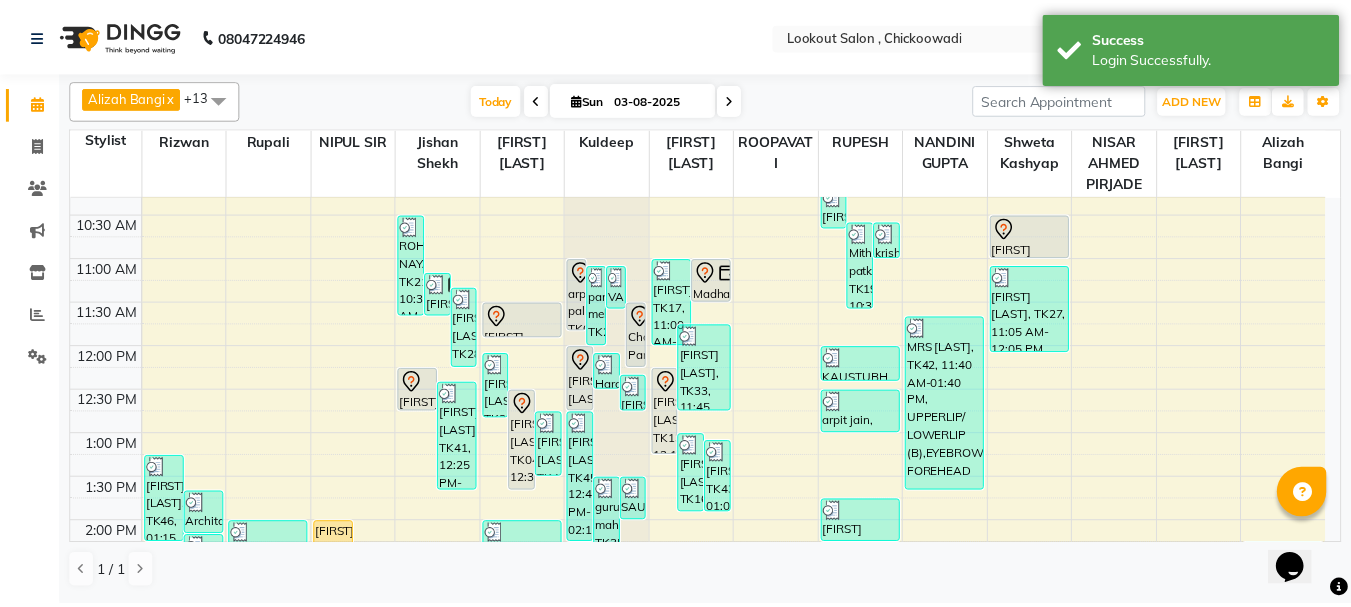 scroll, scrollTop: 500, scrollLeft: 0, axis: vertical 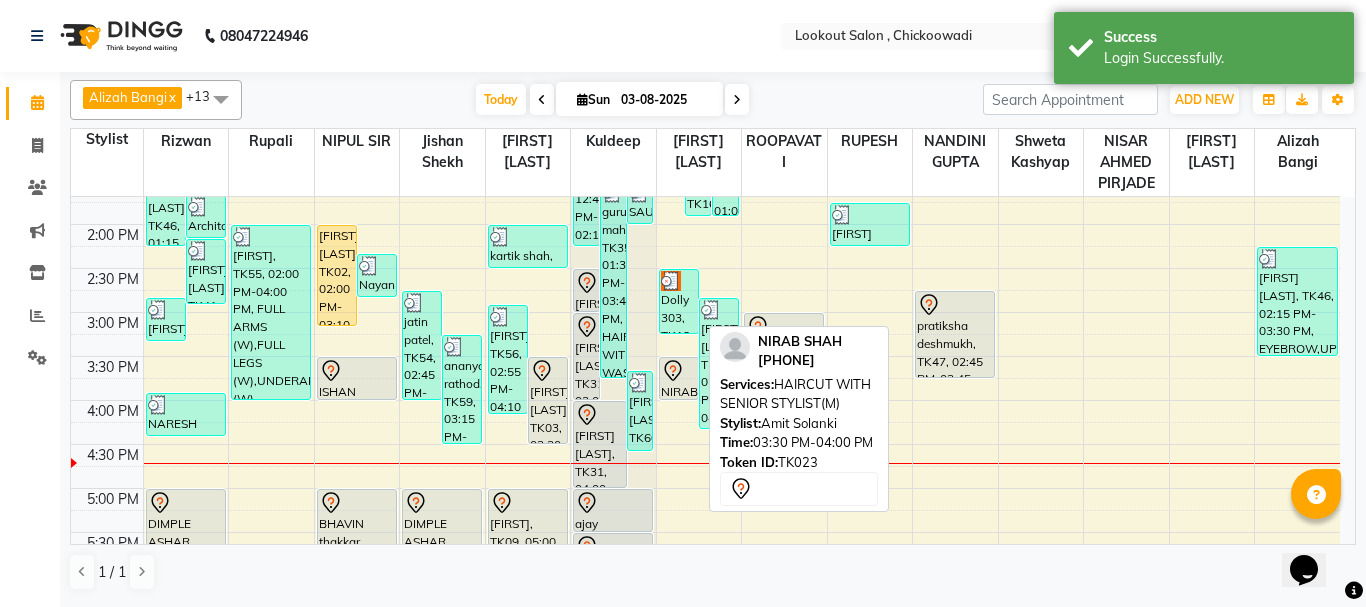 click at bounding box center [679, 371] 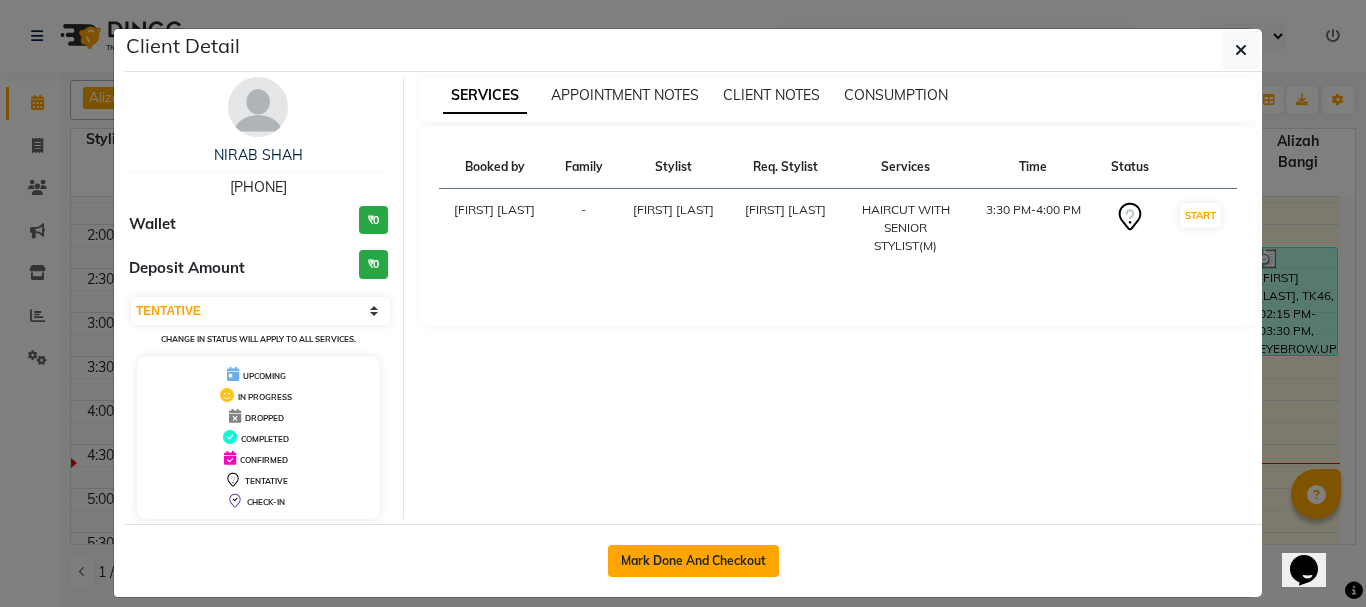 click on "Mark Done And Checkout" 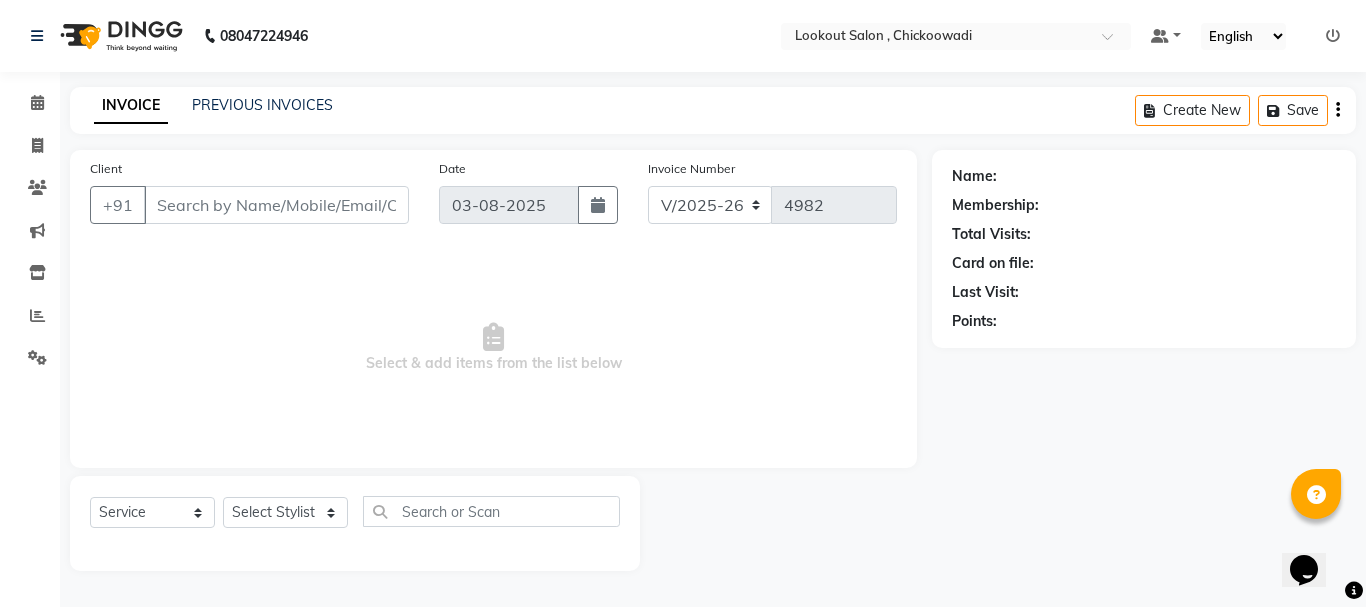 type on "[PHONE]" 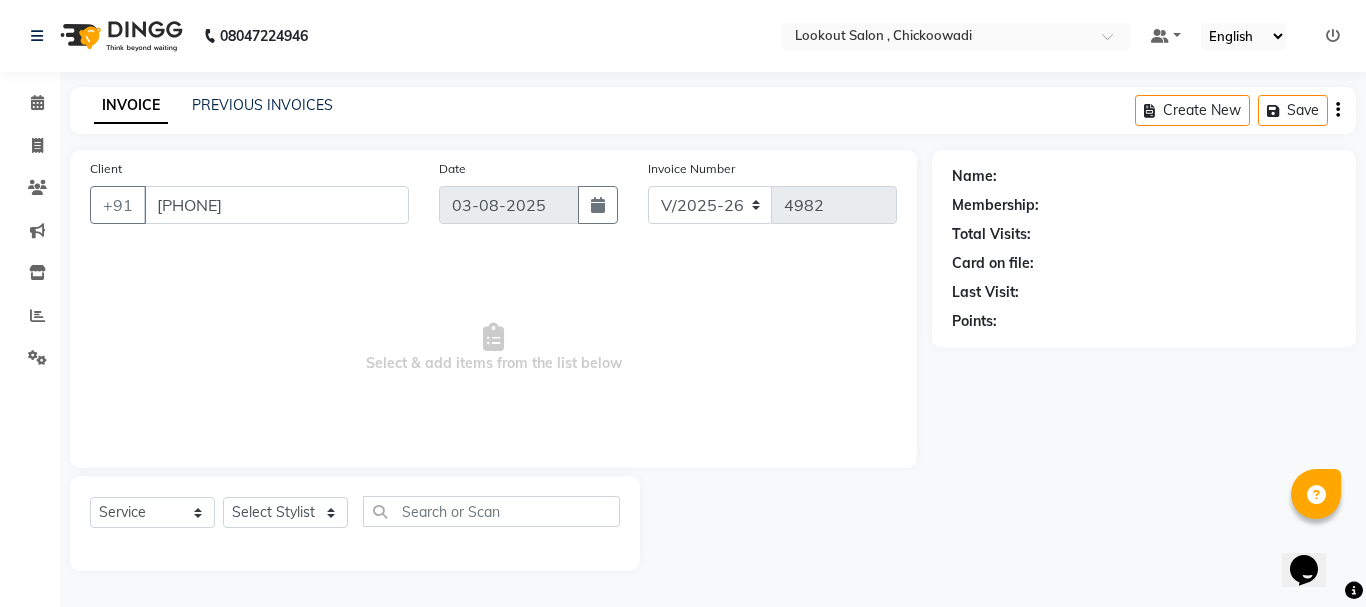 select on "20721" 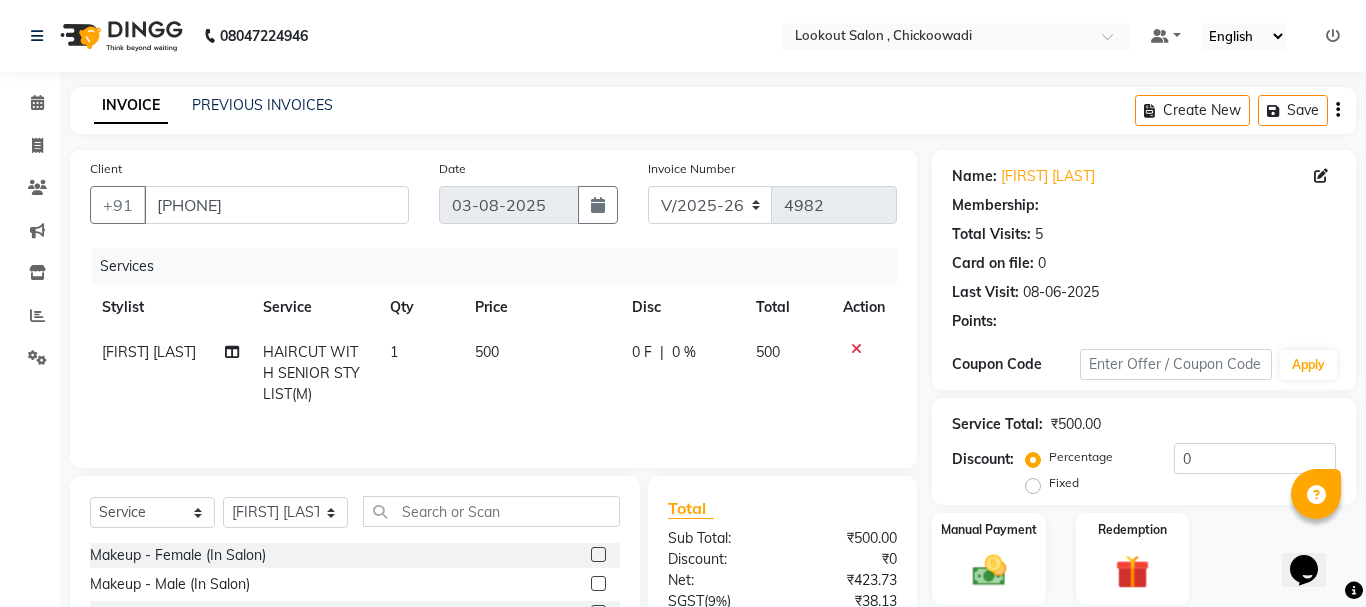 select on "1: Object" 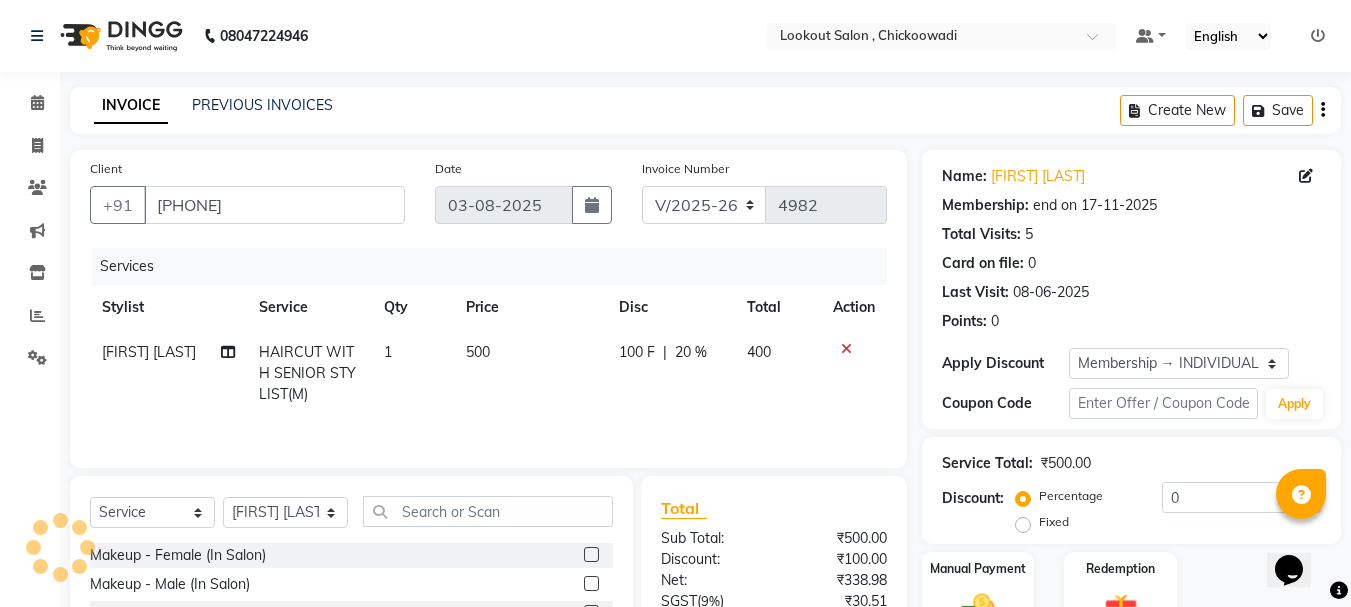 type on "20" 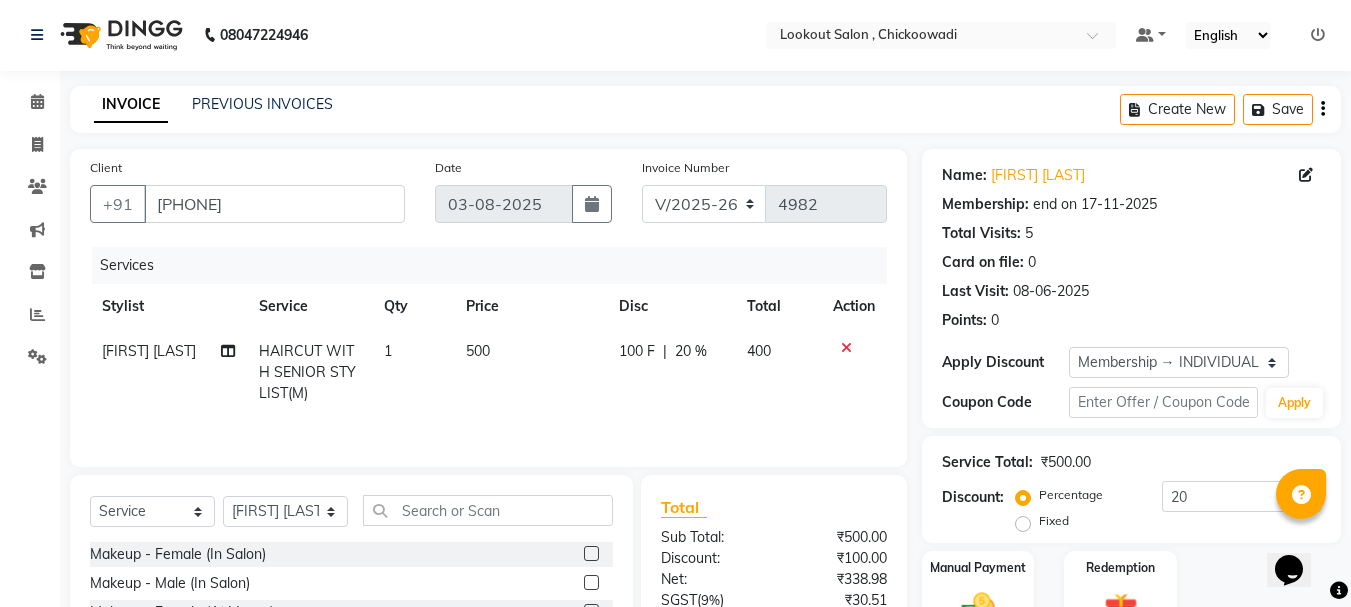 scroll, scrollTop: 194, scrollLeft: 0, axis: vertical 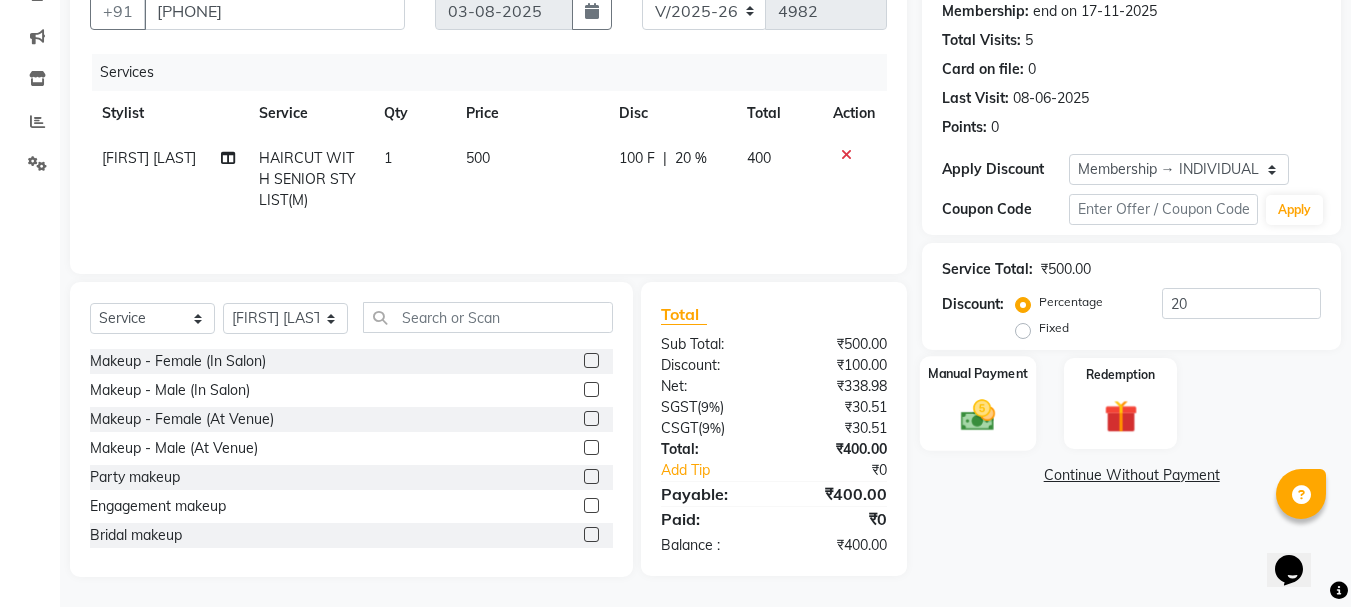 click on "Manual Payment" 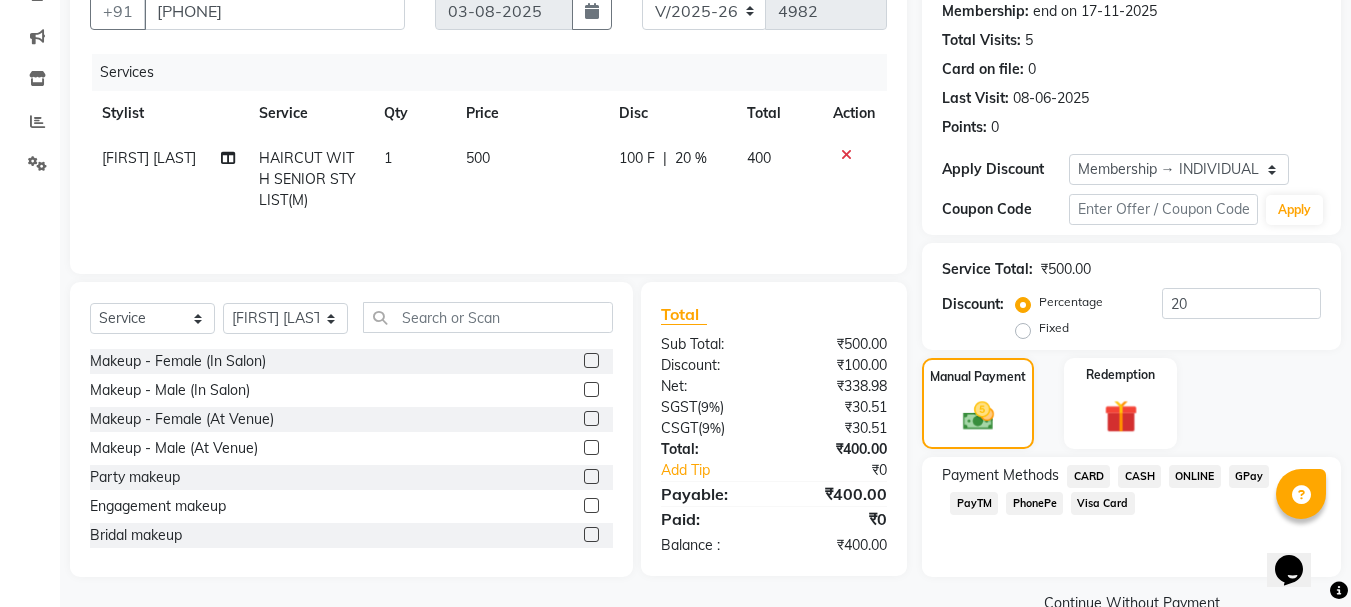 click on "CASH" 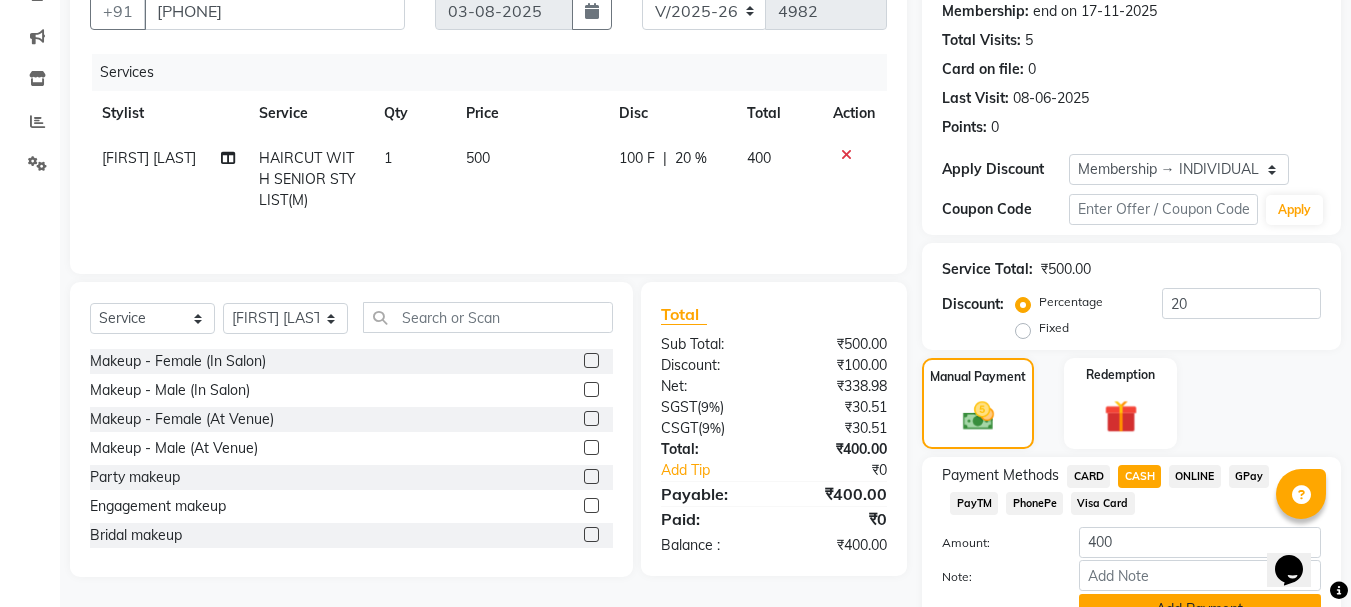 scroll, scrollTop: 291, scrollLeft: 0, axis: vertical 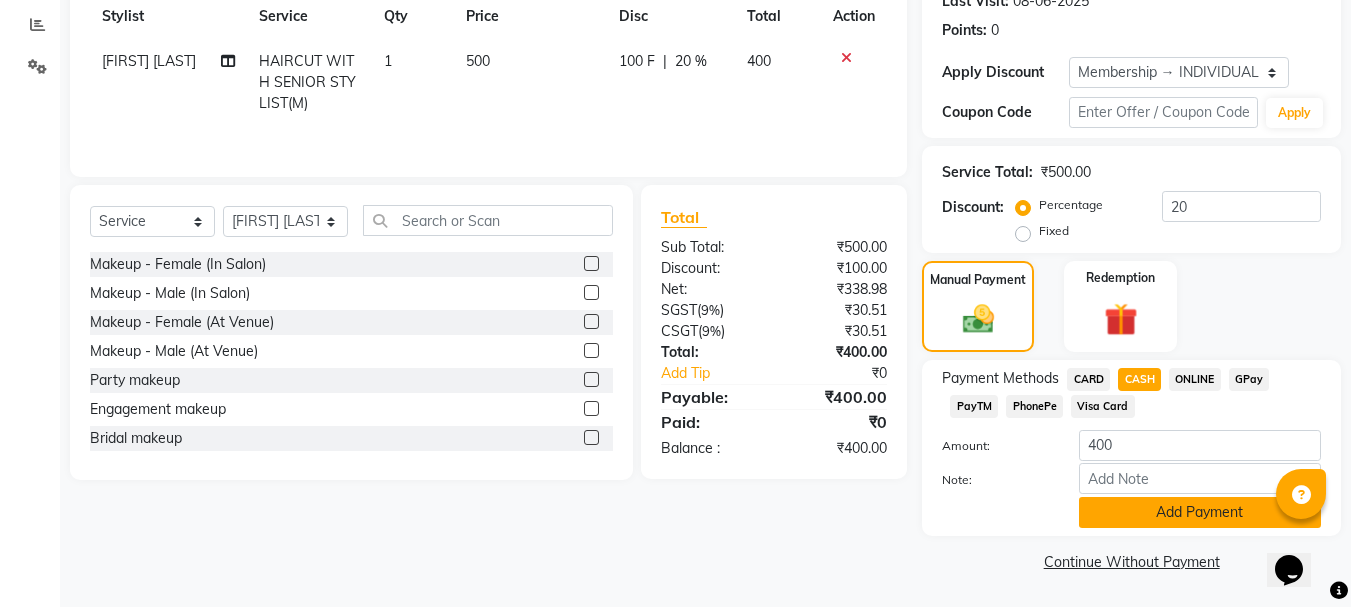 click on "Add Payment" 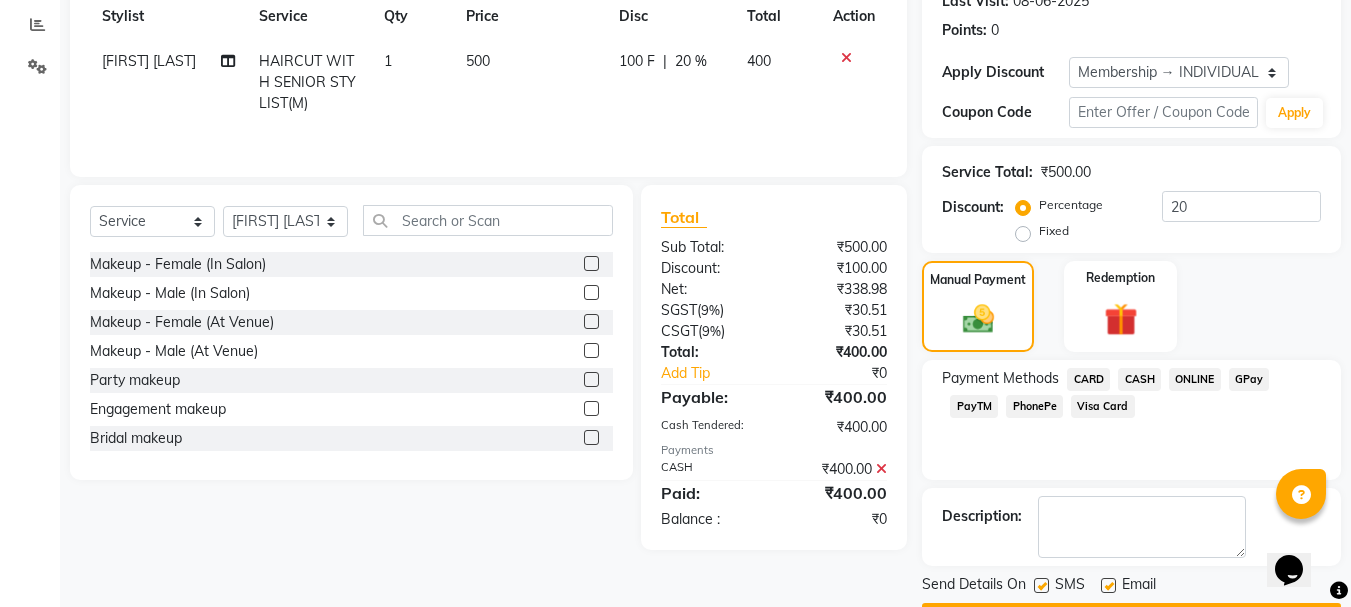 scroll, scrollTop: 348, scrollLeft: 0, axis: vertical 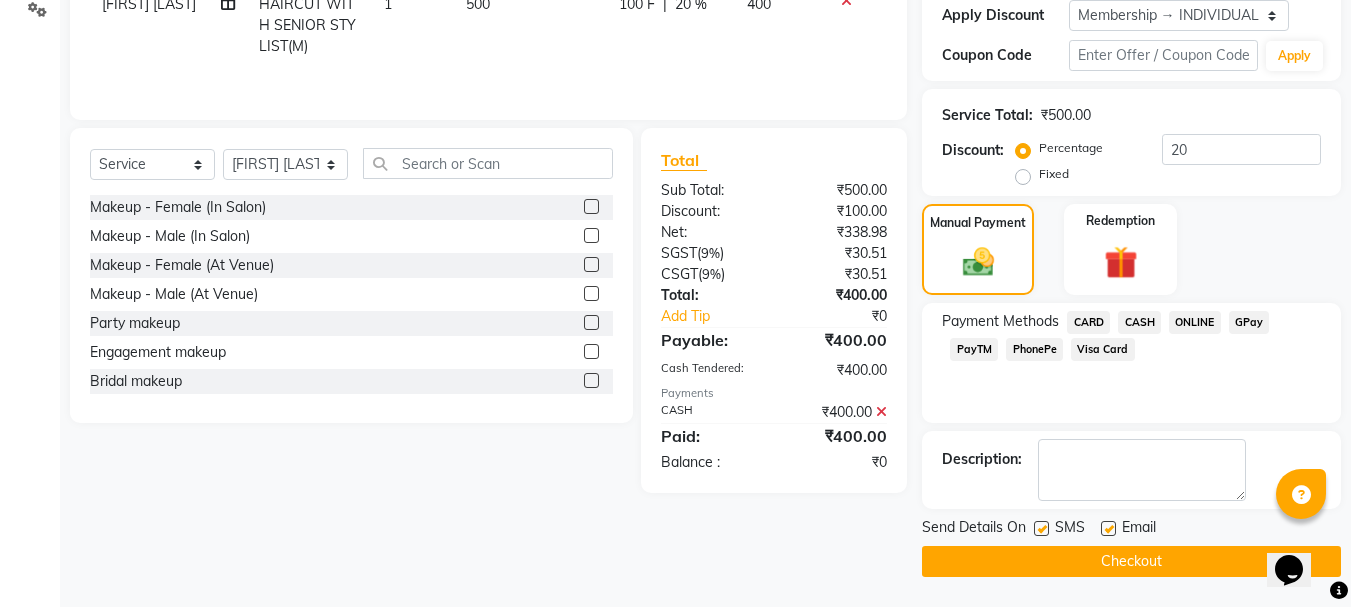 click on "Checkout" 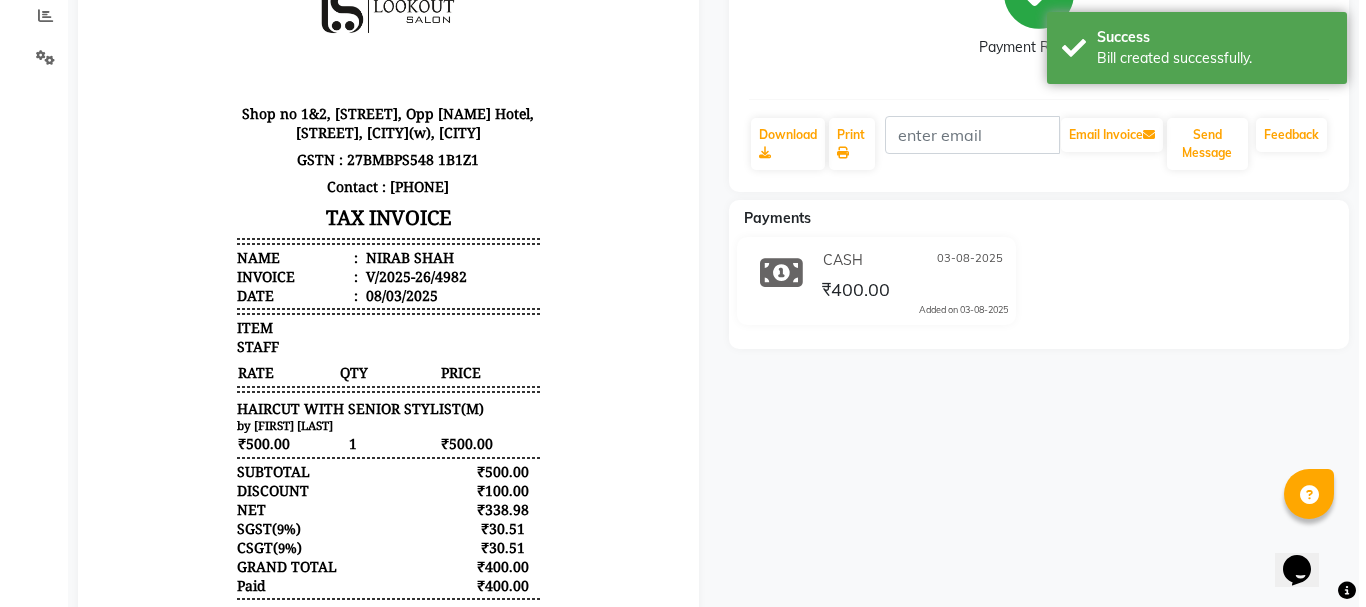 scroll, scrollTop: 0, scrollLeft: 0, axis: both 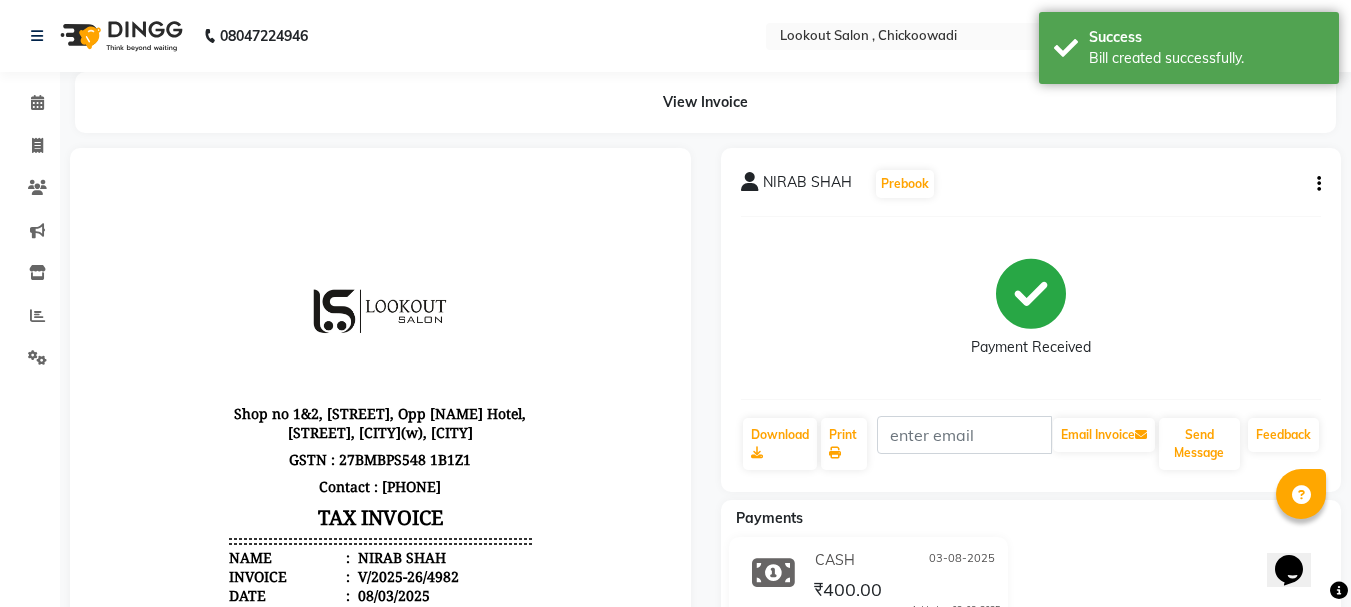 click on "Calendar" 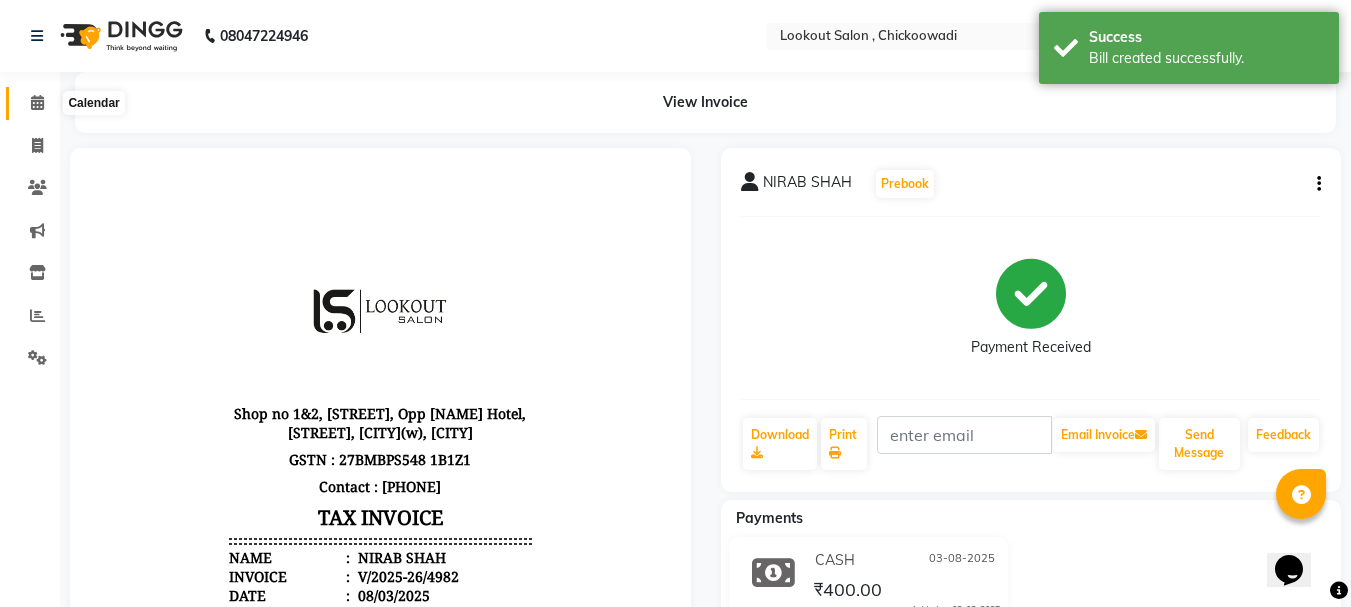 click 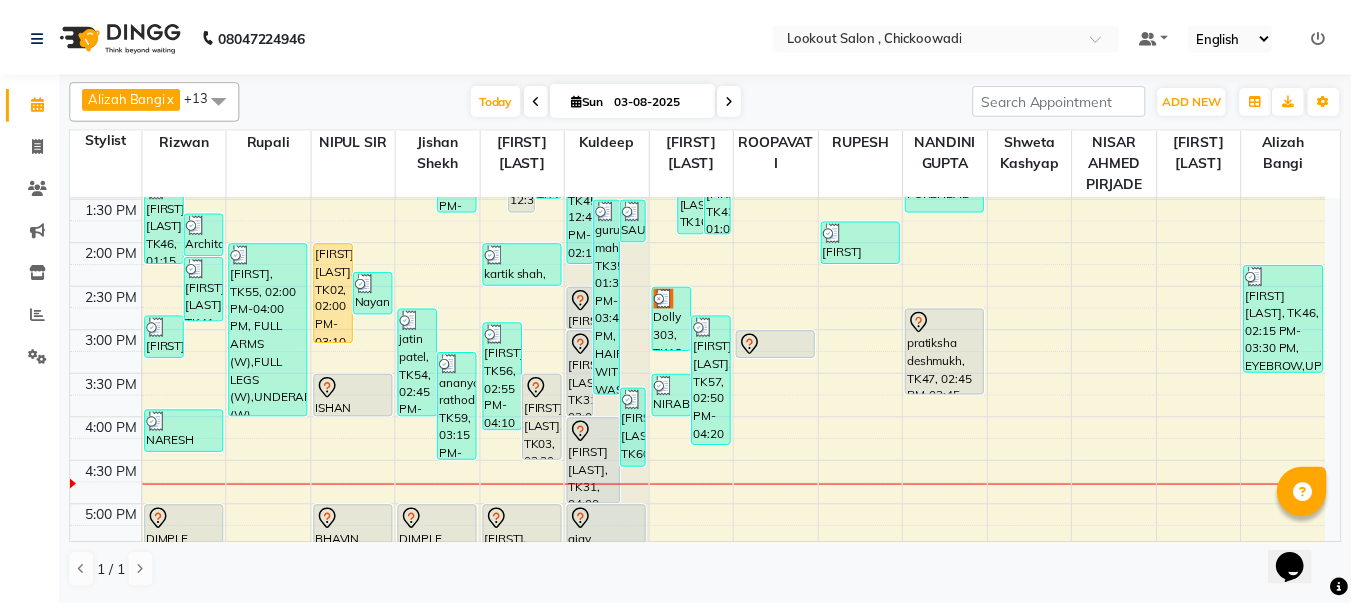 scroll, scrollTop: 500, scrollLeft: 0, axis: vertical 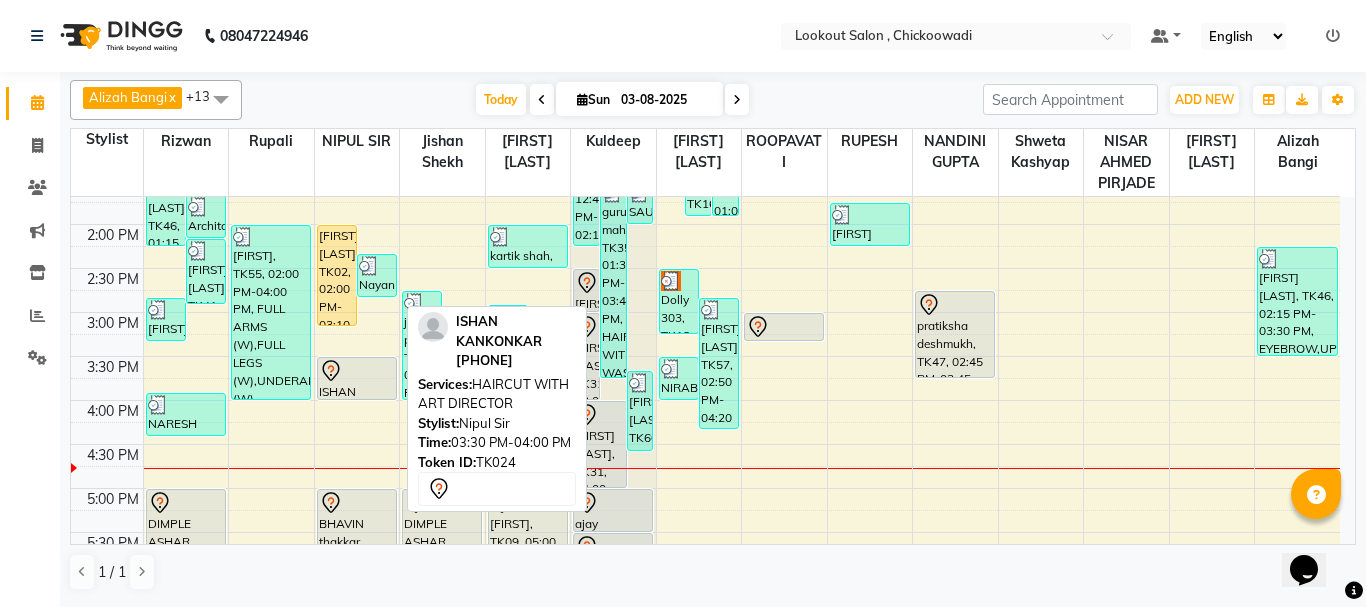 click at bounding box center (357, 371) 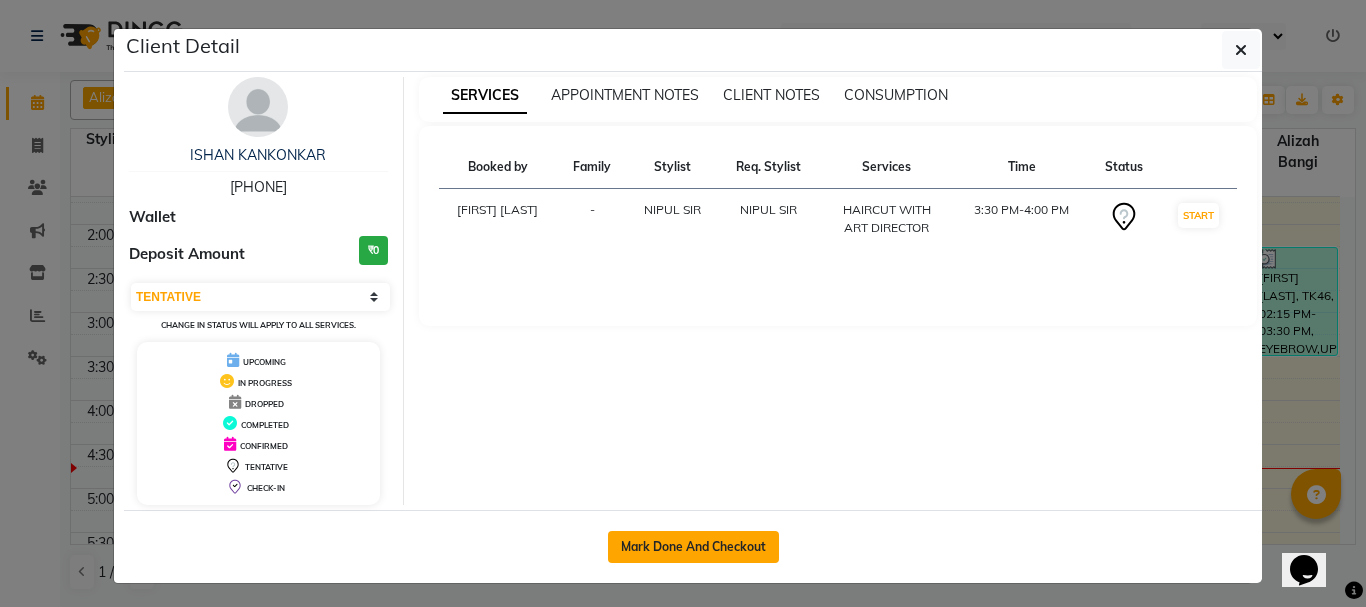 click on "Mark Done And Checkout" 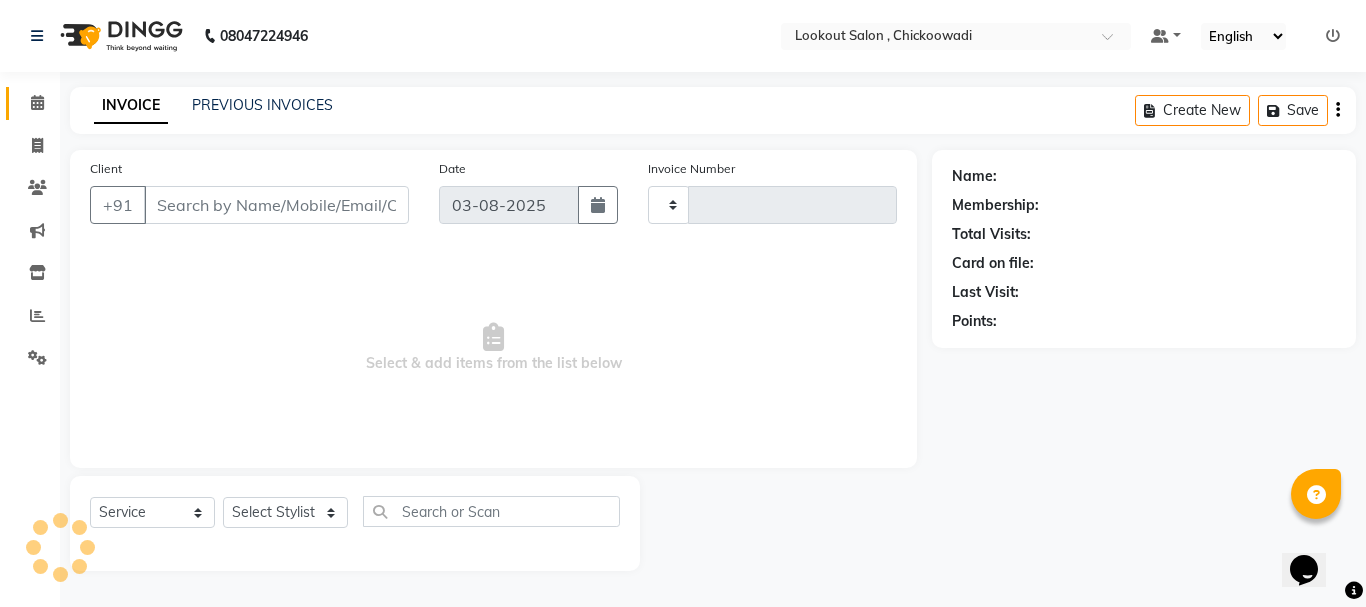 type on "4983" 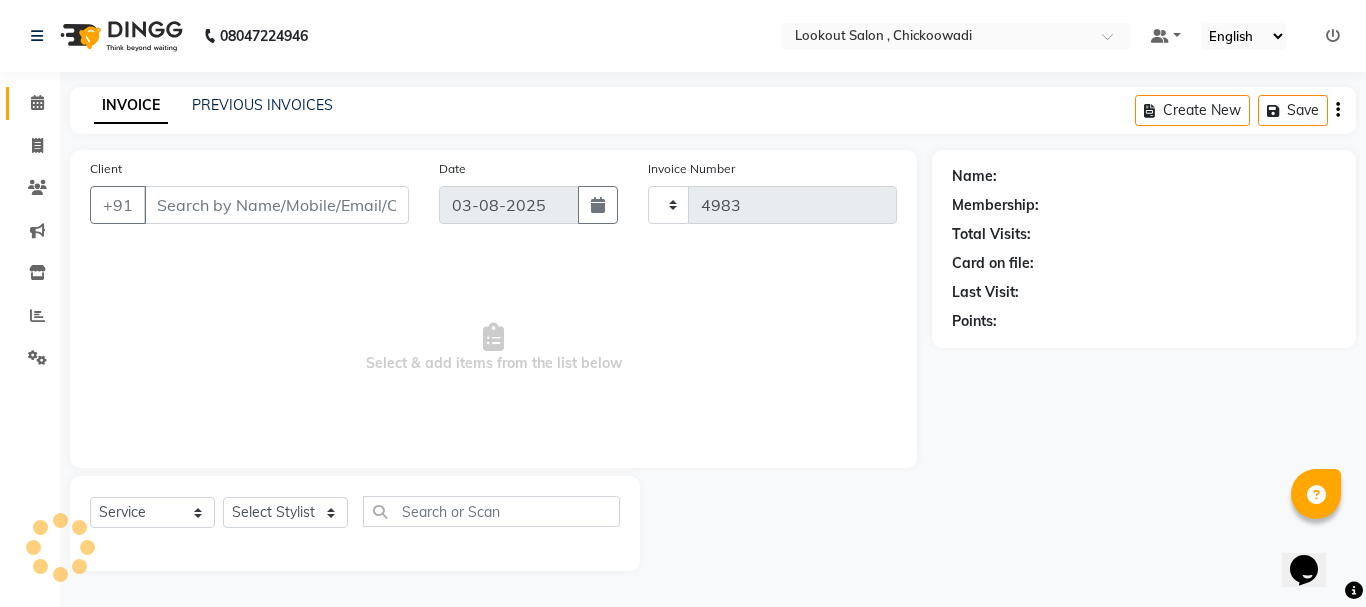 select on "151" 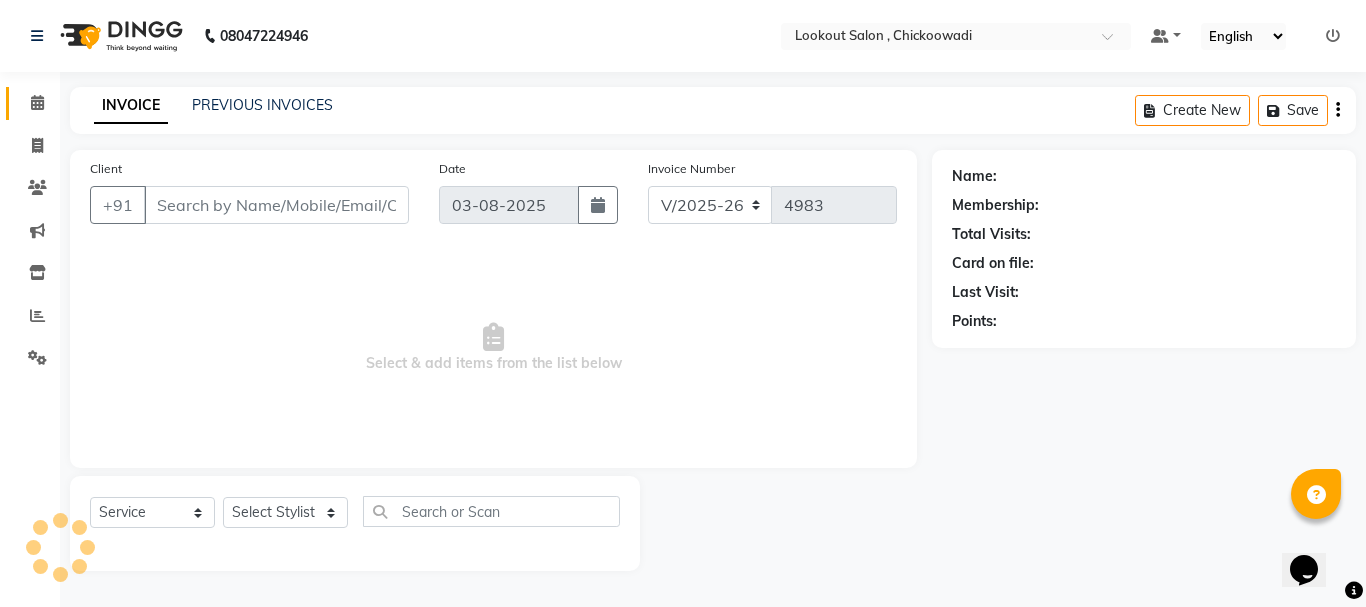 type on "[PHONE]" 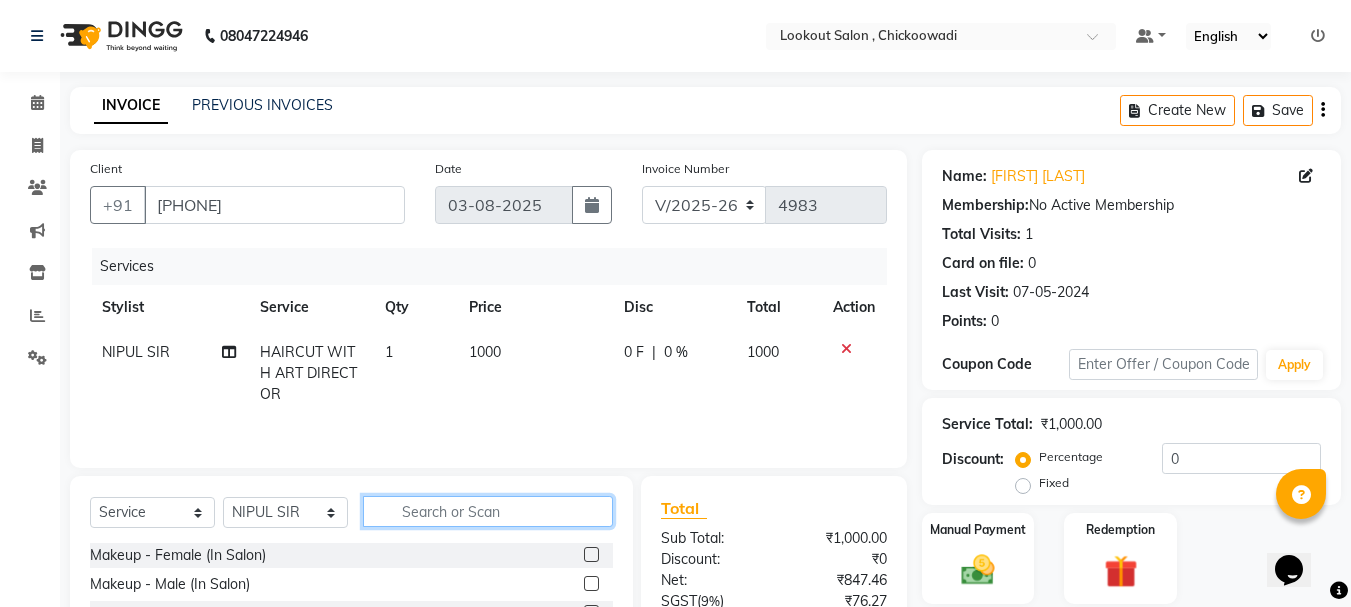 click 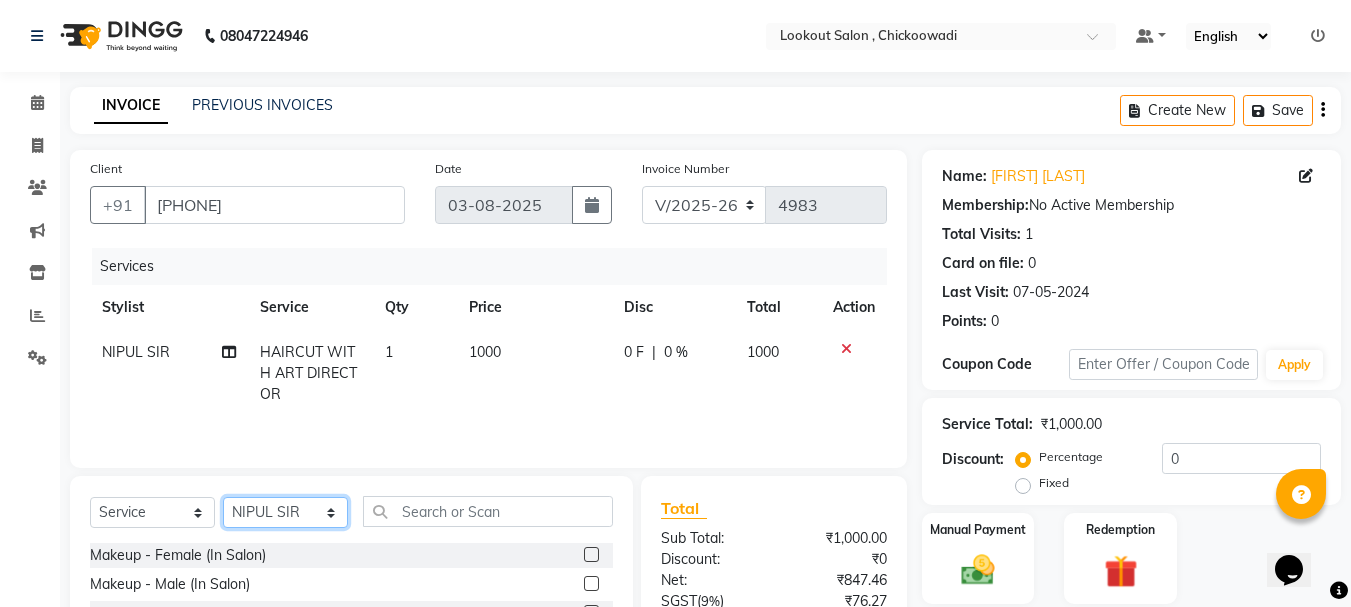click on "Select Stylist [FIRST] [LAST] [FIRST] [LAST] [FIRST] [LAST] [FIRST] [LAST] [FIRST] [LAST] [FIRST] [LAST] [FIRST] [LAST] [FIRST] [LAST] [FIRST] [LAST] [FIRST] [LAST] [FIRST] [LAST] [FIRST] [LAST] [FIRST] [LAST] [FIRST] [LAST] [FIRST] [LAST]" 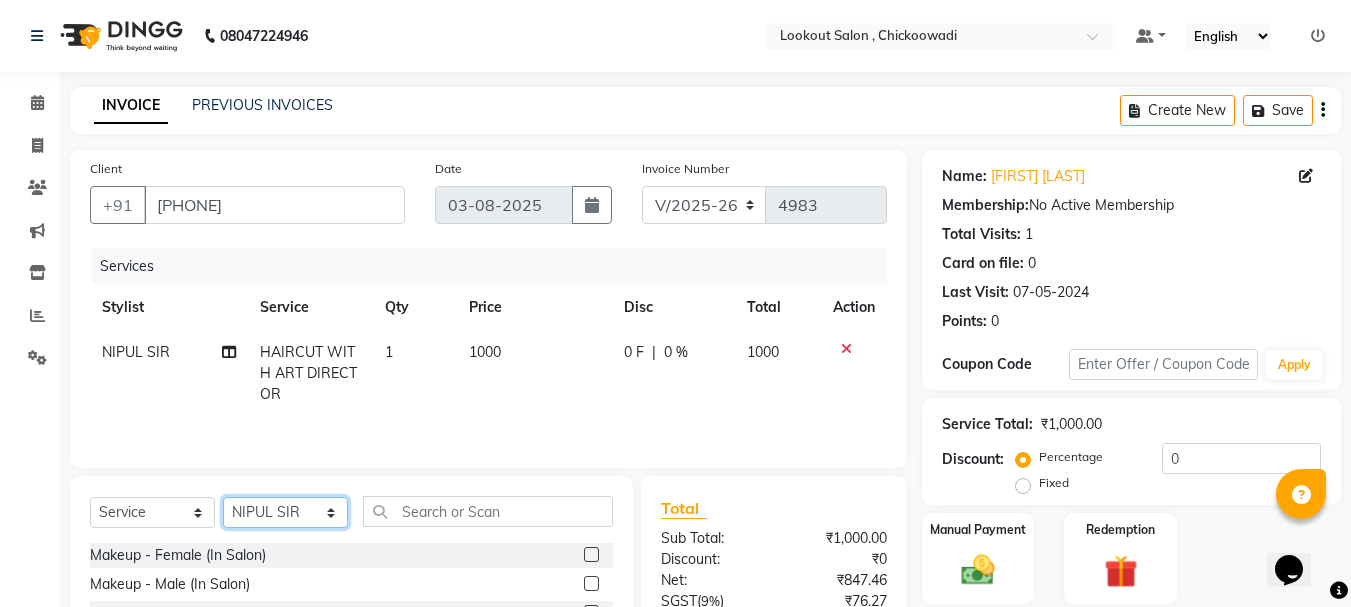 select on "11497" 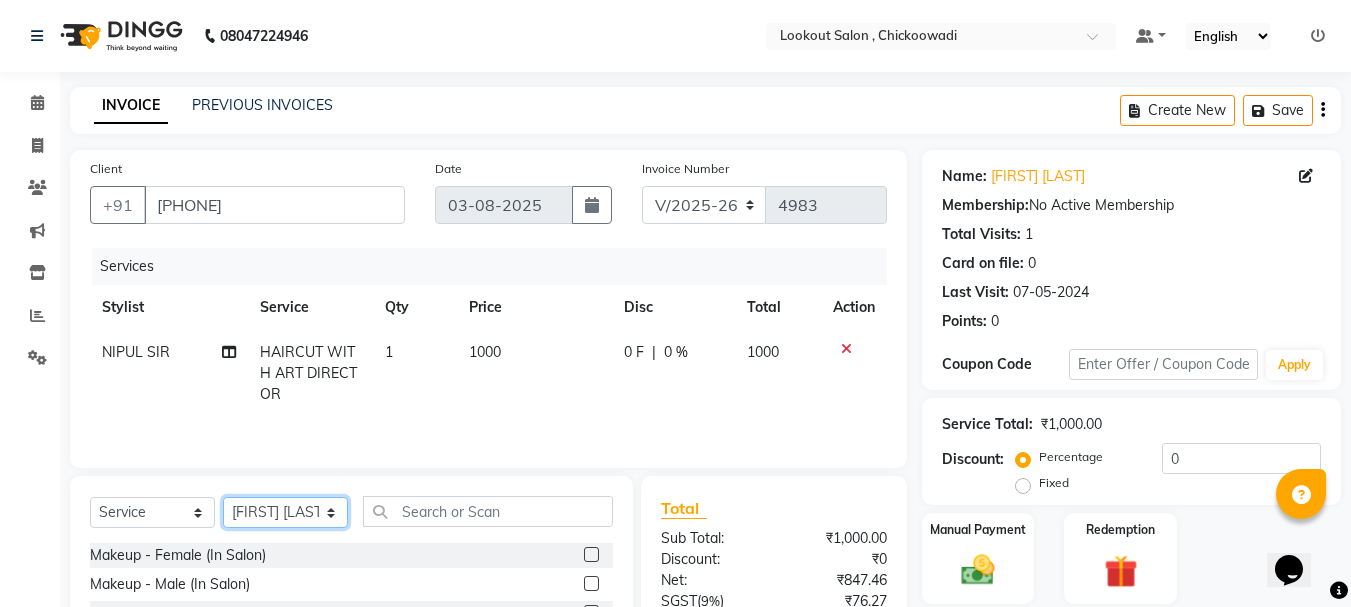 click on "Select Stylist [FIRST] [LAST] [FIRST] [LAST] [FIRST] [LAST] [FIRST] [LAST] [FIRST] [LAST] [FIRST] [LAST] [FIRST] [LAST] [FIRST] [LAST] [FIRST] [LAST] [FIRST] [LAST] [FIRST] [LAST] [FIRST] [LAST] [FIRST] [LAST] [FIRST] [LAST] [FIRST] [LAST]" 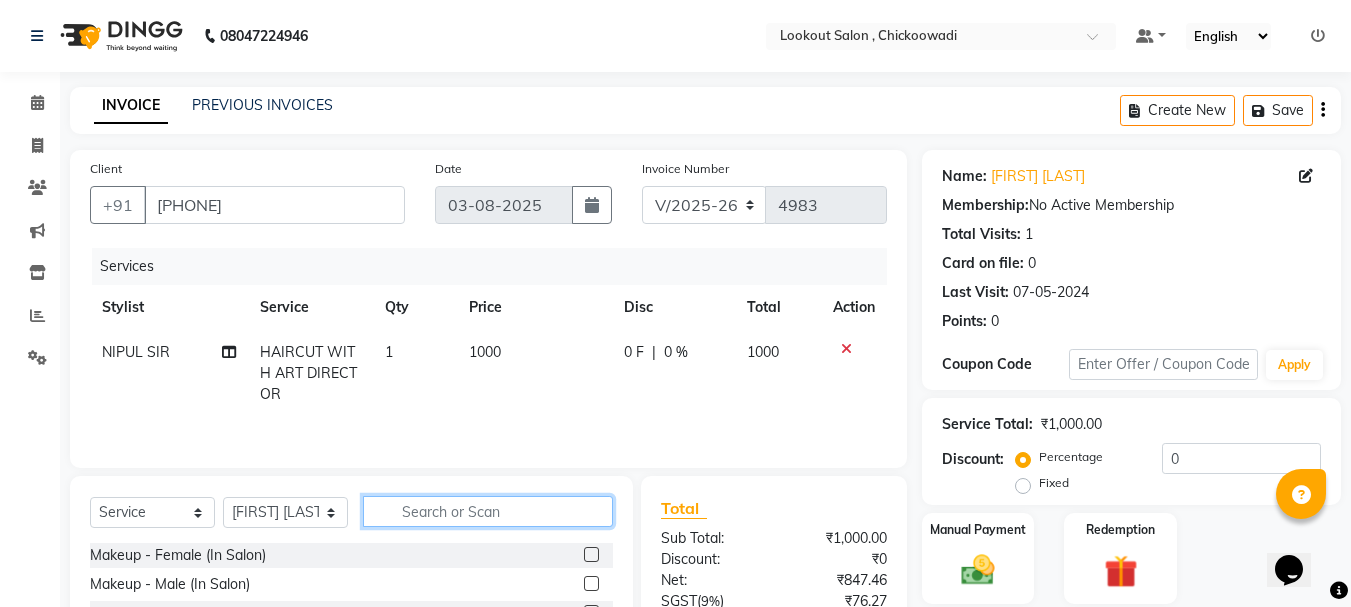 click 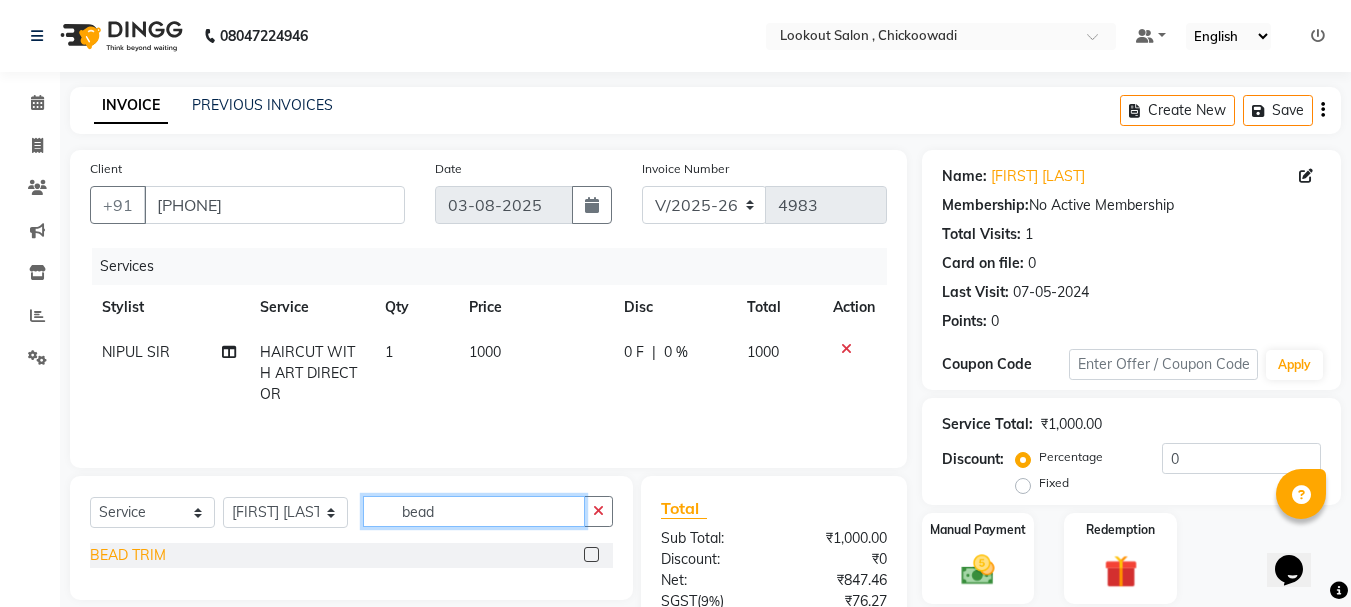 type on "bead" 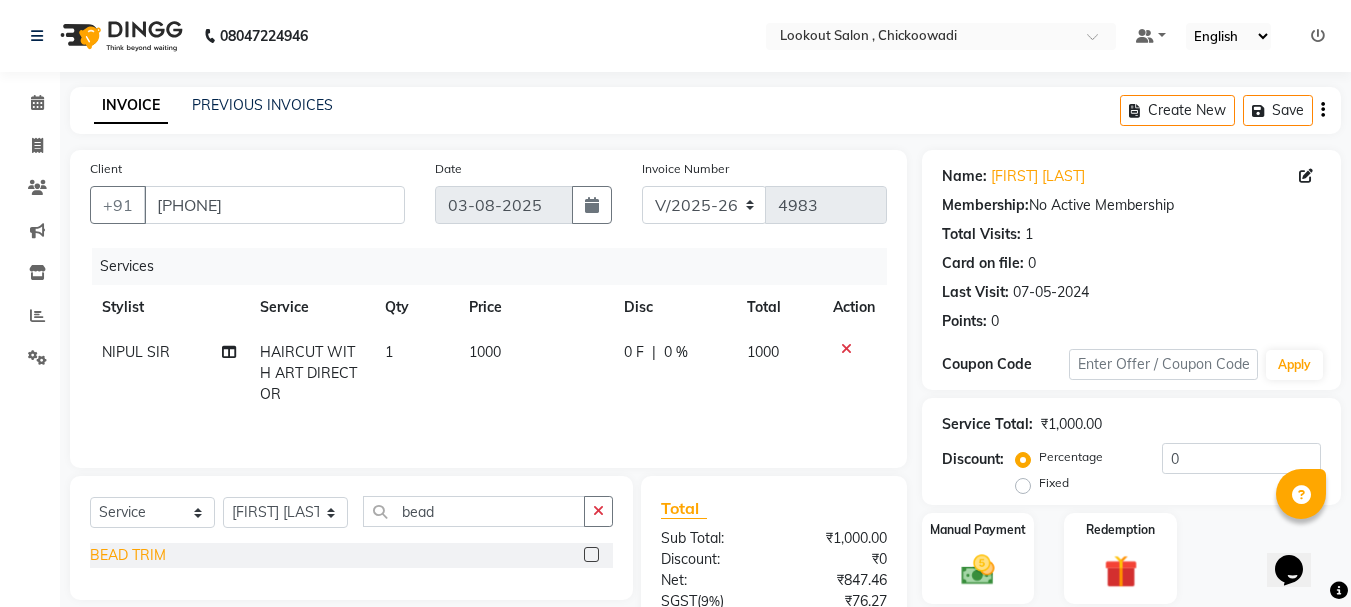 click on "BEAD TRIM" 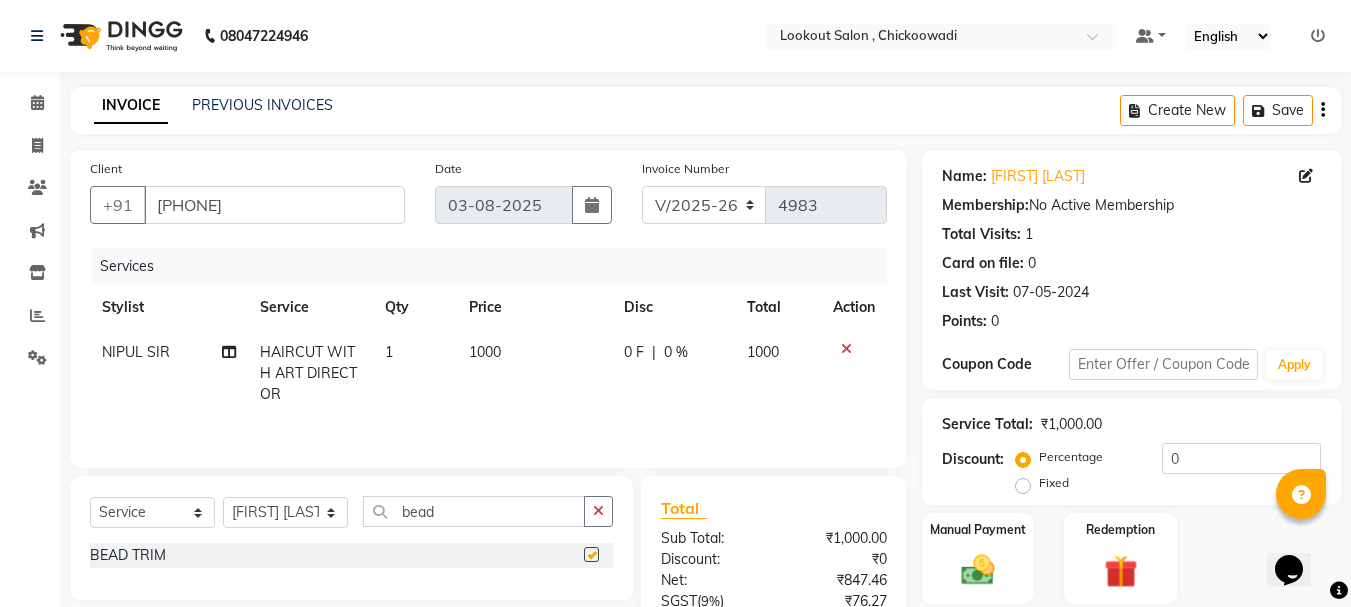 checkbox on "false" 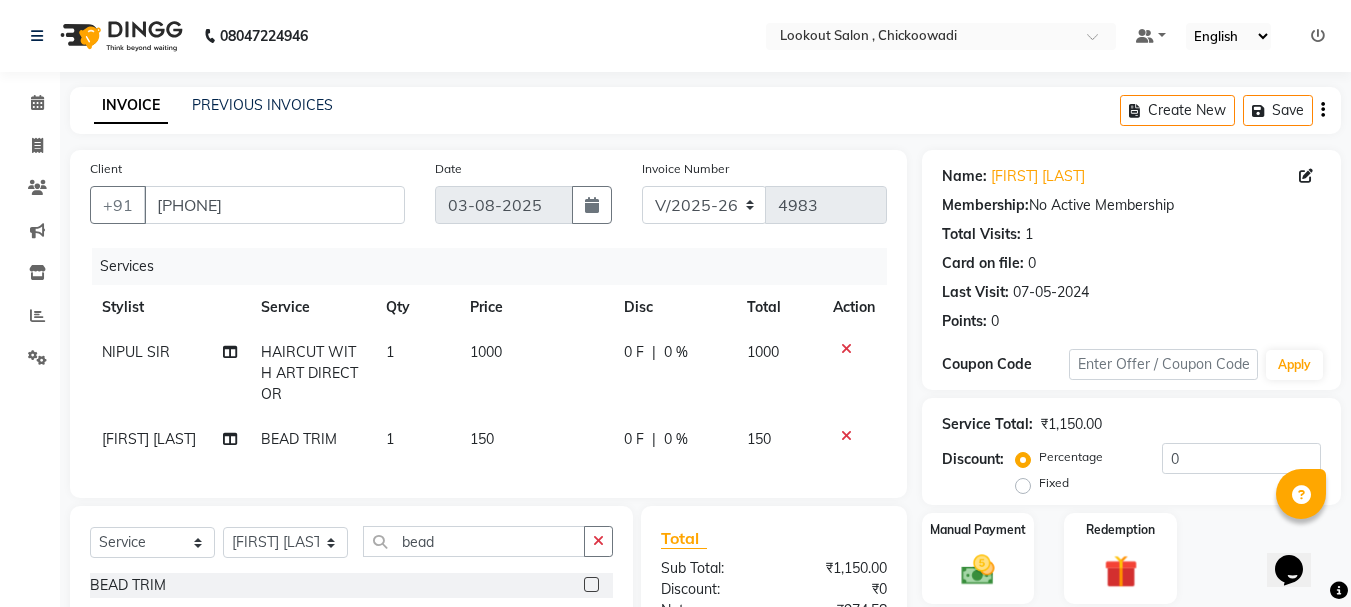 scroll, scrollTop: 238, scrollLeft: 0, axis: vertical 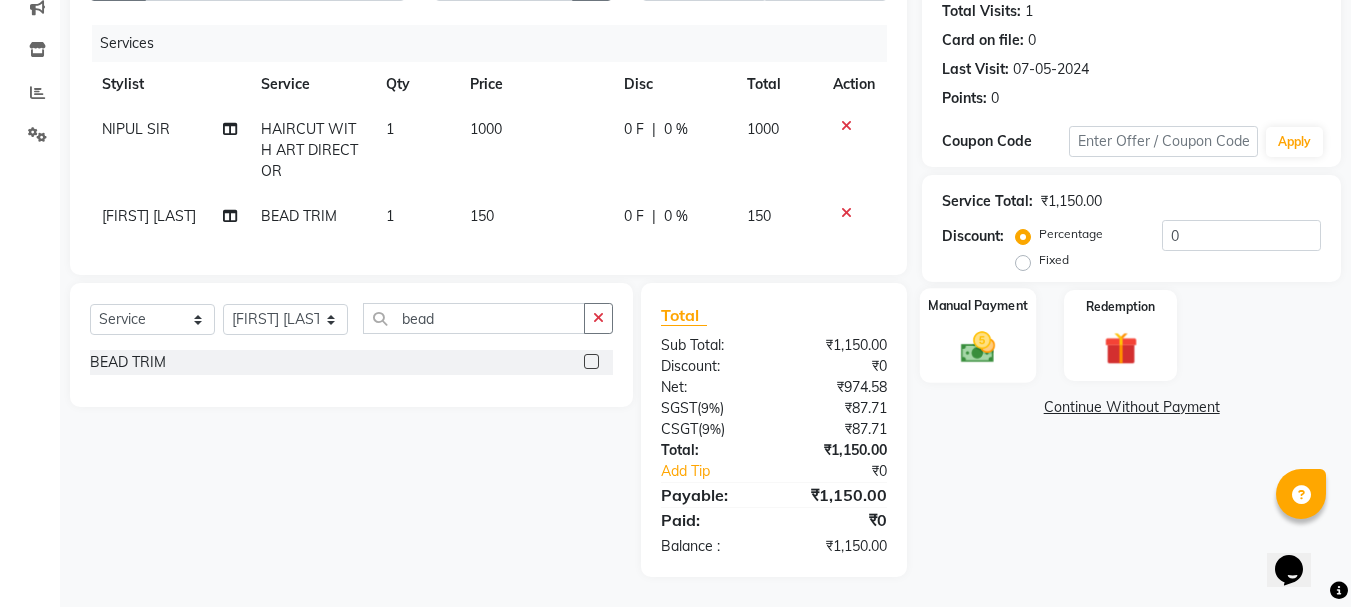 click 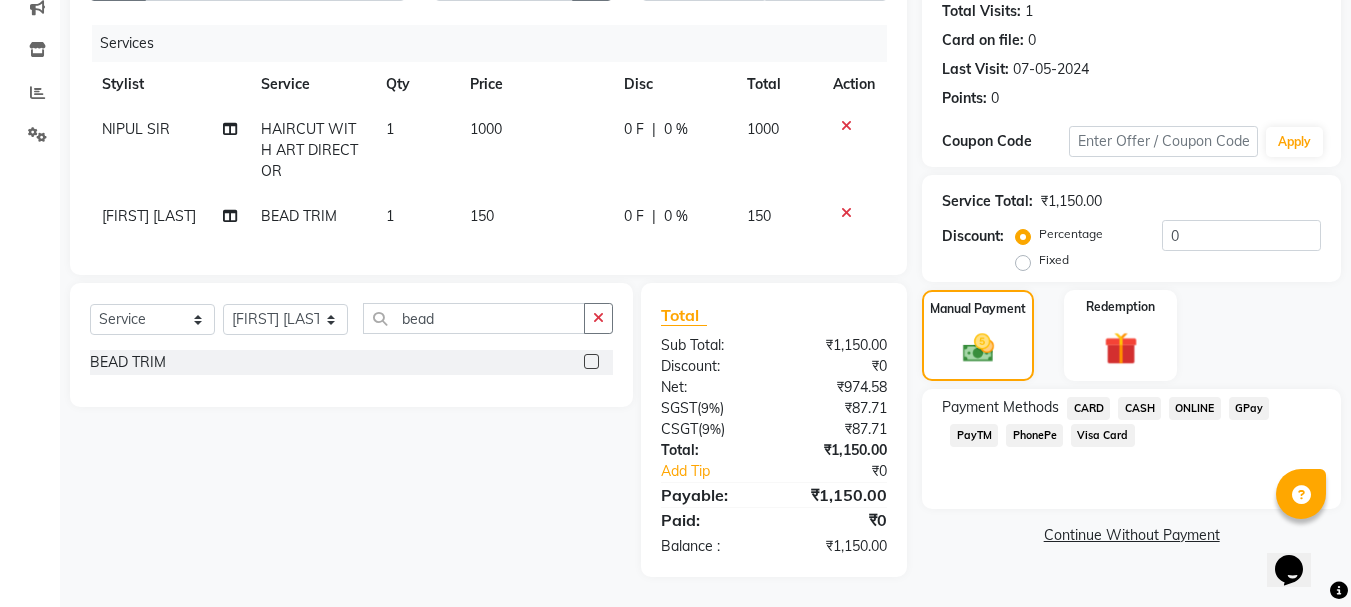 click on "CASH" 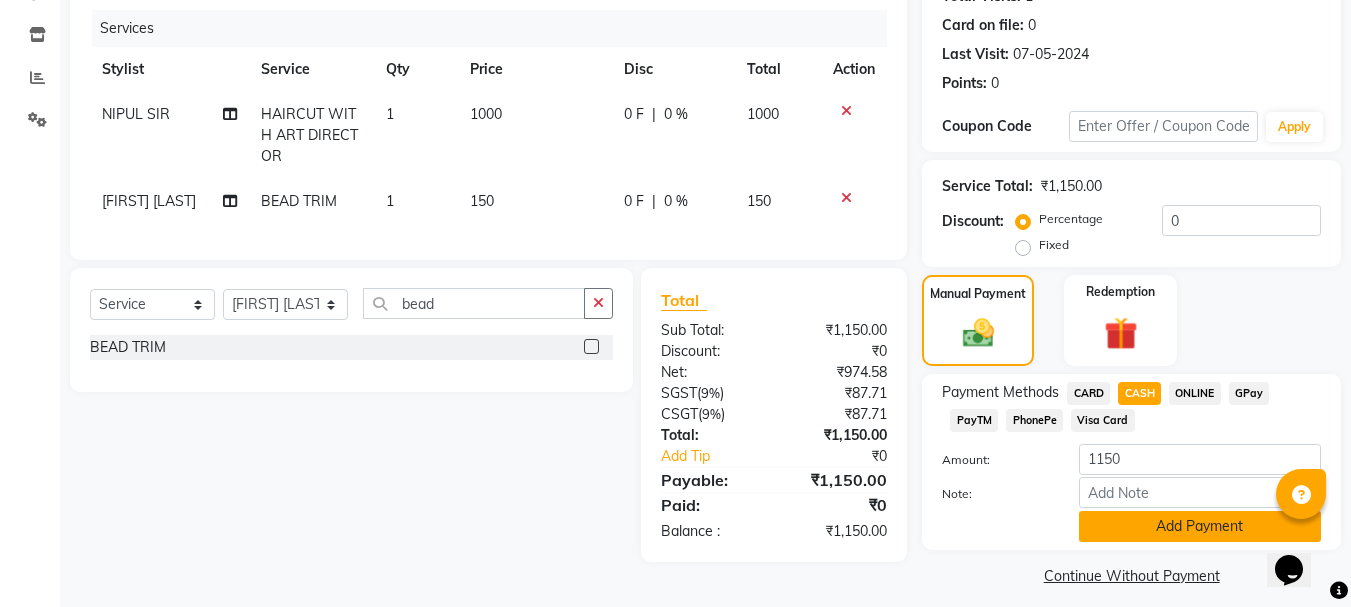 click on "Add Payment" 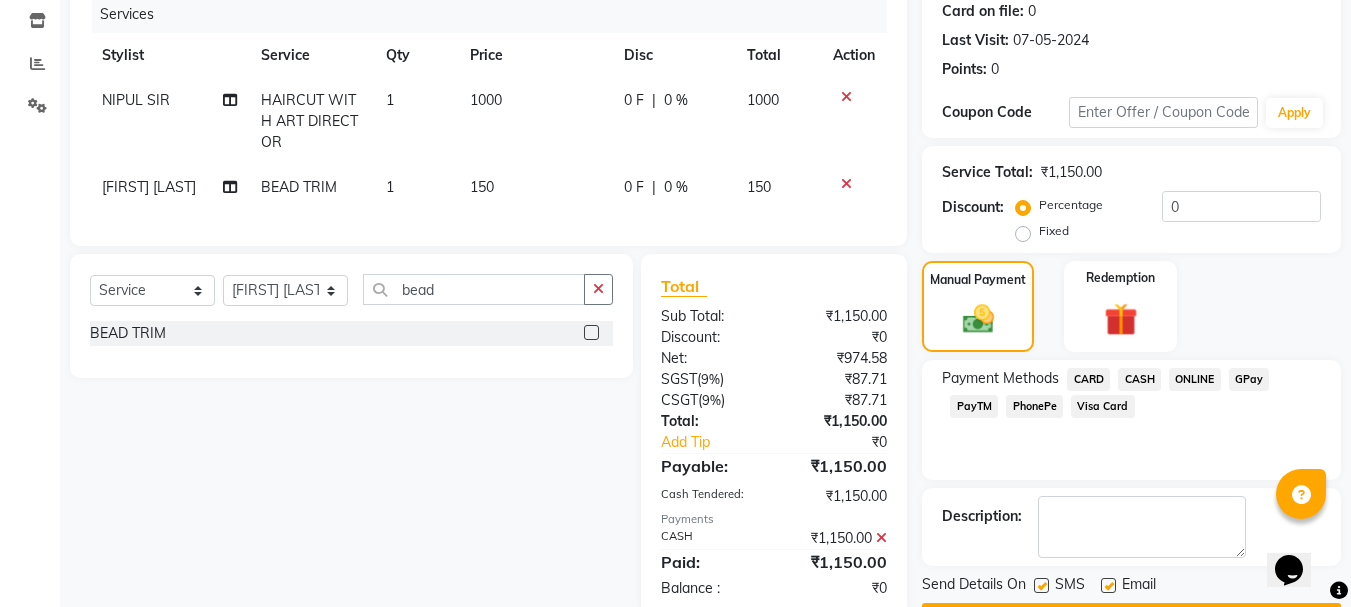 click on "Checkout" 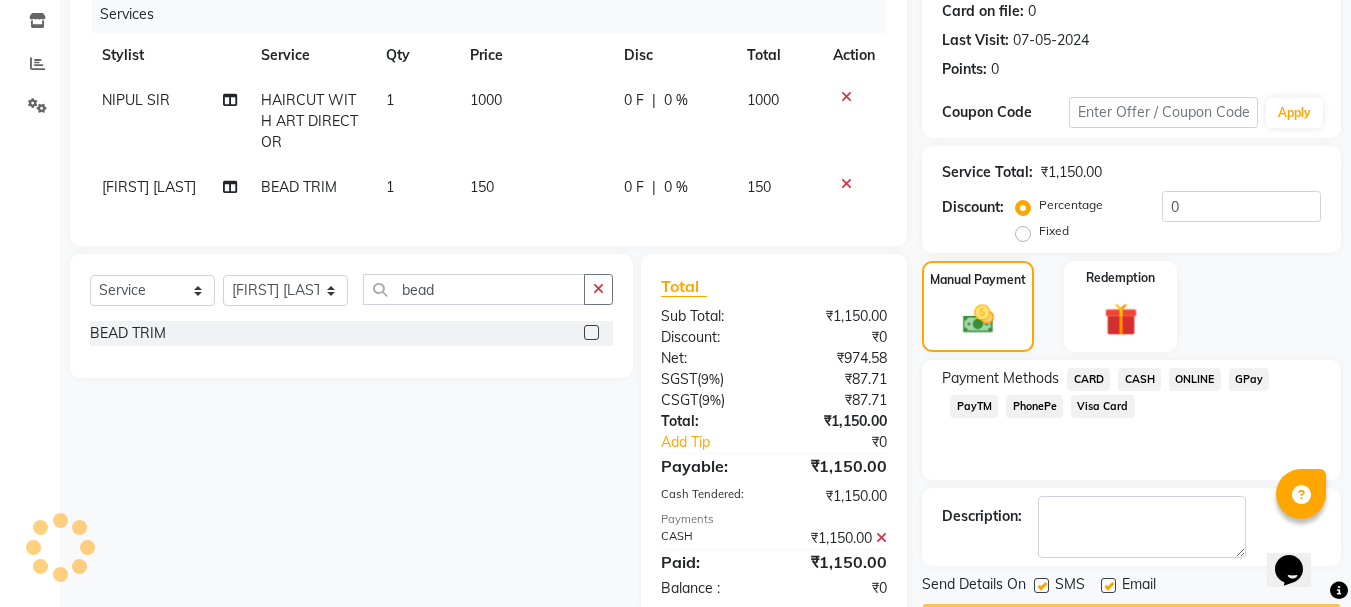 scroll, scrollTop: 309, scrollLeft: 0, axis: vertical 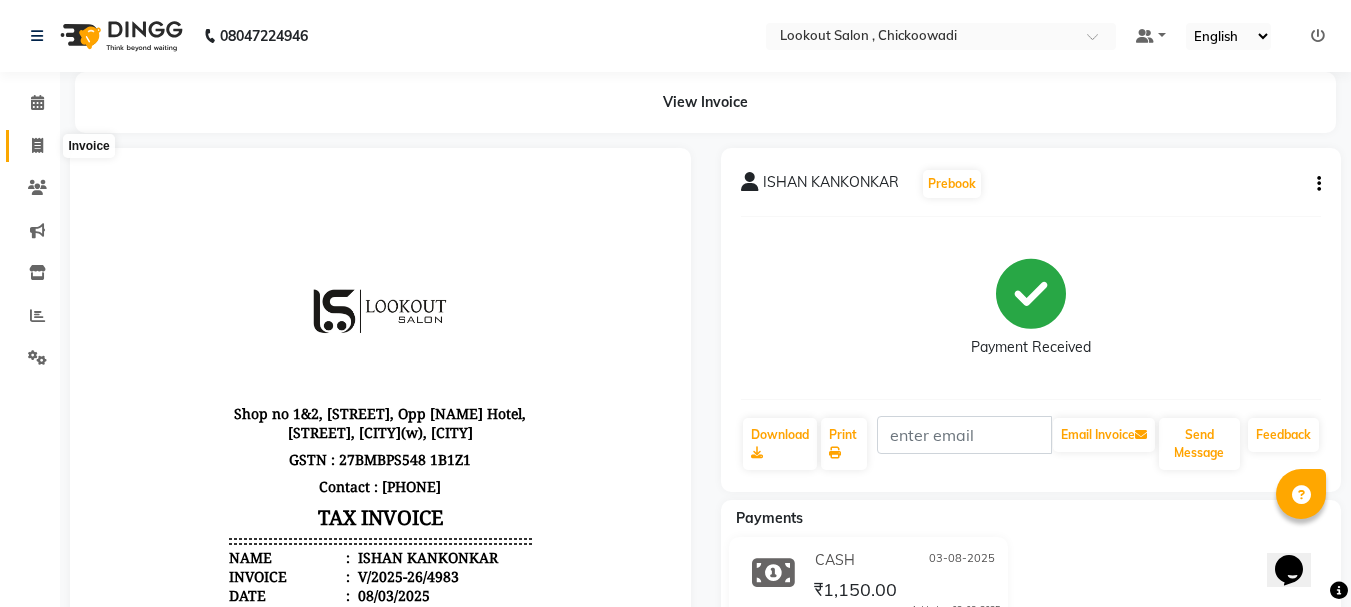 click 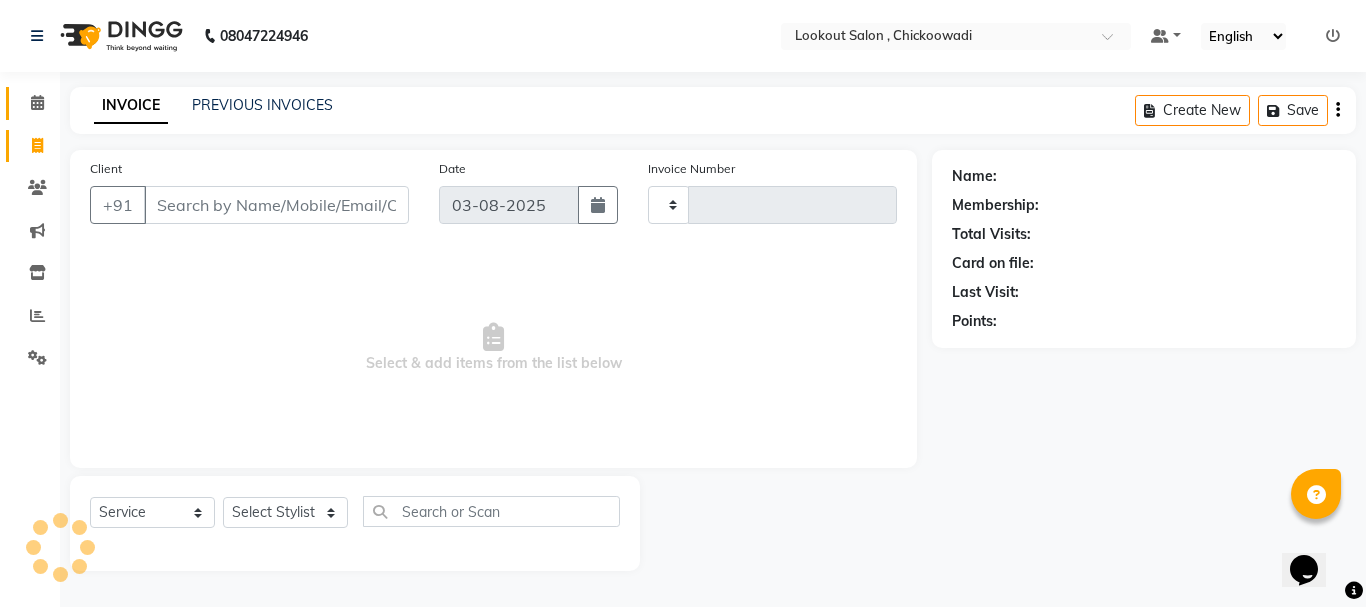 type on "4984" 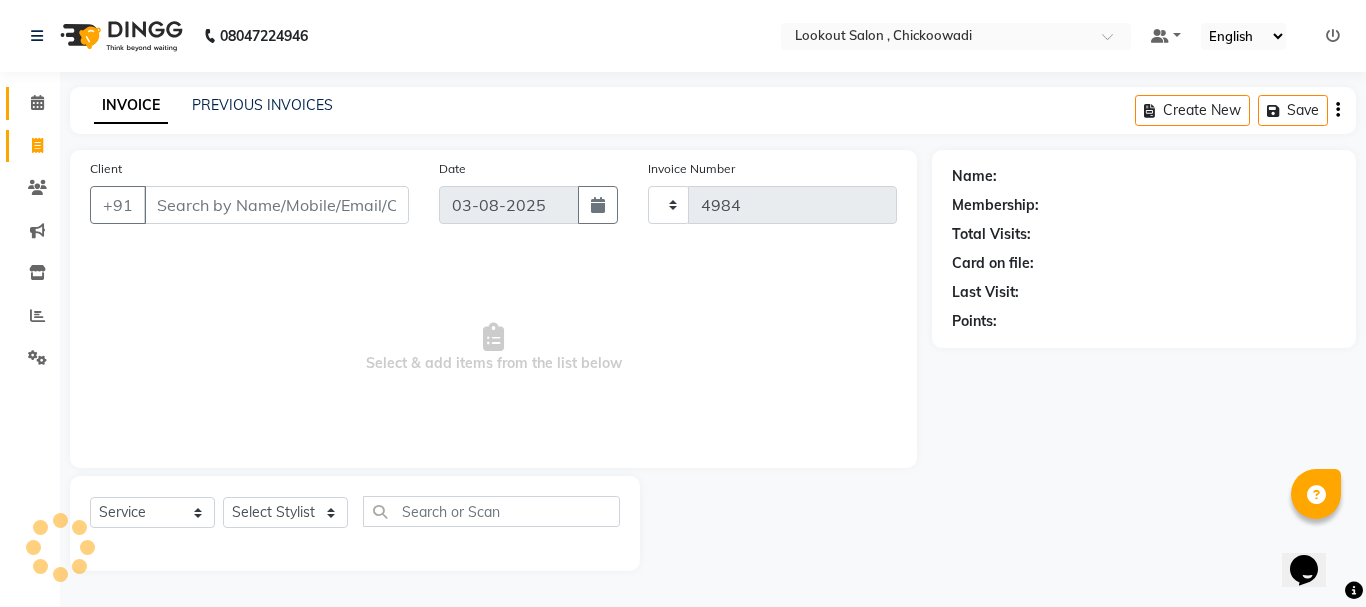 select on "151" 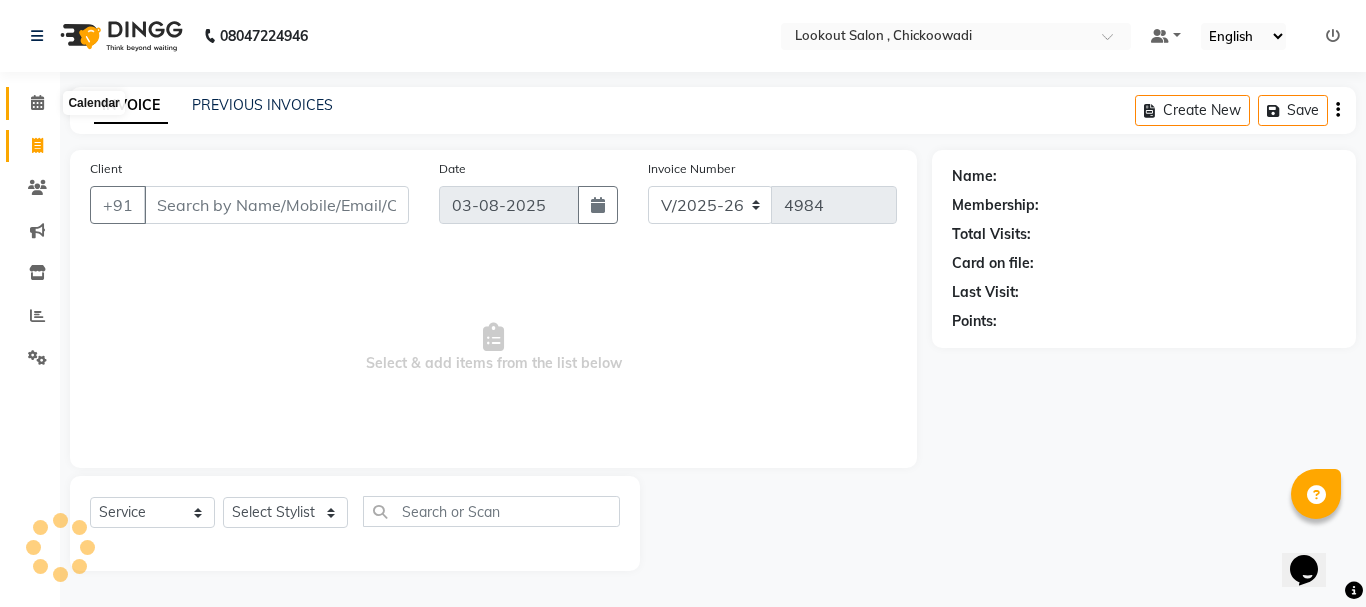 click 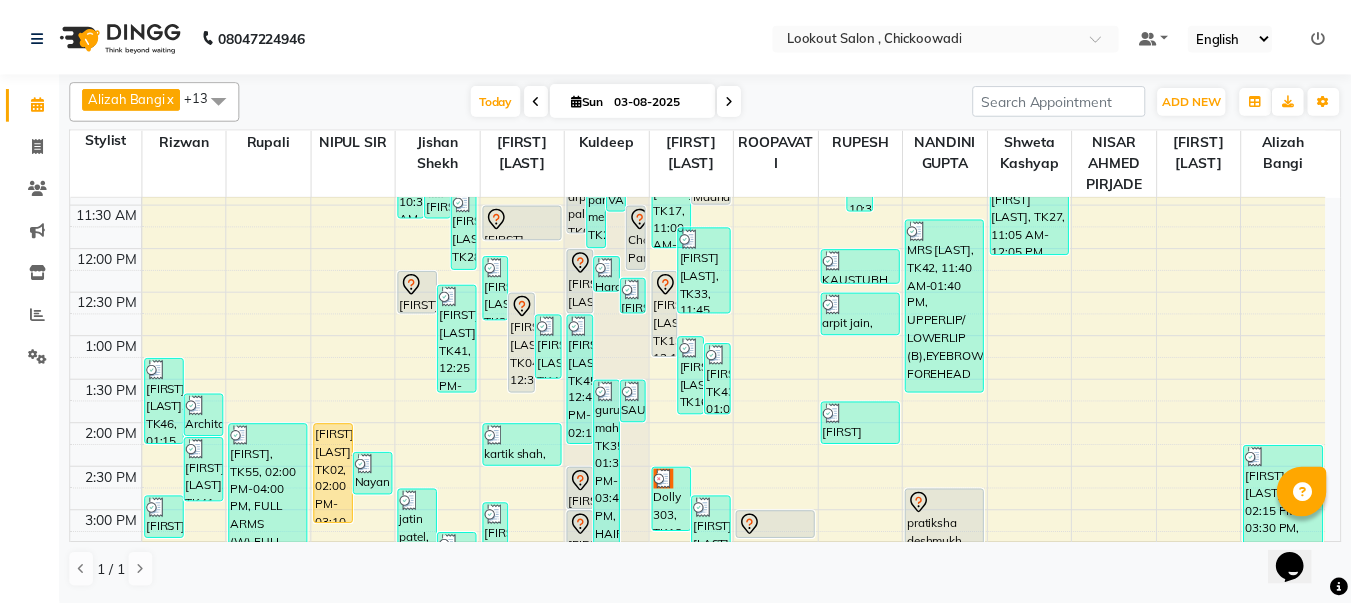 scroll, scrollTop: 500, scrollLeft: 0, axis: vertical 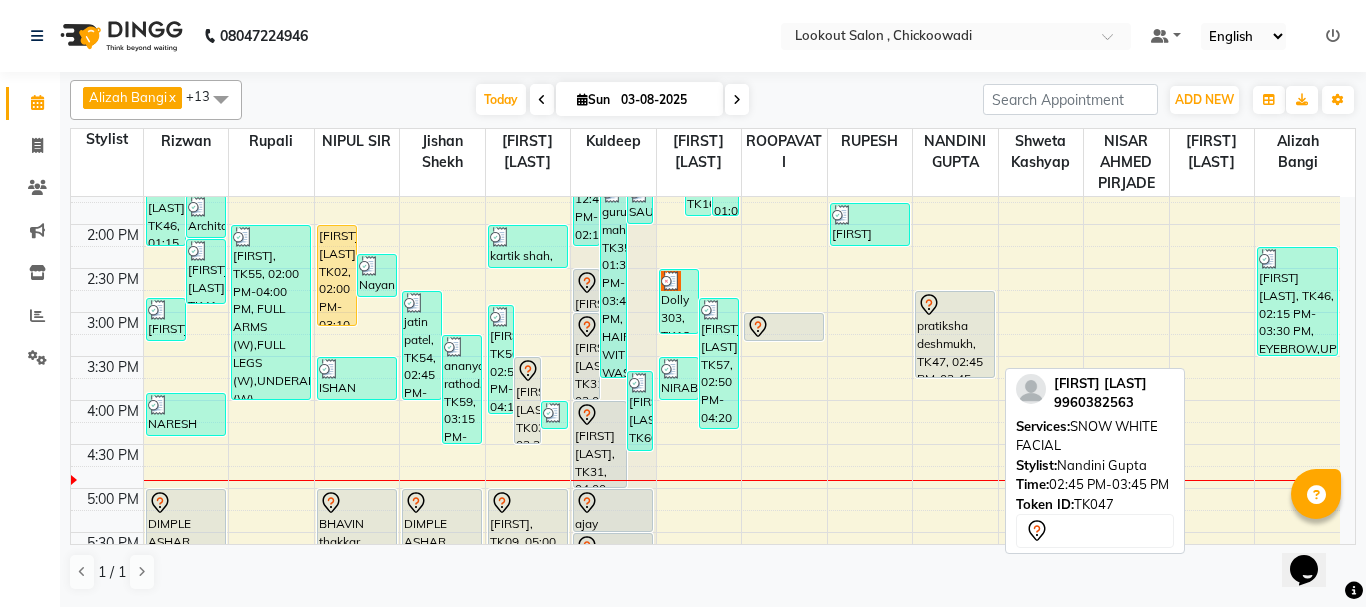 click on "pratiksha deshmukh, TK47, 02:45 PM-03:45 PM, SNOW WHITE FACIAL" at bounding box center [955, 334] 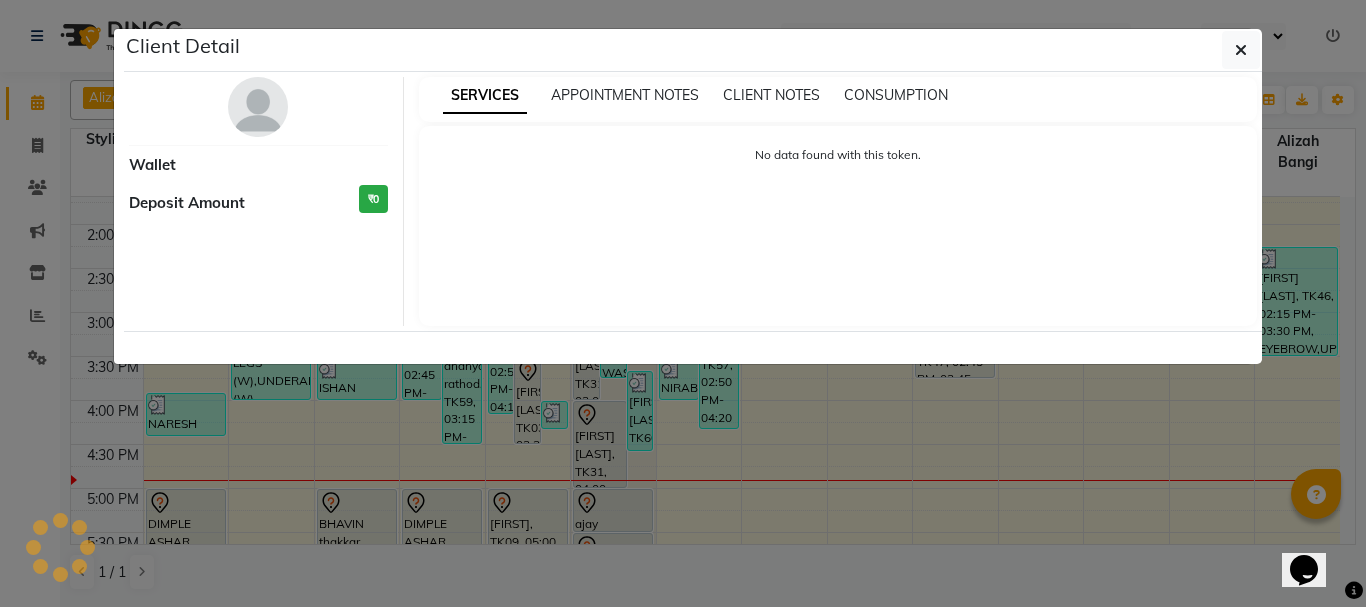 select on "7" 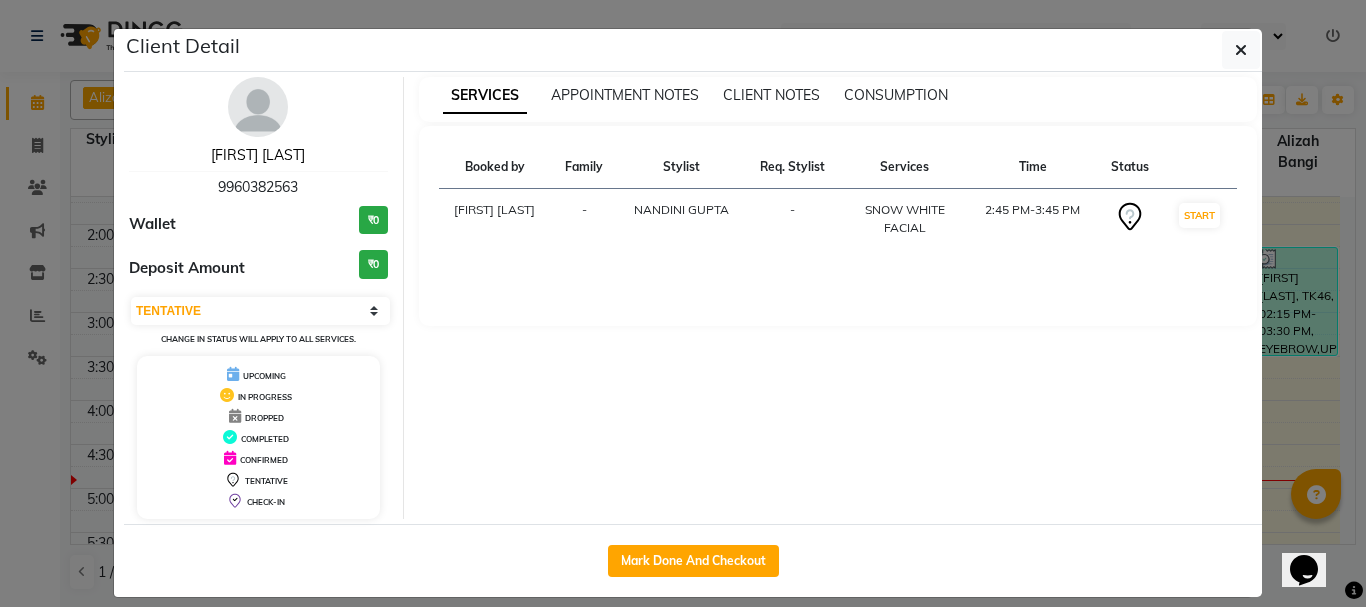 click on "[FIRST] [LAST]" at bounding box center (258, 155) 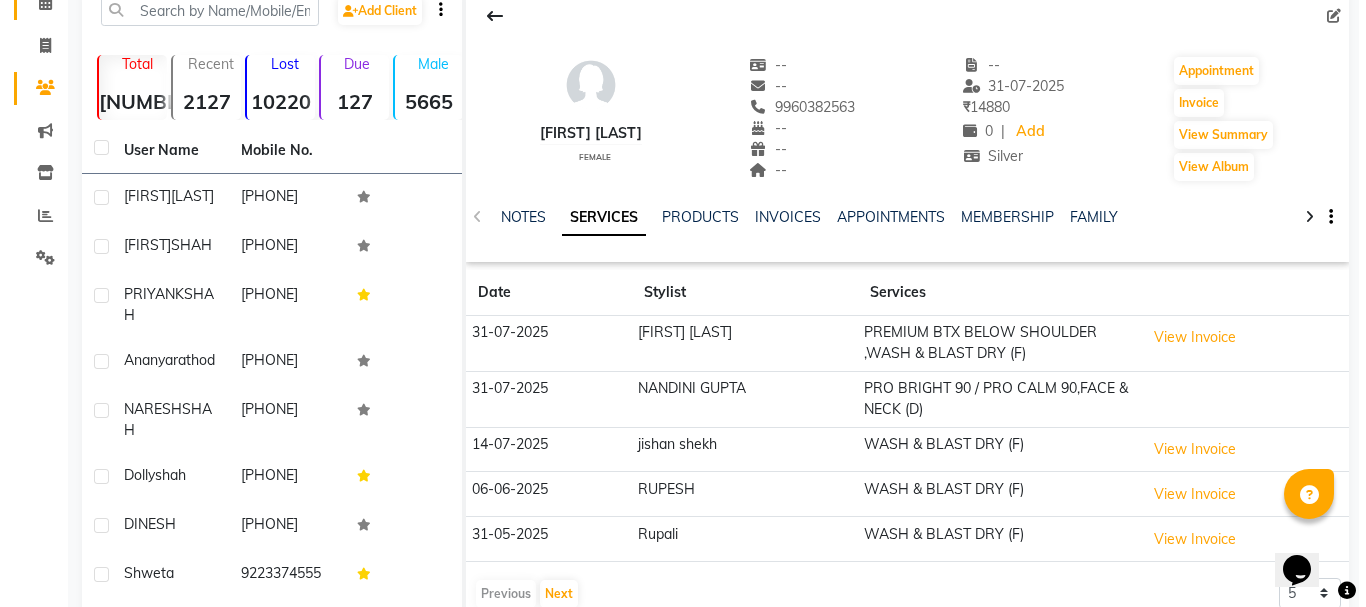 scroll, scrollTop: 0, scrollLeft: 0, axis: both 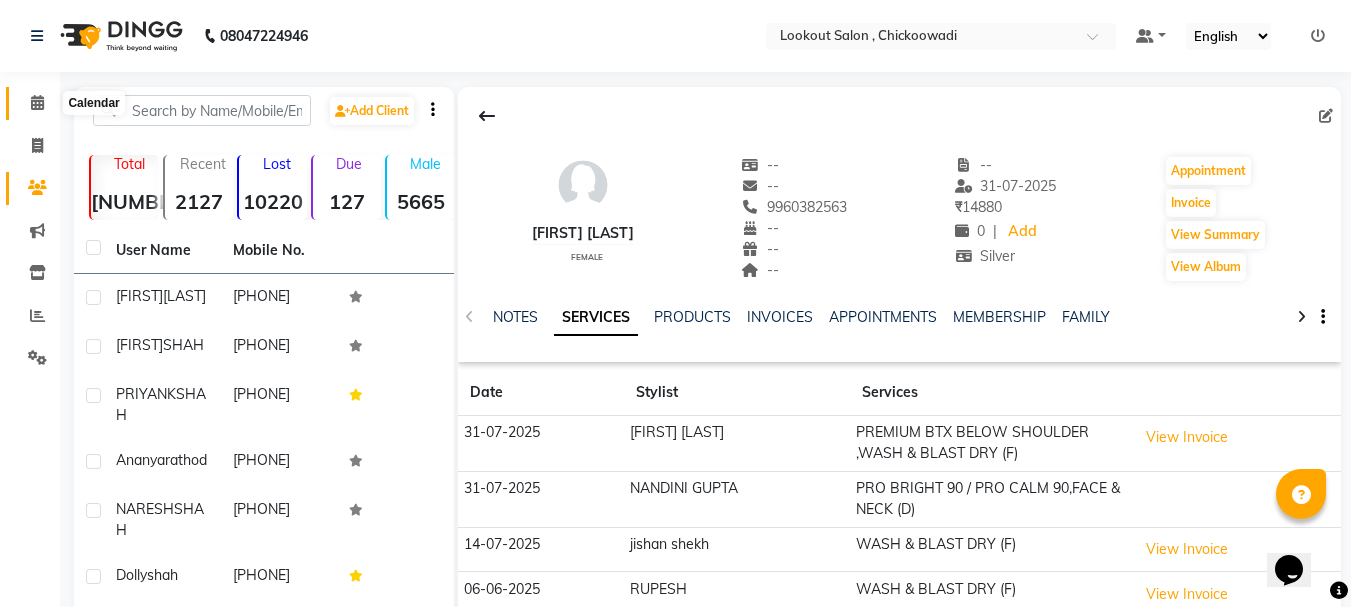 click 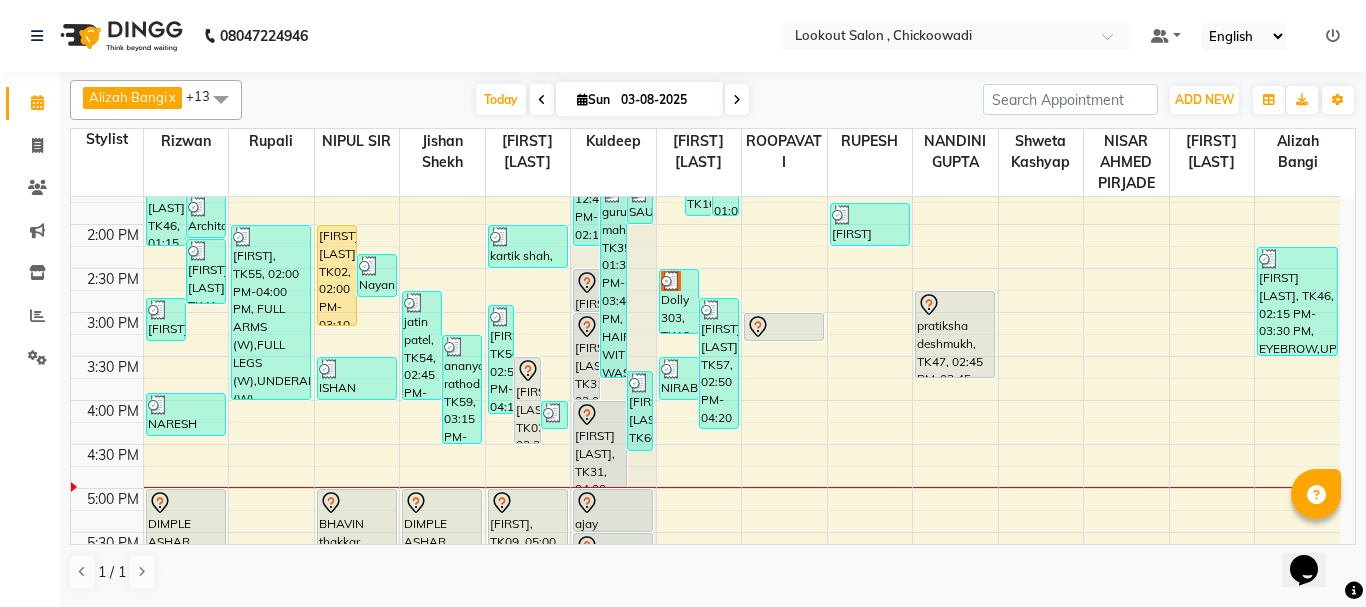 scroll, scrollTop: 700, scrollLeft: 0, axis: vertical 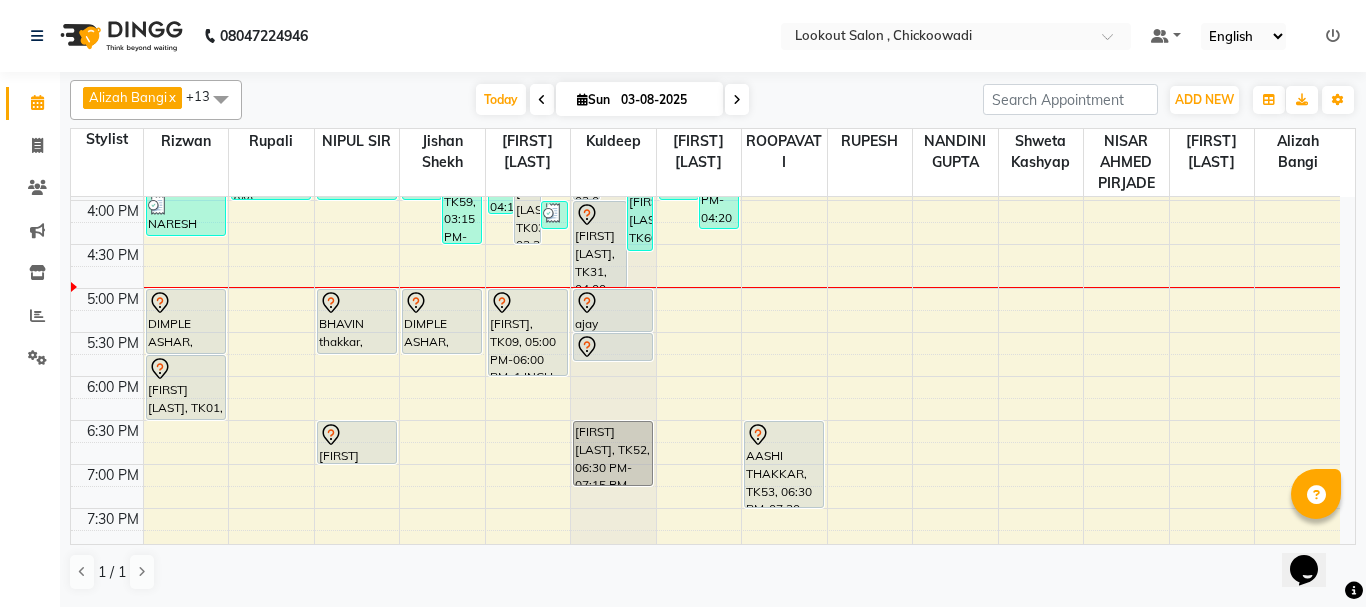 click on "[FIRST] [LAST], TK46, 01:15 PM-02:15 PM, 3 INCH TOUCH-UP  (WITH AMMONIA)     [FIRST] [LAST], TK41, 01:40 PM-02:10 PM, 911 HAIR SPA UPTO SHOULDER     [FIRST] [LAST], TK41, 02:10 PM-02:55 PM, HAIRCUT WITH SENIOR STYLIST (F)     [FIRST] [LAST], TK51, 02:50 PM-03:20 PM, HAIRCUT WITH STYLIST (M)     [FIRST] [LAST], TK58, 03:55 PM-04:25 PM, HAIRCUT WITH STYLIST (M)             [FIRST] [LAST], TK01, 05:00 PM-05:45 PM, HAIRCUT WITH CREATIVE STYLIST (F)             [FIRST] [LAST], TK01, 05:45 PM-06:30 PM, HAIRCUT WITH CREATIVE STYLIST (F)     [FIRST], TK55, 02:00 PM-04:00 PM, FULL ARMS (W),FULL LEGS (W),UNDERARM (W)    [FIRST] [LAST], TK02, 02:00 PM-03:10 PM, HAIRCUT WITH ART DIRECTOR     [FIRST] [LAST], TK50, 02:20 PM-02:50 PM, HAIRCUT WITH ART DIRECTOR" at bounding box center [705, 200] 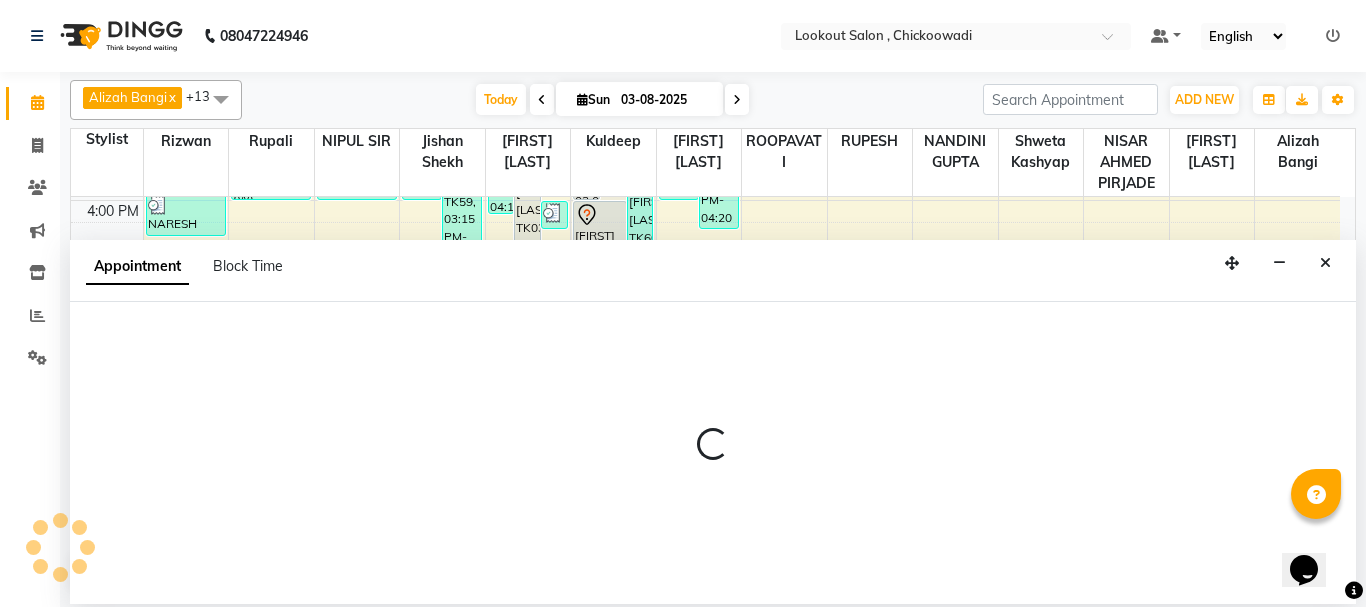 select on "24828" 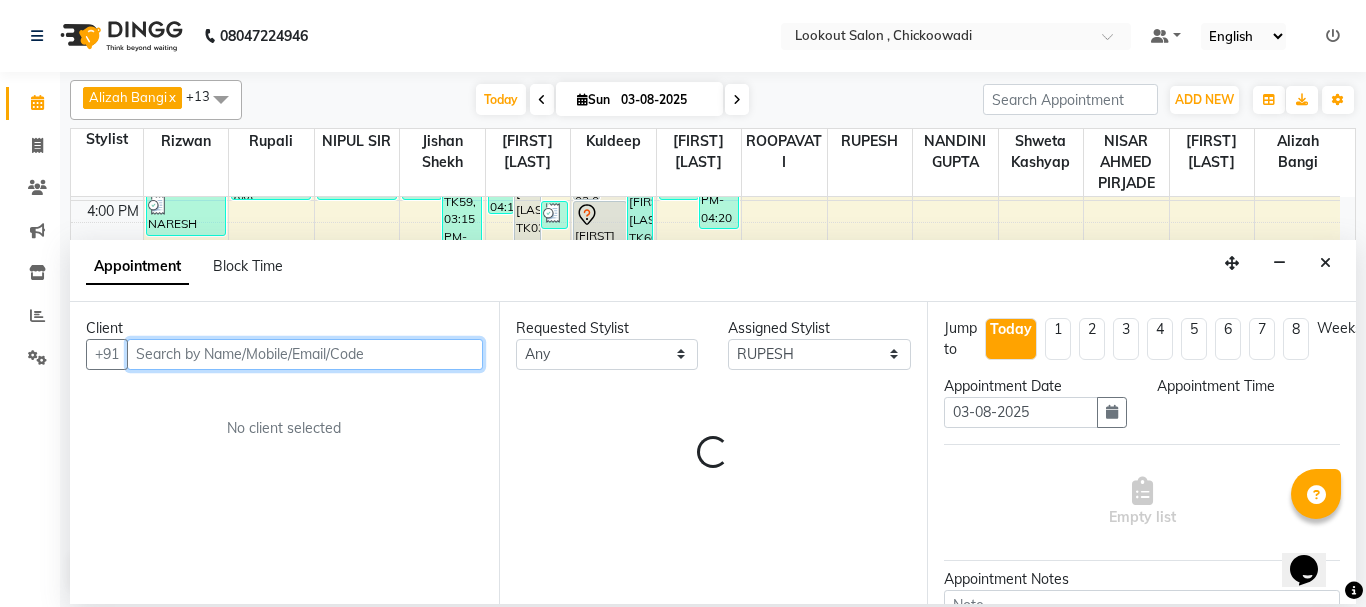 select on "1110" 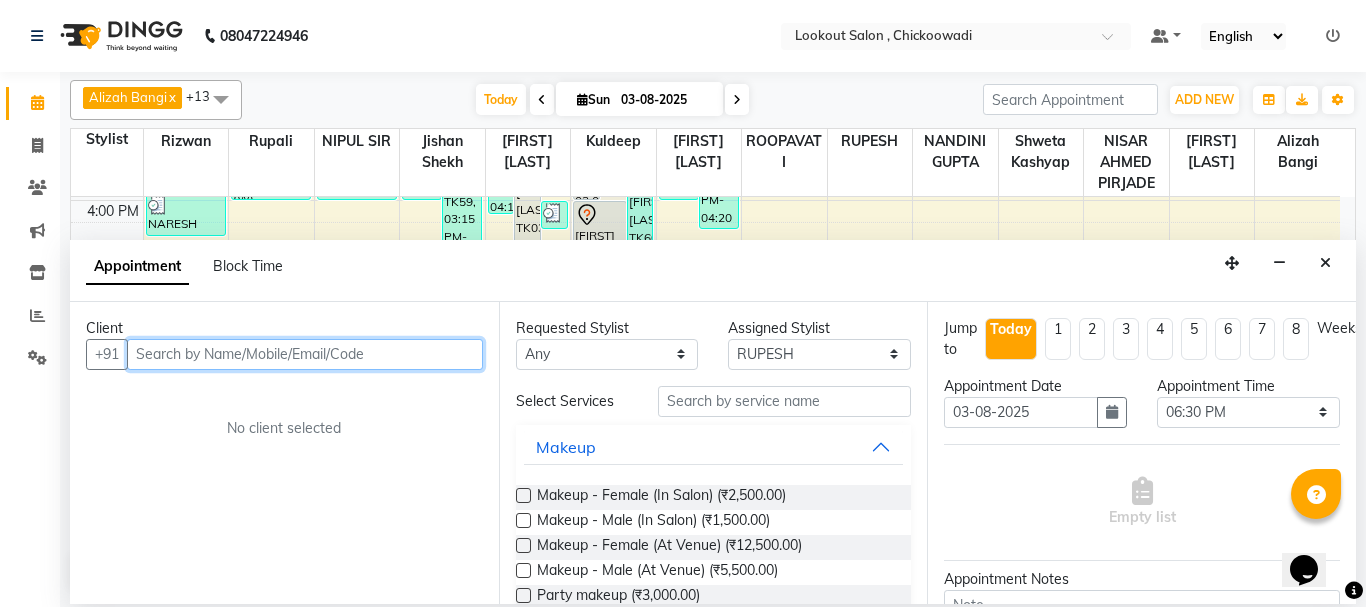 click at bounding box center (305, 354) 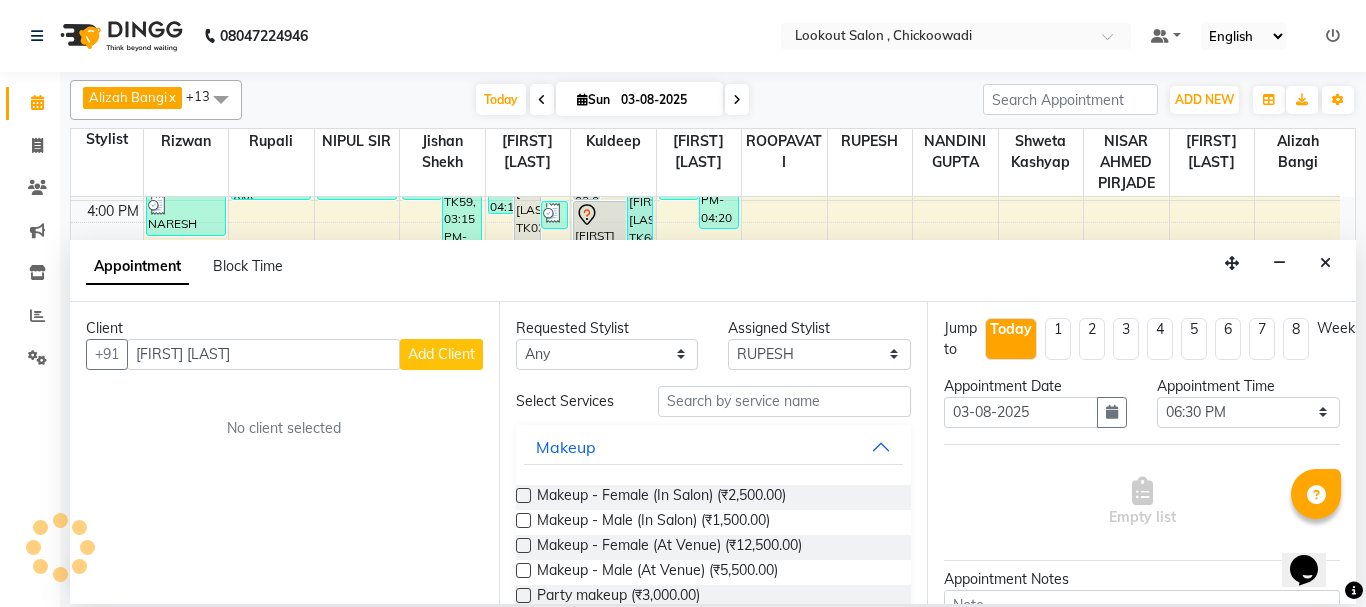 click on "[FIRST] [LAST] x [FIRST] [LAST] x [FIRST] [LAST] x [FIRST] x [FIRST] [LAST] x [FIRST] [LAST] x [FIRST] [LAST] x [FIRST] [LAST] x [FIRST] [LAST] x [FIRST] [LAST] x [FIRST] [LAST] x [FIRST] [LAST] x [FIRST] [LAST] x +13 UnSelect All [FIRST] [LAST] x [FIRST] [LAST] x [FIRST] [LAST] x [FIRST] x [FIRST] [LAST] x [FIRST] [LAST] x [FIRST] [LAST] x [FIRST] [LAST] x [FIRST] [LAST] x [FIRST] [LAST] x [FIRST] [LAST] x [FIRST] [LAST] x [FIRST] [LAST] x [FIRST] [LAST] x Today  Sun 03-08-2025 Toggle Dropdown Add Appointment Add Invoice Add Expense Add Attendance Add Client Add Transaction Toggle Dropdown Add Appointment Add Invoice Add Expense Add Attendance Add Client ADD NEW Toggle Dropdown Add Appointment Add Invoice Add Expense Add Attendance Add Client Add Transaction [FIRST] [LAST] x [FIRST] [LAST] x [FIRST] [LAST] x [FIRST] x [FIRST] [LAST] x [FIRST] [LAST] x [FIRST] [LAST] x [FIRST] [LAST] x [FIRST] [LAST] x [FIRST] [LAST] x [FIRST] [LAST] x [FIRST] [LAST] x [FIRST] [LAST] x +13 UnSelect All [FIRST] [LAST] [FIRST] [LAST] [FIRST] [LAST] [FIRST] NANDINI GUPTA [FIRST] [LAST] [FIRST] [LAST] [FIRST] [LAST] [FIRST] [LAST] [FIRST] [LAST] [FIRST] [LAST] [FIRST] [LAST] [FIRST] [LAST] [FIRST] [LAST] [FIRST] [LAST] 14" 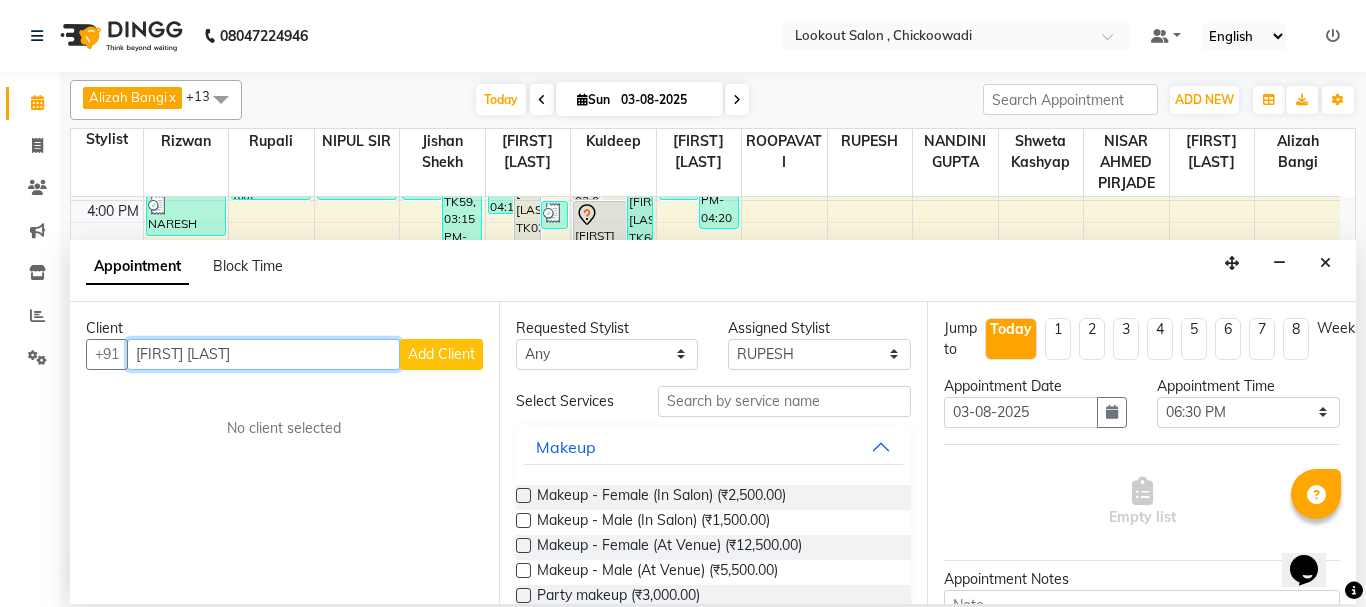 click on "[FIRST] [LAST]" at bounding box center [263, 354] 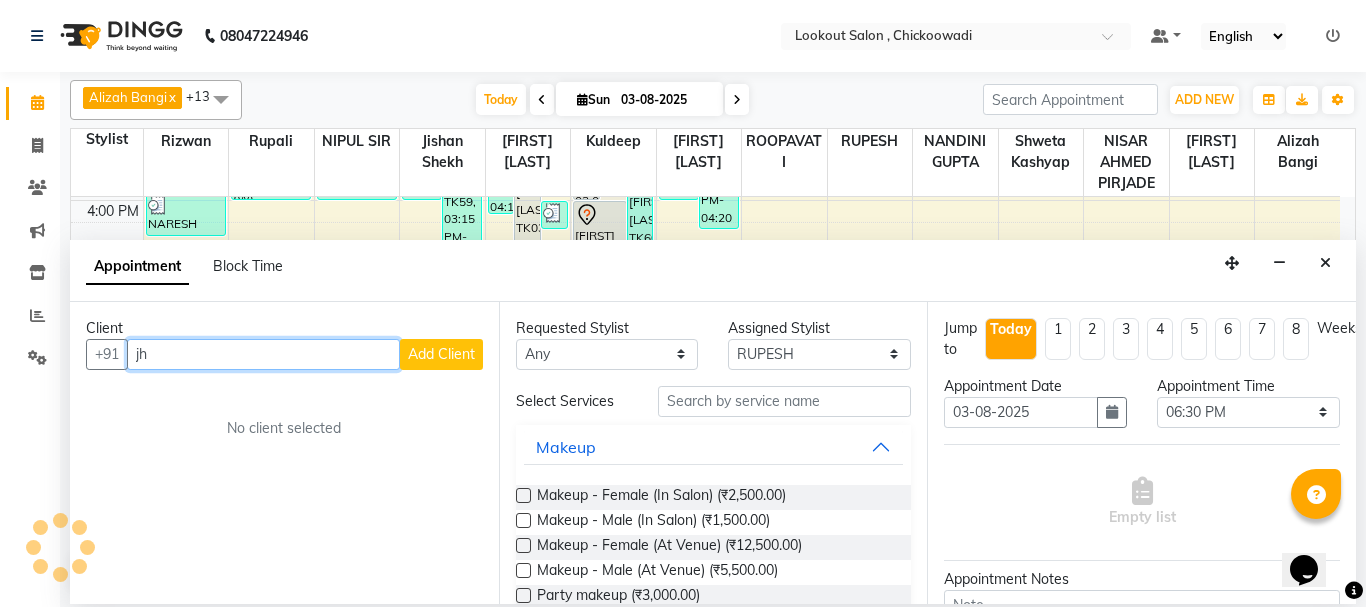 type on "j" 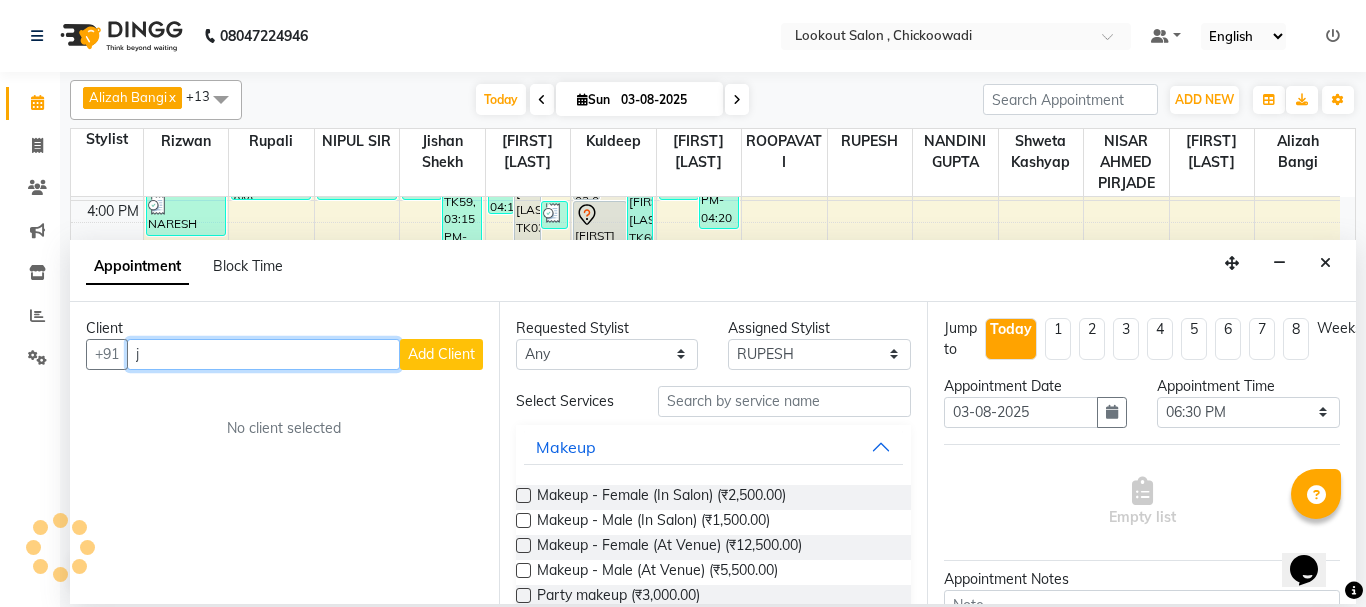 type 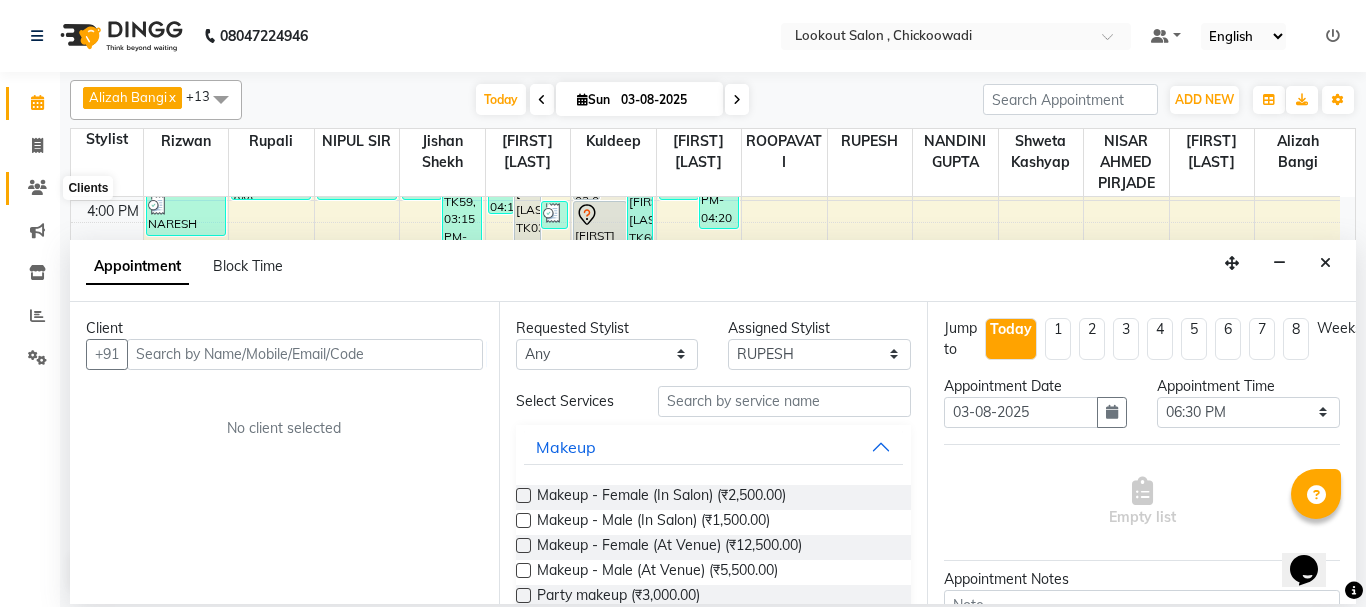 click 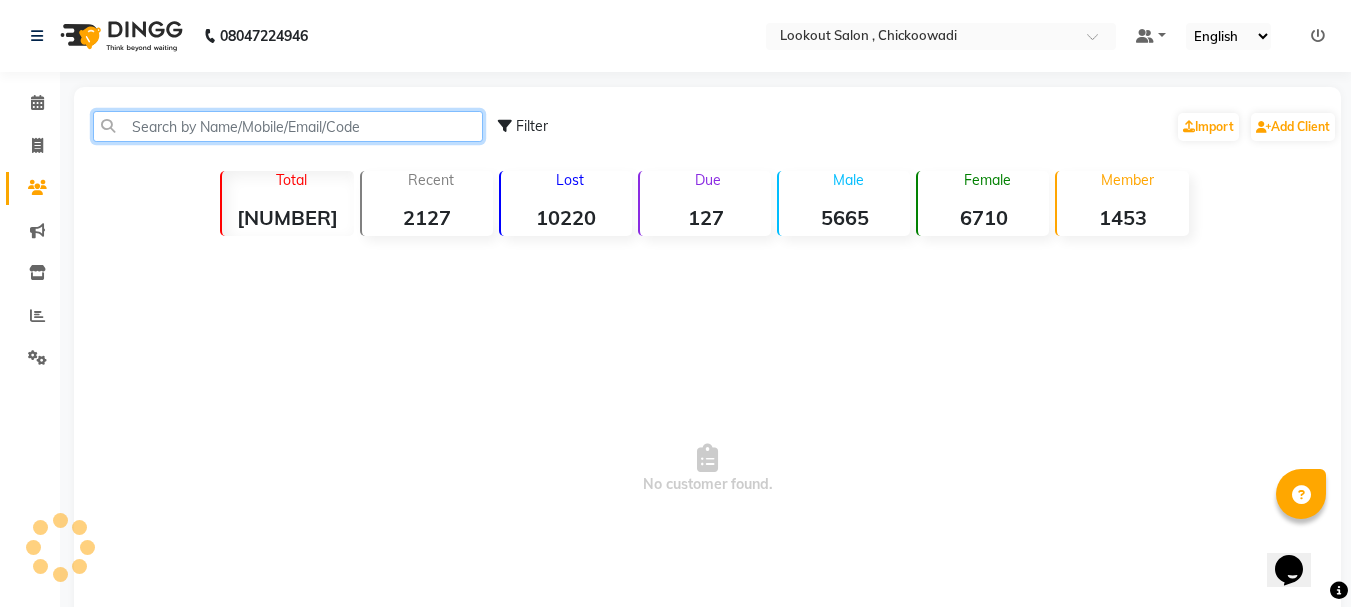 click 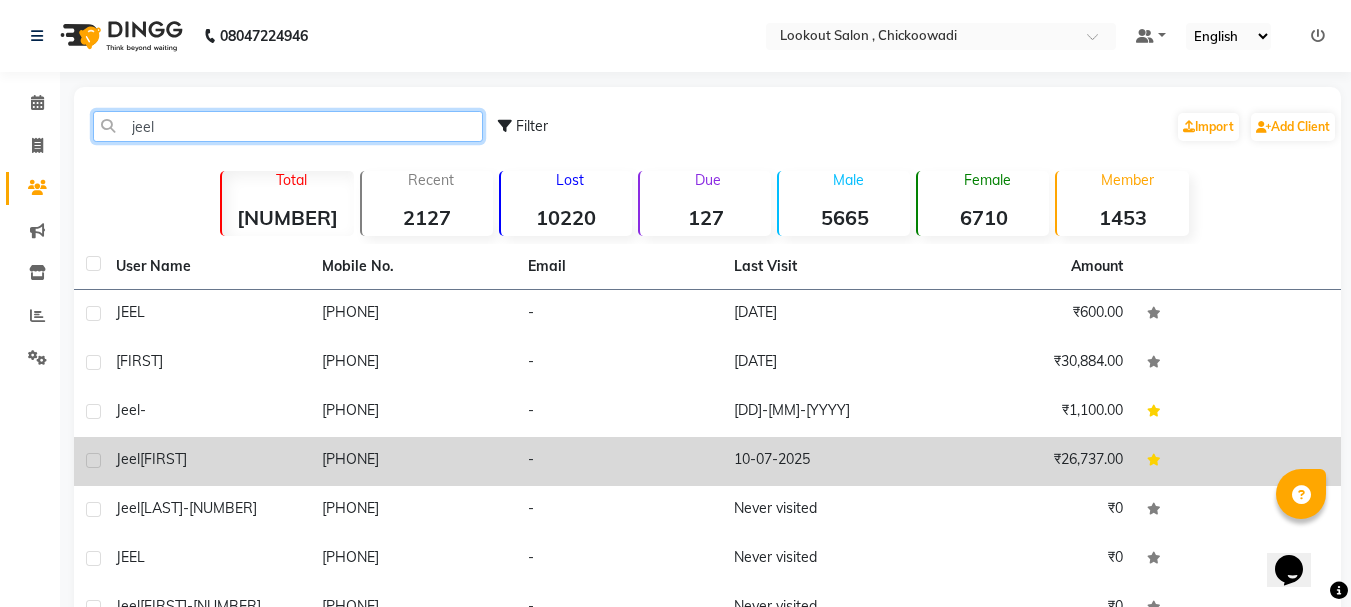 type on "jeel" 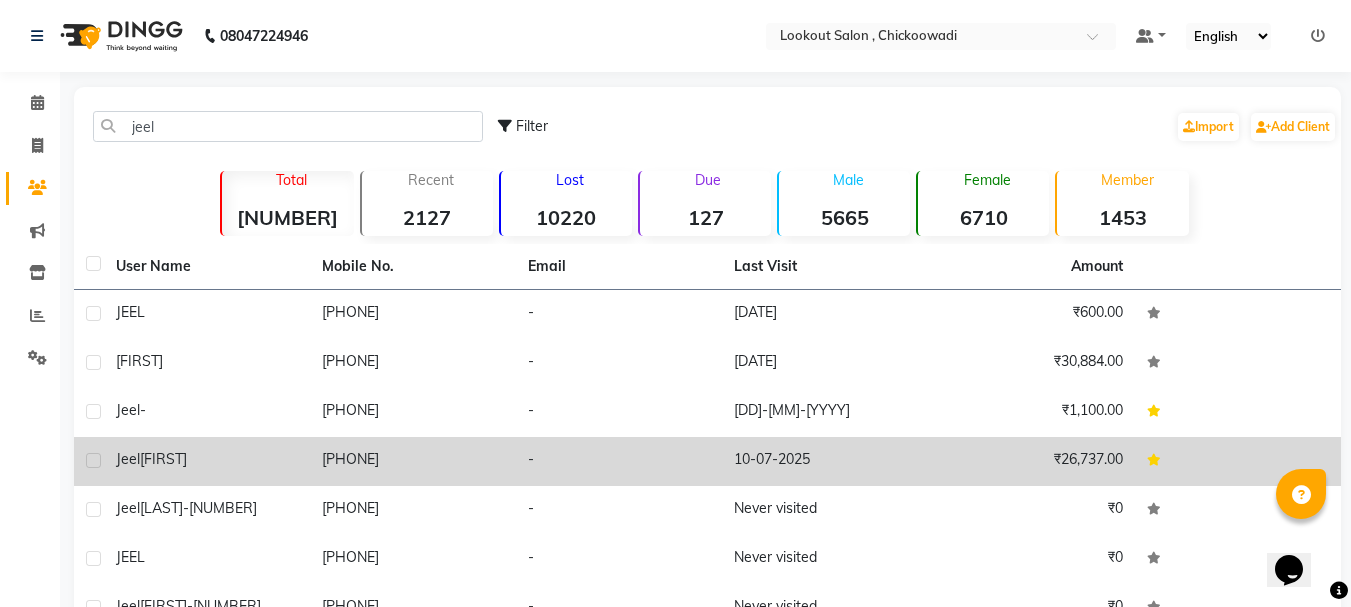 drag, startPoint x: 414, startPoint y: 462, endPoint x: 323, endPoint y: 458, distance: 91.08787 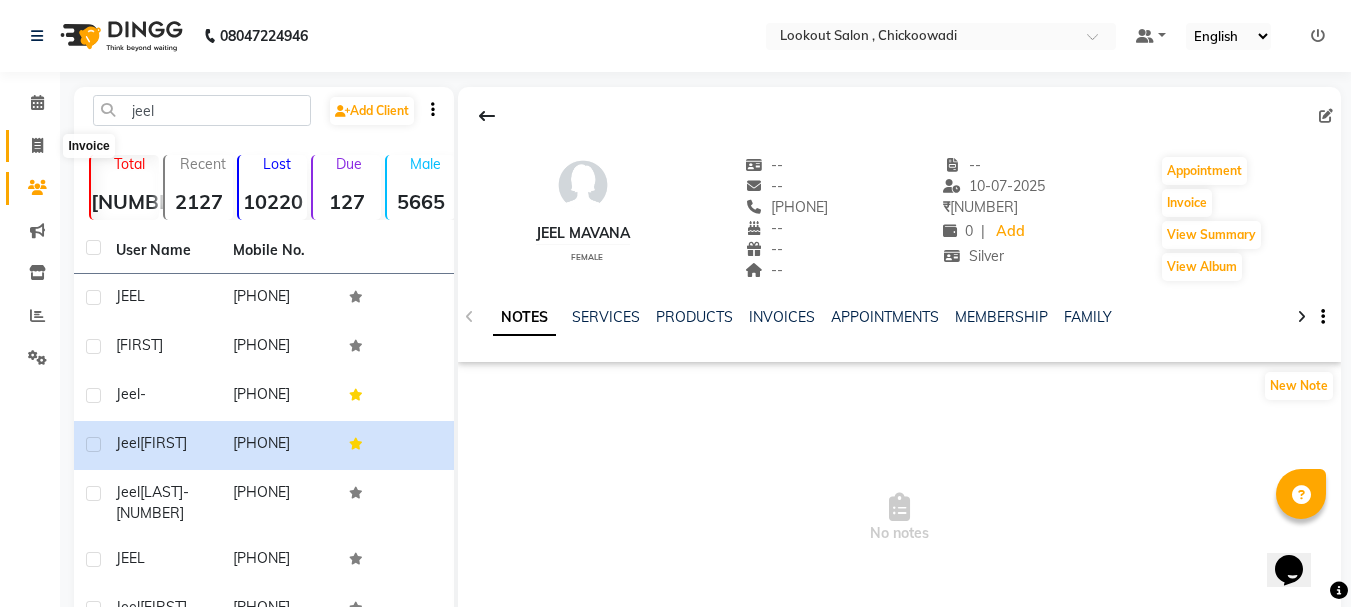 click 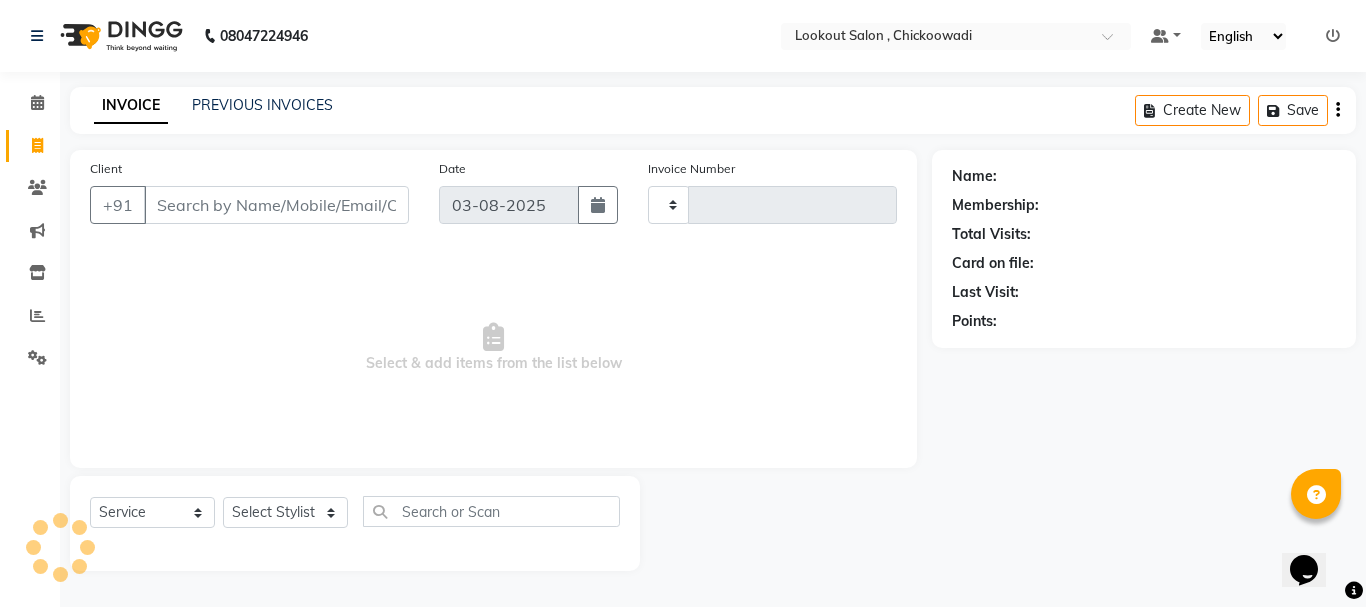 type on "4984" 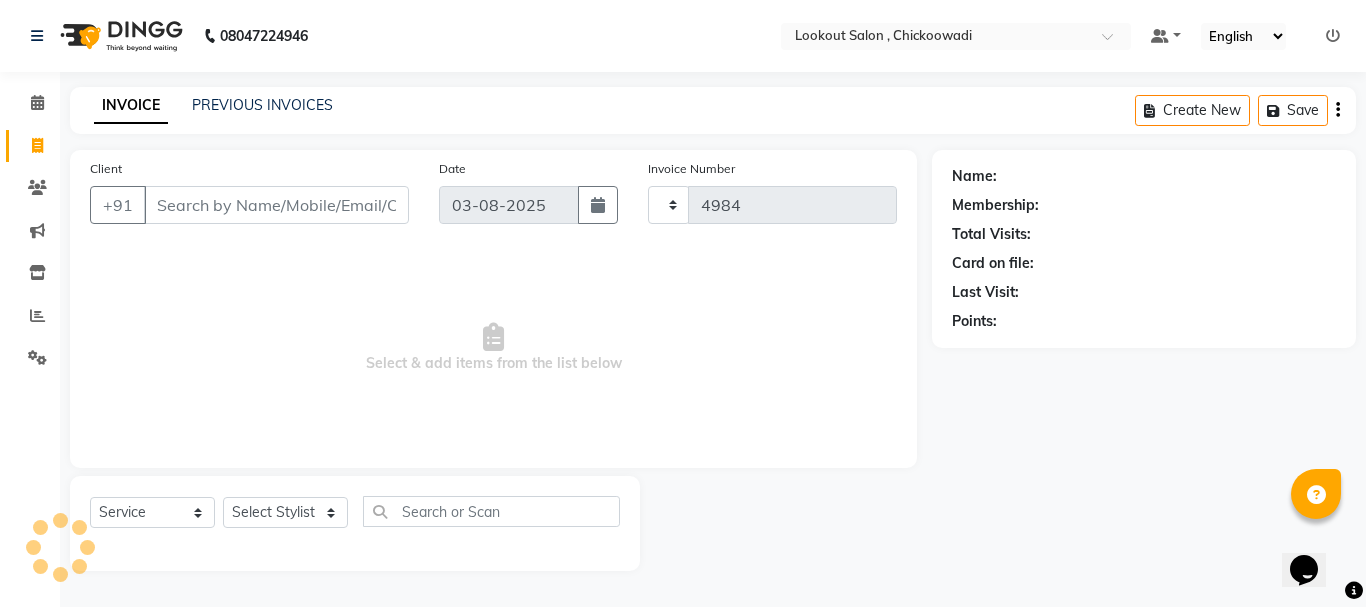 select on "151" 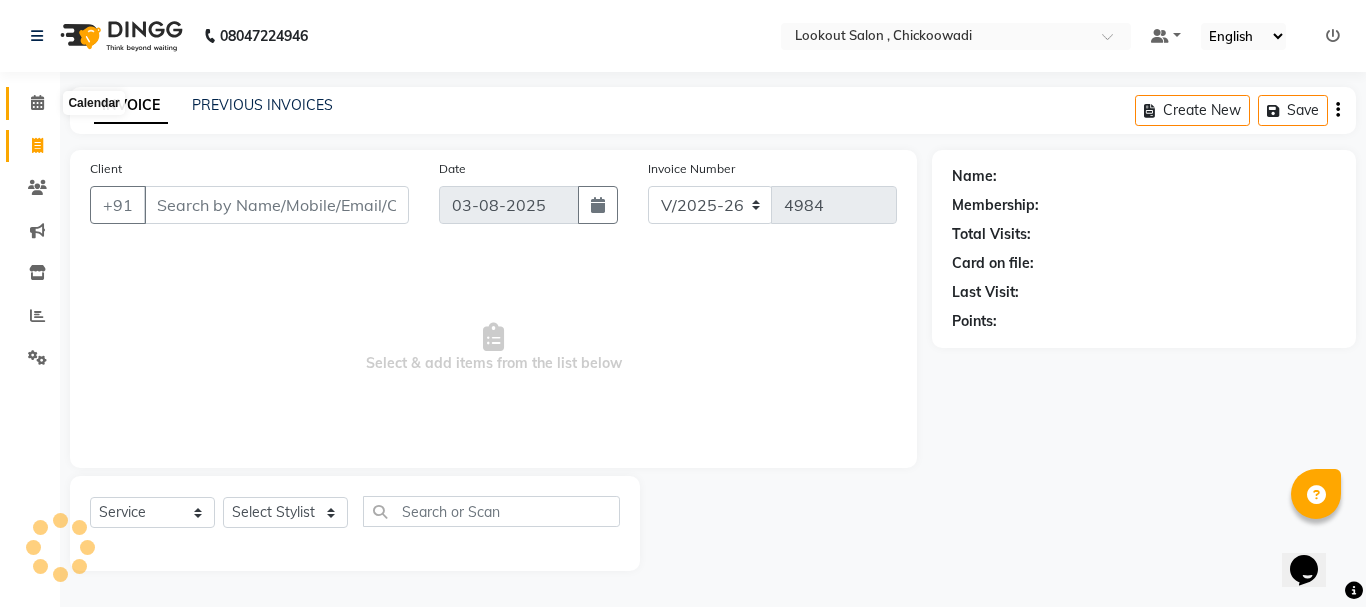 click 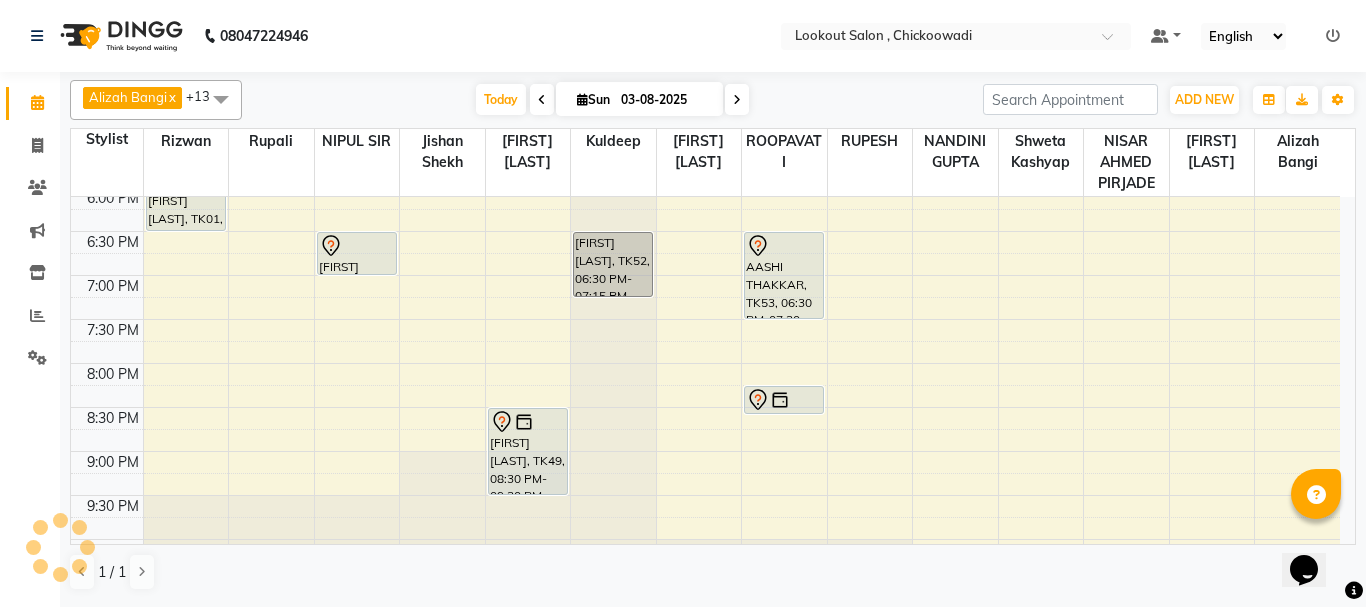 scroll, scrollTop: 800, scrollLeft: 0, axis: vertical 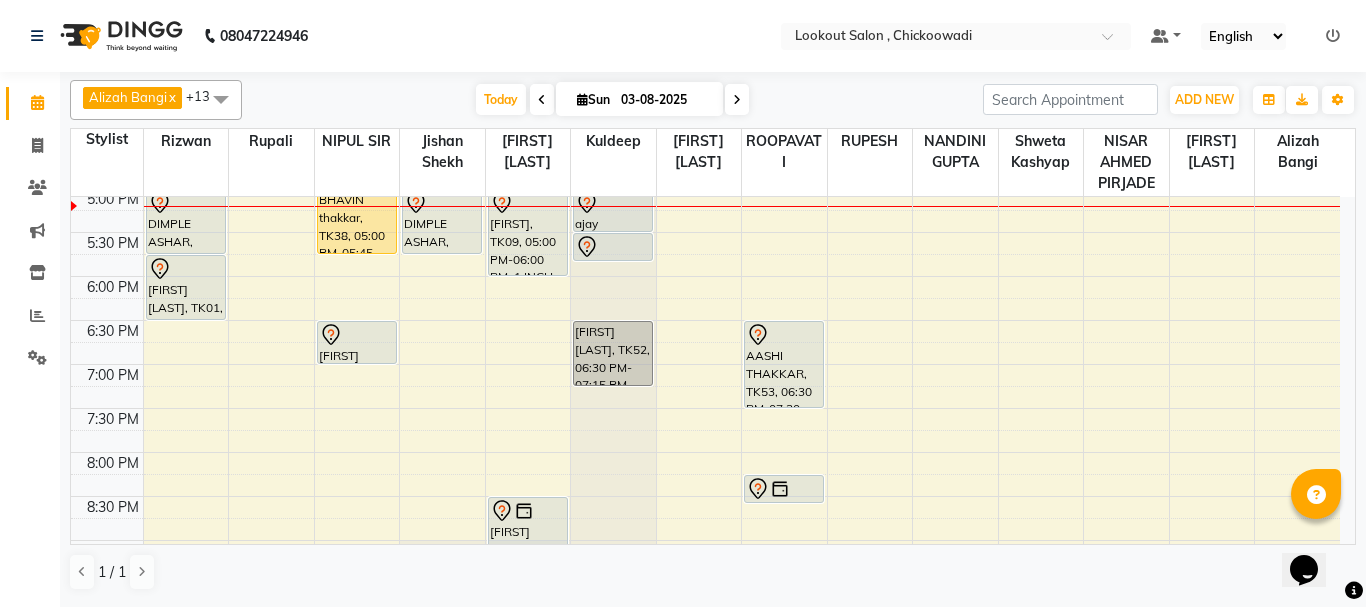 click on "[FIRST] [LAST], TK46, 01:15 PM-02:15 PM, 3 INCH TOUCH-UP  (WITH AMMONIA)     [FIRST] [LAST], TK41, 01:40 PM-02:10 PM, 911 HAIR SPA UPTO SHOULDER     [FIRST] [LAST], TK41, 02:10 PM-02:55 PM, HAIRCUT WITH SENIOR STYLIST (F)     [FIRST] [LAST], TK51, 02:50 PM-03:20 PM, HAIRCUT WITH STYLIST (M)     [FIRST] [LAST], TK58, 03:55 PM-04:25 PM, HAIRCUT WITH STYLIST (M)             [FIRST] [LAST], TK01, 05:00 PM-05:45 PM, HAIRCUT WITH CREATIVE STYLIST (F)             [FIRST] [LAST], TK01, 05:45 PM-06:30 PM, HAIRCUT WITH CREATIVE STYLIST (F)     [FIRST], TK55, 02:00 PM-04:00 PM, FULL ARMS (W),FULL LEGS (W),UNDERARM (W)    [FIRST] [LAST], TK02, 02:00 PM-03:10 PM, HAIRCUT WITH ART DIRECTOR     [FIRST] [LAST], TK50, 02:20 PM-02:50 PM, HAIRCUT WITH ART DIRECTOR" at bounding box center [705, 100] 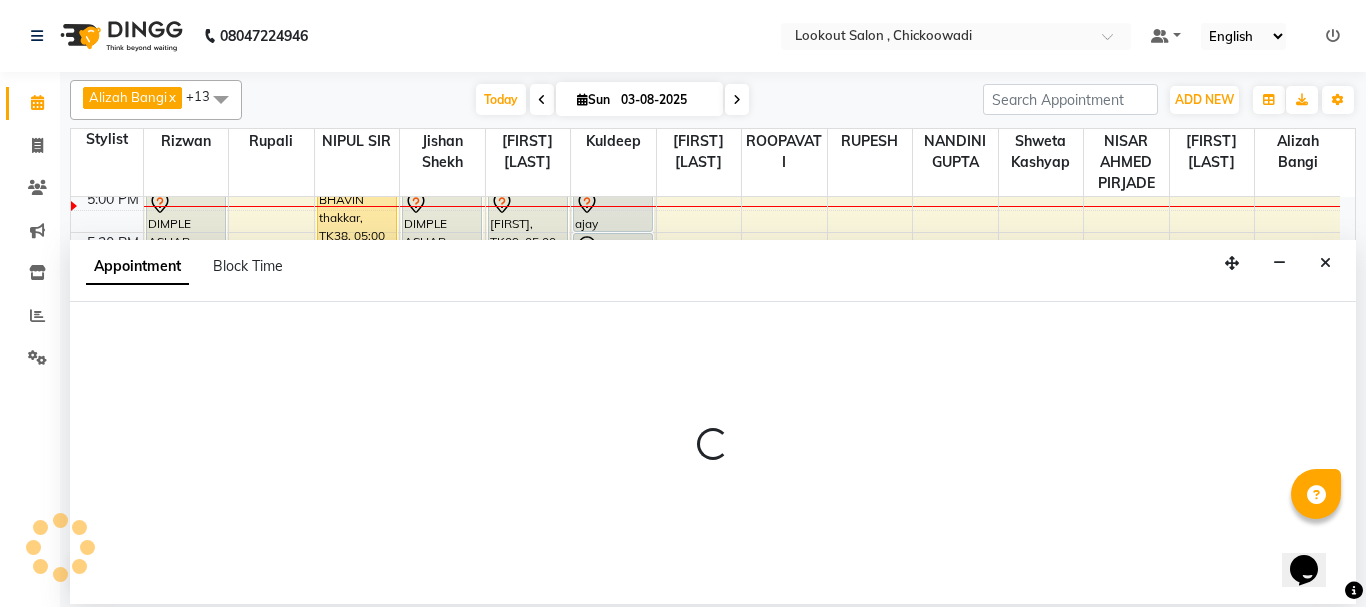 select on "24828" 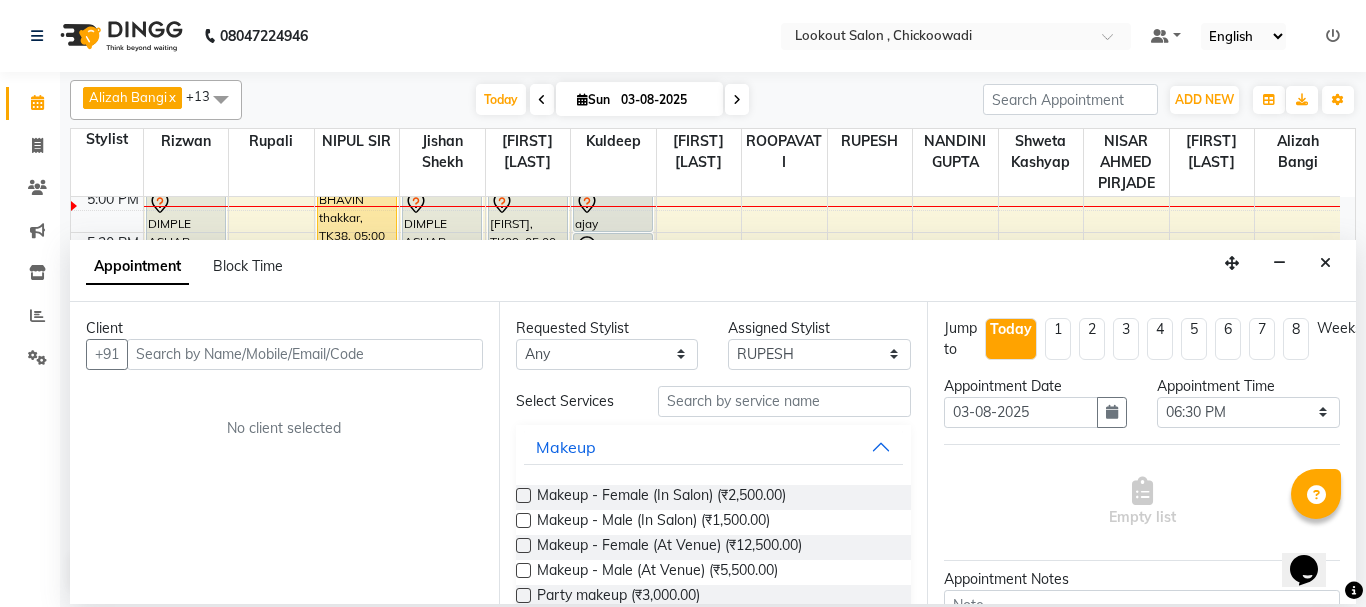 click at bounding box center [305, 354] 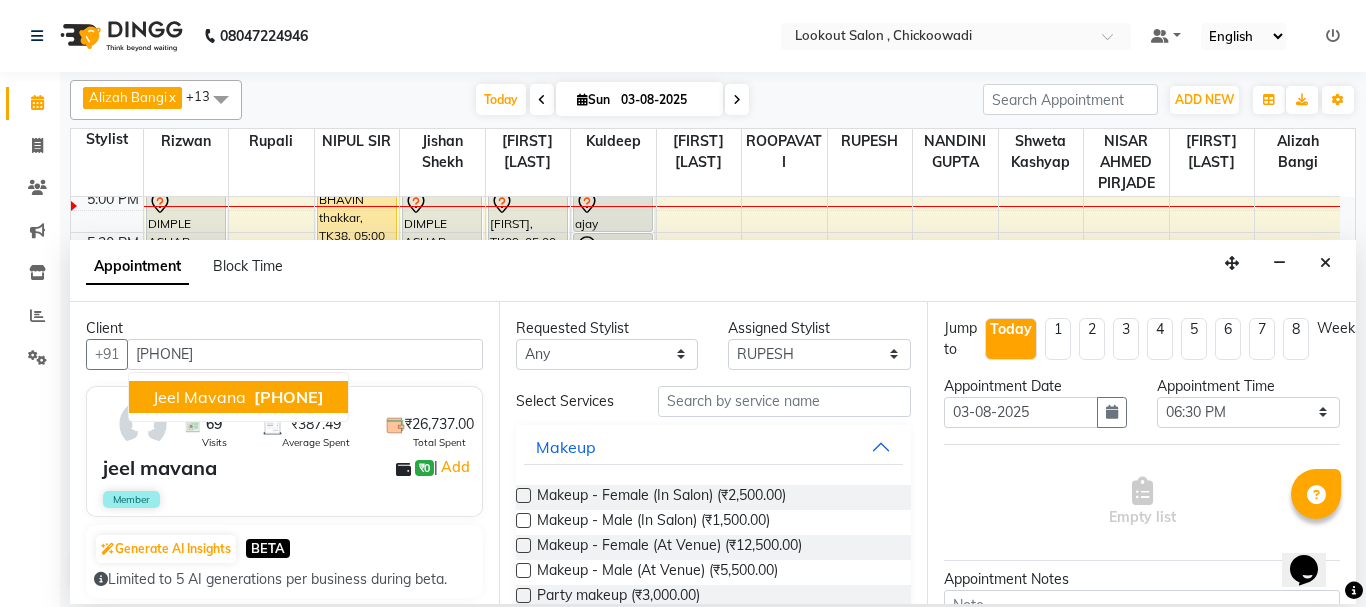 click on "jeel mavana" at bounding box center (199, 397) 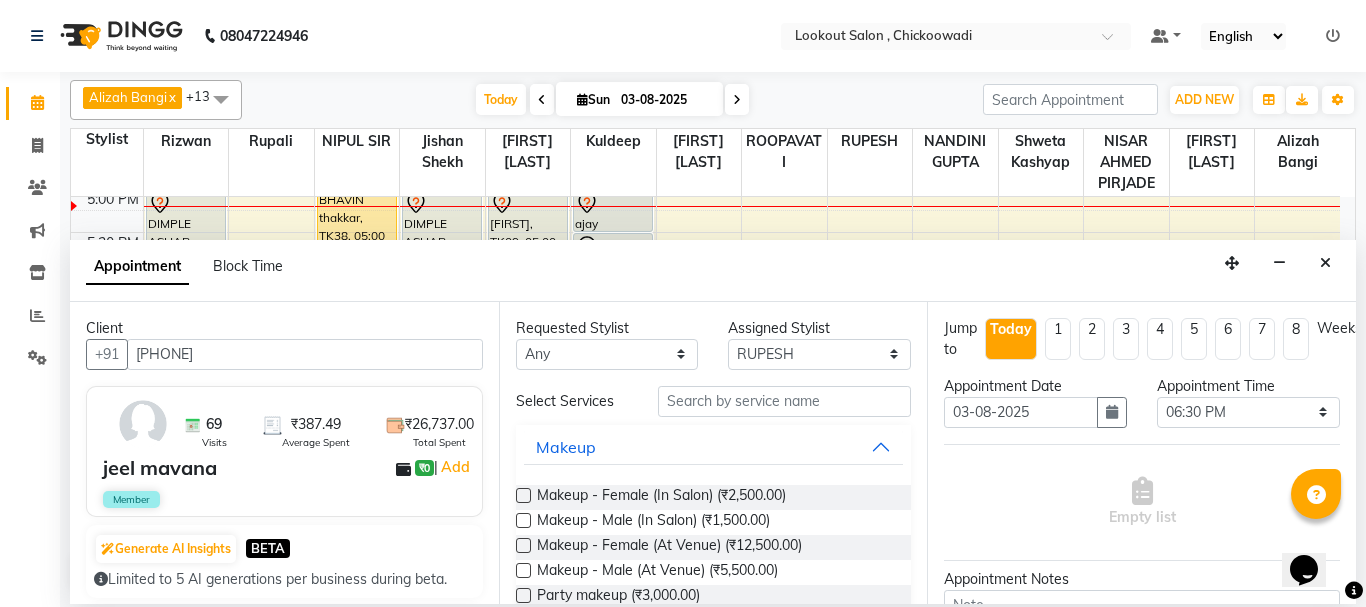 type on "[PHONE]" 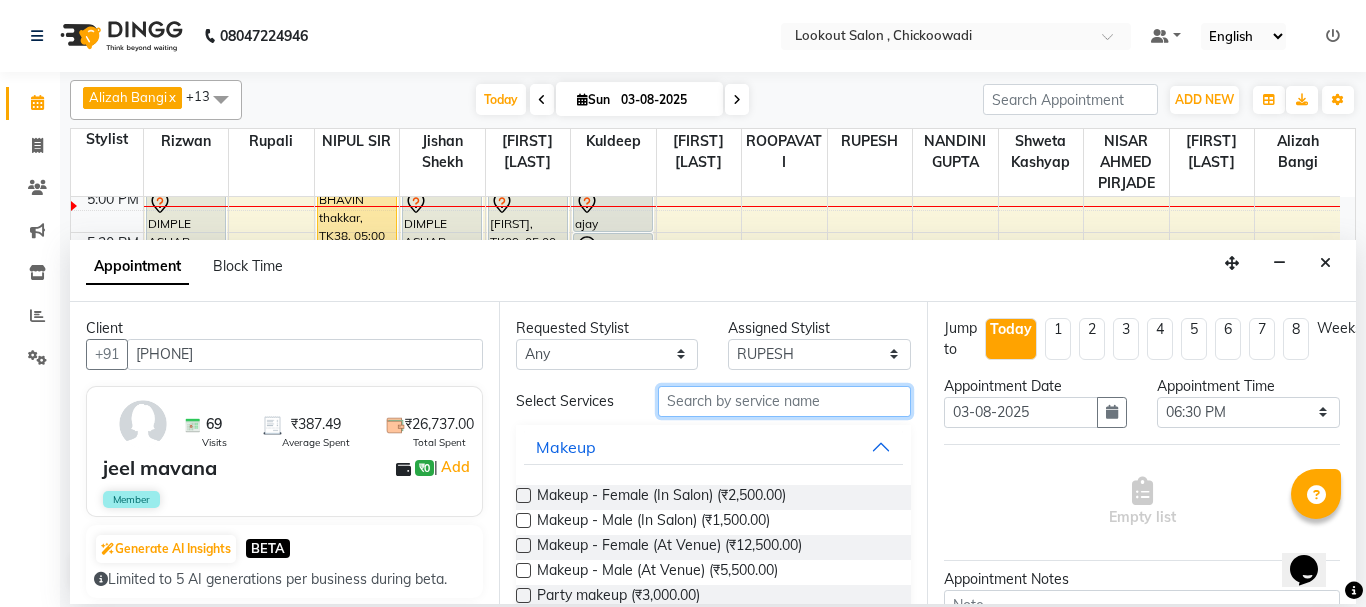 click at bounding box center [785, 401] 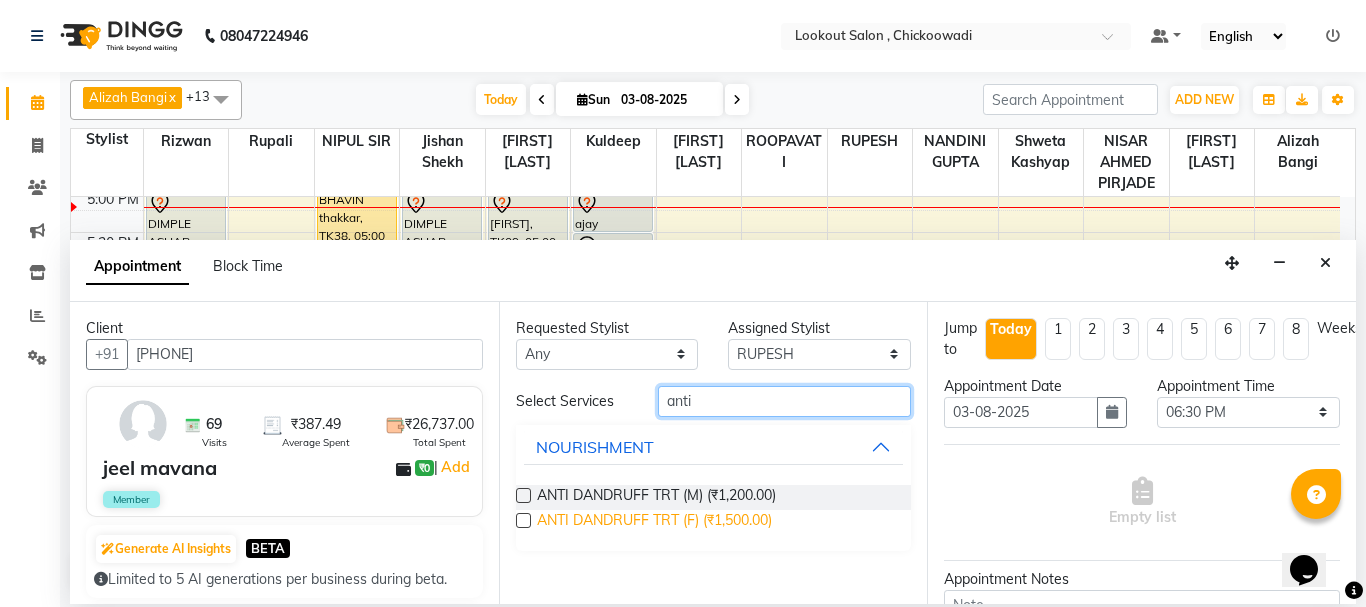 type on "anti" 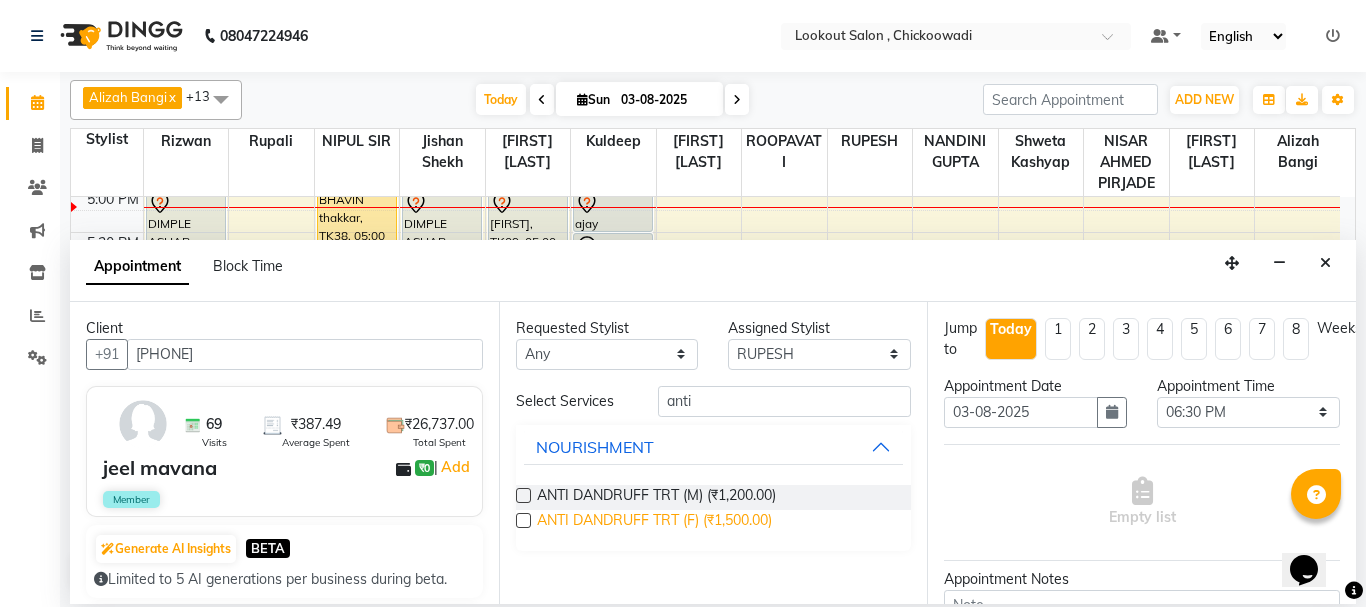 click on "ANTI DANDRUFF TRT (F) (₹1,500.00)" at bounding box center (654, 522) 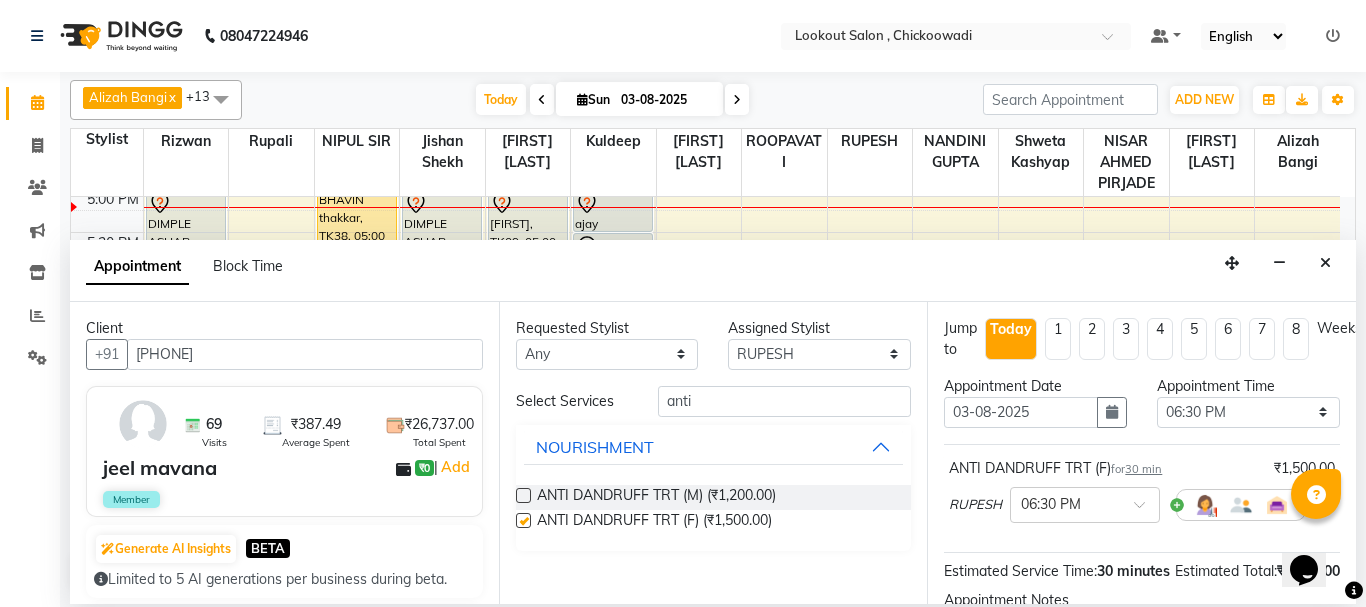 checkbox on "false" 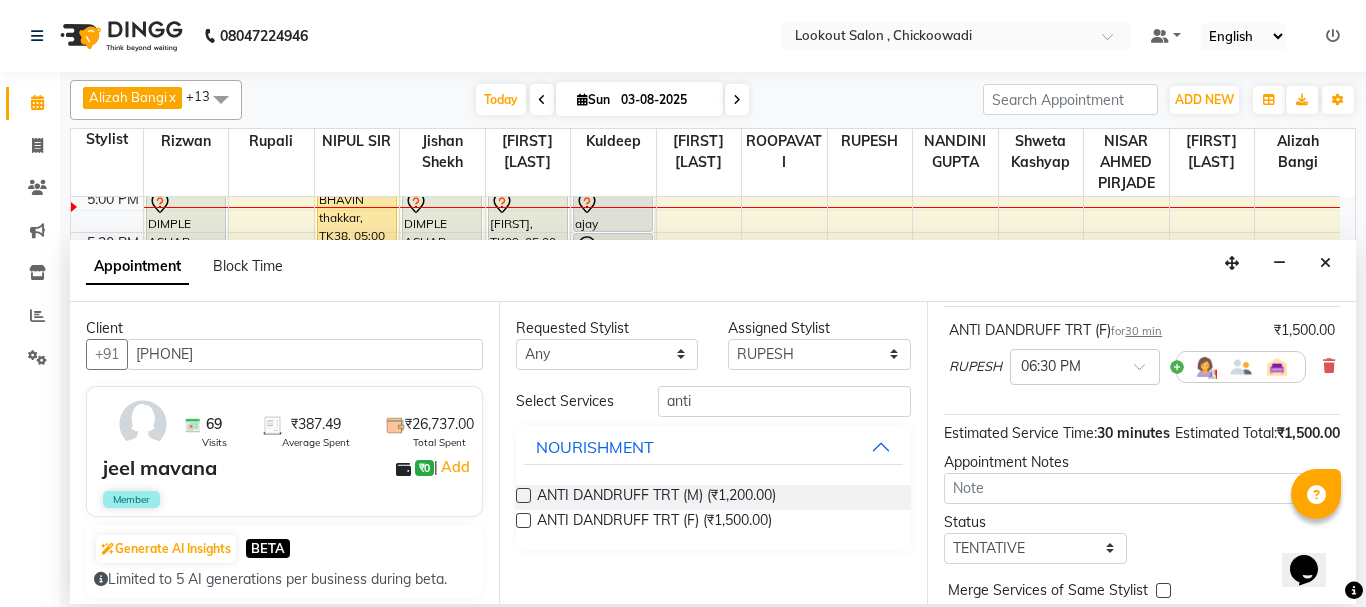 scroll, scrollTop: 260, scrollLeft: 0, axis: vertical 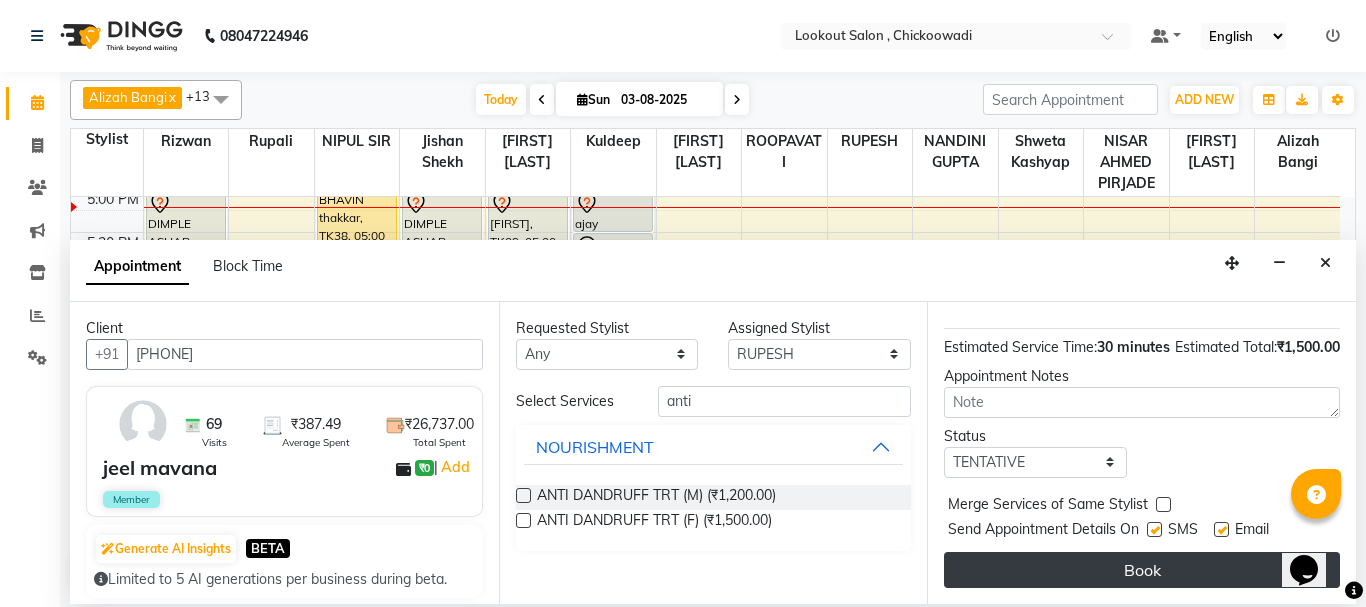 click on "Book" at bounding box center [1142, 570] 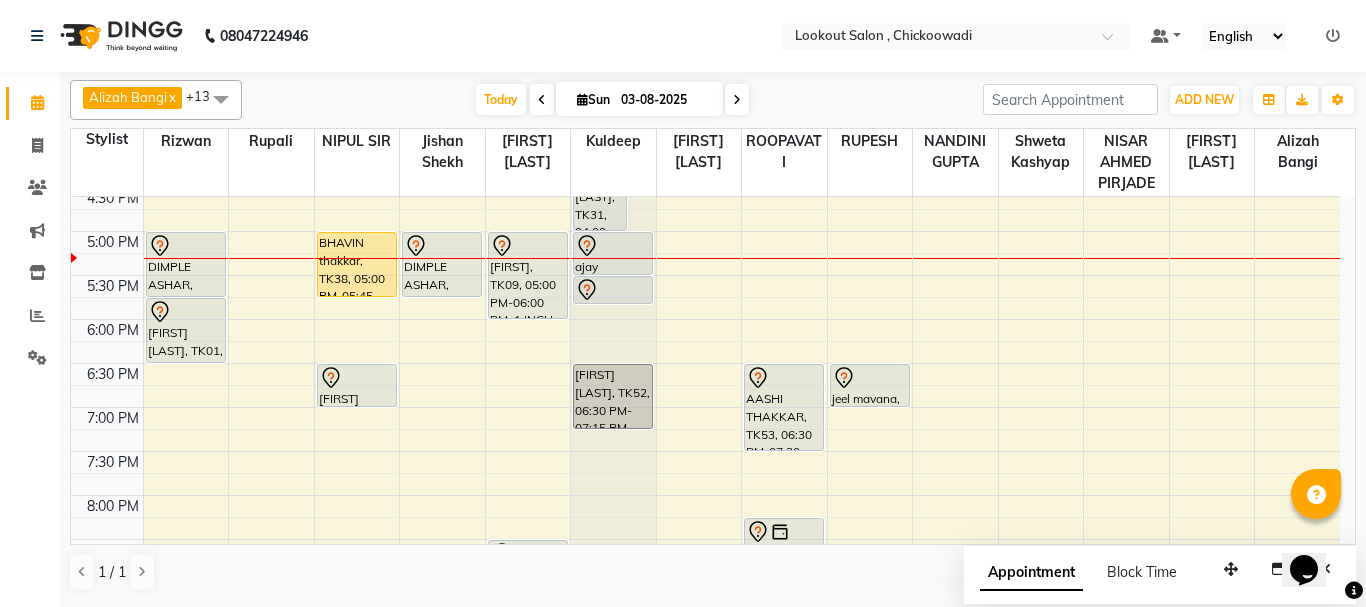 scroll, scrollTop: 800, scrollLeft: 0, axis: vertical 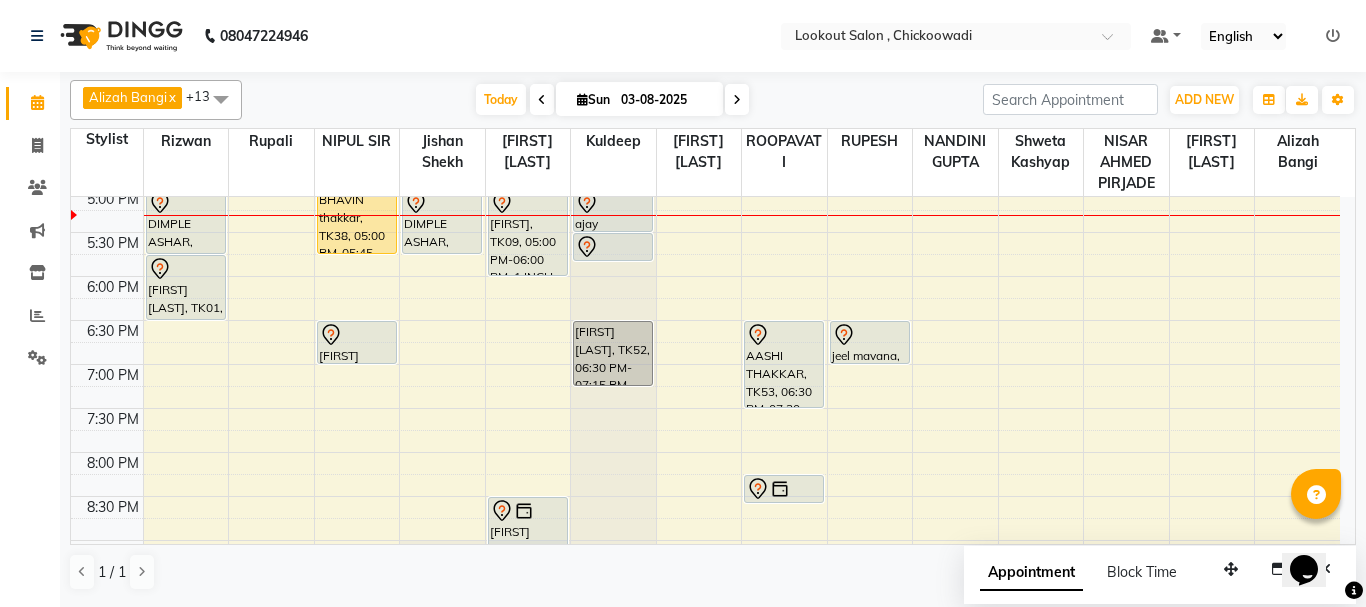 click on "[FIRST] [LAST], TK46, 01:15 PM-02:15 PM, 3 INCH TOUCH-UP  (WITH AMMONIA)     [FIRST] [LAST], TK41, 01:40 PM-02:10 PM, 911 HAIR SPA UPTO SHOULDER     [FIRST] [LAST], TK41, 02:10 PM-02:55 PM, HAIRCUT WITH SENIOR STYLIST (F)     [FIRST] [LAST], TK51, 02:50 PM-03:20 PM, HAIRCUT WITH STYLIST (M)     [FIRST] [LAST], TK58, 03:55 PM-04:25 PM, HAIRCUT WITH STYLIST (M)             [FIRST] [LAST], TK01, 05:00 PM-05:45 PM, HAIRCUT WITH CREATIVE STYLIST (F)             [FIRST] [LAST], TK01, 05:45 PM-06:30 PM, HAIRCUT WITH CREATIVE STYLIST (F)     [FIRST], TK55, 02:00 PM-04:00 PM, FULL ARMS (W),FULL LEGS (W),UNDERARM (W)    [FIRST] [LAST], TK02, 02:00 PM-03:10 PM, HAIRCUT WITH ART DIRECTOR     [FIRST] [LAST], TK50, 02:20 PM-02:50 PM, HAIRCUT WITH ART DIRECTOR" at bounding box center (705, 100) 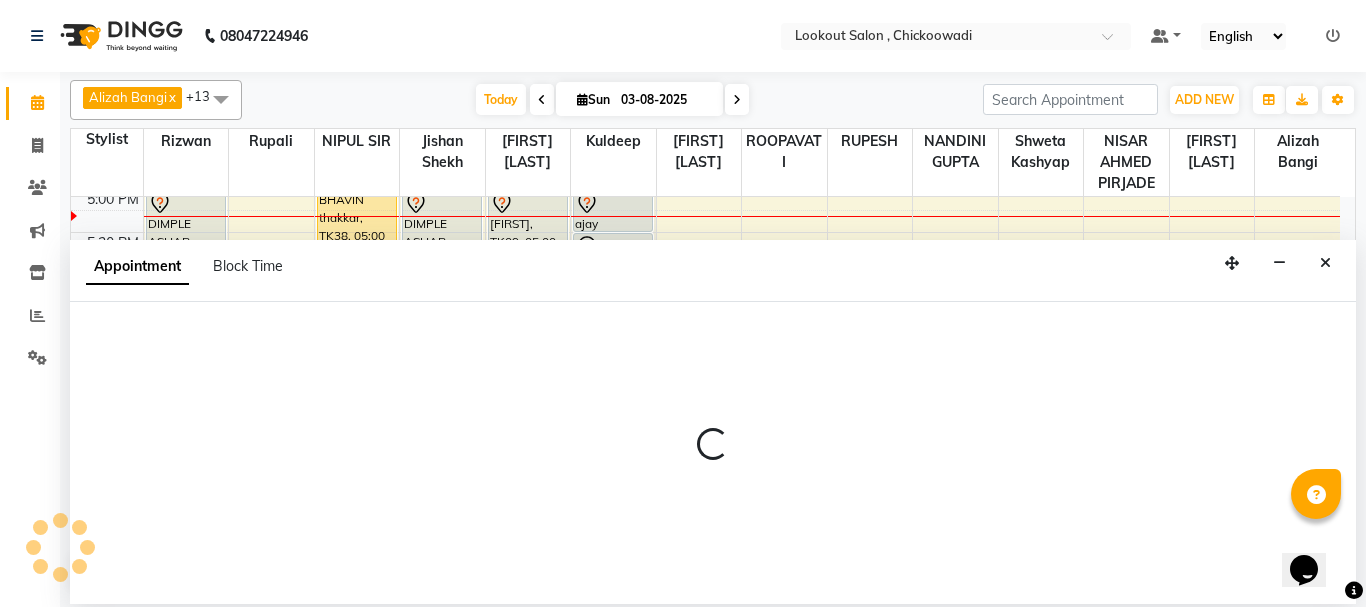 select on "20721" 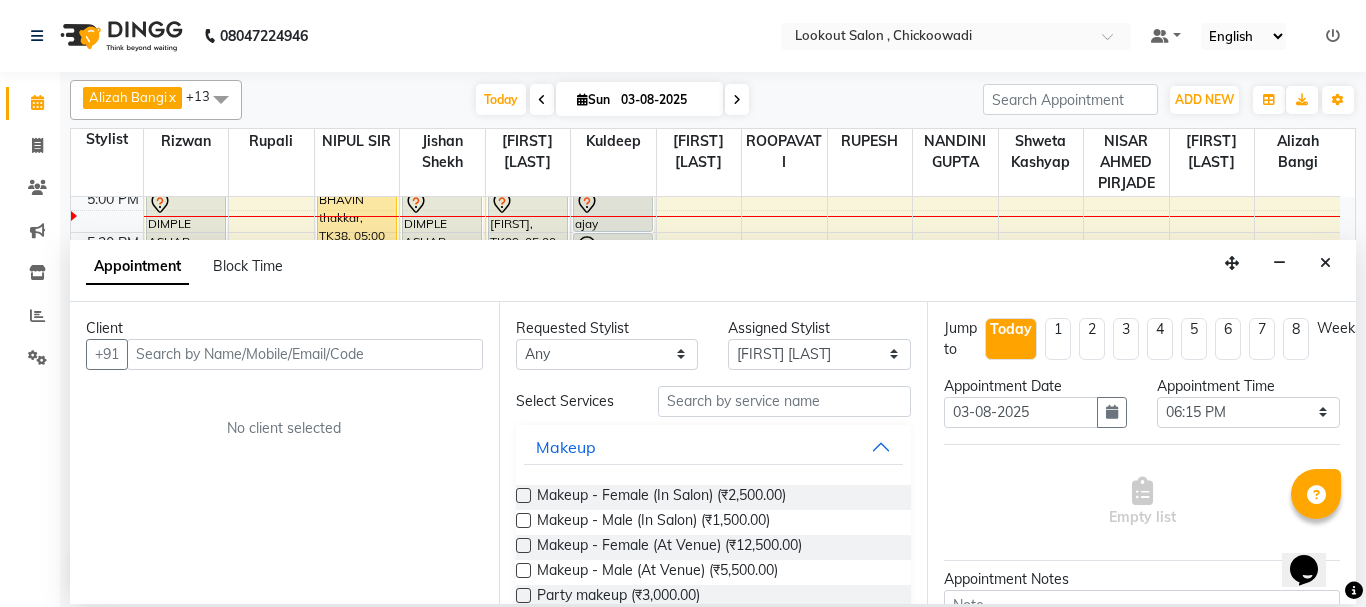 click at bounding box center (305, 354) 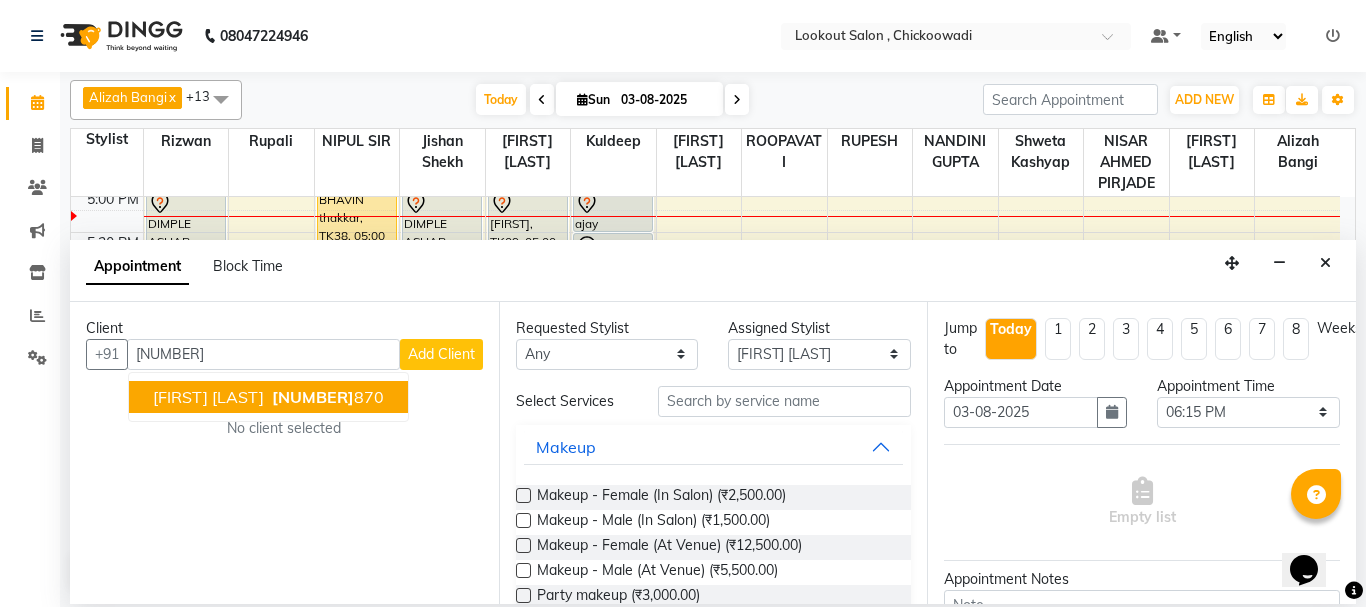 click on "[FIRST] [LAST] [NUMBER]" at bounding box center [268, 397] 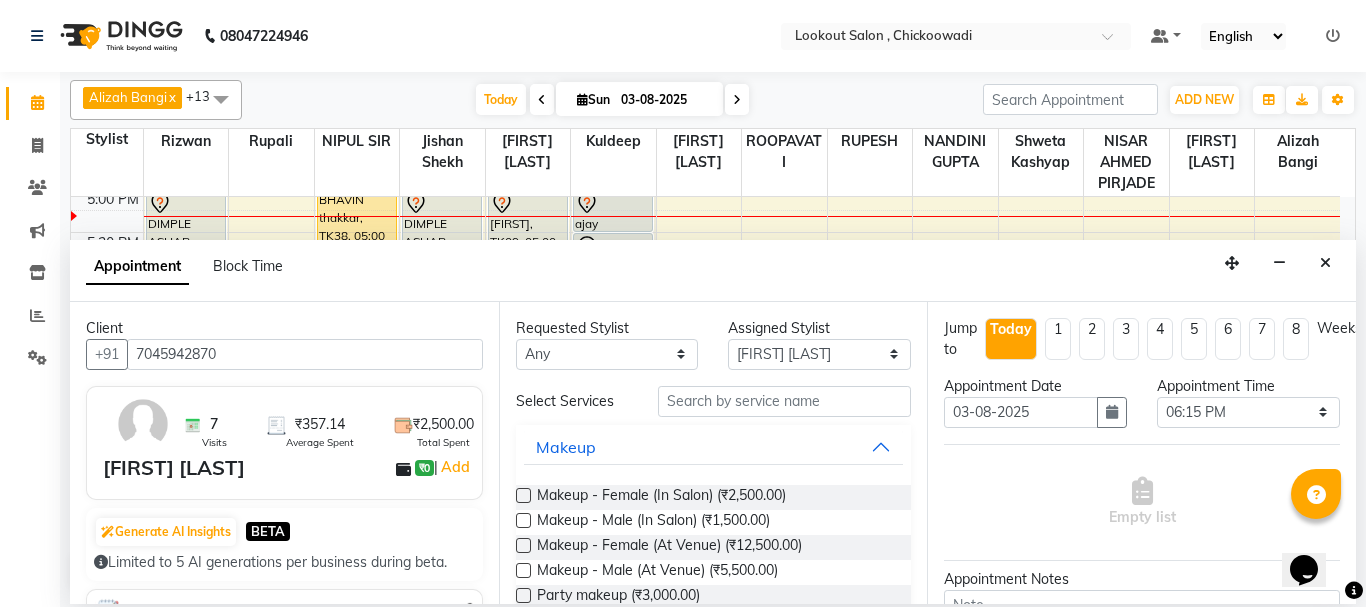 type on "7045942870" 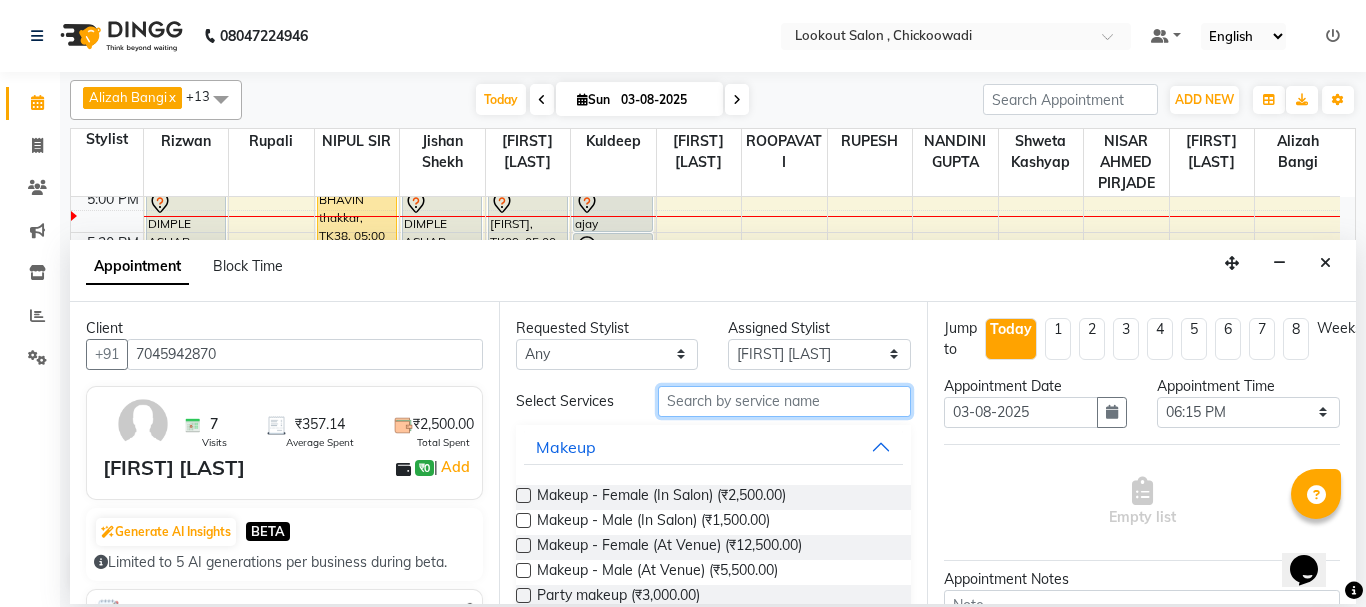click at bounding box center (785, 401) 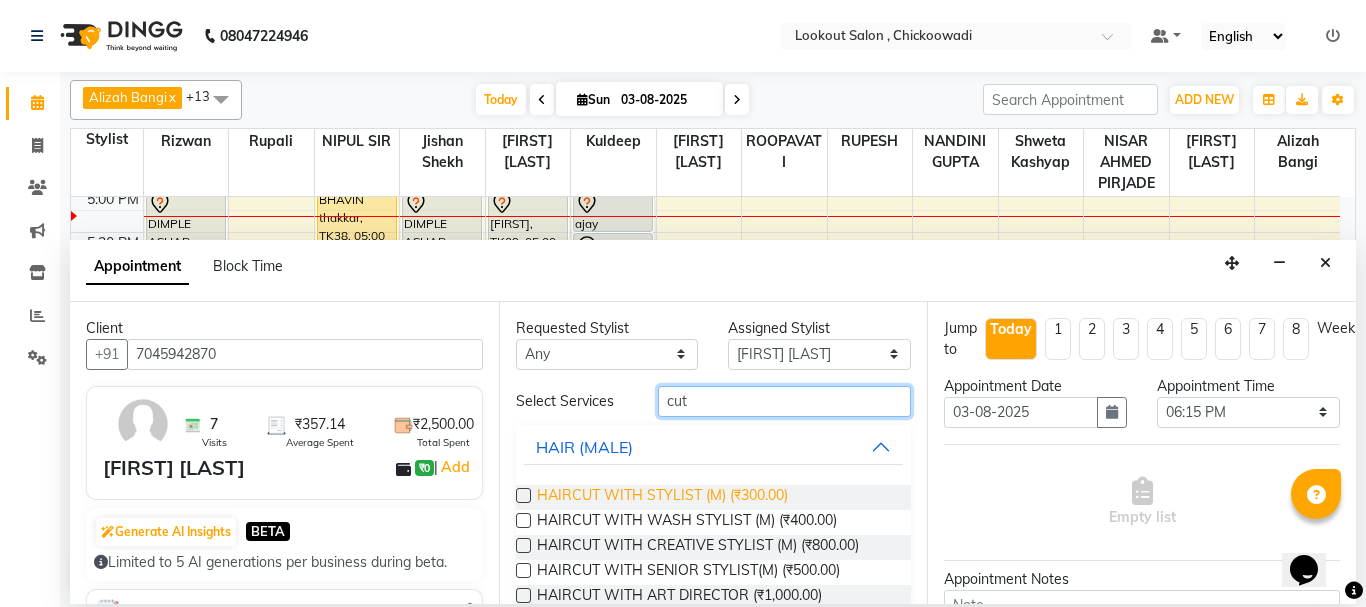 type on "cut" 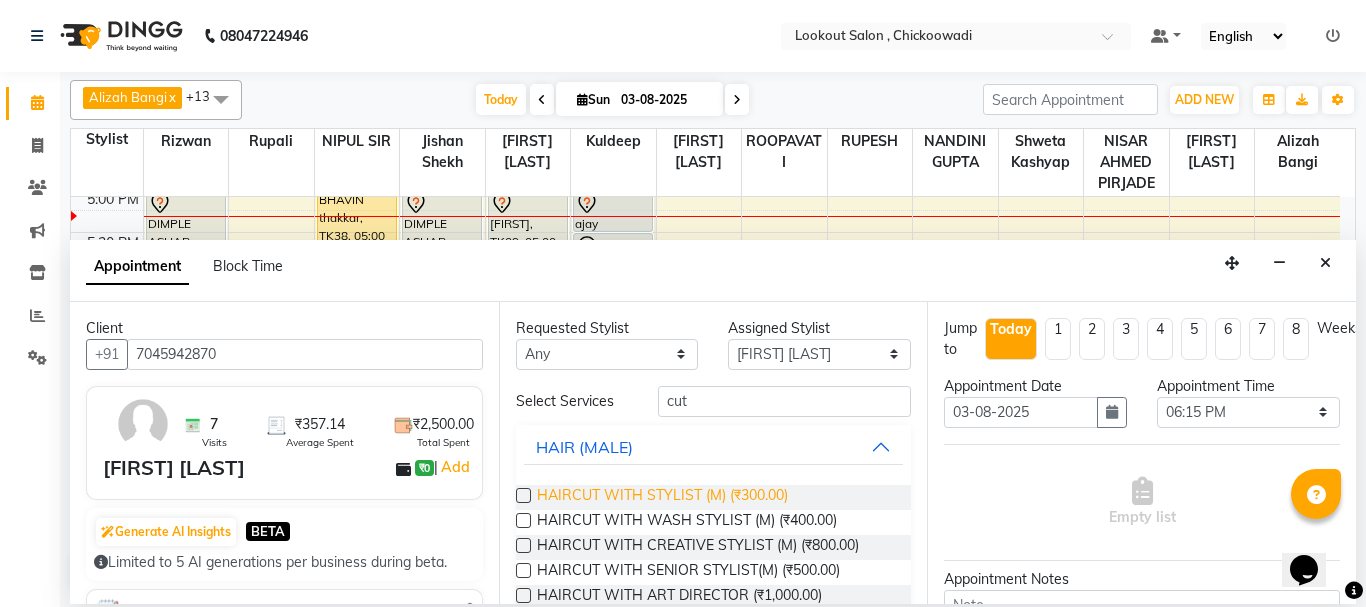 click on "HAIRCUT WITH STYLIST (M) (₹300.00)" at bounding box center [662, 497] 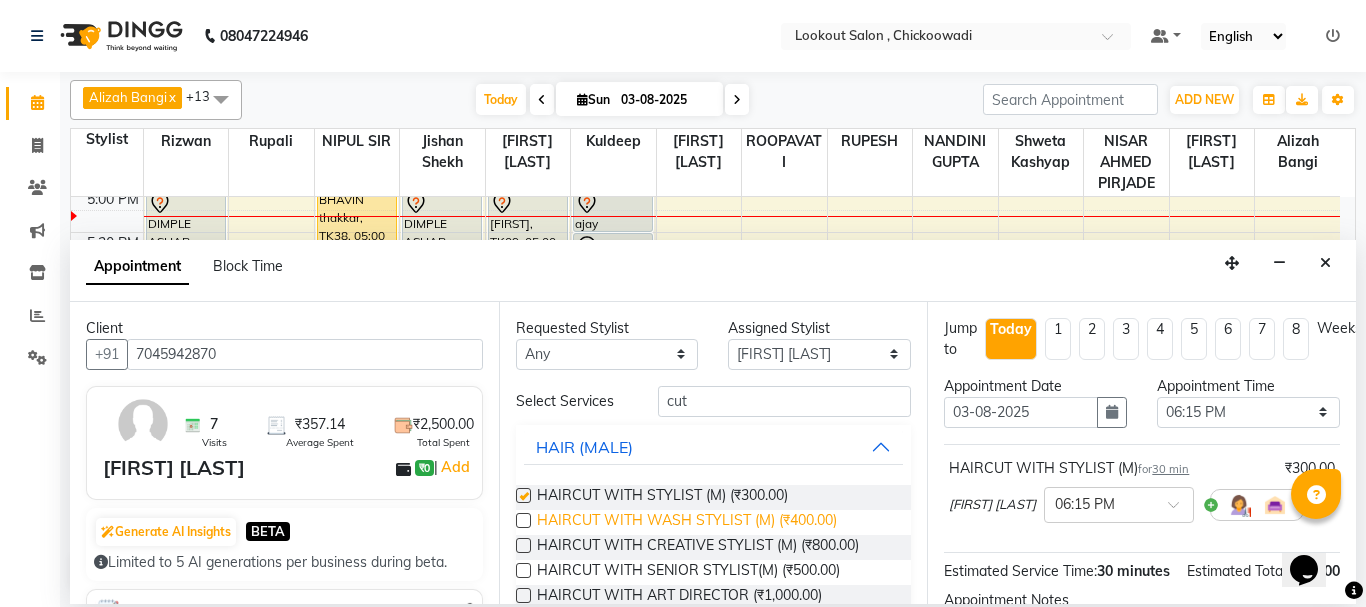 checkbox on "false" 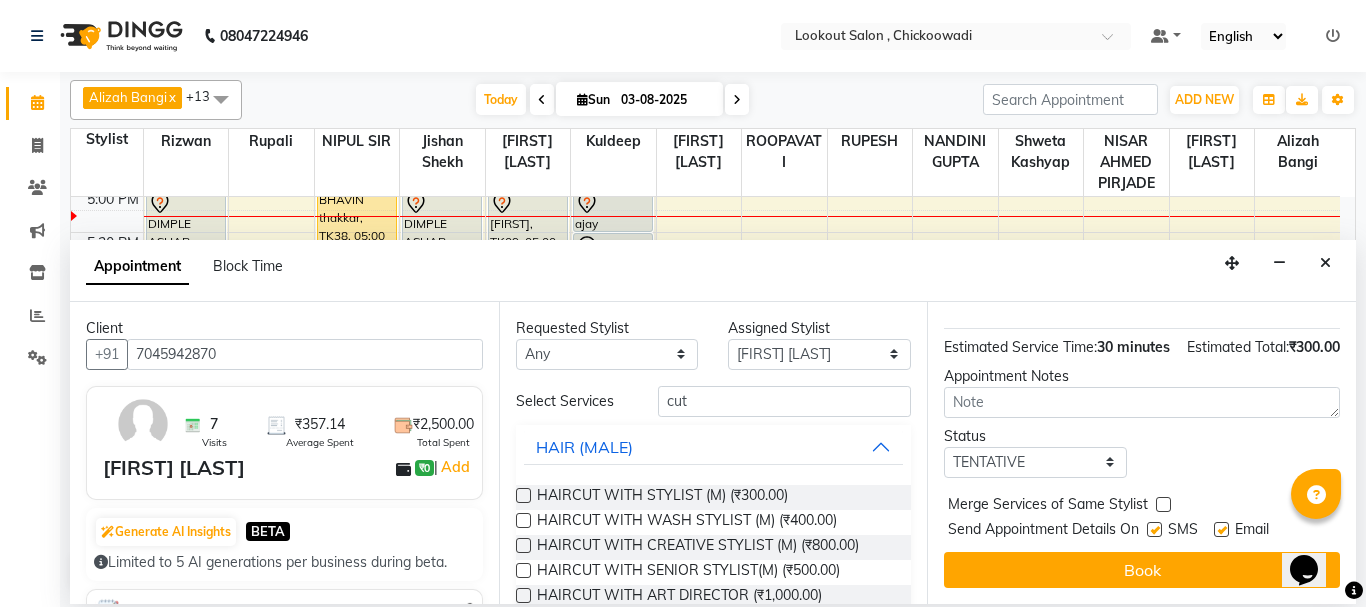 scroll, scrollTop: 263, scrollLeft: 0, axis: vertical 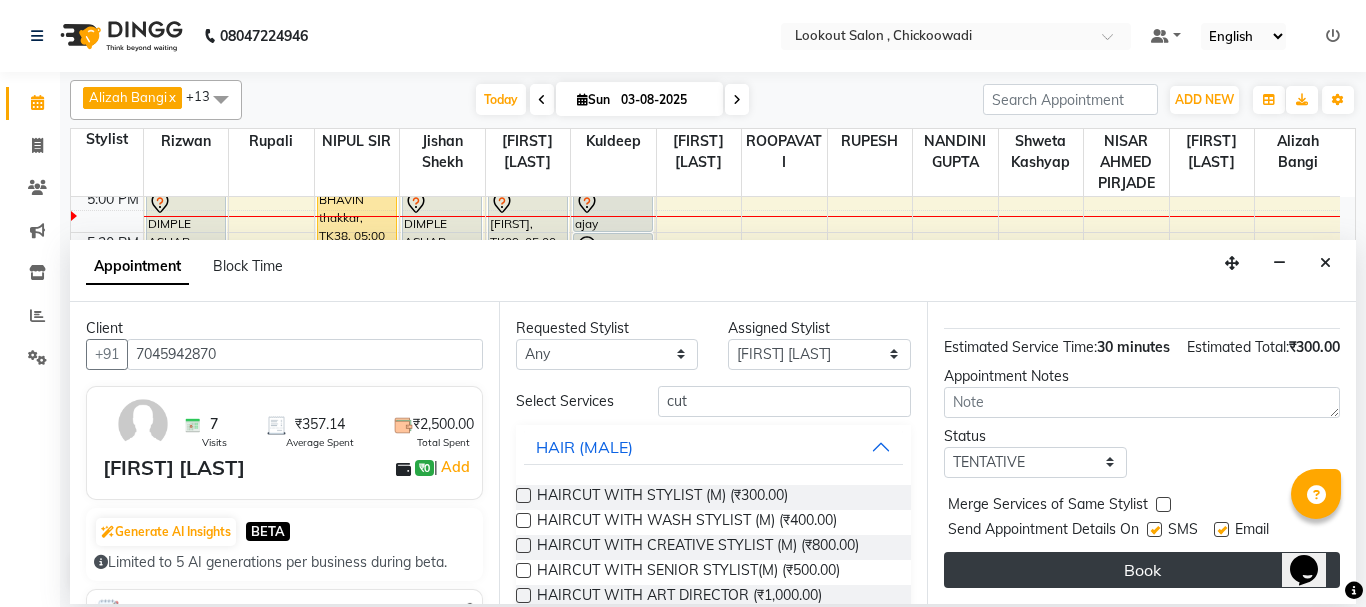 click on "Book" at bounding box center (1142, 570) 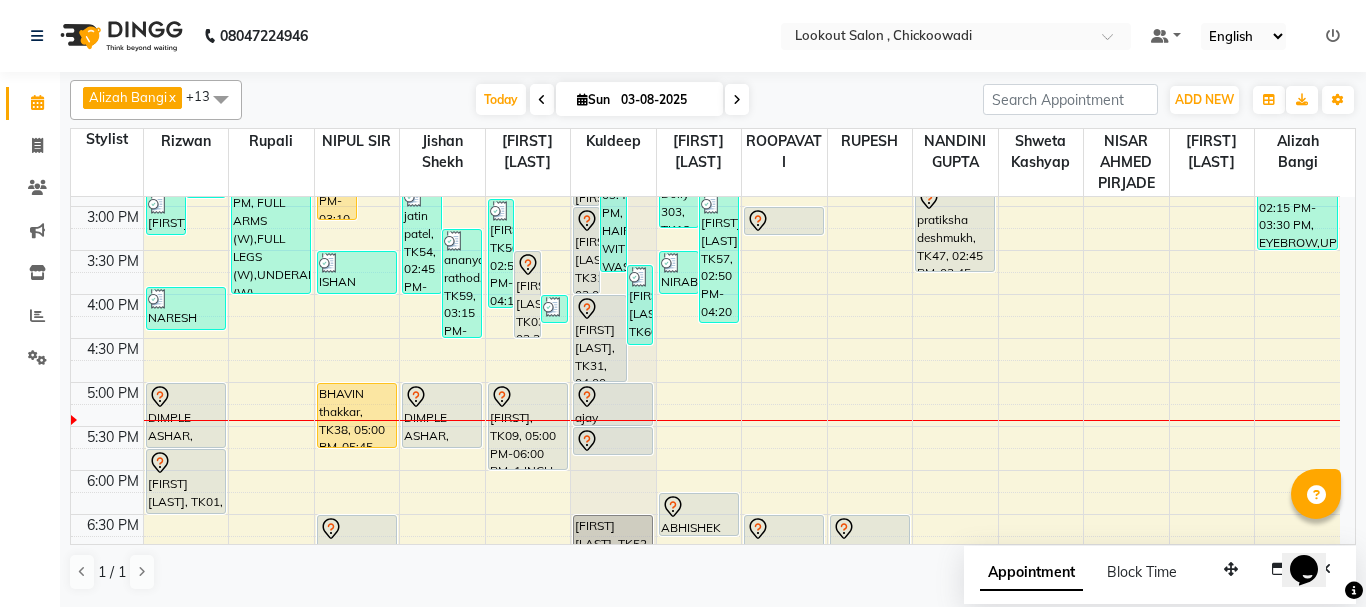 scroll, scrollTop: 700, scrollLeft: 0, axis: vertical 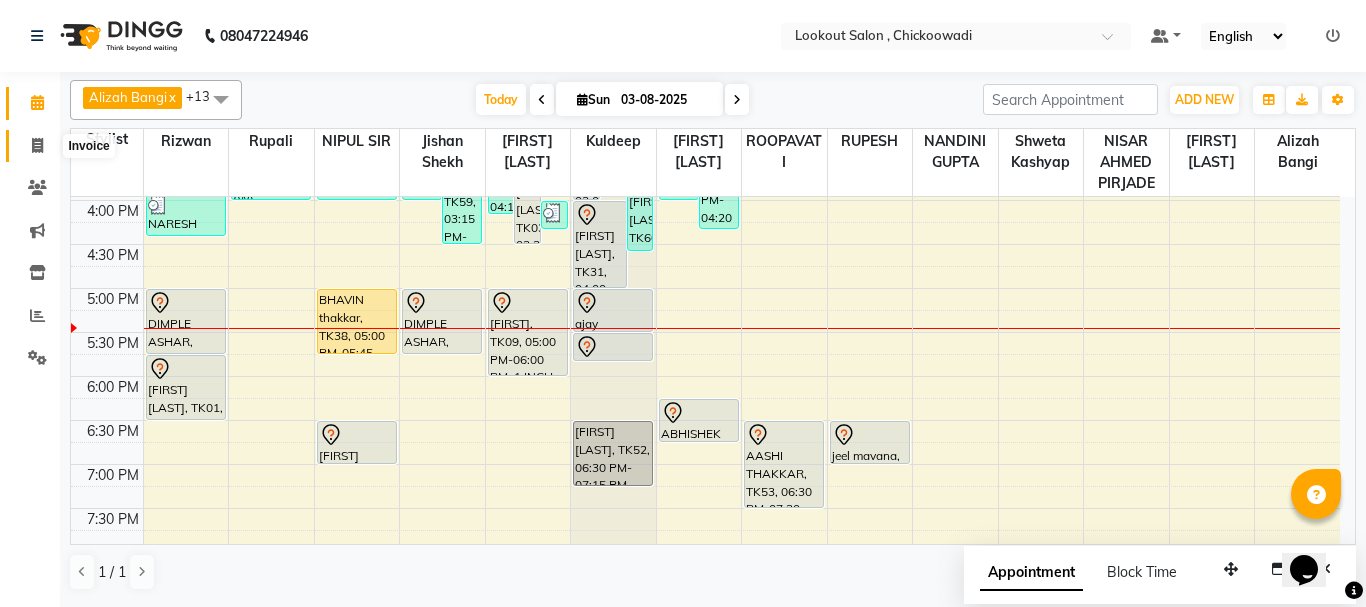click 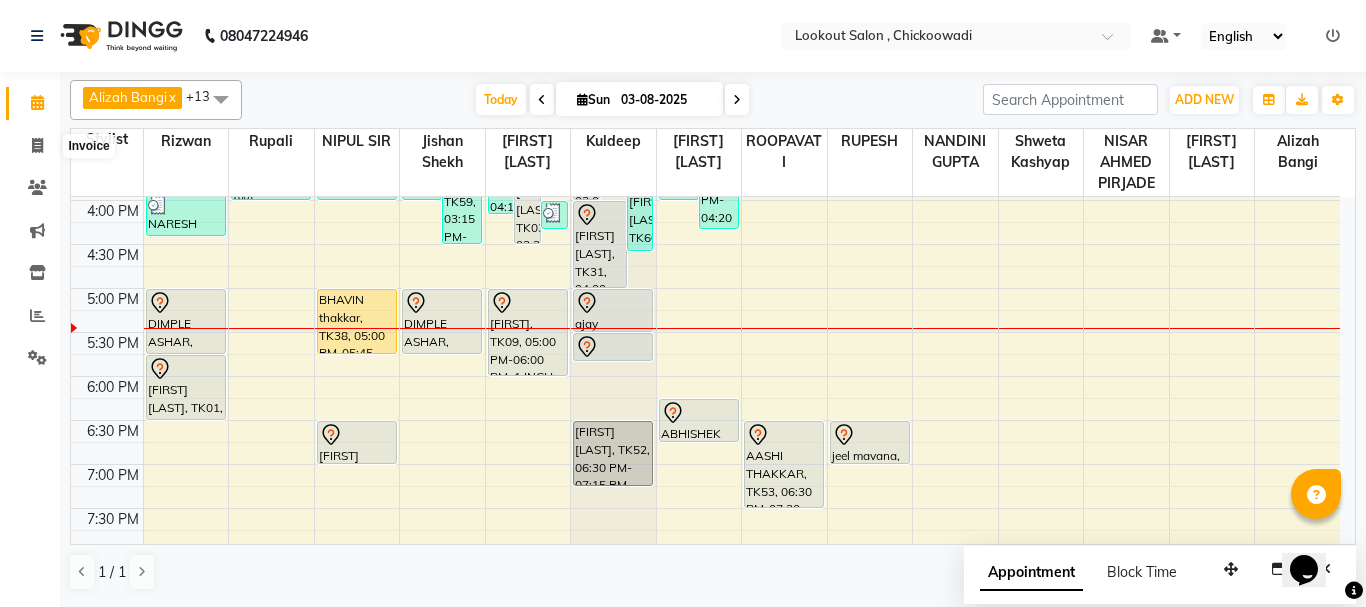 select on "service" 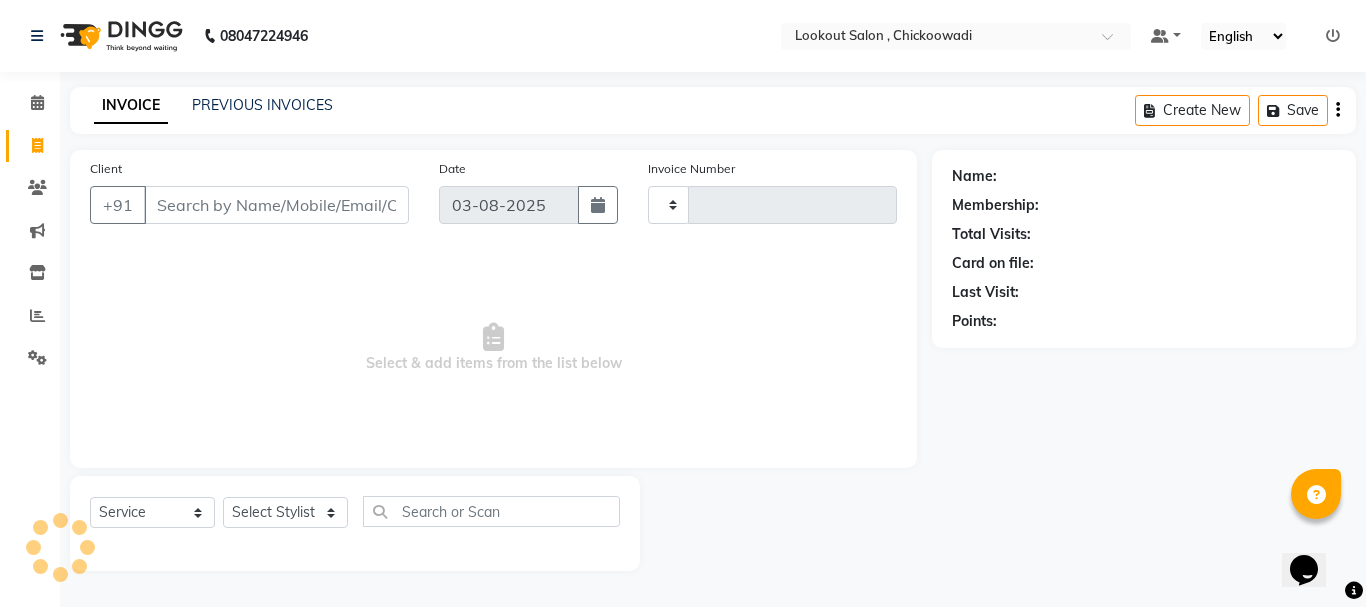type on "4984" 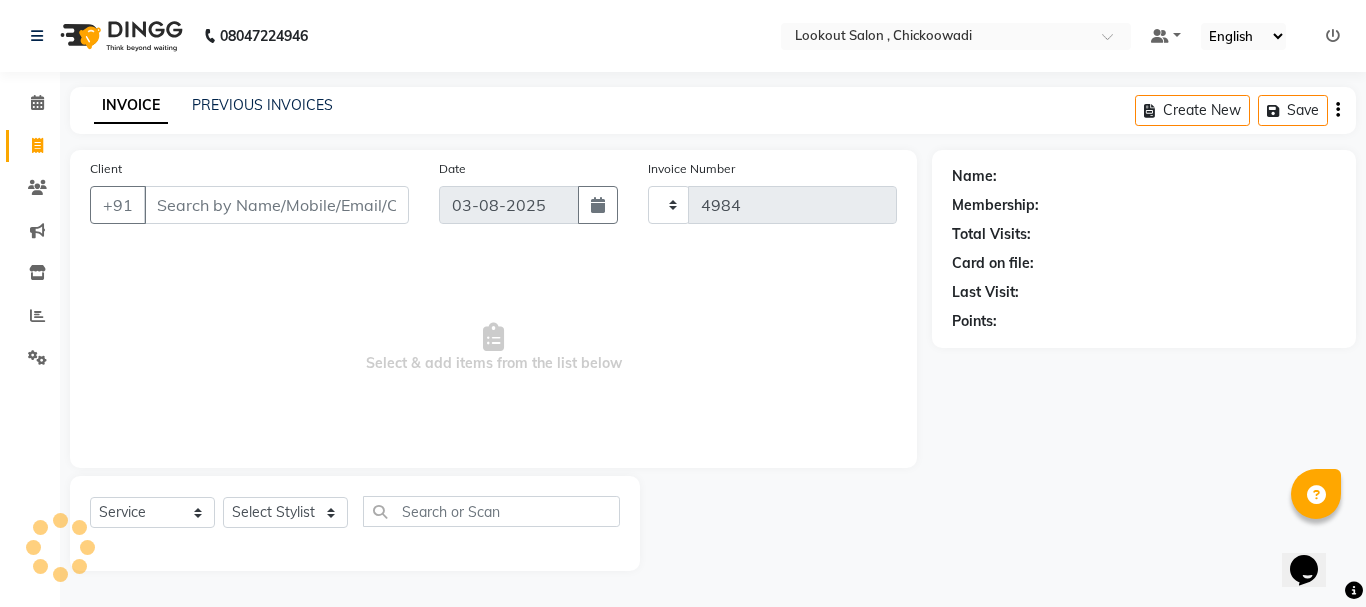 select on "151" 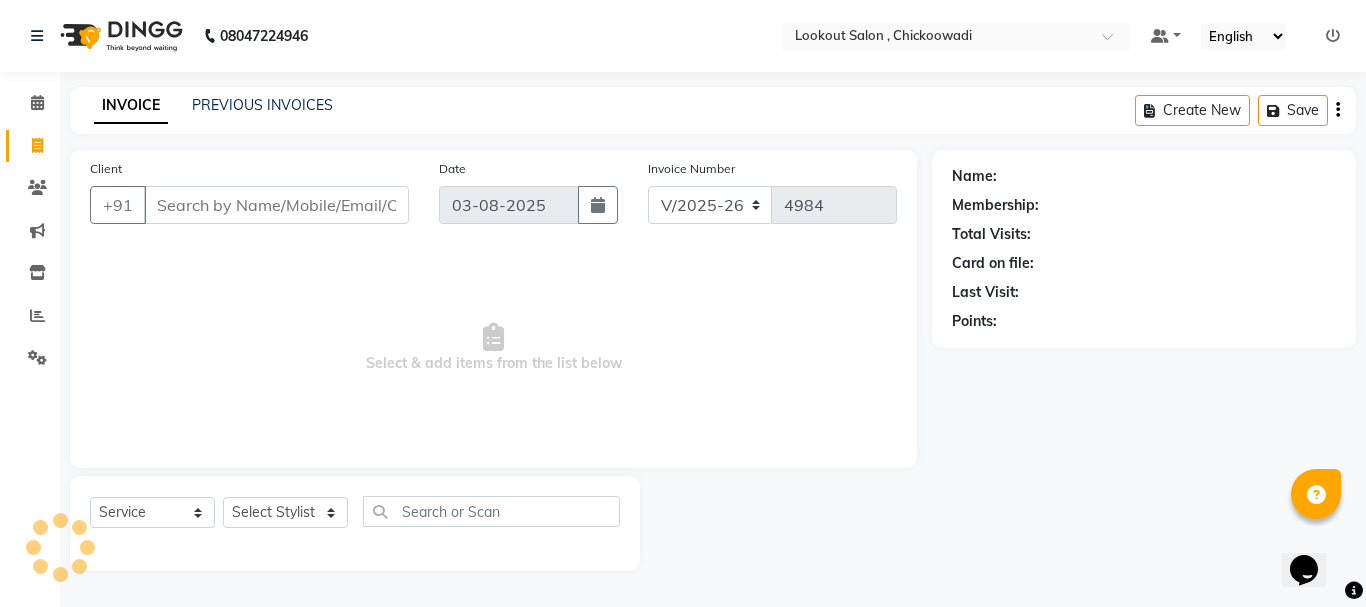 click on "Client" at bounding box center (276, 205) 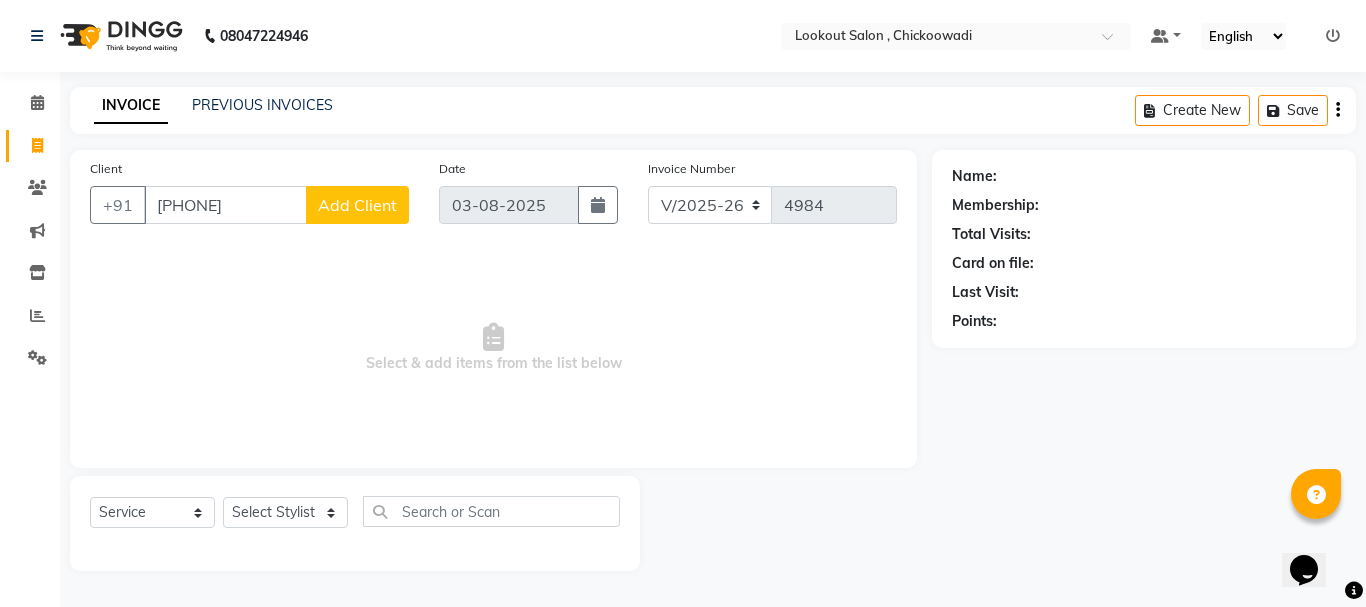 type on "[PHONE]" 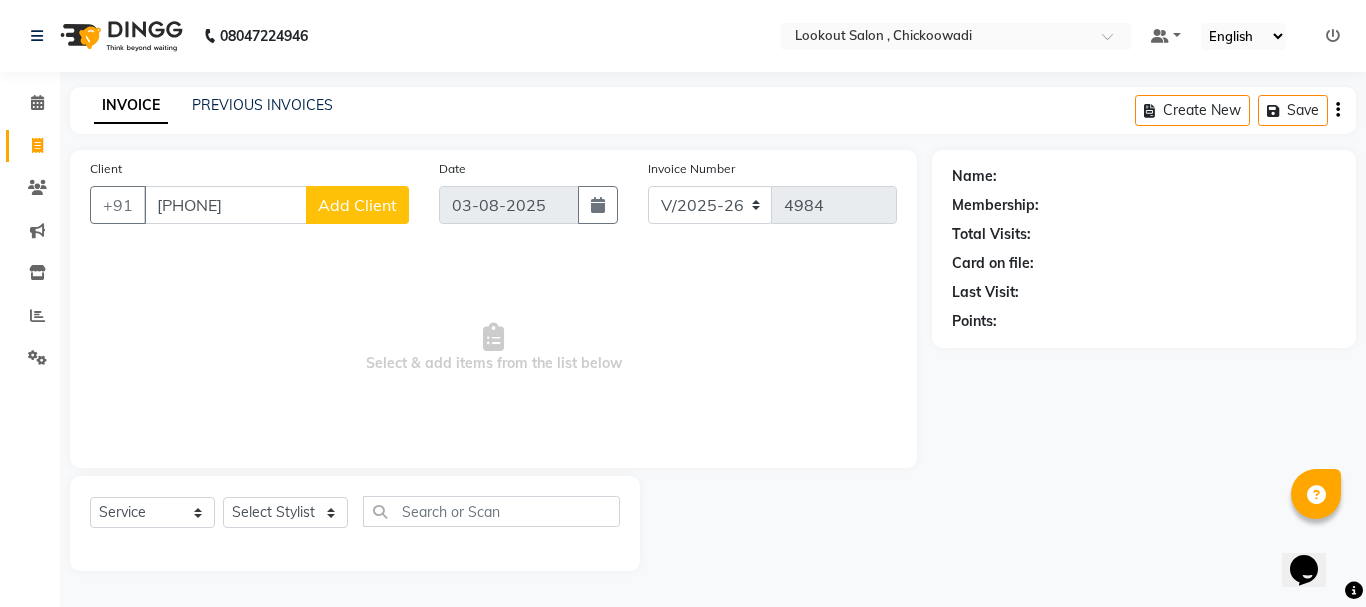 select on "22" 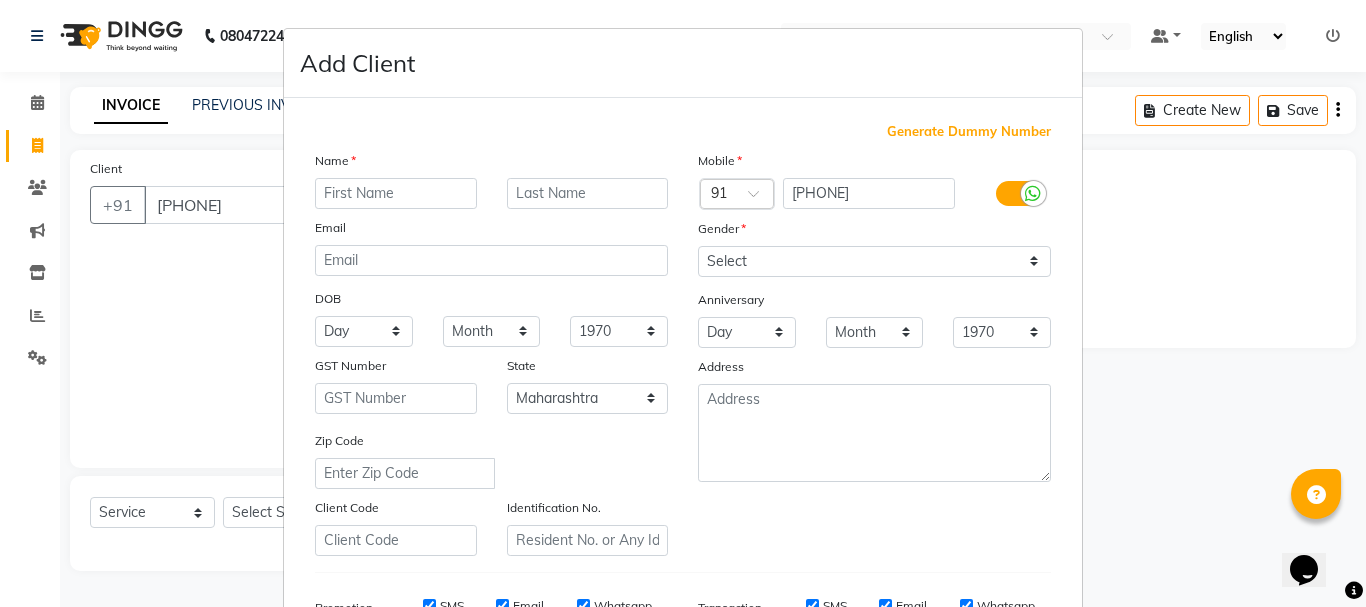 click at bounding box center (396, 193) 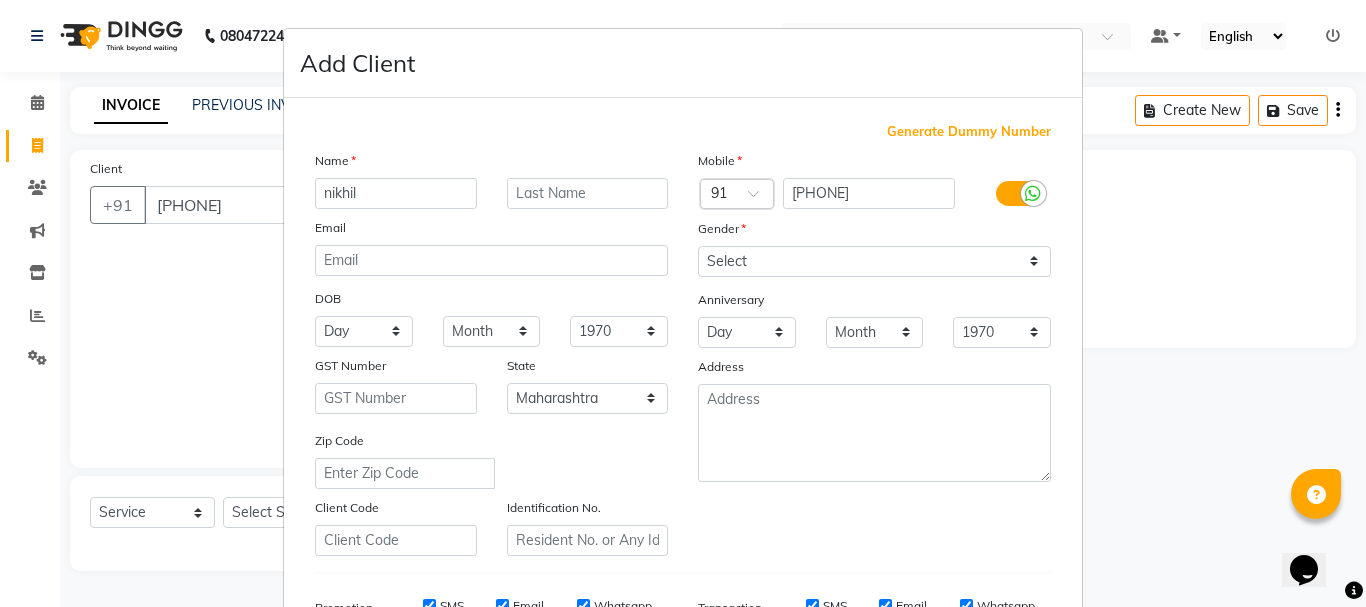 type on "nikhil" 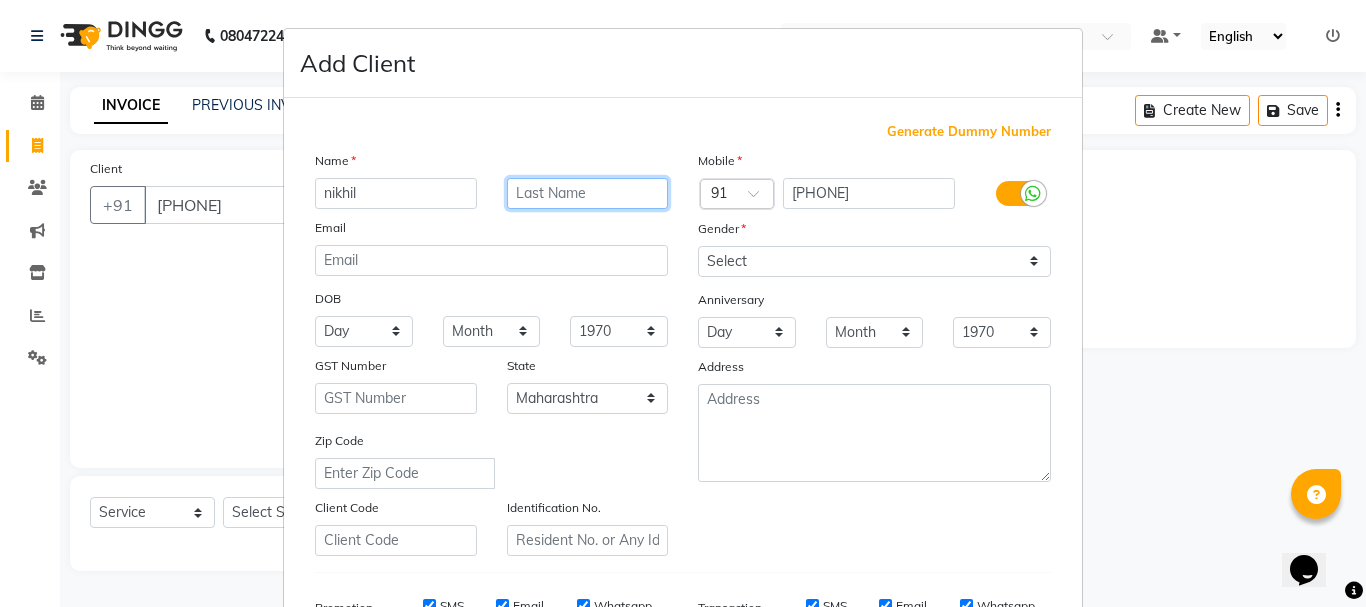 click at bounding box center (588, 193) 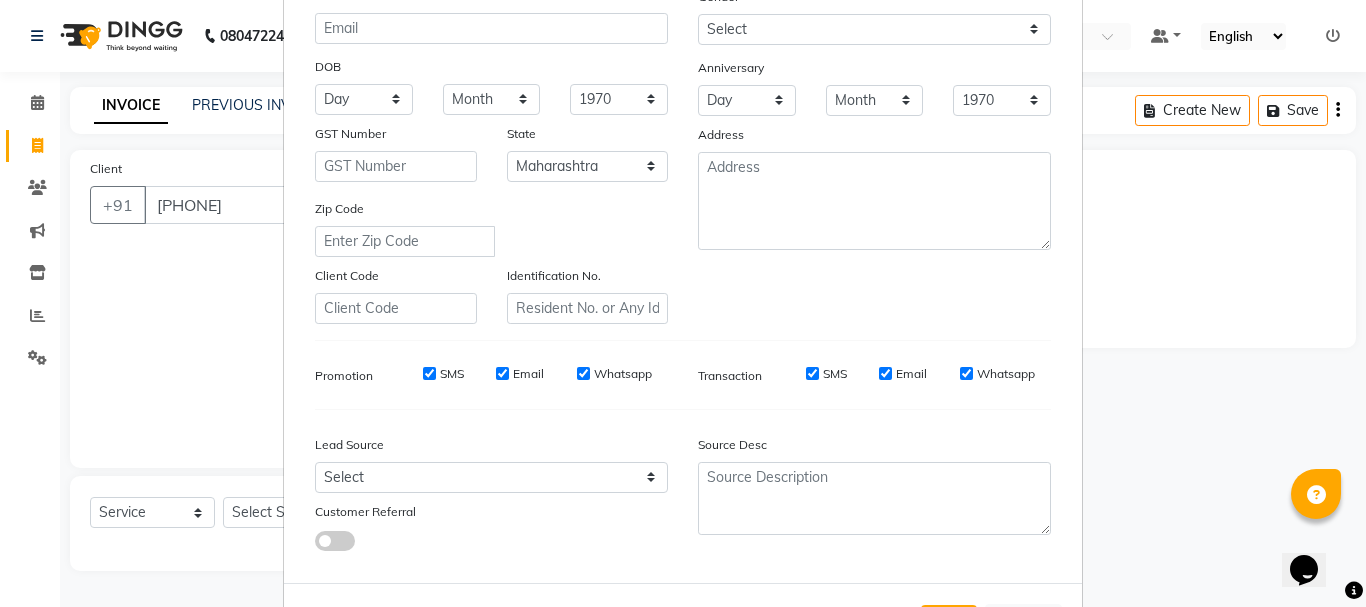 scroll, scrollTop: 316, scrollLeft: 0, axis: vertical 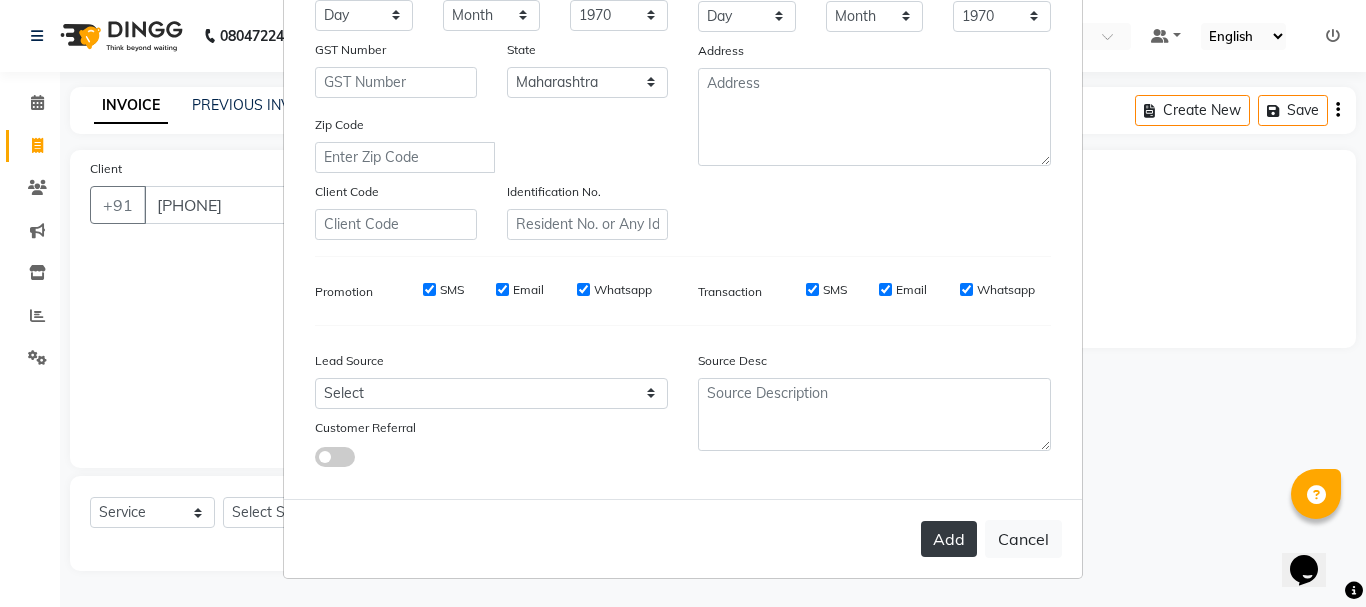 type on "jain" 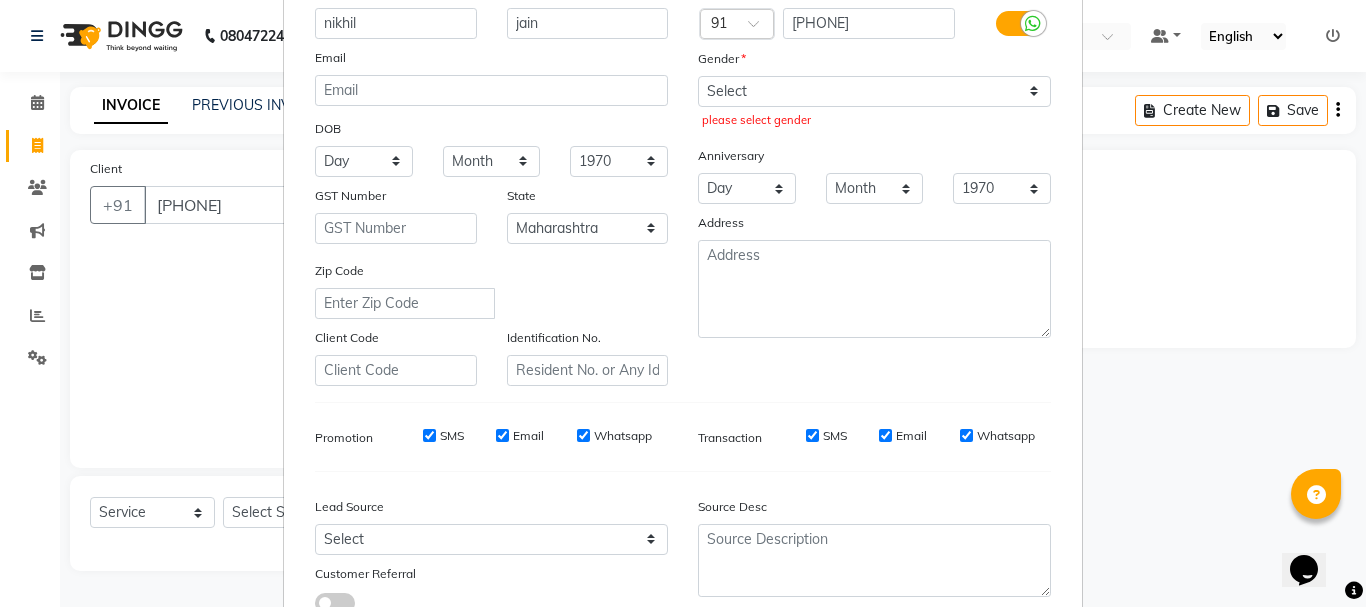 scroll, scrollTop: 16, scrollLeft: 0, axis: vertical 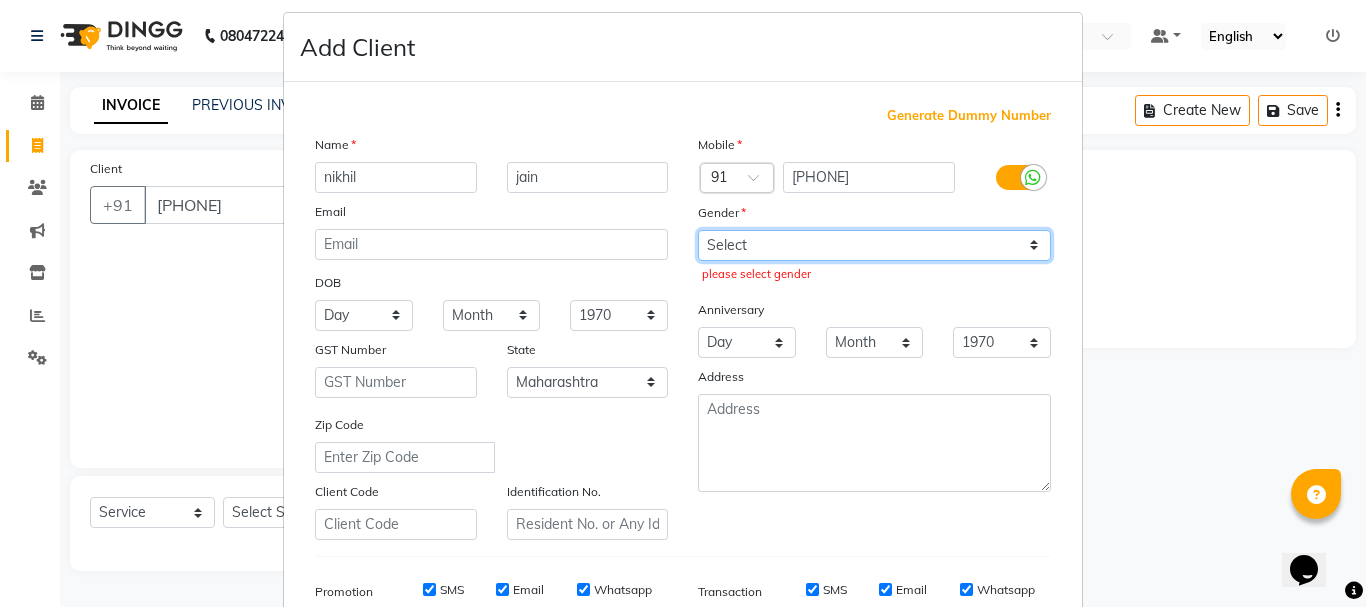 click on "Select Male Female Other Prefer Not To Say" at bounding box center [874, 245] 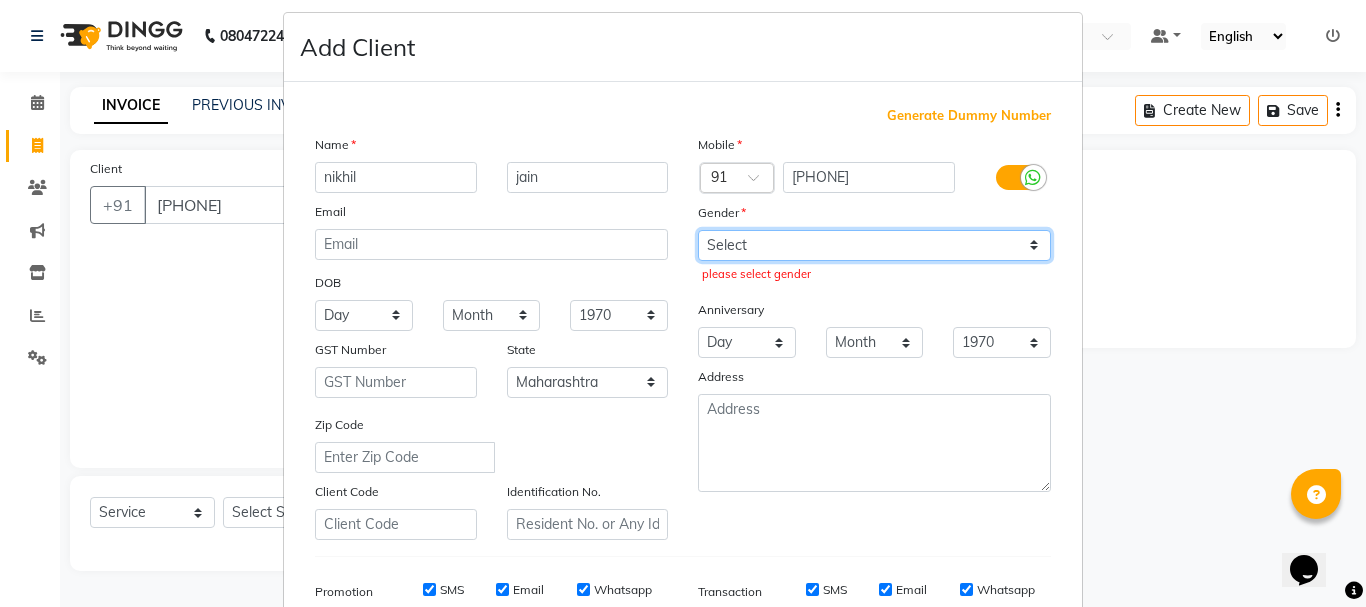 select on "male" 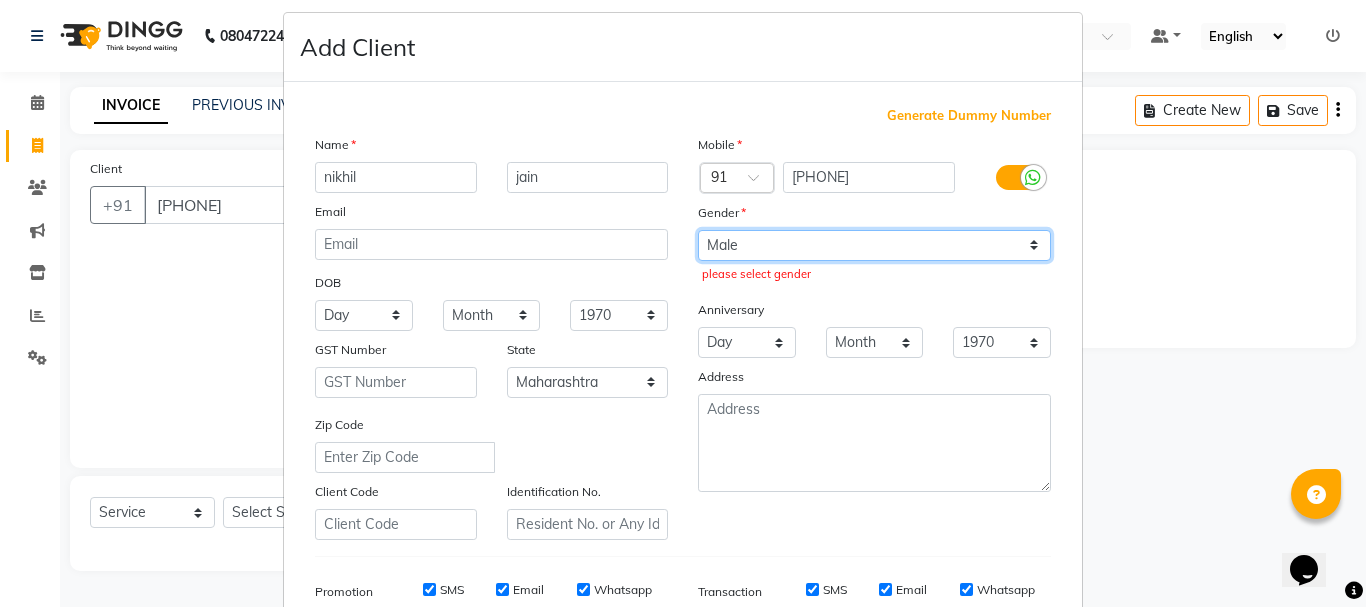 click on "Select Male Female Other Prefer Not To Say" at bounding box center [874, 245] 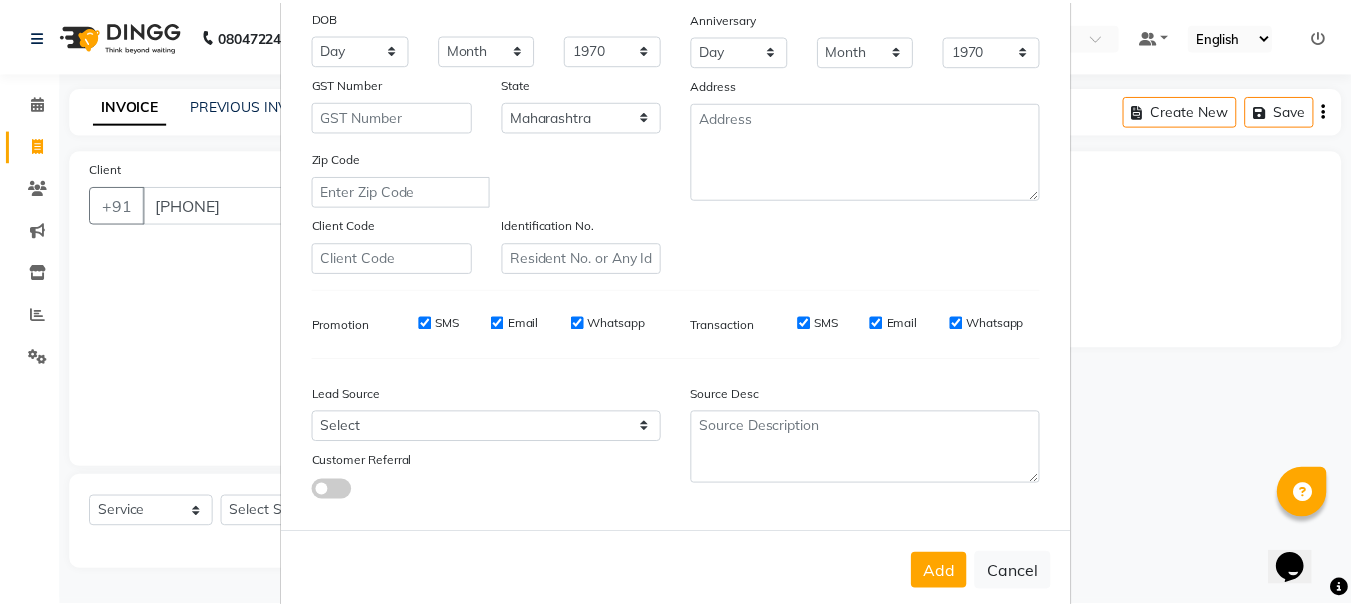 scroll, scrollTop: 316, scrollLeft: 0, axis: vertical 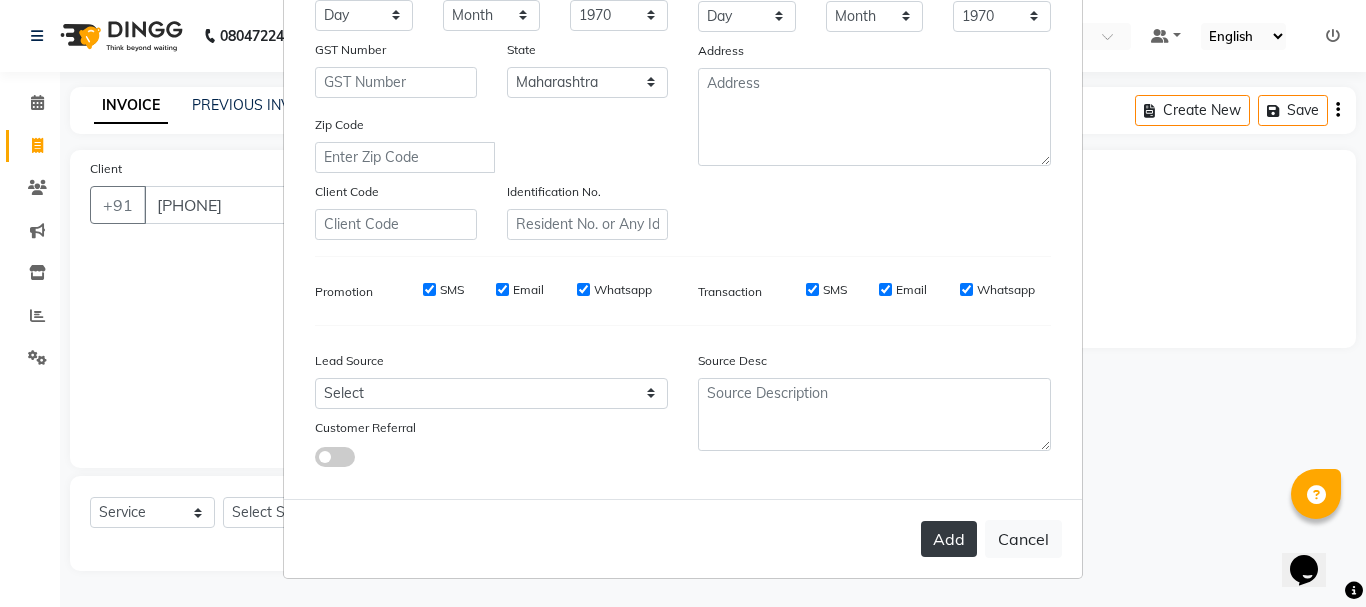 click on "Add" at bounding box center (949, 539) 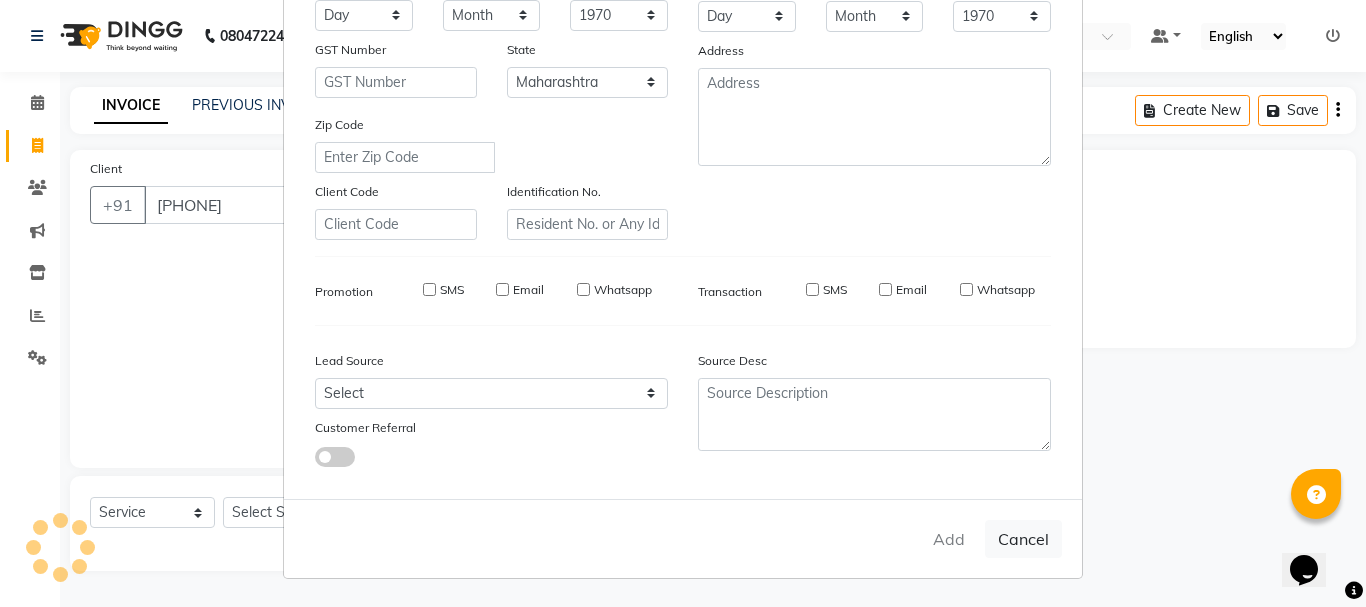 type 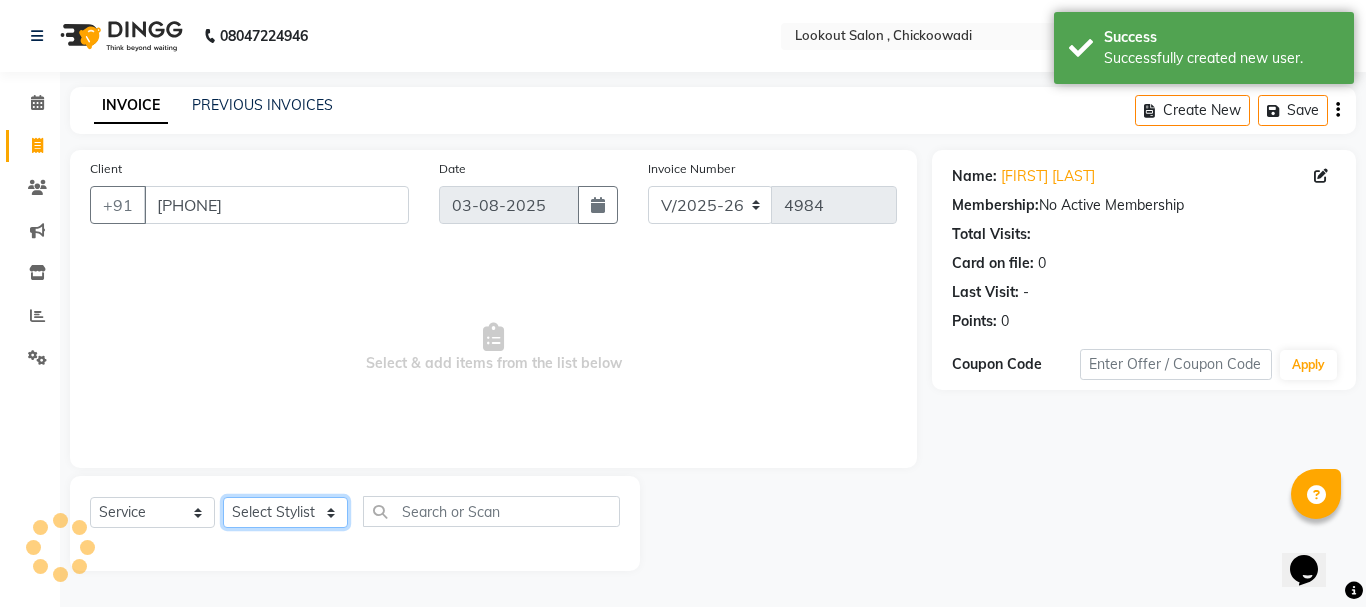 drag, startPoint x: 251, startPoint y: 509, endPoint x: 326, endPoint y: 508, distance: 75.00667 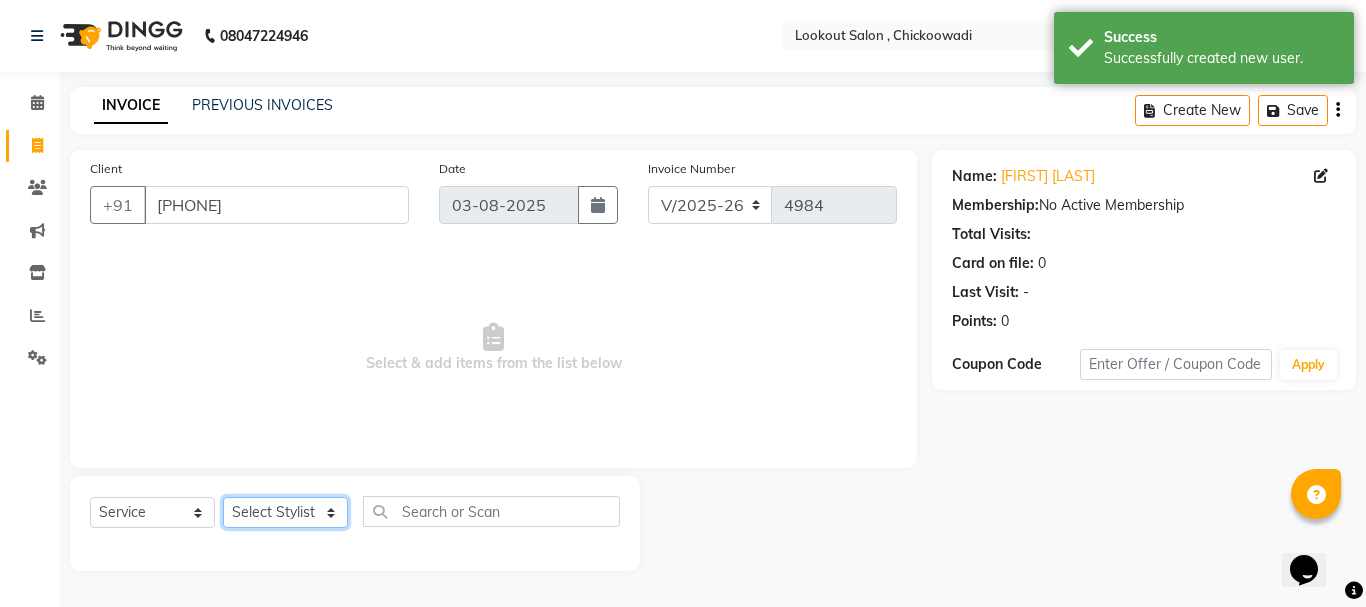 select on "11497" 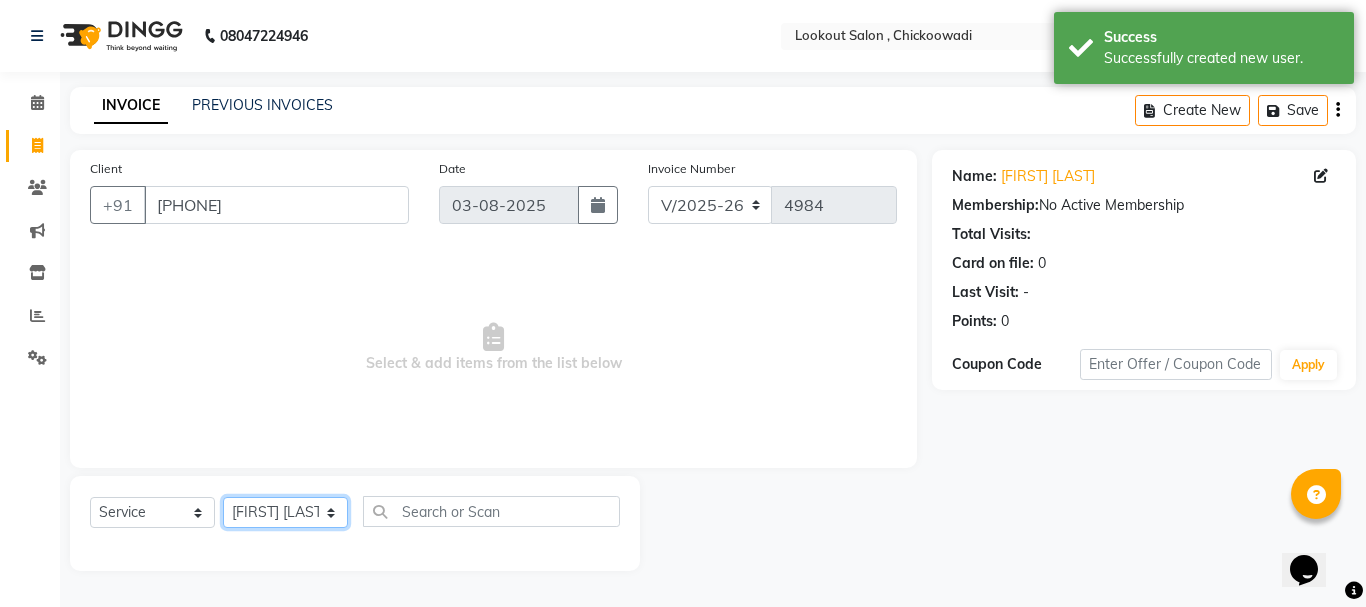 click on "Select Stylist [FIRST] [LAST] [FIRST] [LAST] [FIRST] [LAST] [FIRST] [LAST] [FIRST] [LAST] [FIRST] [LAST] [FIRST] [LAST] [FIRST] [LAST] [FIRST] [LAST] [FIRST] [LAST] [FIRST] [LAST] [FIRST] [LAST] [FIRST] [LAST] [FIRST] [LAST] [FIRST] [LAST]" 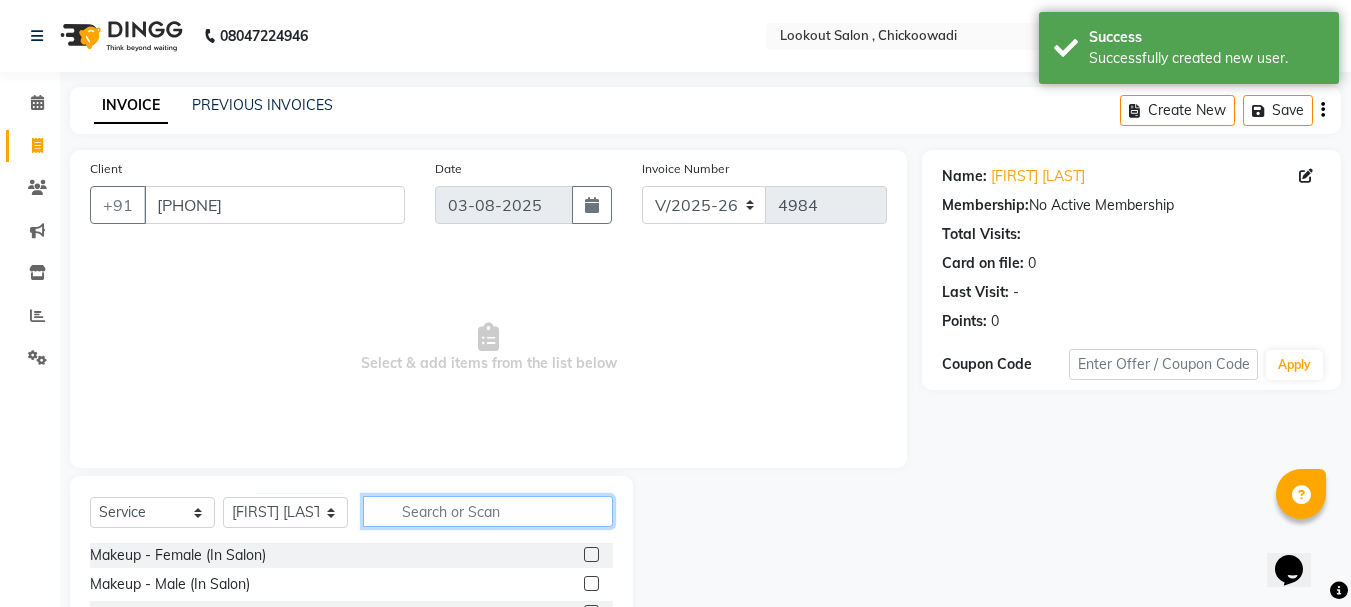 click 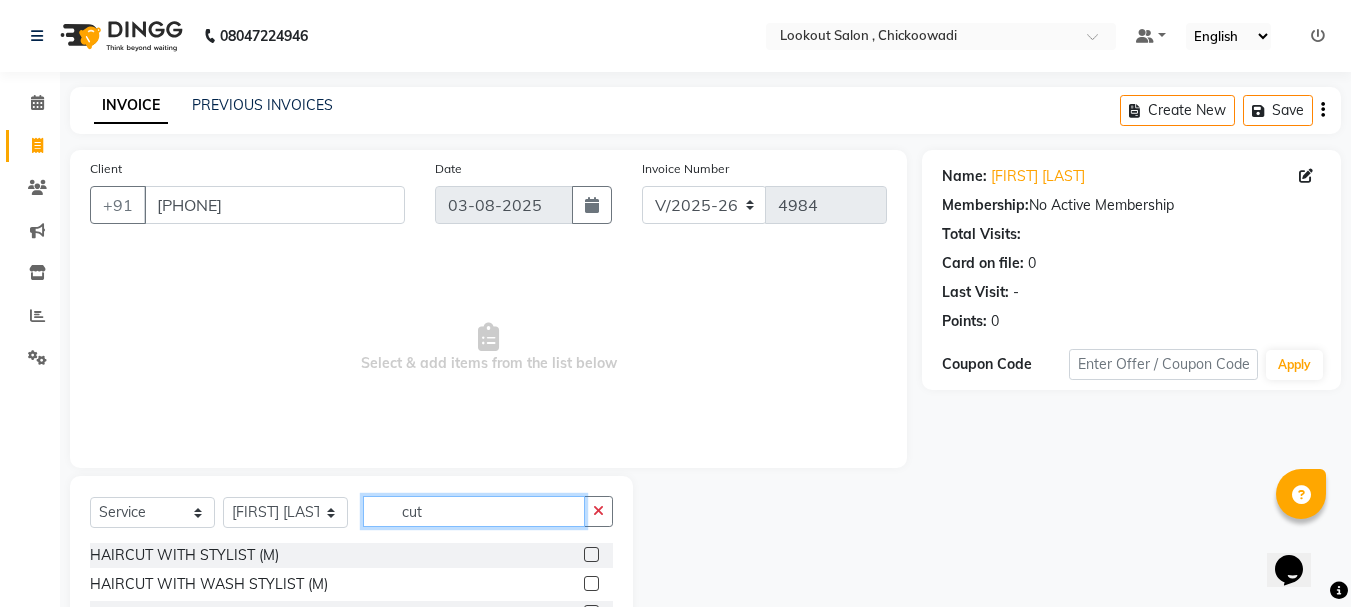 type on "cut" 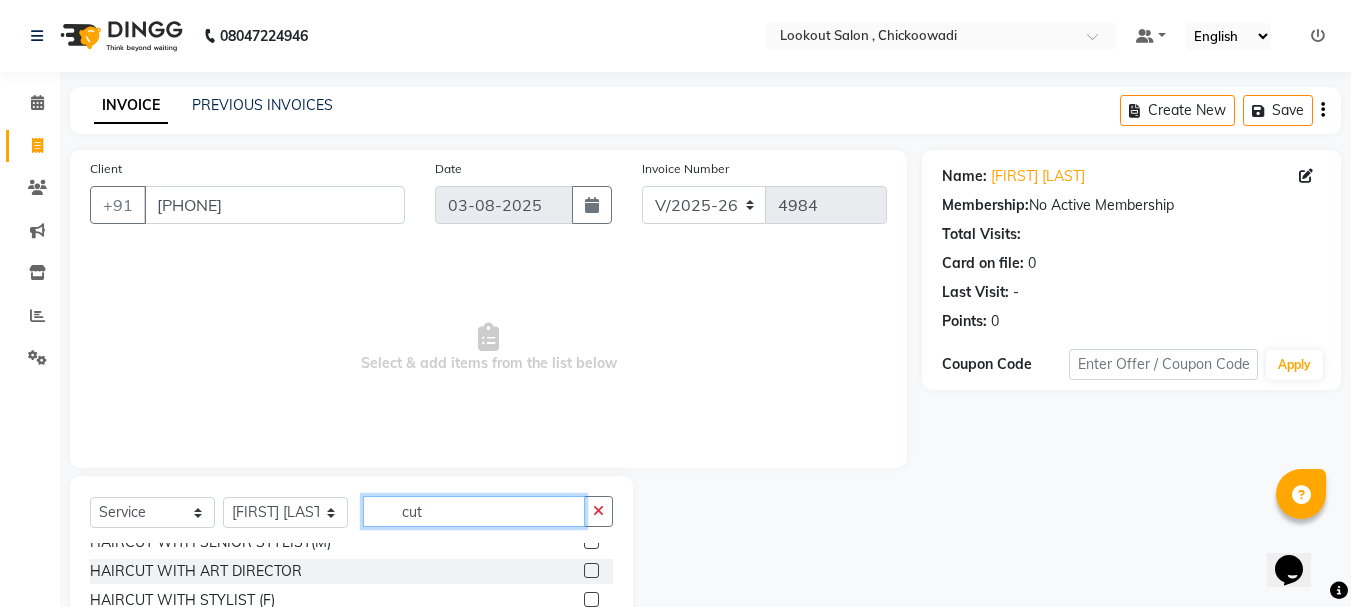scroll, scrollTop: 194, scrollLeft: 0, axis: vertical 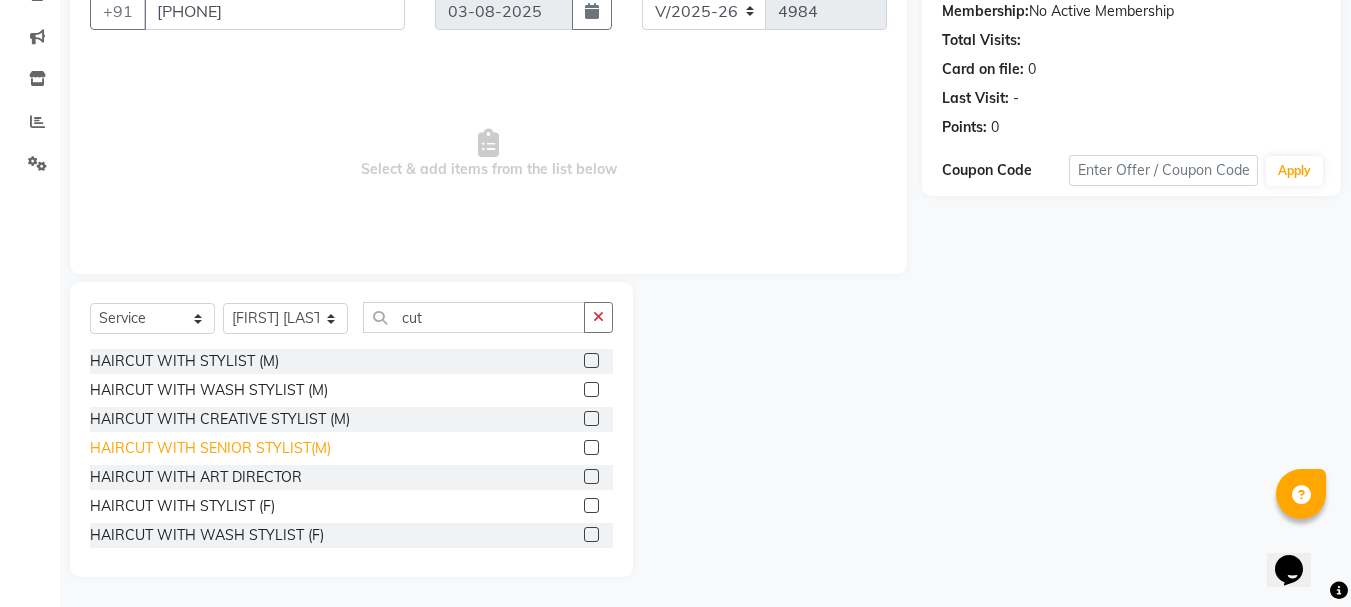 click on "HAIRCUT WITH SENIOR STYLIST(M)" 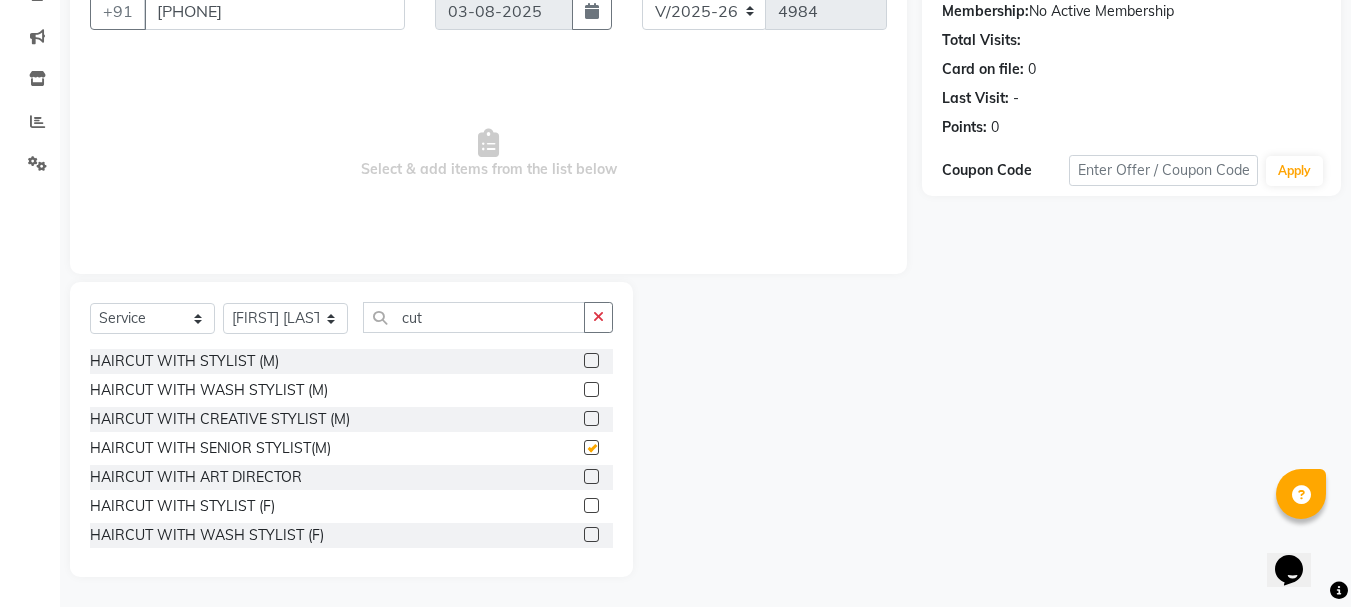 checkbox on "false" 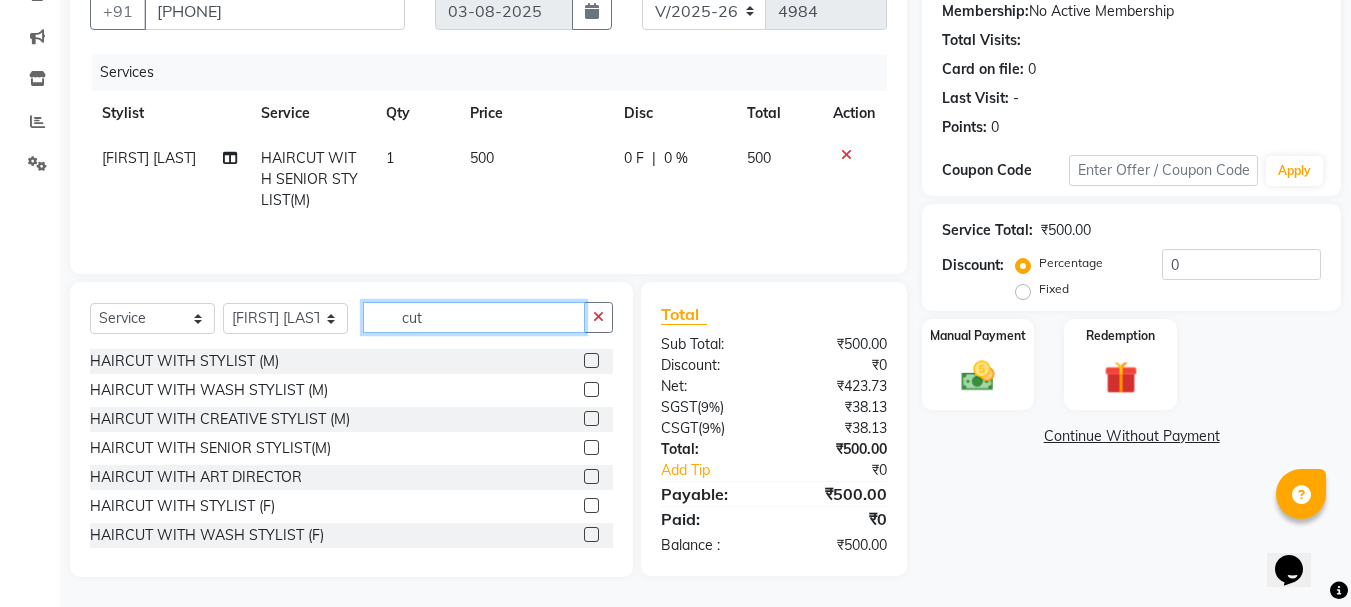 click on "cut" 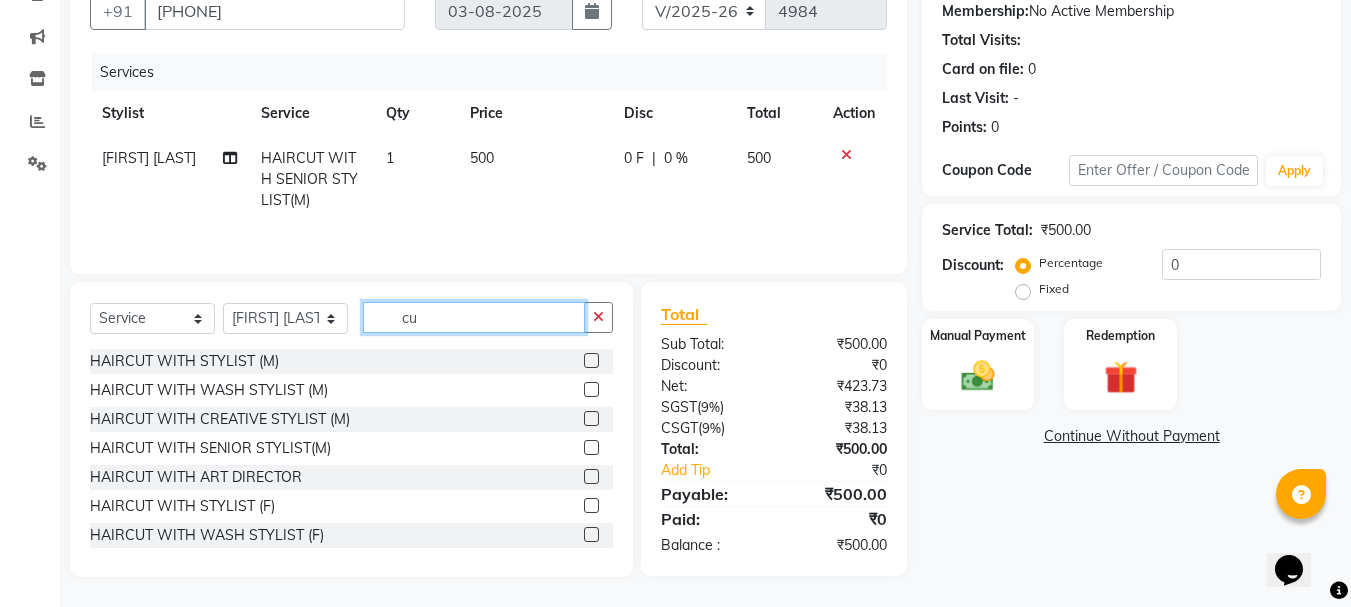type on "c" 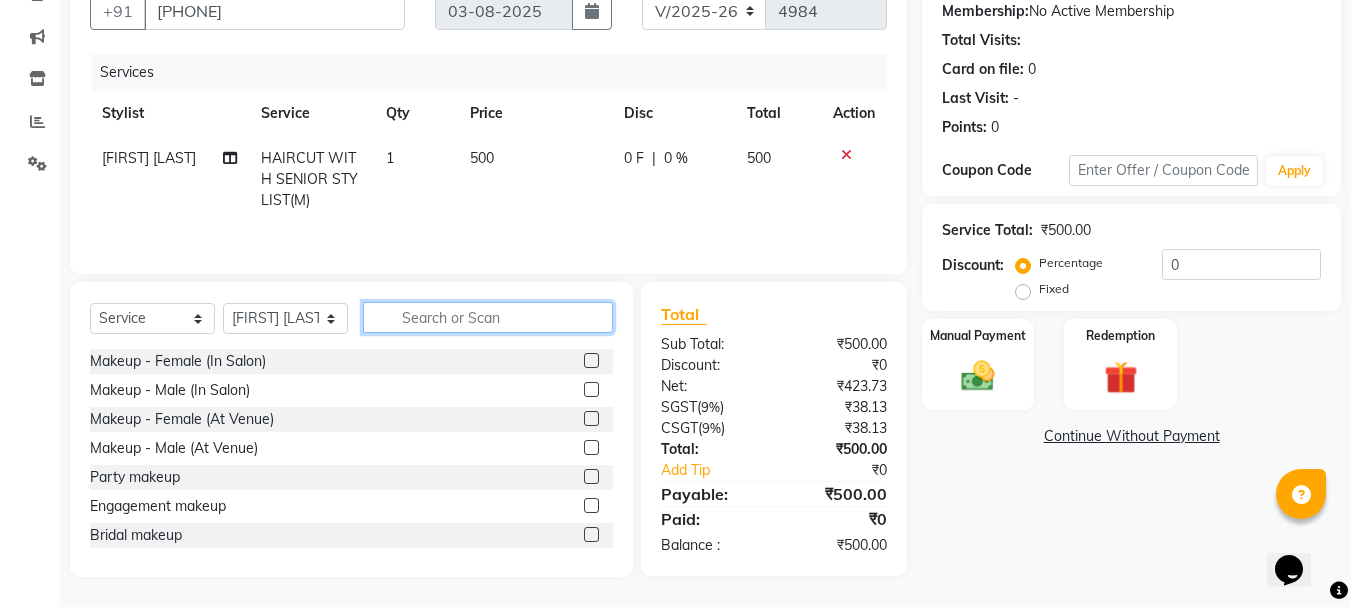 type 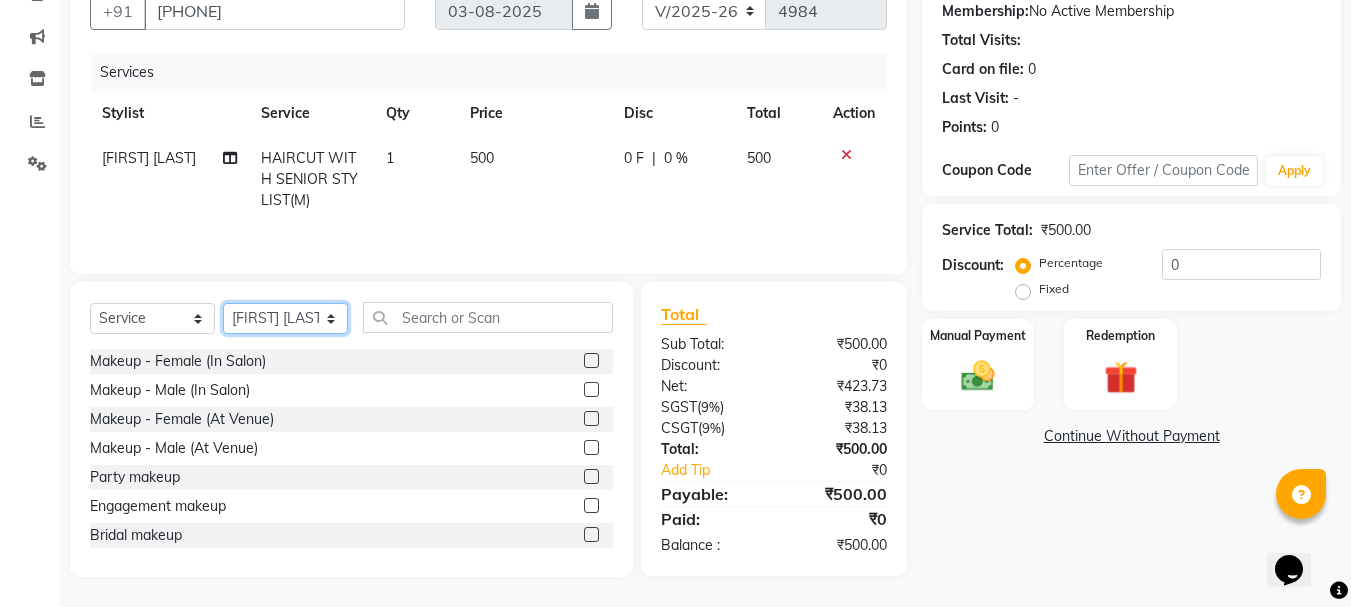 click on "Select Stylist [FIRST] [LAST] [FIRST] [LAST] [FIRST] [LAST] [FIRST] [LAST] [FIRST] [LAST] [FIRST] [LAST] [FIRST] [LAST] [FIRST] [LAST] [FIRST] [LAST] [FIRST] [LAST] [FIRST] [LAST] [FIRST] [LAST] [FIRST] [LAST] [FIRST] [LAST] [FIRST] [LAST]" 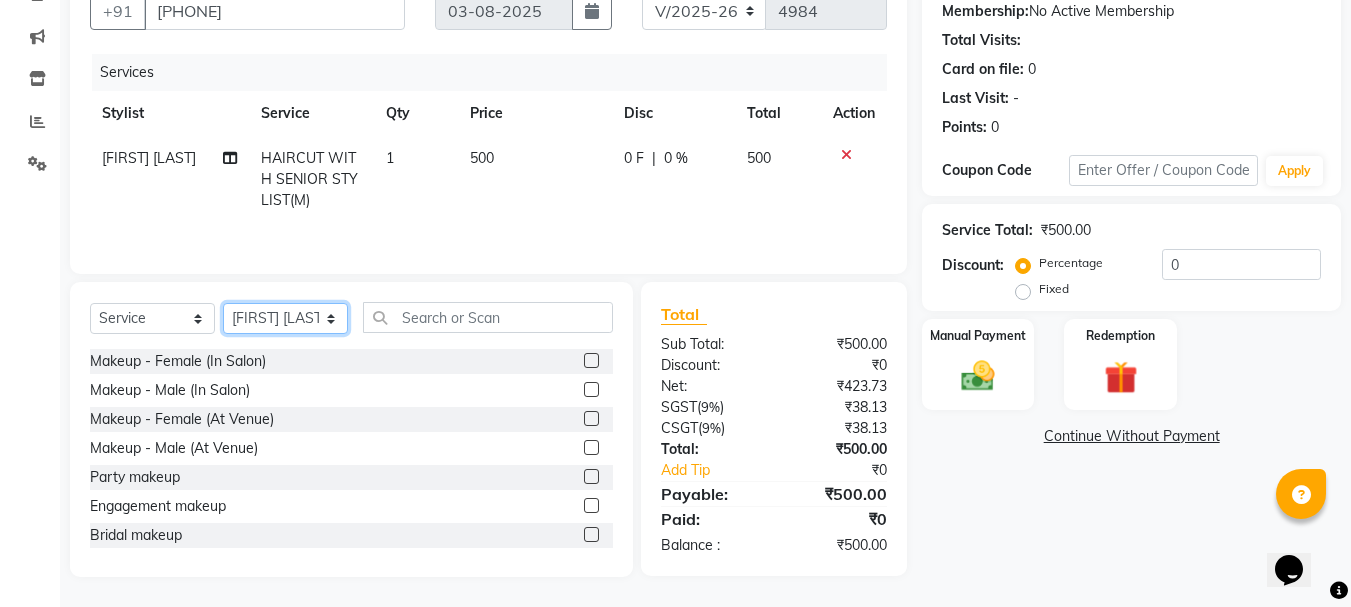 select on "75452" 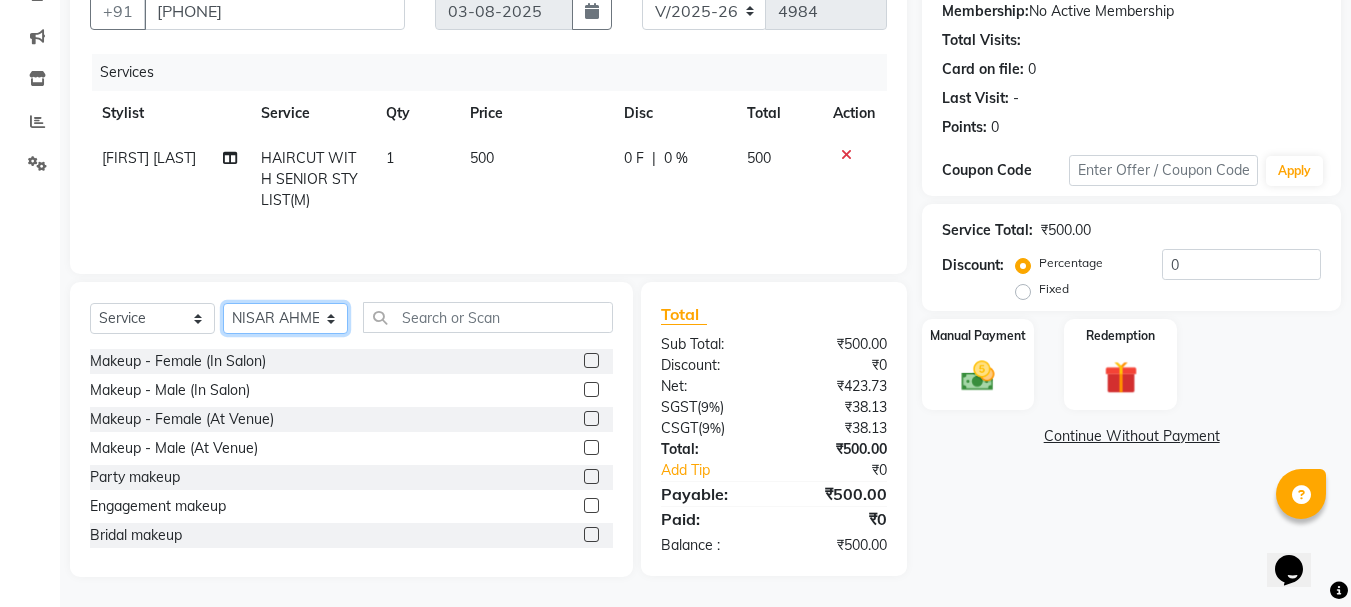 click on "Select Stylist [FIRST] [LAST] [FIRST] [LAST] [FIRST] [LAST] [FIRST] [LAST] [FIRST] [LAST] [FIRST] [LAST] [FIRST] [LAST] [FIRST] [LAST] [FIRST] [LAST] [FIRST] [LAST] [FIRST] [LAST] [FIRST] [LAST] [FIRST] [LAST] [FIRST] [LAST] [FIRST] [LAST]" 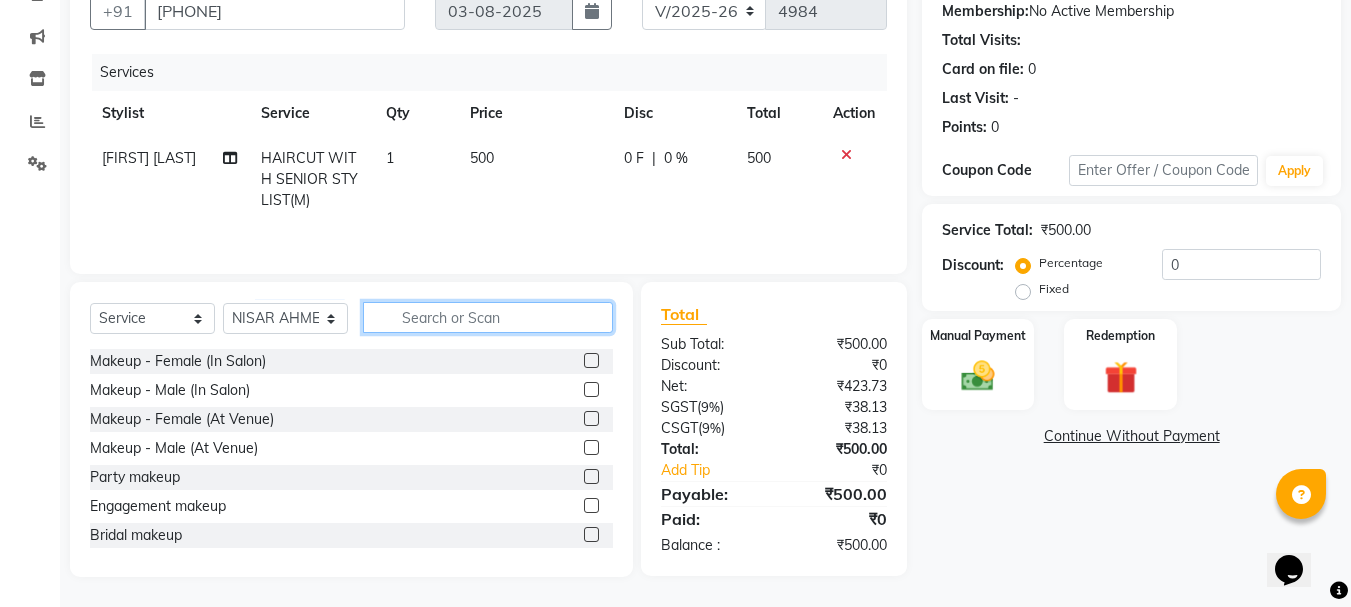 click 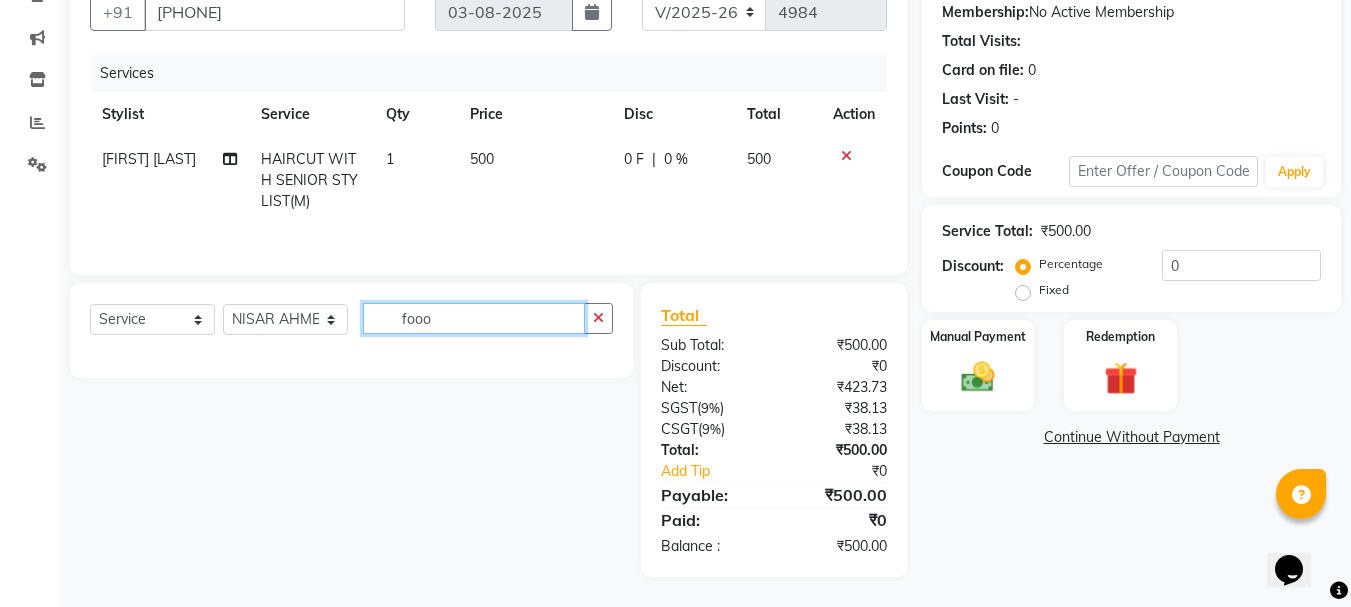 scroll, scrollTop: 193, scrollLeft: 0, axis: vertical 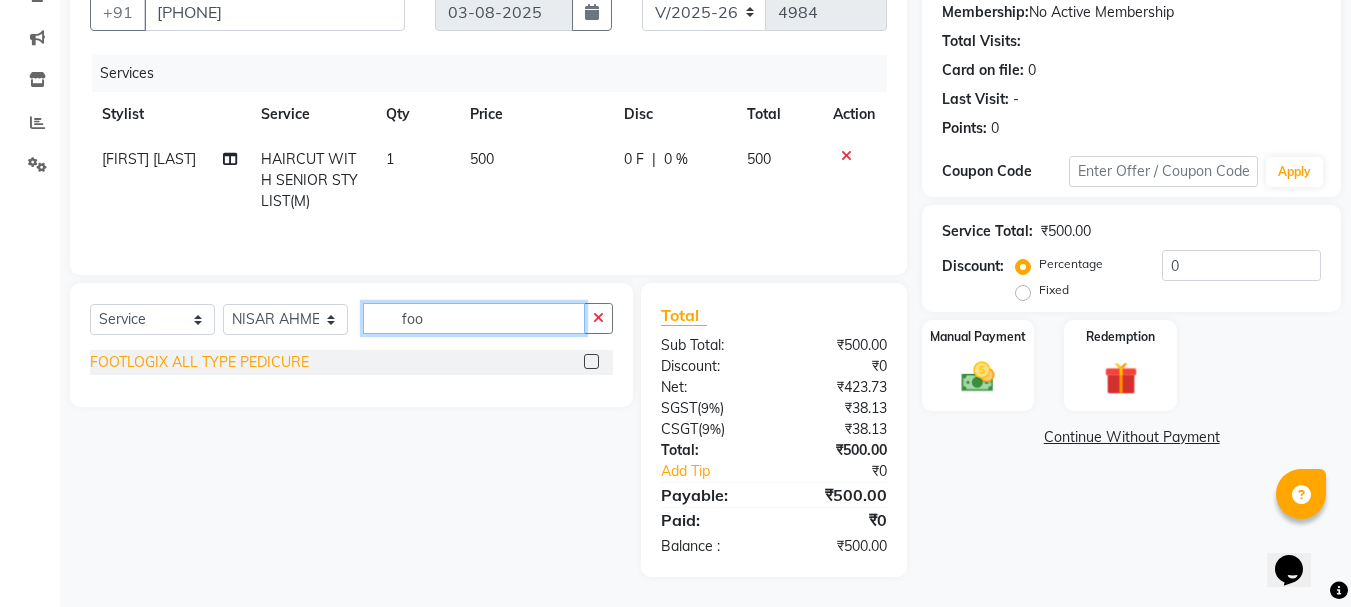 type on "foo" 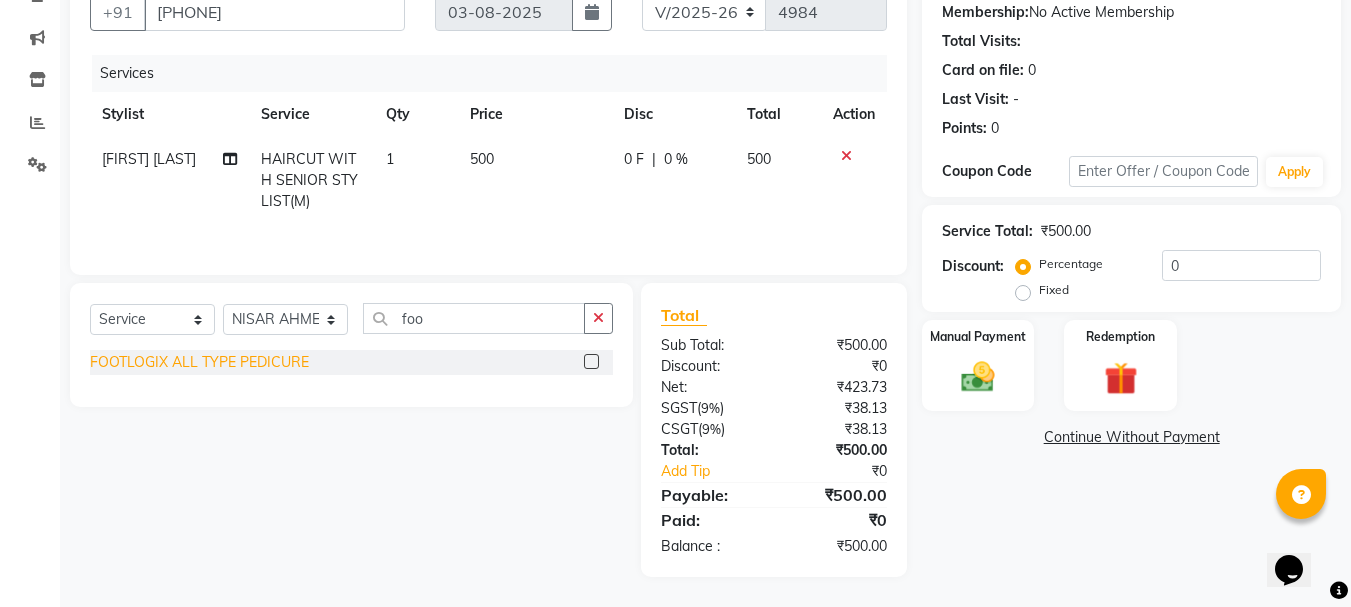 click on "FOOTLOGIX ALL TYPE PEDICURE" 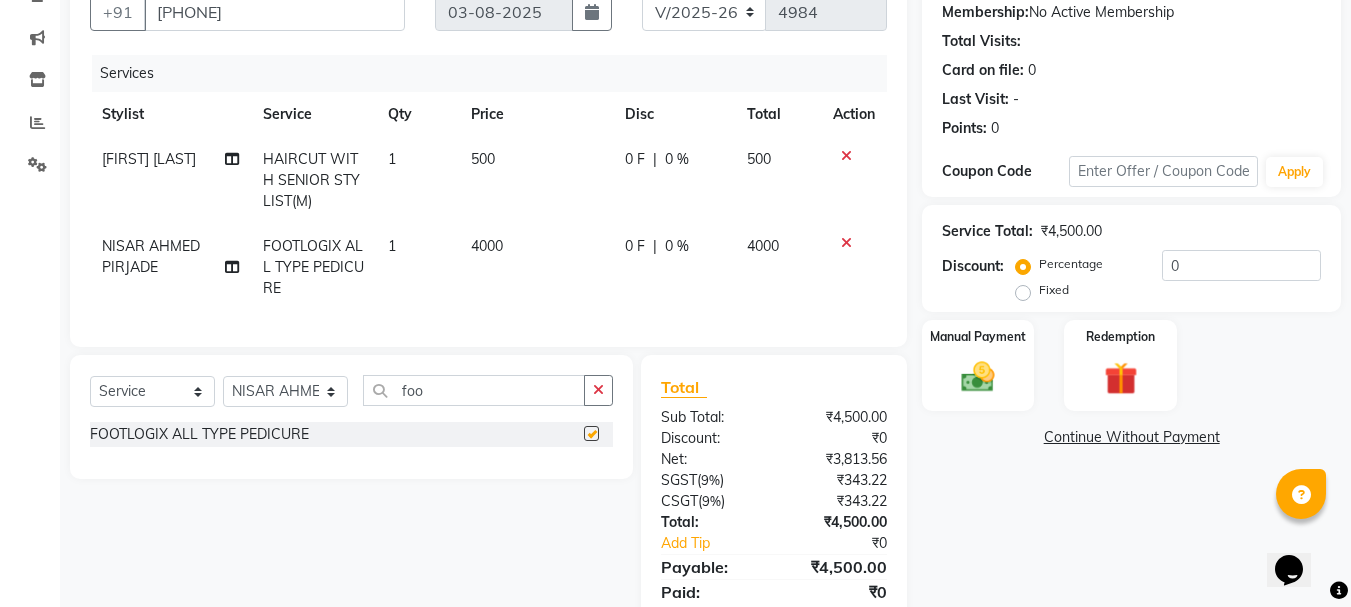 checkbox on "false" 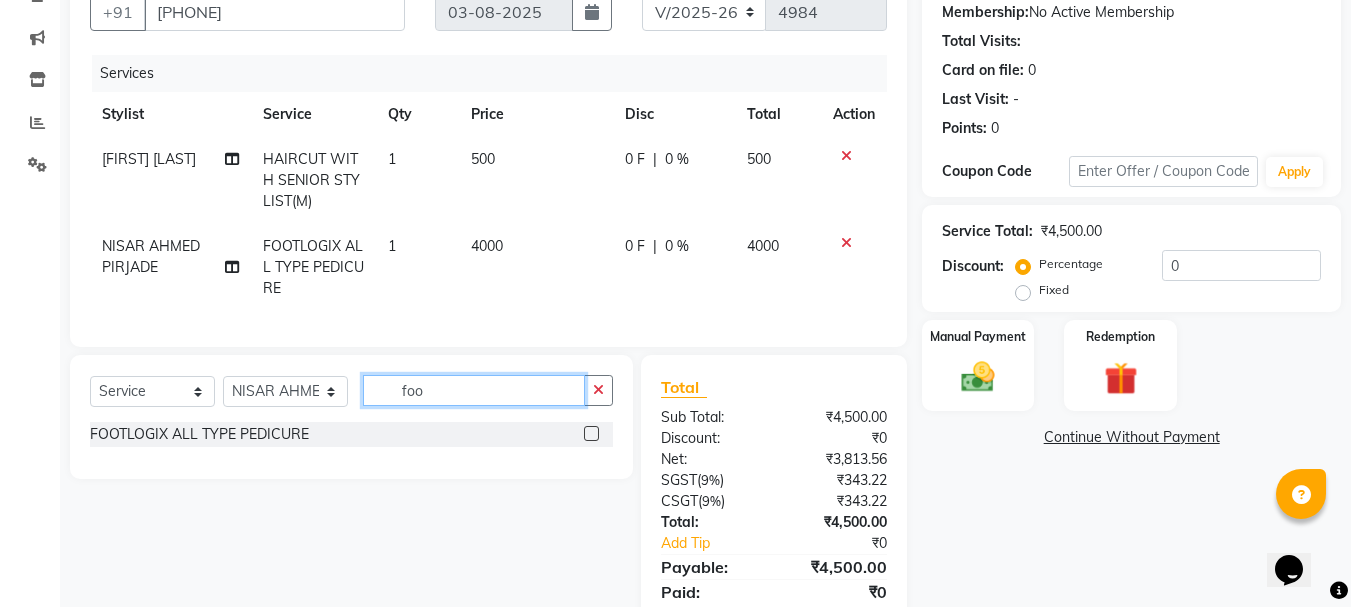 click on "foo" 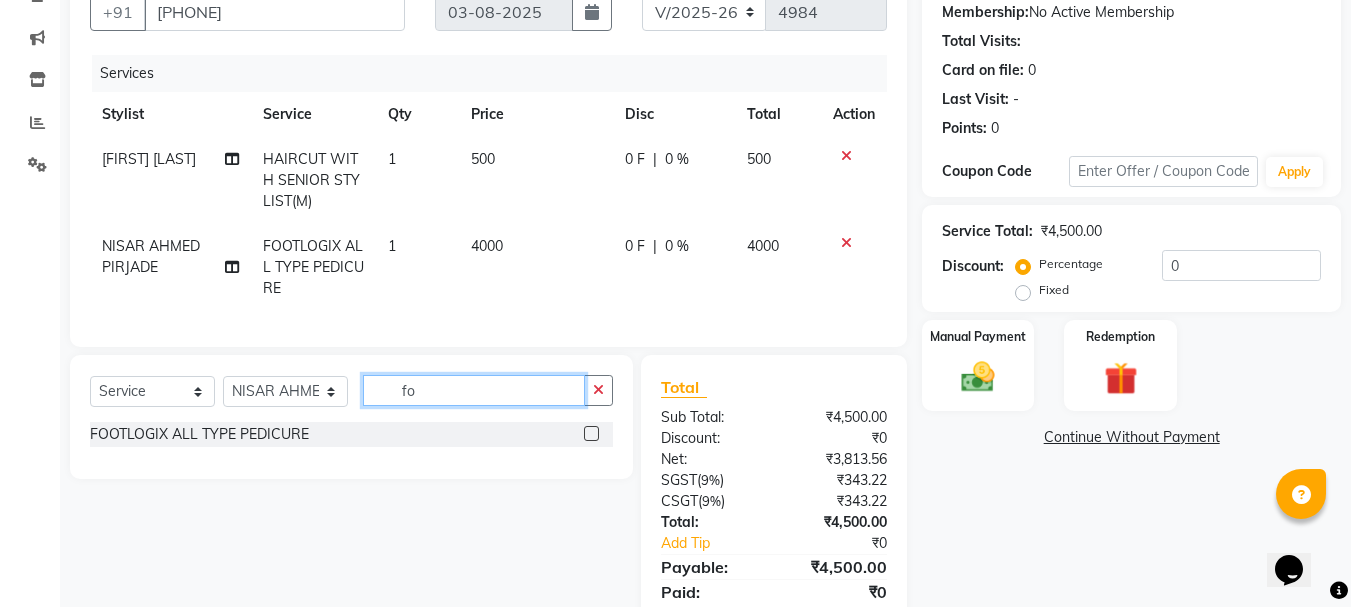 type on "f" 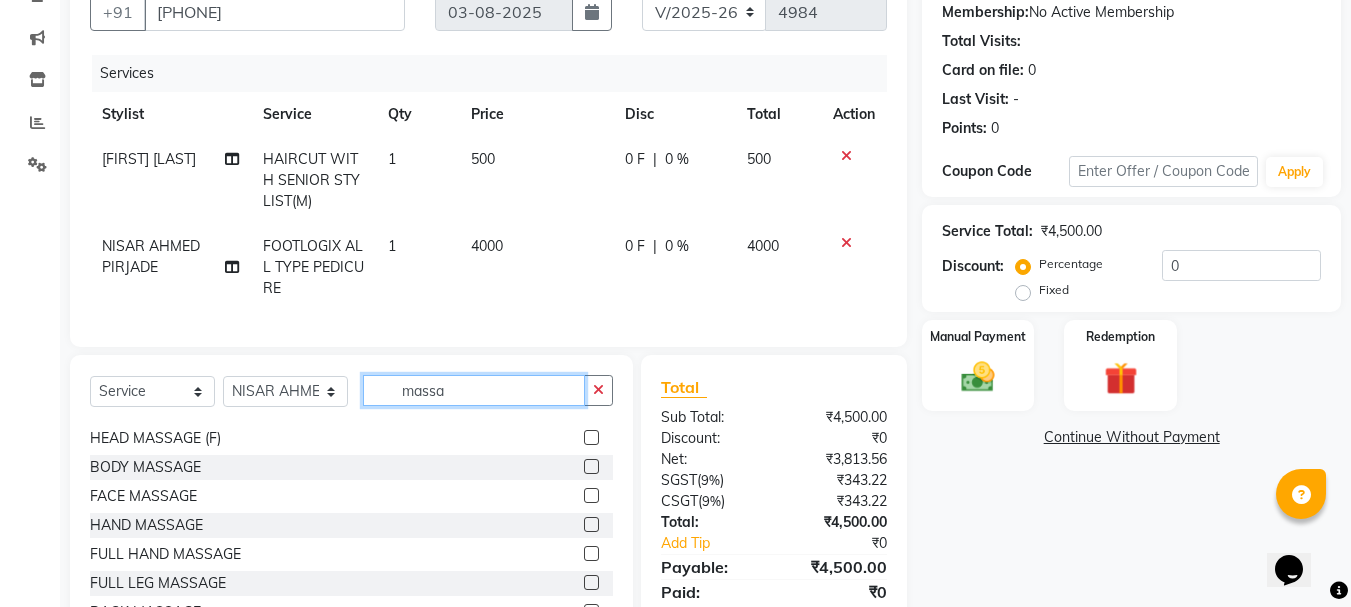 scroll, scrollTop: 32, scrollLeft: 0, axis: vertical 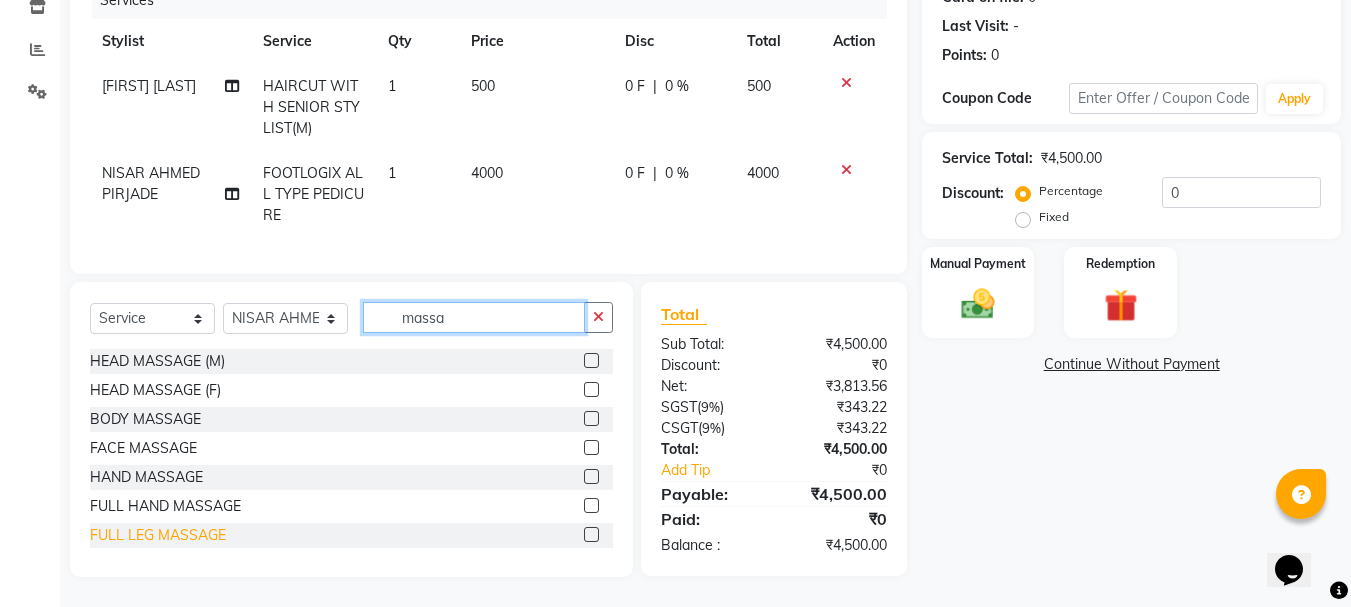 type on "massa" 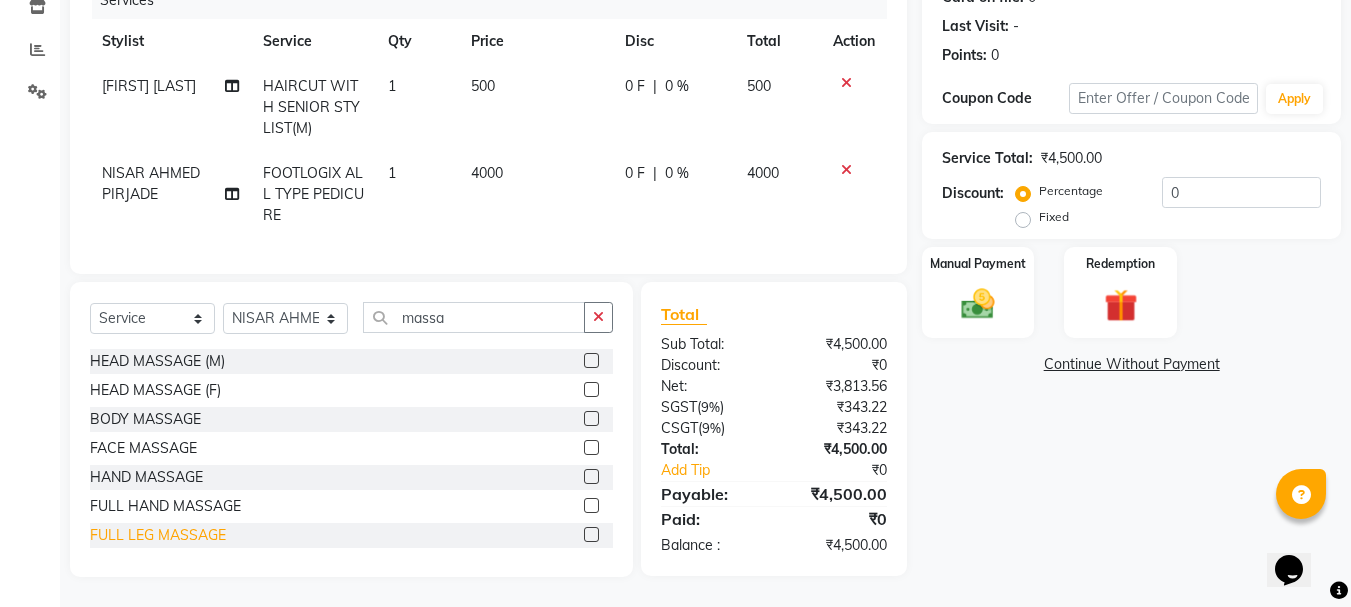 click on "FULL LEG MASSAGE" 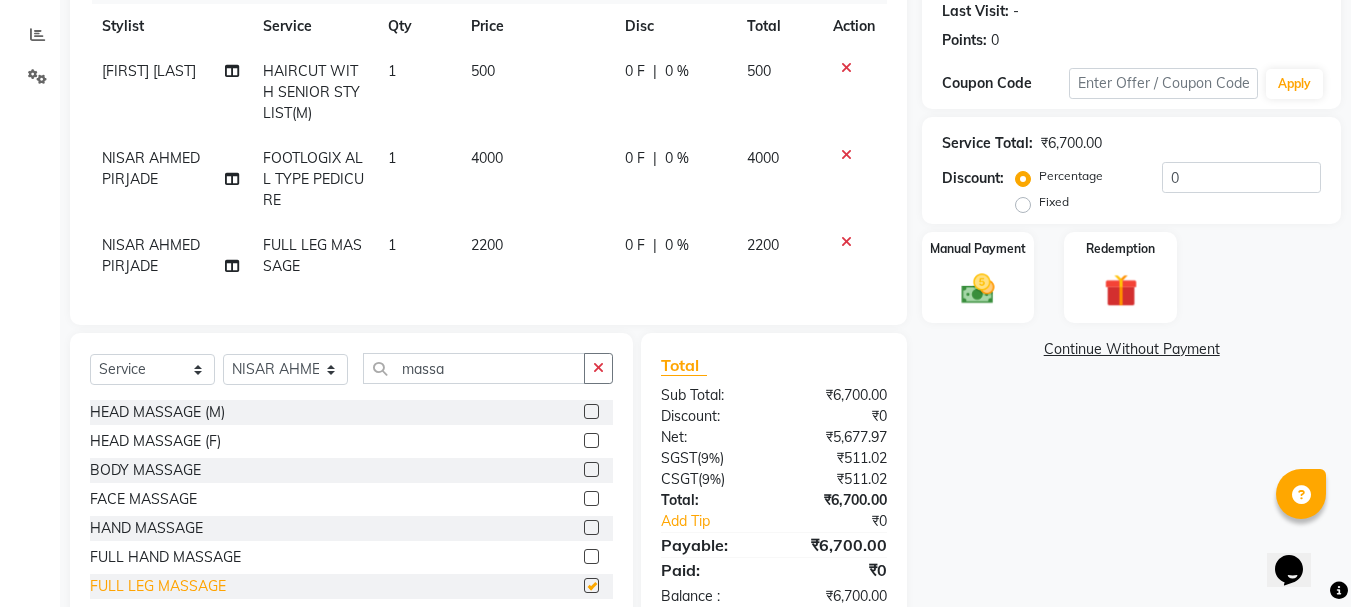 checkbox on "false" 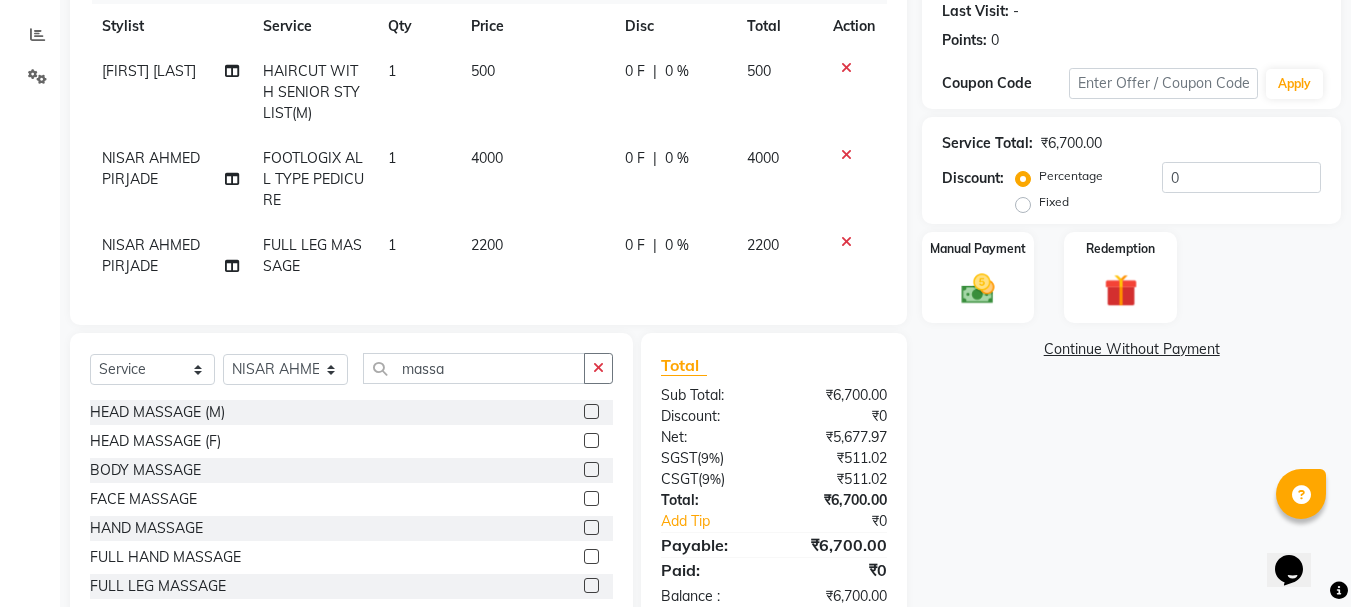 click 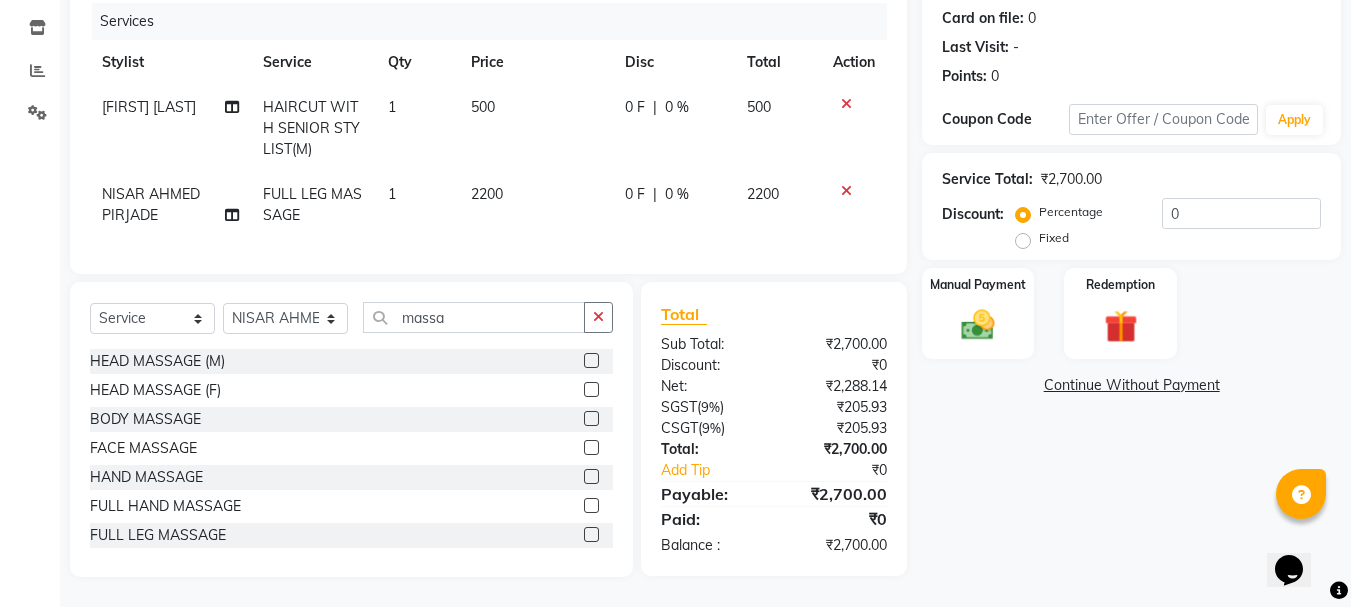 scroll, scrollTop: 260, scrollLeft: 0, axis: vertical 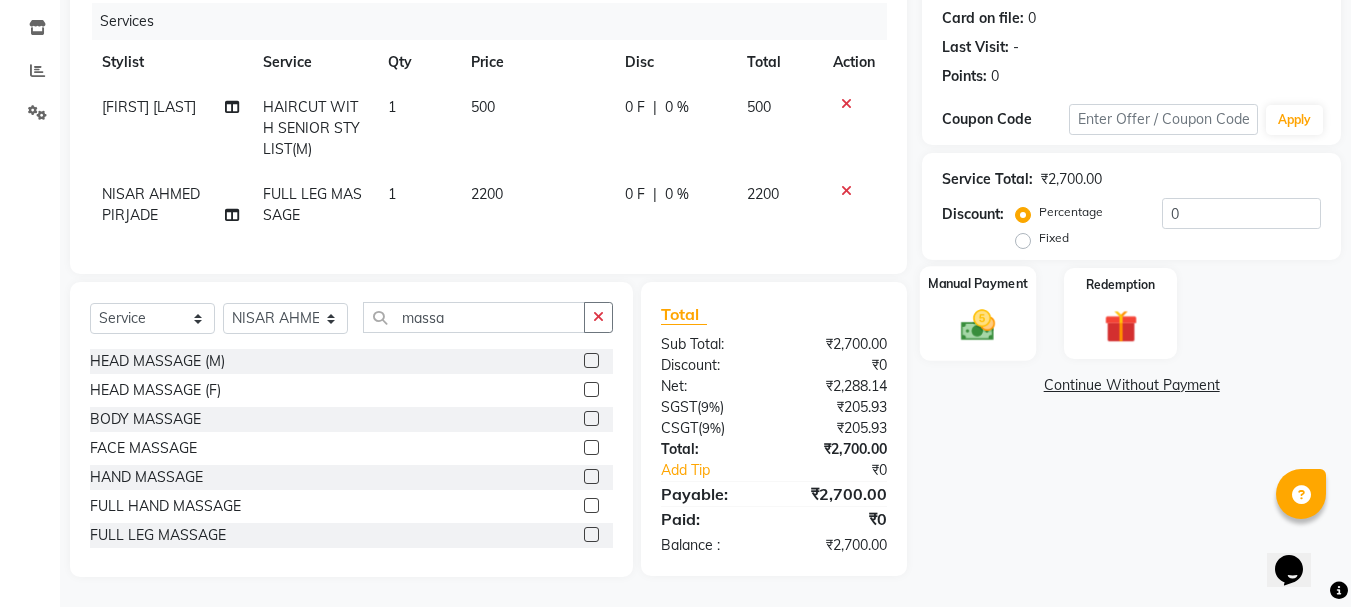 click on "Manual Payment" 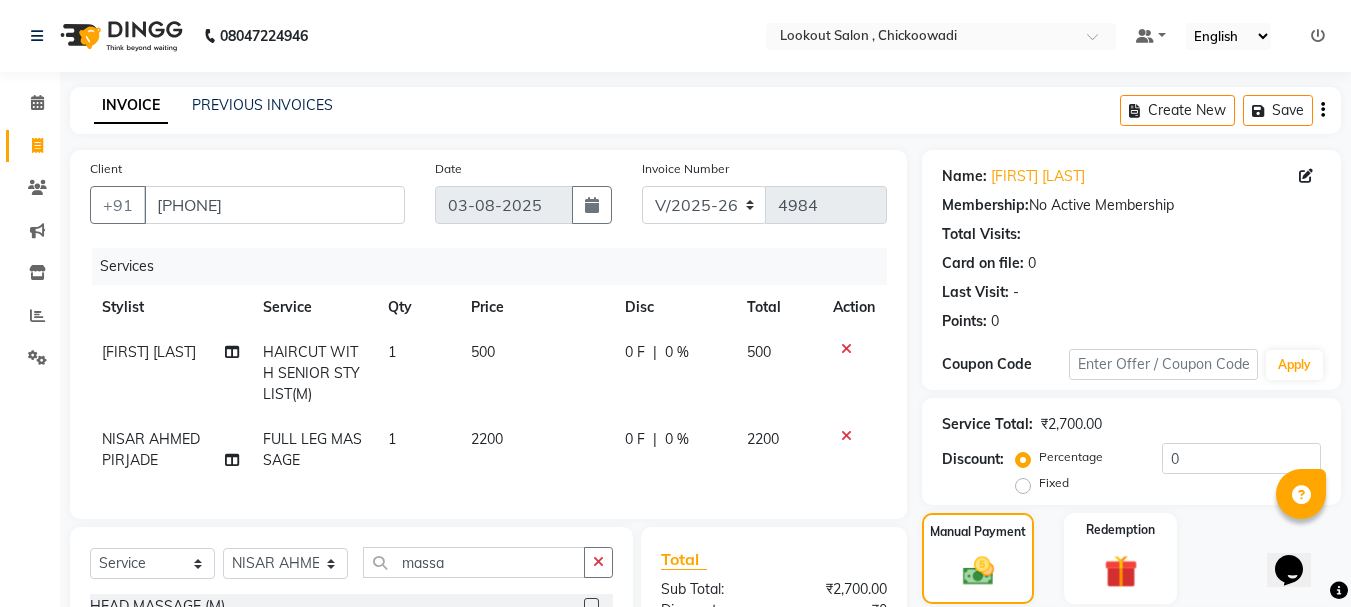 scroll, scrollTop: 260, scrollLeft: 0, axis: vertical 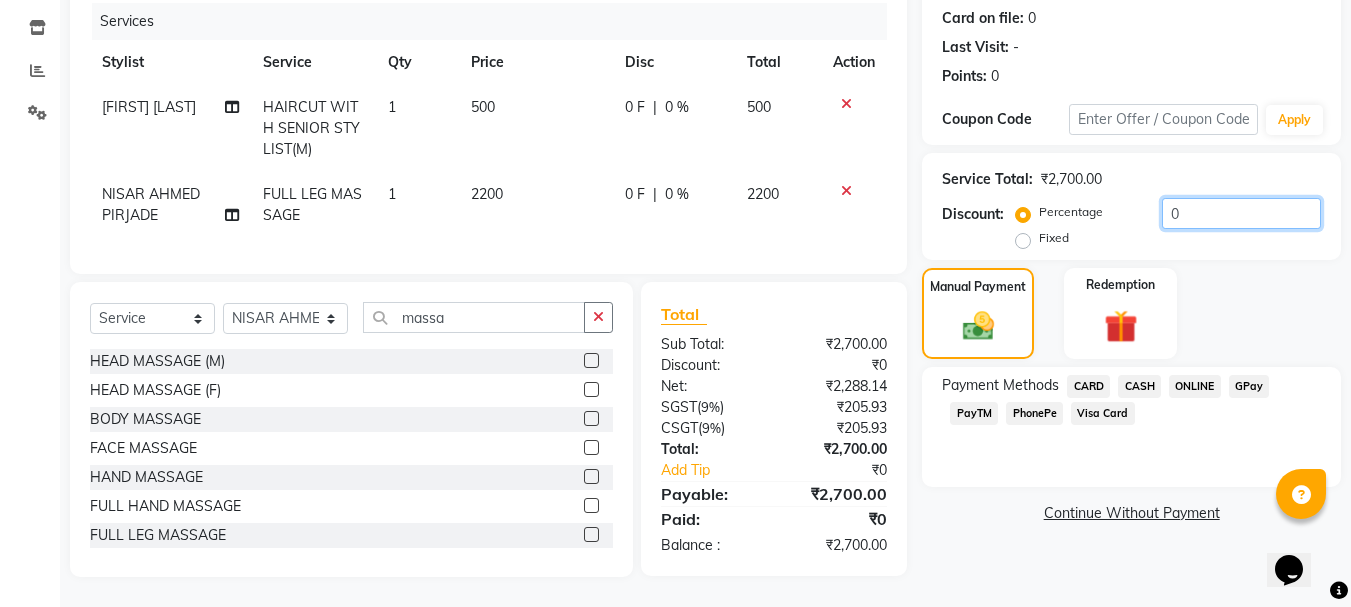click on "0" 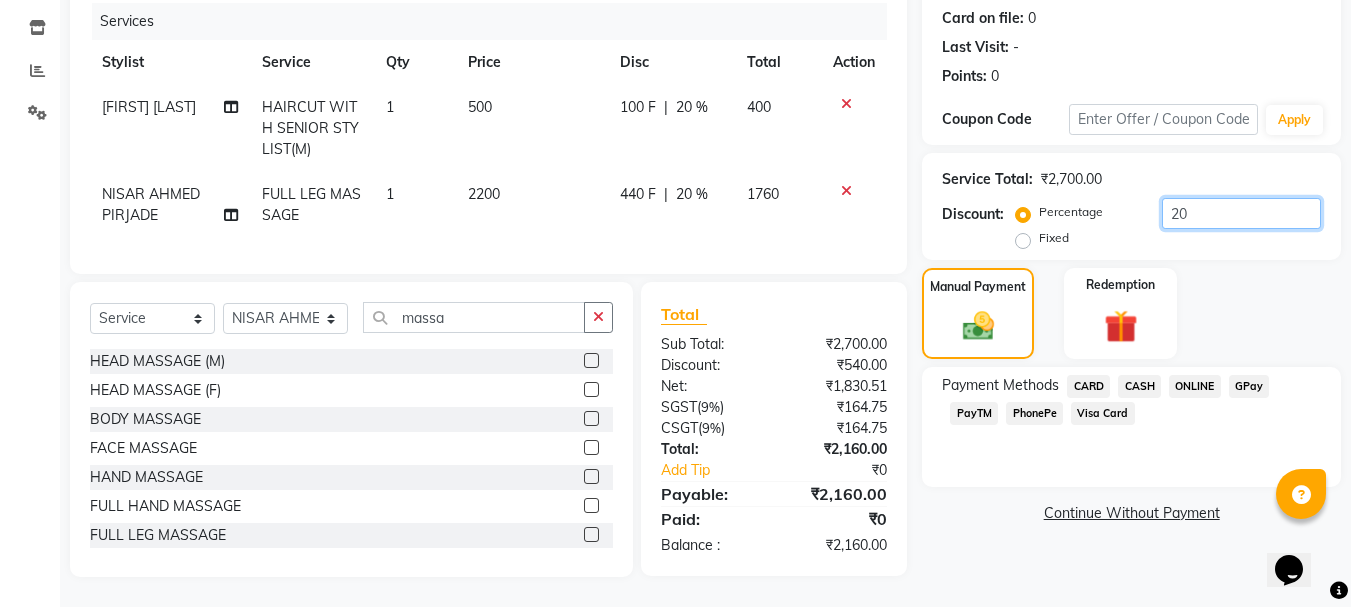 type on "20" 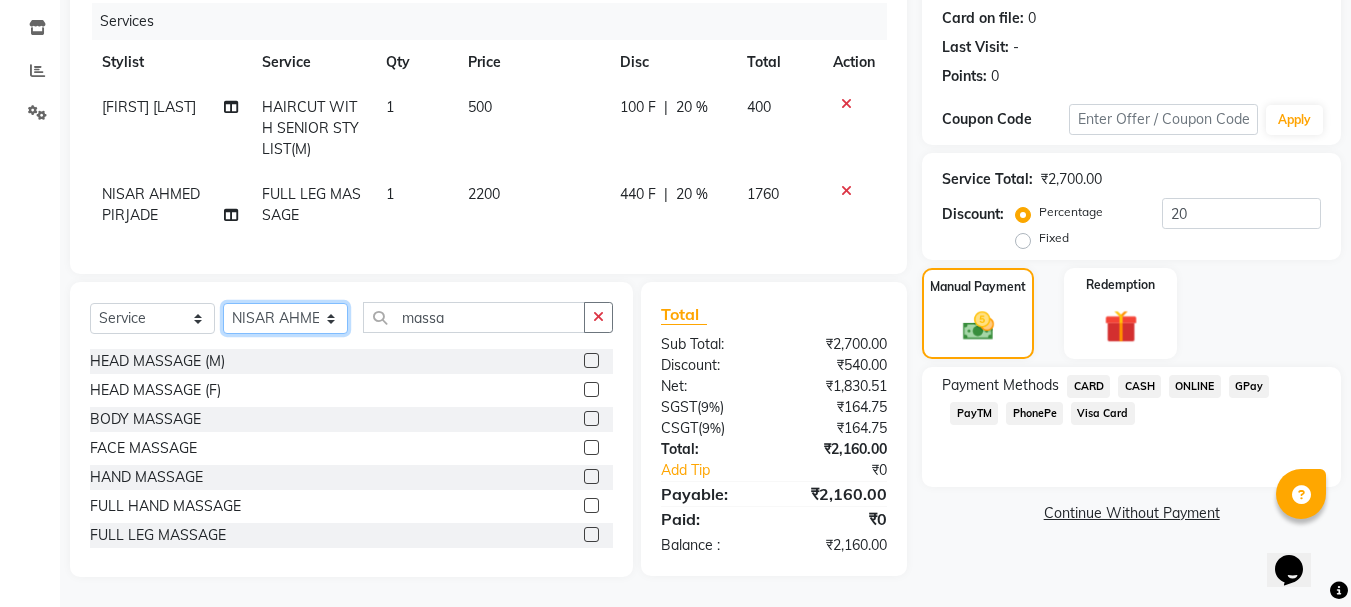 click on "Select Stylist [FIRST] [LAST] [FIRST] [LAST] [FIRST] [LAST] [FIRST] [LAST] [FIRST] [LAST] [FIRST] [LAST] [FIRST] [LAST] [FIRST] [LAST] [FIRST] [LAST] [FIRST] [LAST] [FIRST] [LAST] [FIRST] [LAST] [FIRST] [LAST] [FIRST] [LAST] [FIRST] [LAST]" 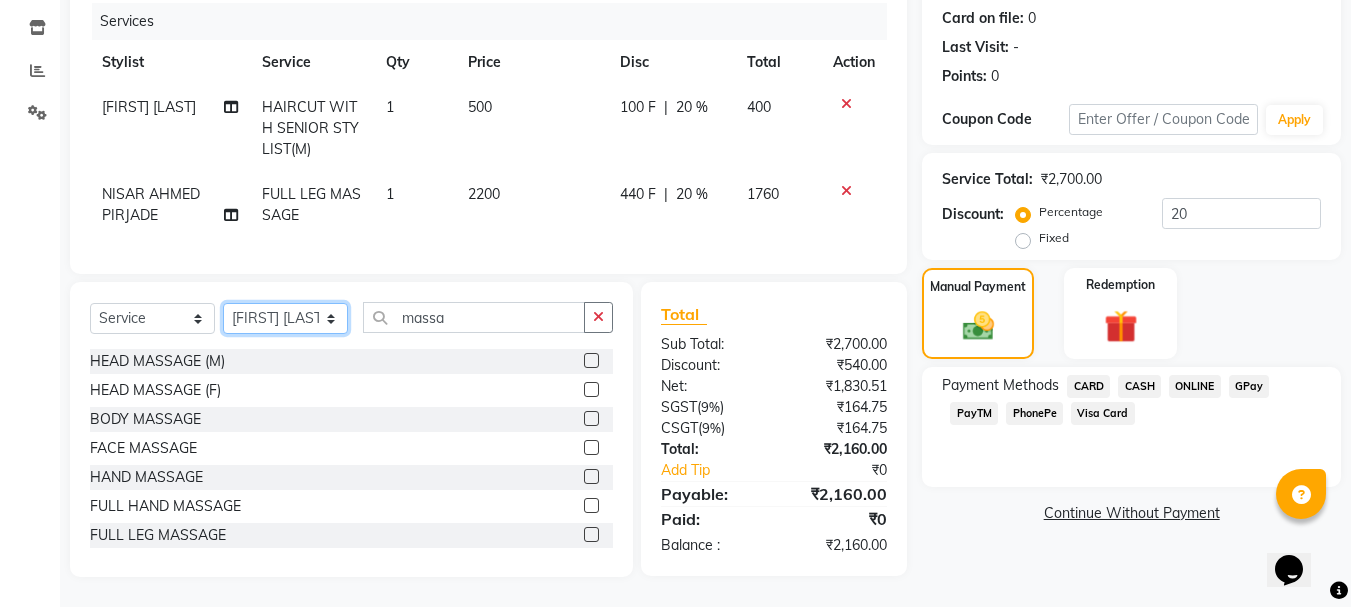 click on "Select Stylist [FIRST] [LAST] [FIRST] [LAST] [FIRST] [LAST] [FIRST] [LAST] [FIRST] [LAST] [FIRST] [LAST] [FIRST] [LAST] [FIRST] [LAST] [FIRST] [LAST] [FIRST] [LAST] [FIRST] [LAST] [FIRST] [LAST] [FIRST] [LAST] [FIRST] [LAST] [FIRST] [LAST]" 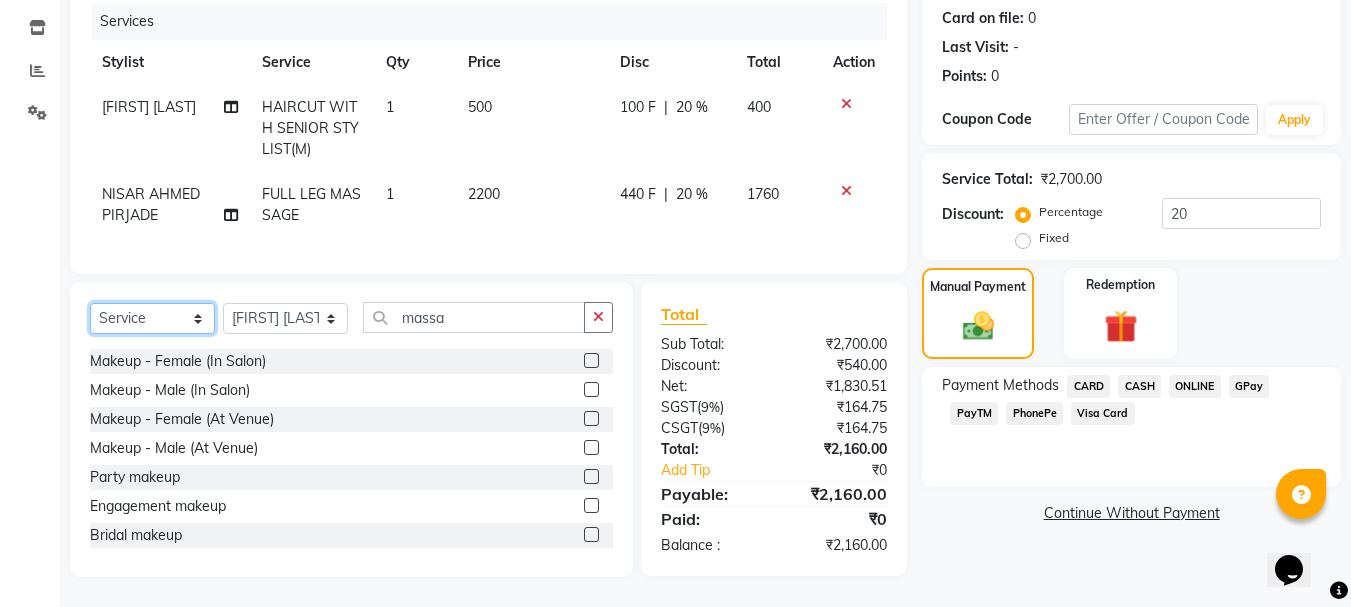 click on "Select  Service  Product  Membership  Package Voucher Prepaid Gift Card" 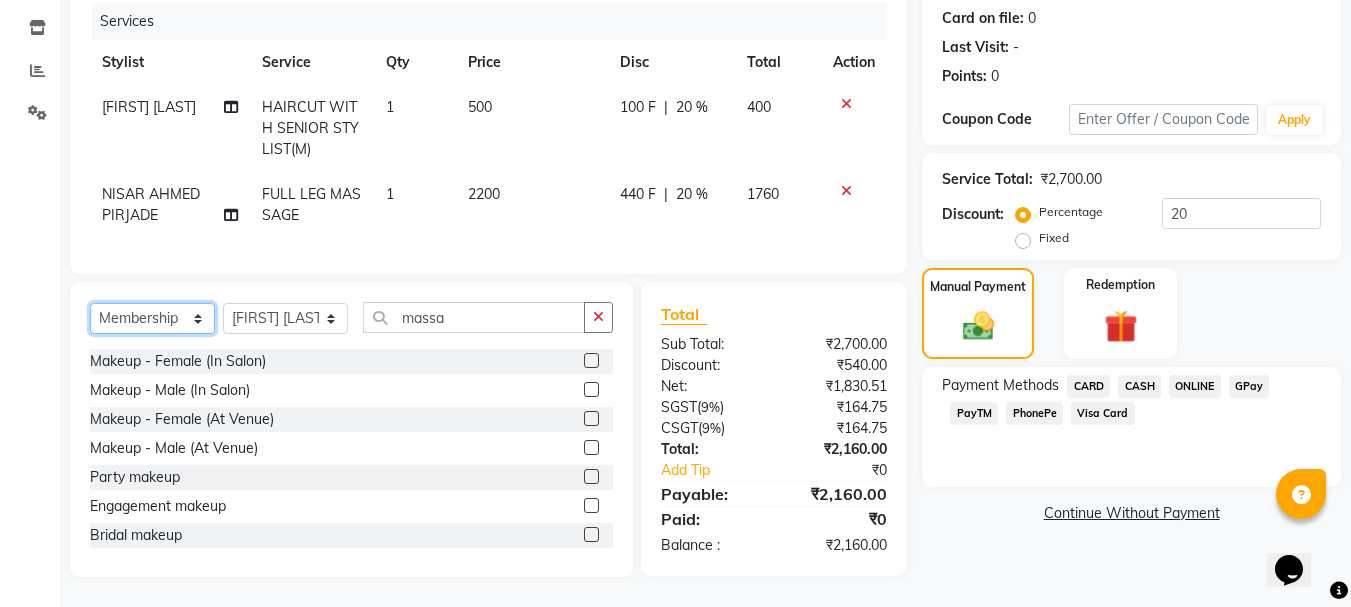click on "Select  Service  Product  Membership  Package Voucher Prepaid Gift Card" 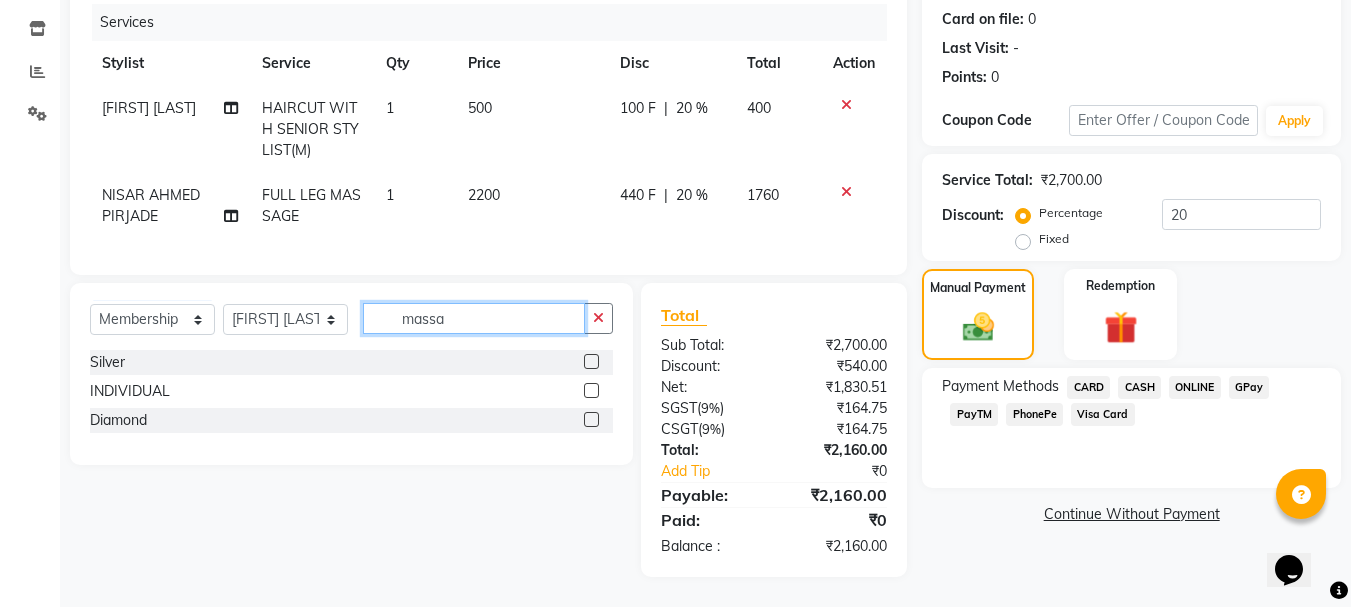 click on "massa" 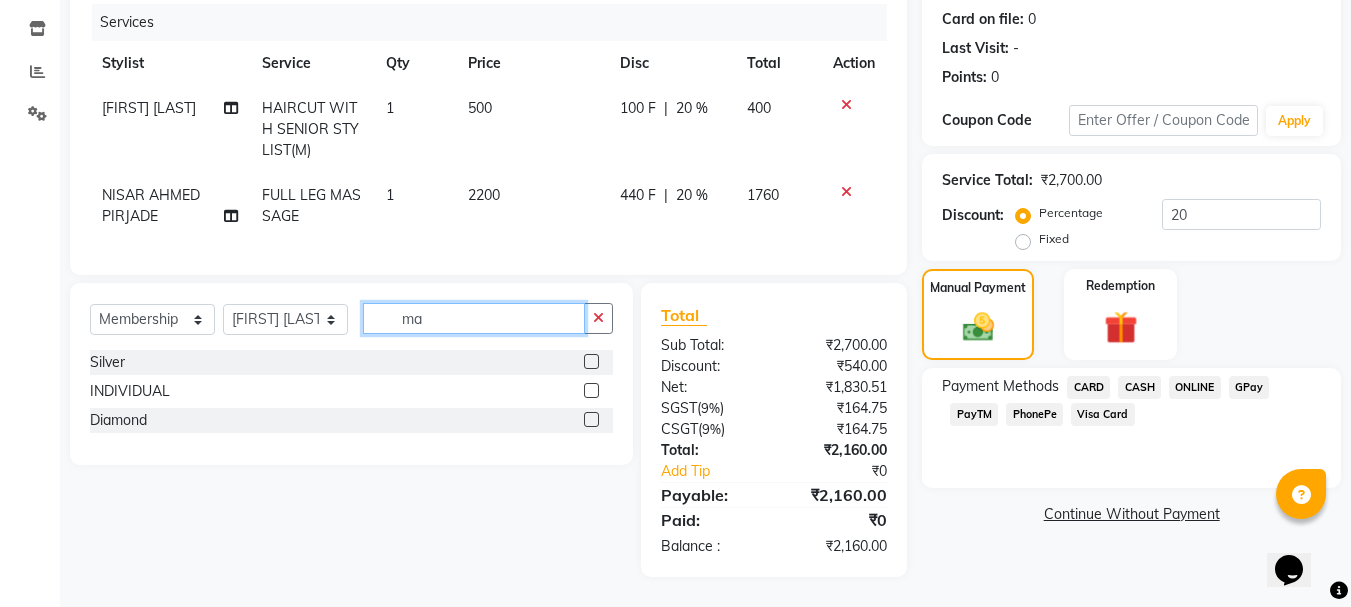 type on "m" 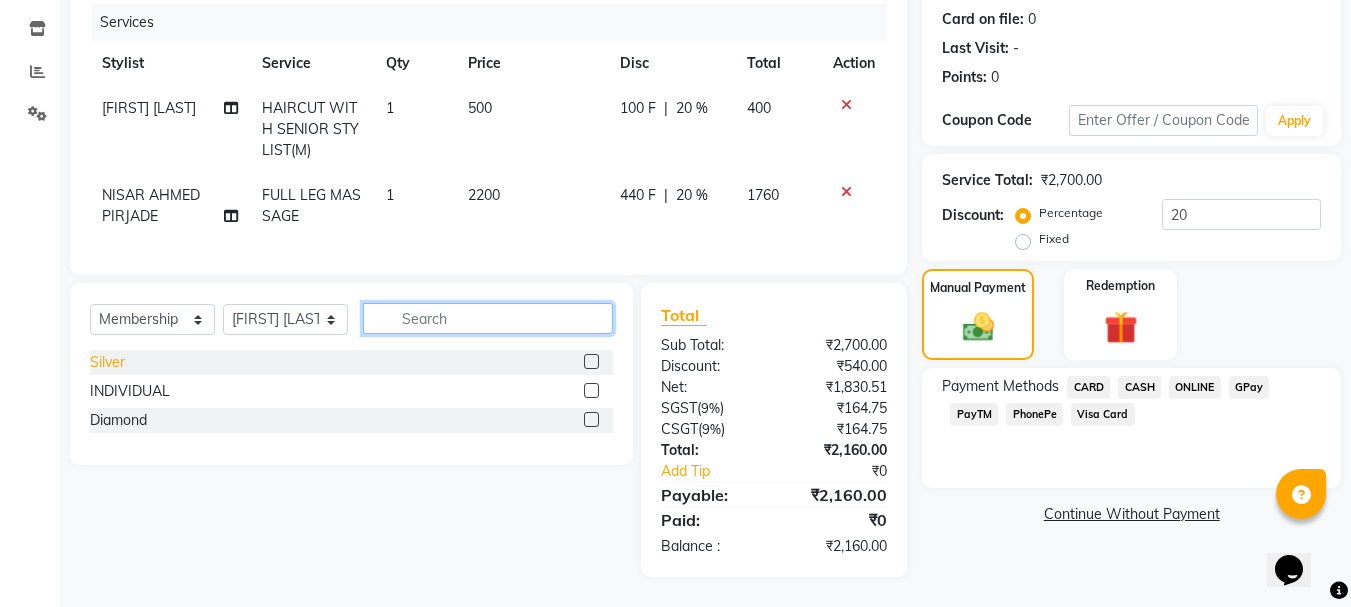 type 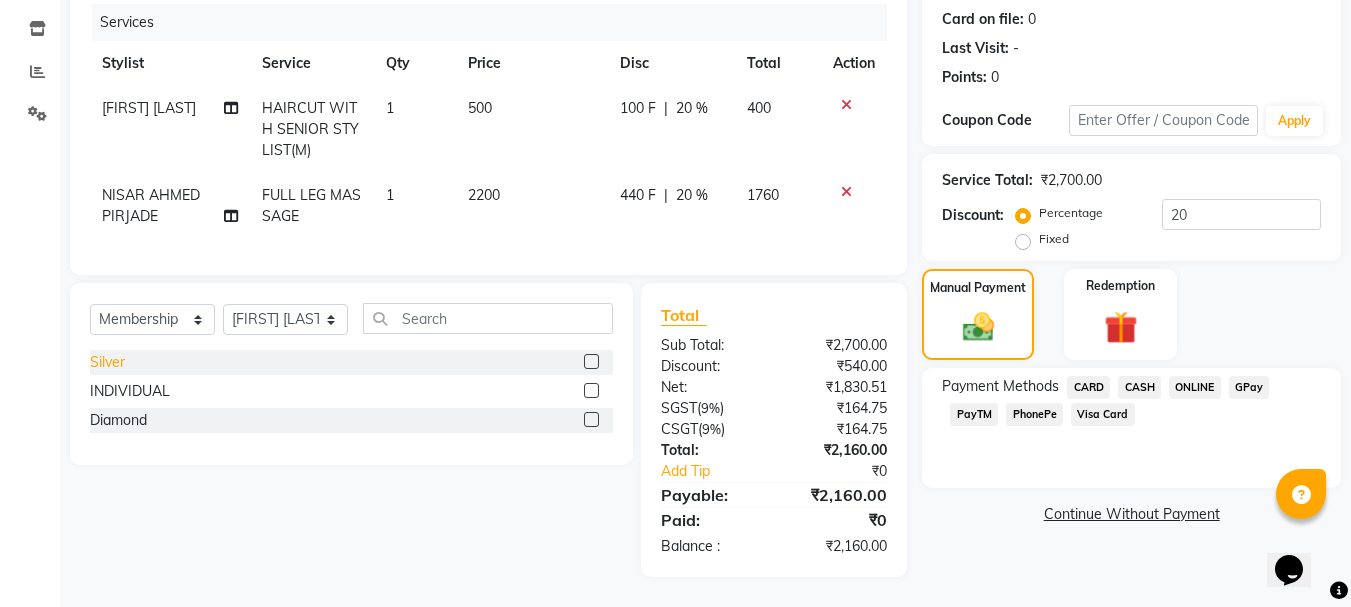 click on "Silver" 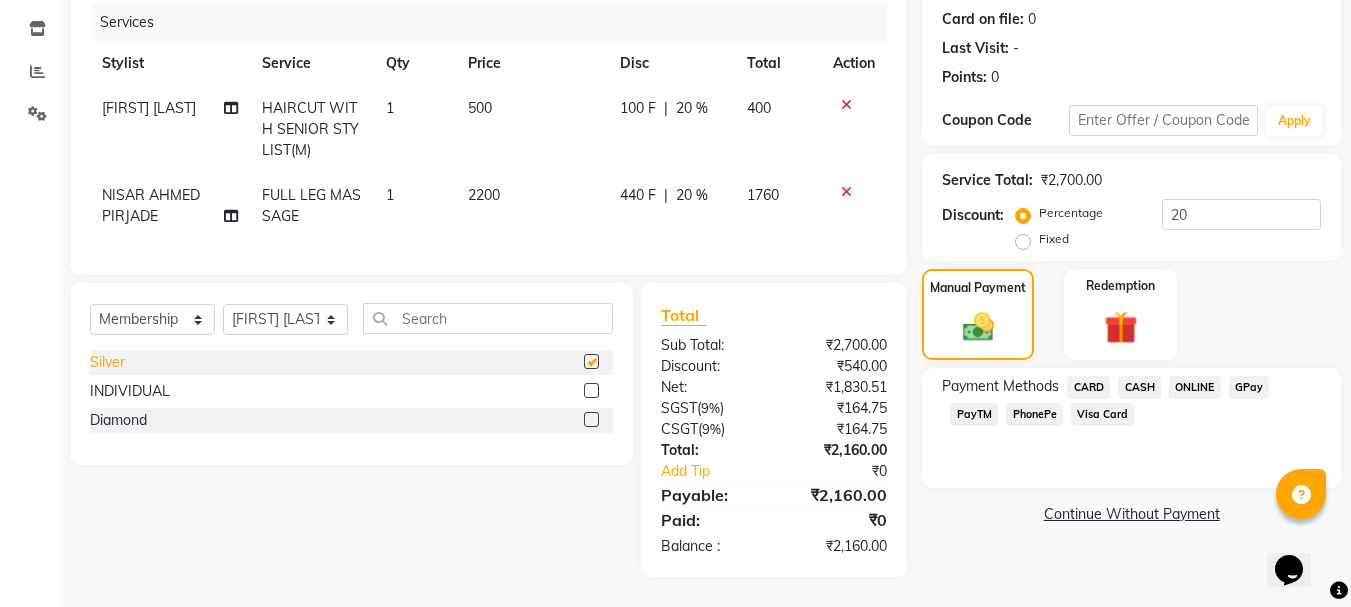 select on "select" 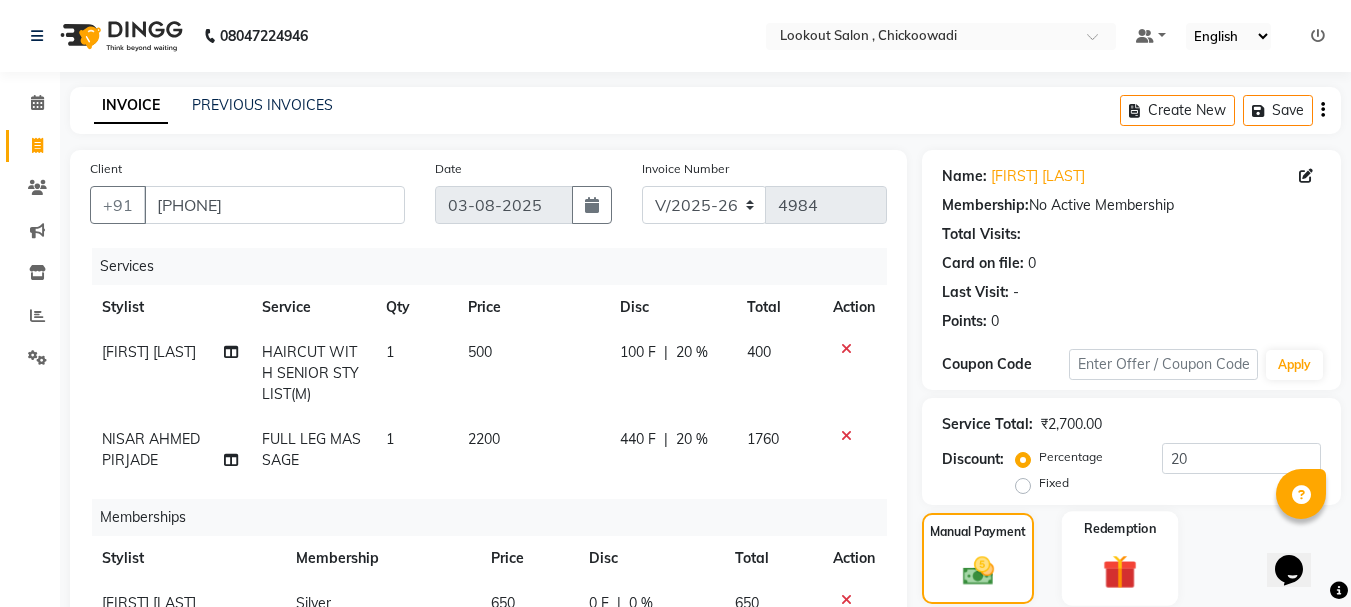 scroll, scrollTop: 402, scrollLeft: 0, axis: vertical 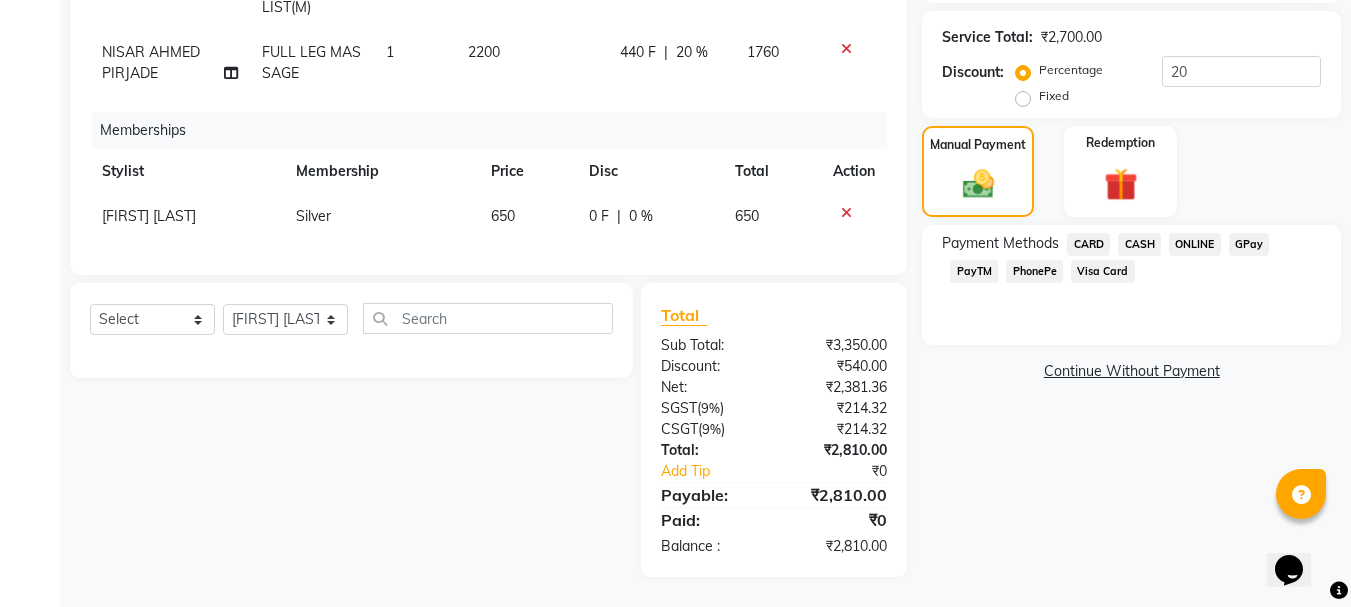 click on "PhonePe" 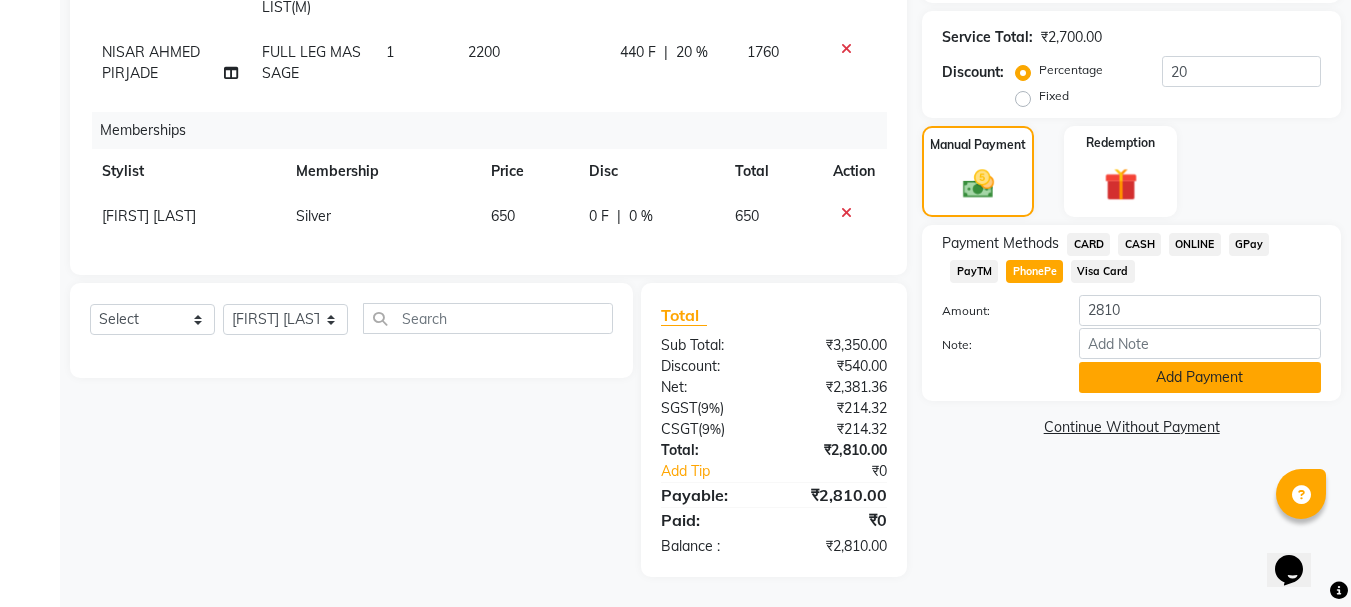click on "Add Payment" 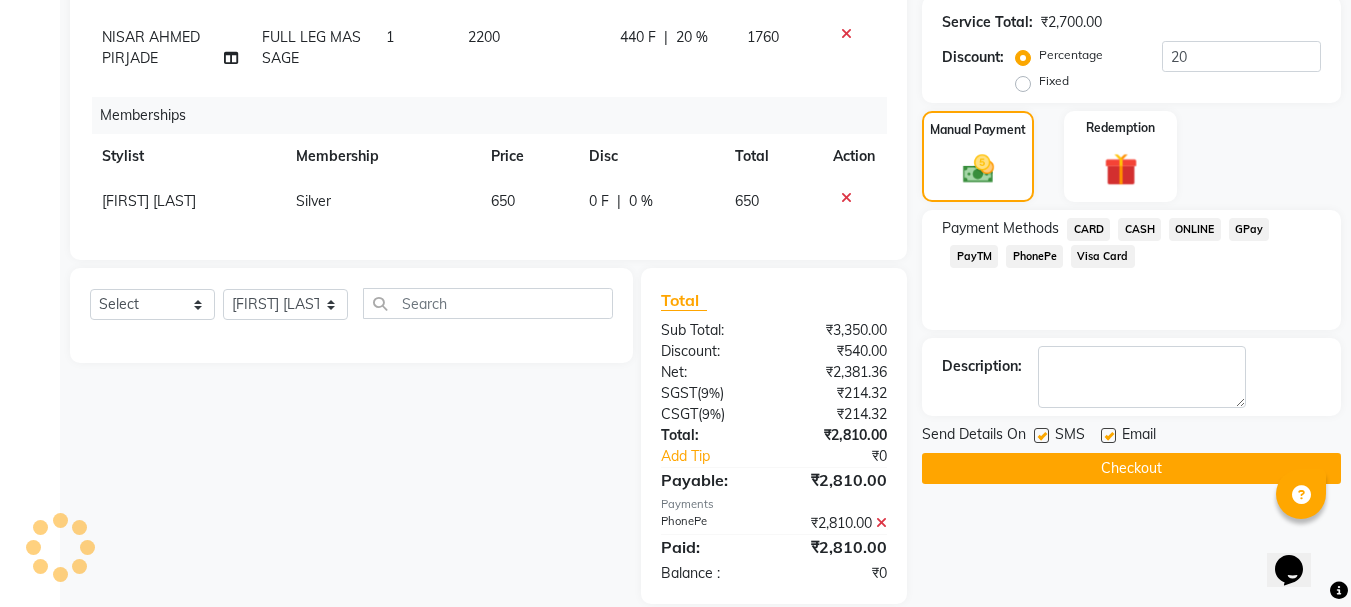 click on "Checkout" 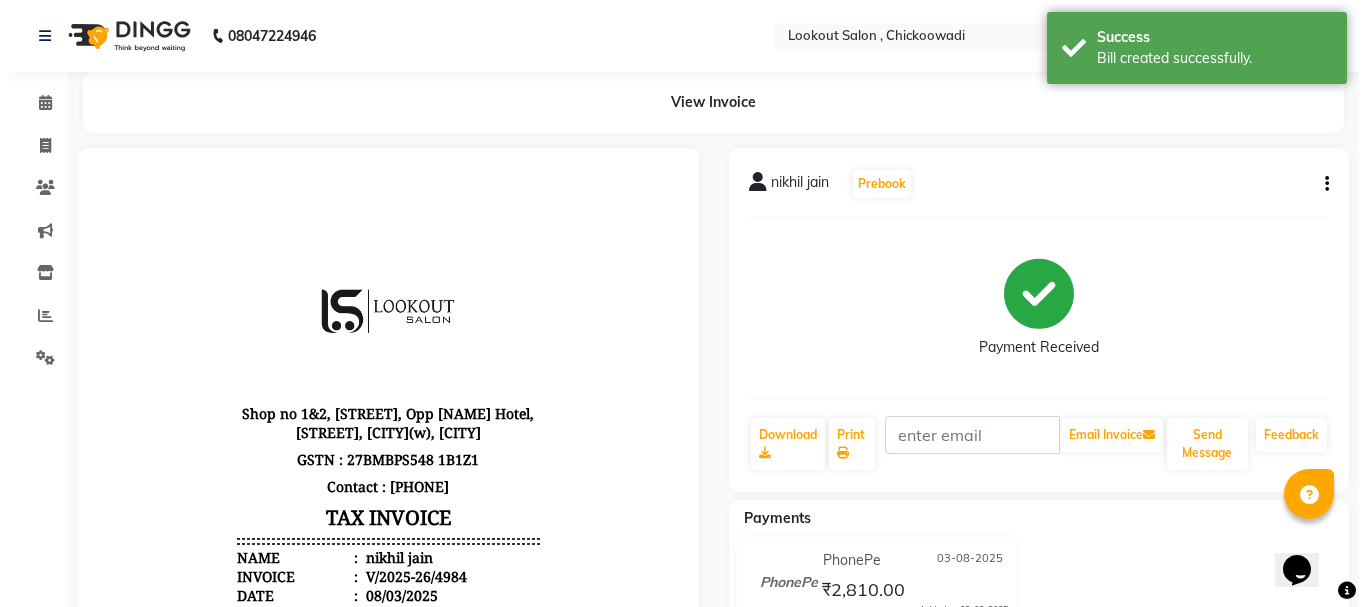 scroll, scrollTop: 0, scrollLeft: 0, axis: both 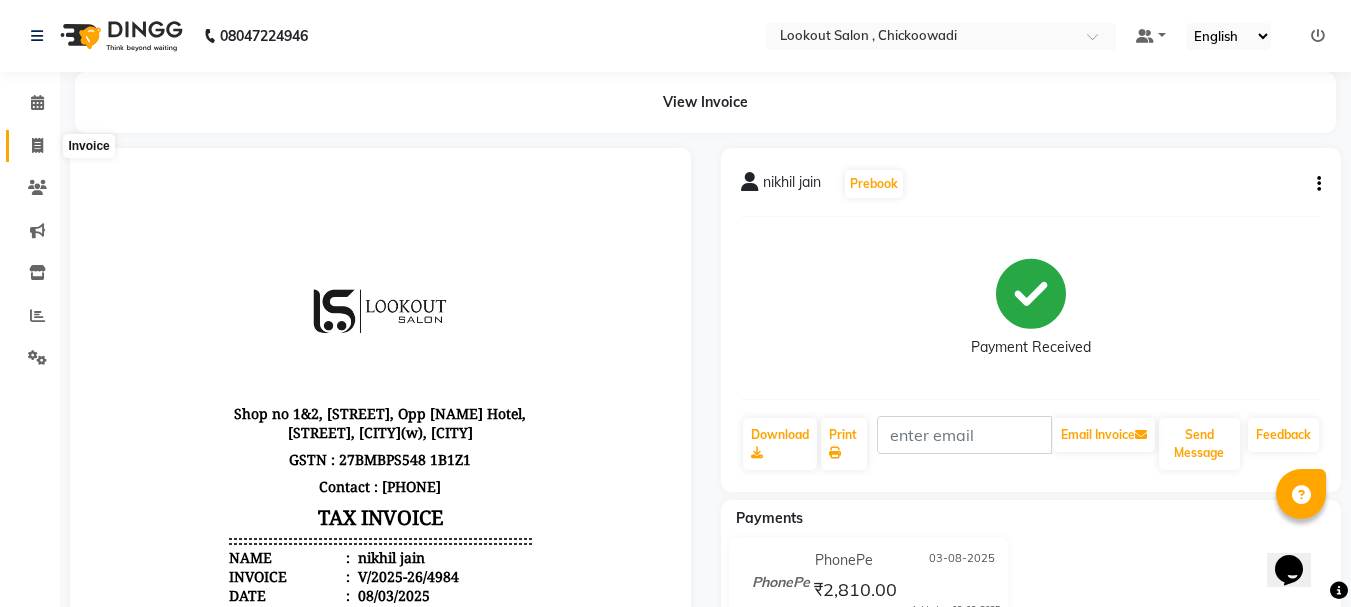 click 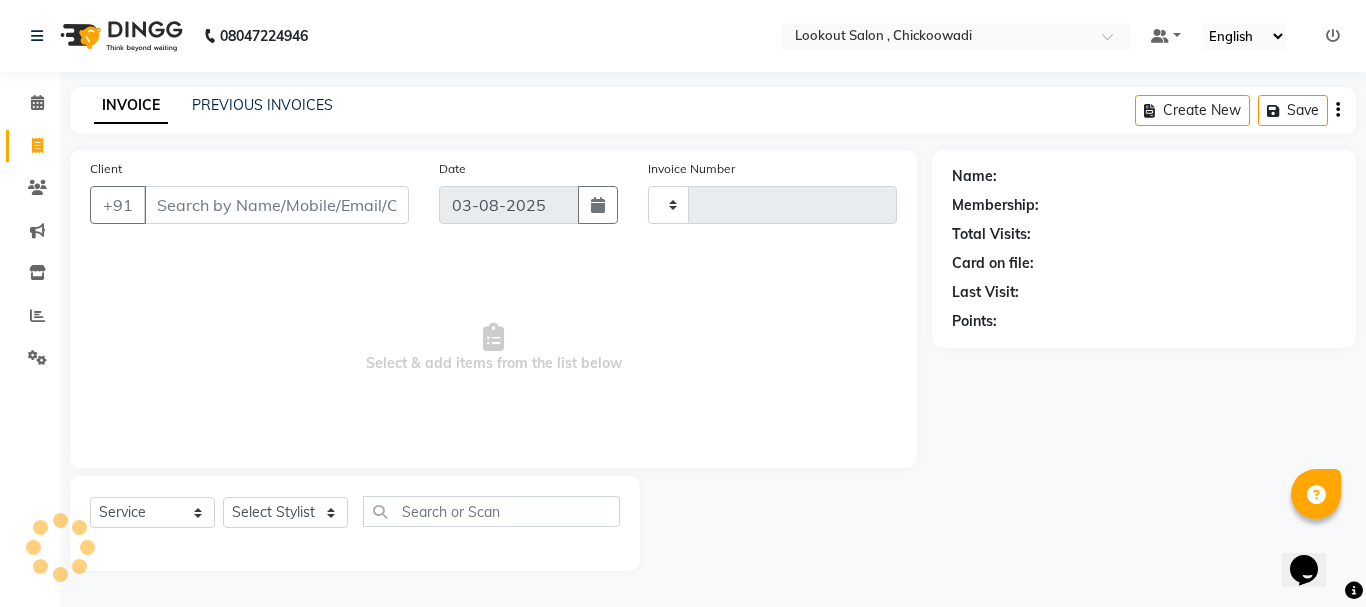 type on "4985" 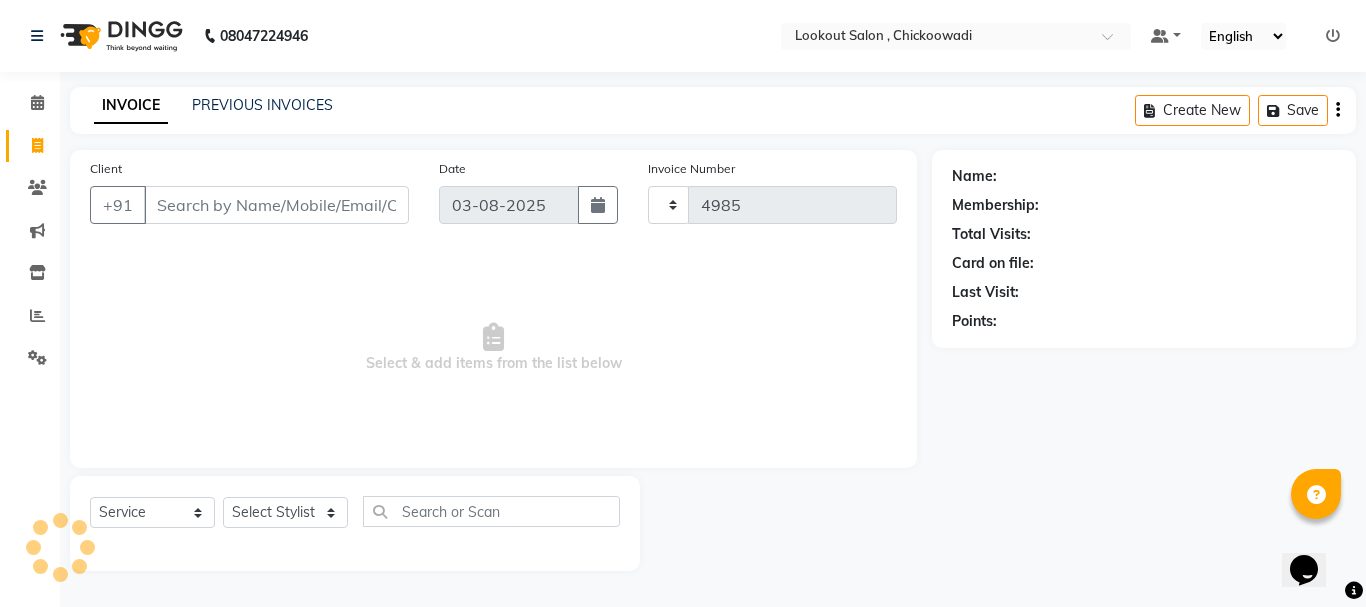 select on "151" 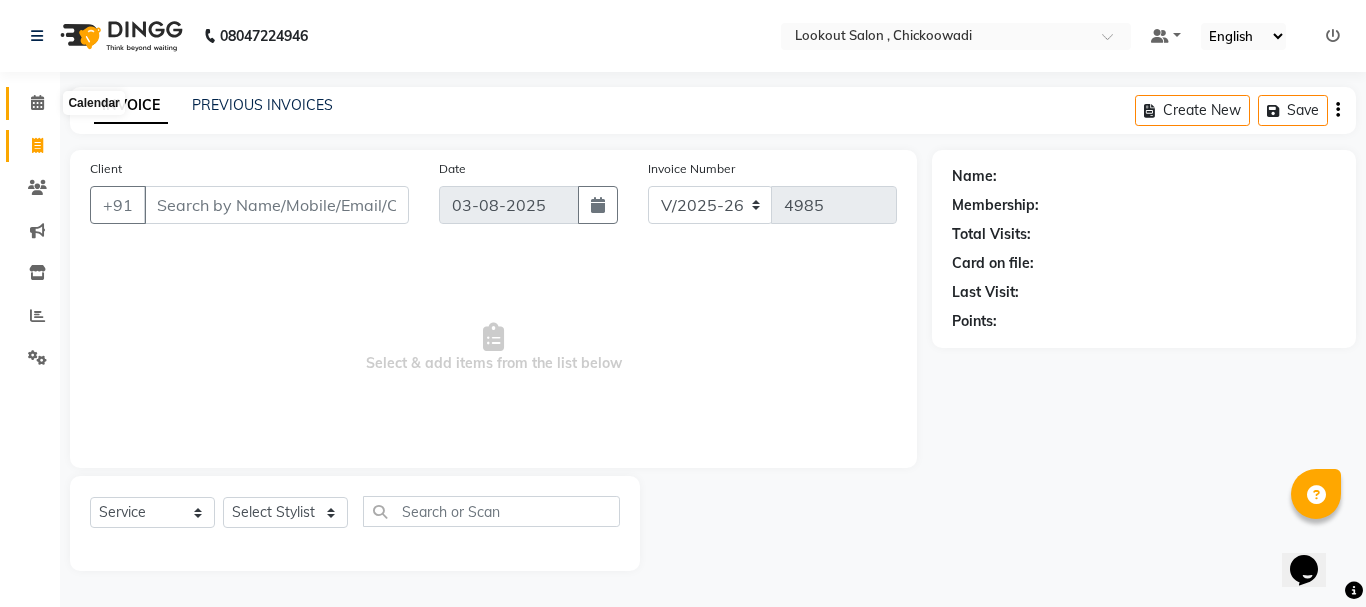 click 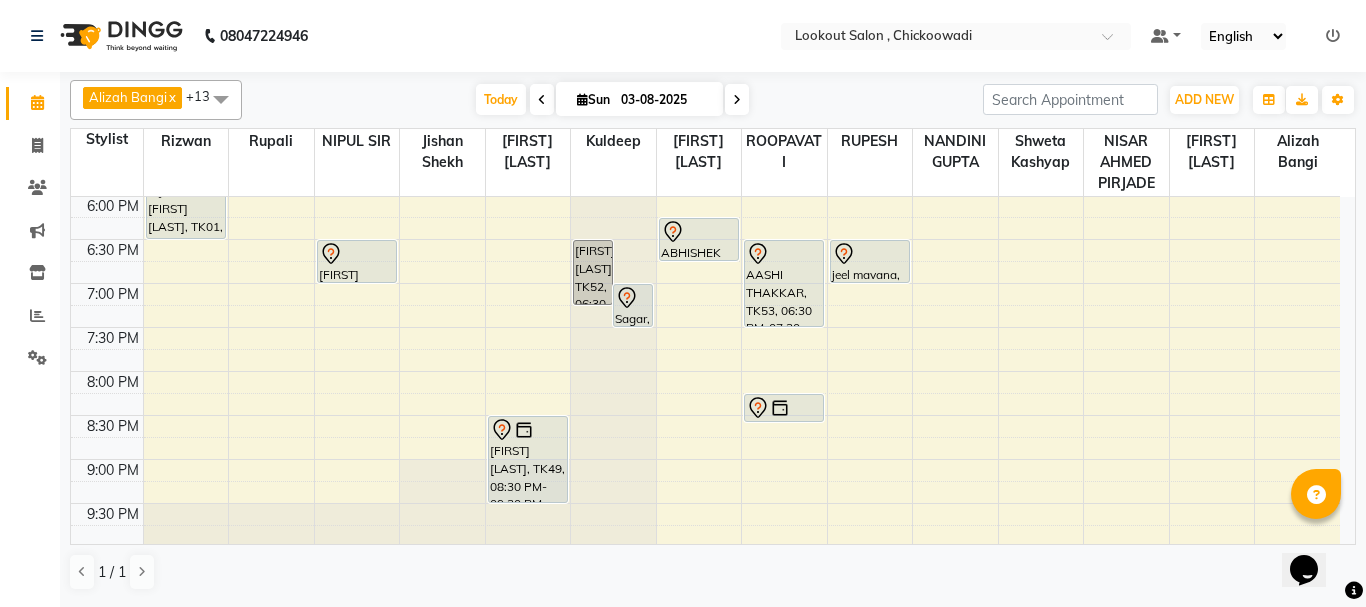 scroll, scrollTop: 893, scrollLeft: 0, axis: vertical 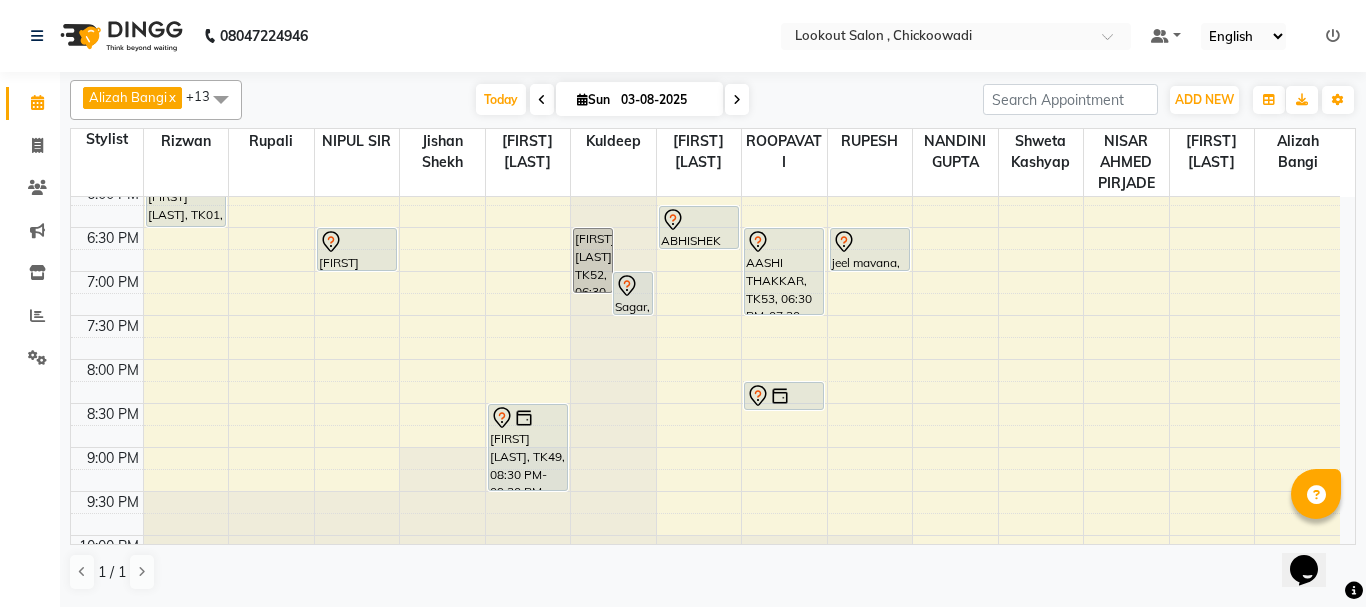 click on "[FIRST] [LAST], TK46, 01:15 PM-02:15 PM, 3 INCH TOUCH-UP  (WITH AMMONIA)     [FIRST] [LAST], TK41, 01:40 PM-02:10 PM, 911 HAIR SPA UPTO SHOULDER     [FIRST] [LAST], TK41, 02:10 PM-02:55 PM, HAIRCUT WITH SENIOR STYLIST (F)     [FIRST] [LAST], TK51, 02:50 PM-03:20 PM, HAIRCUT WITH STYLIST (M)     [FIRST] [LAST], TK58, 03:55 PM-04:25 PM, HAIRCUT WITH STYLIST (M)             [FIRST] [LAST], TK01, 05:00 PM-05:45 PM, HAIRCUT WITH CREATIVE STYLIST (F)             [FIRST] [LAST], TK01, 05:45 PM-06:30 PM, HAIRCUT WITH CREATIVE STYLIST (F)     [FIRST], TK55, 02:00 PM-04:00 PM, FULL ARMS (W),FULL LEGS (W),UNDERARM (W)    [FIRST] [LAST], TK02, 02:00 PM-03:10 PM, HAIRCUT WITH ART DIRECTOR     [FIRST] [LAST], TK50, 02:20 PM-02:50 PM, HAIRCUT WITH ART DIRECTOR" at bounding box center [705, 7] 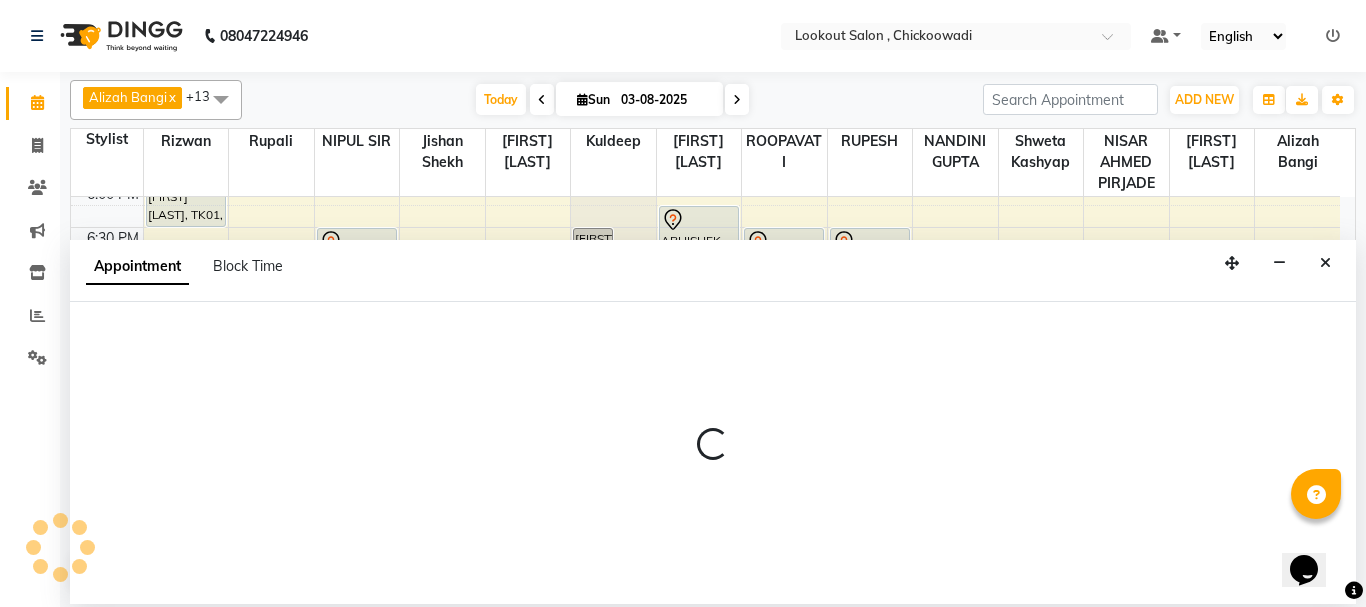 select on "[NUMBER]" 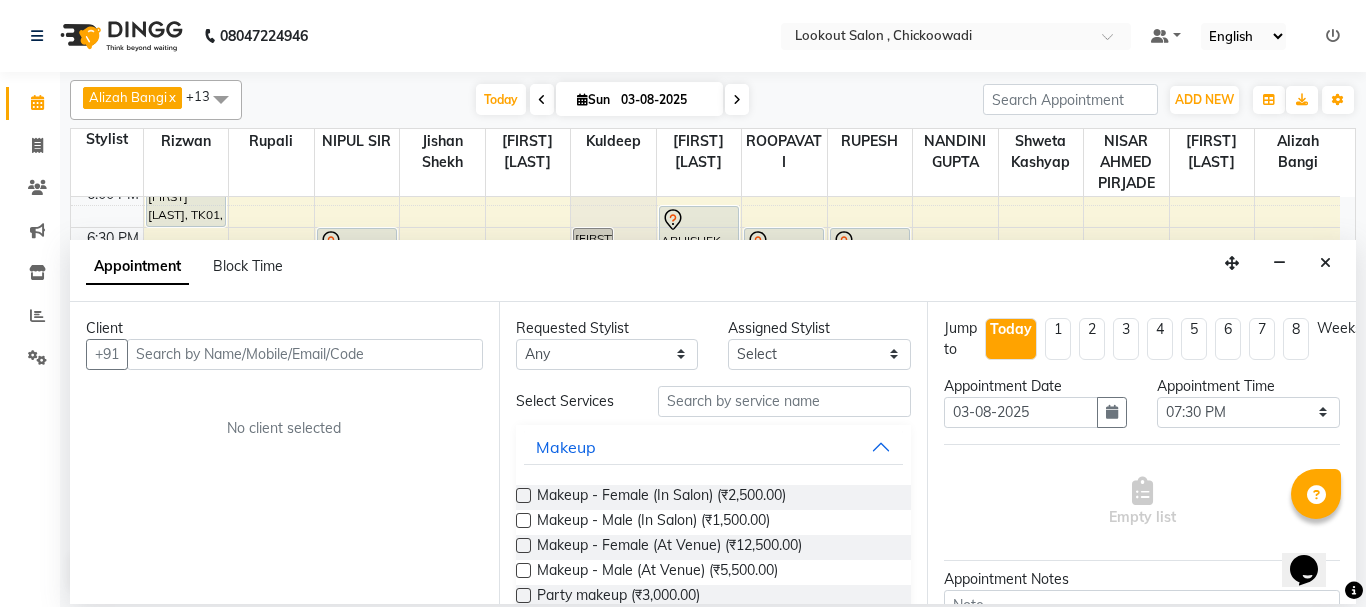 click on "Client +91  No client selected" at bounding box center (284, 453) 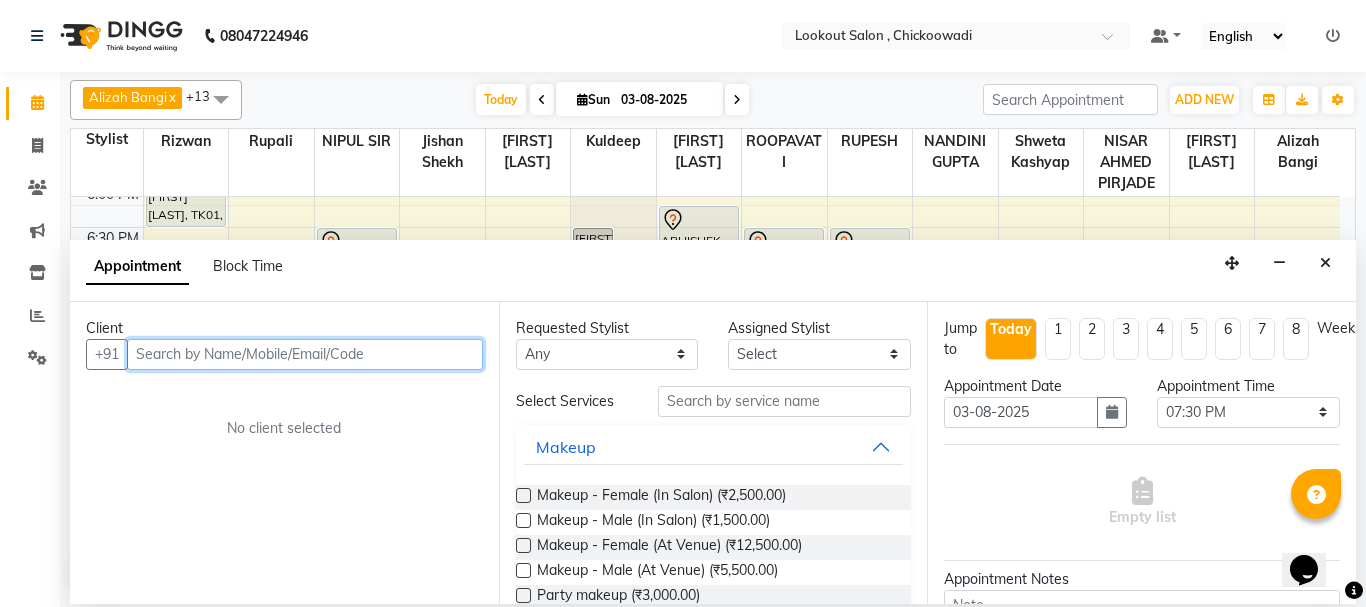 click at bounding box center [305, 354] 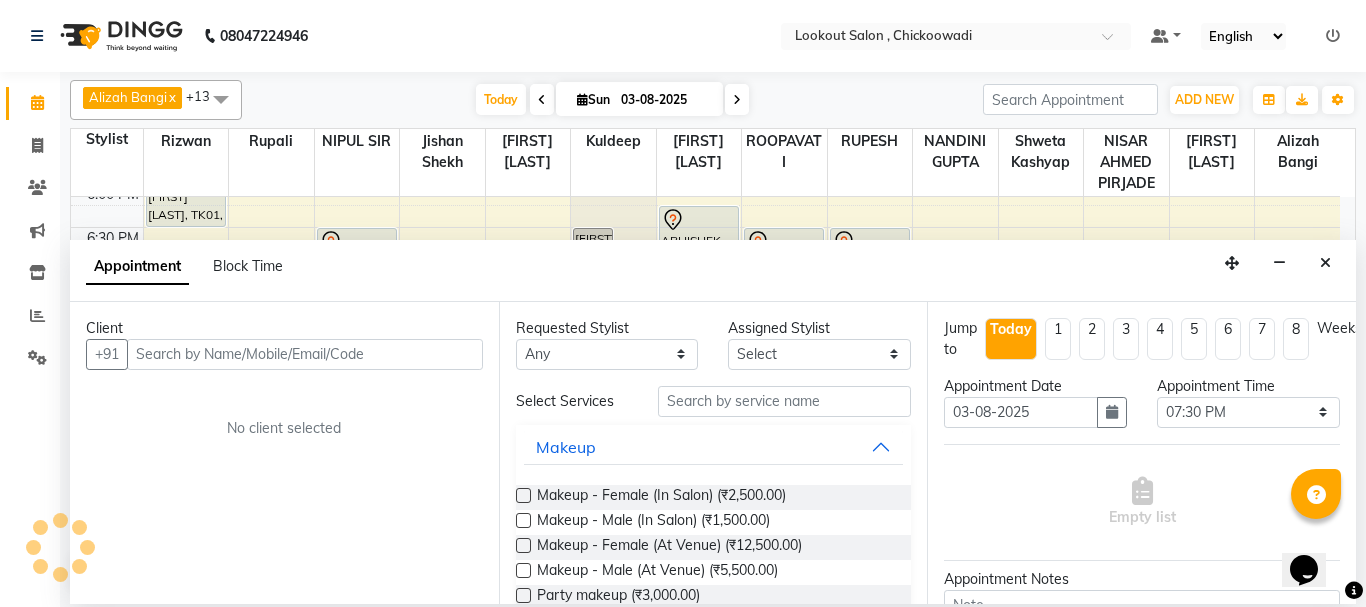 click on "Appointment Block Time" at bounding box center (713, 271) 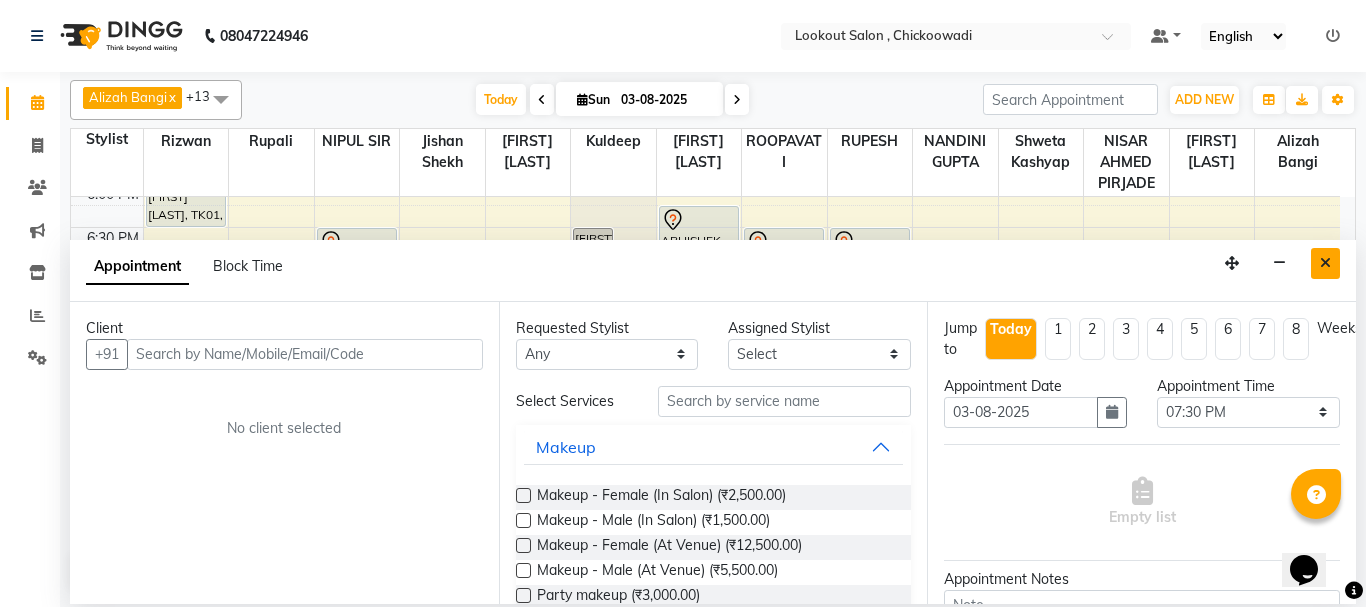 click at bounding box center (1325, 263) 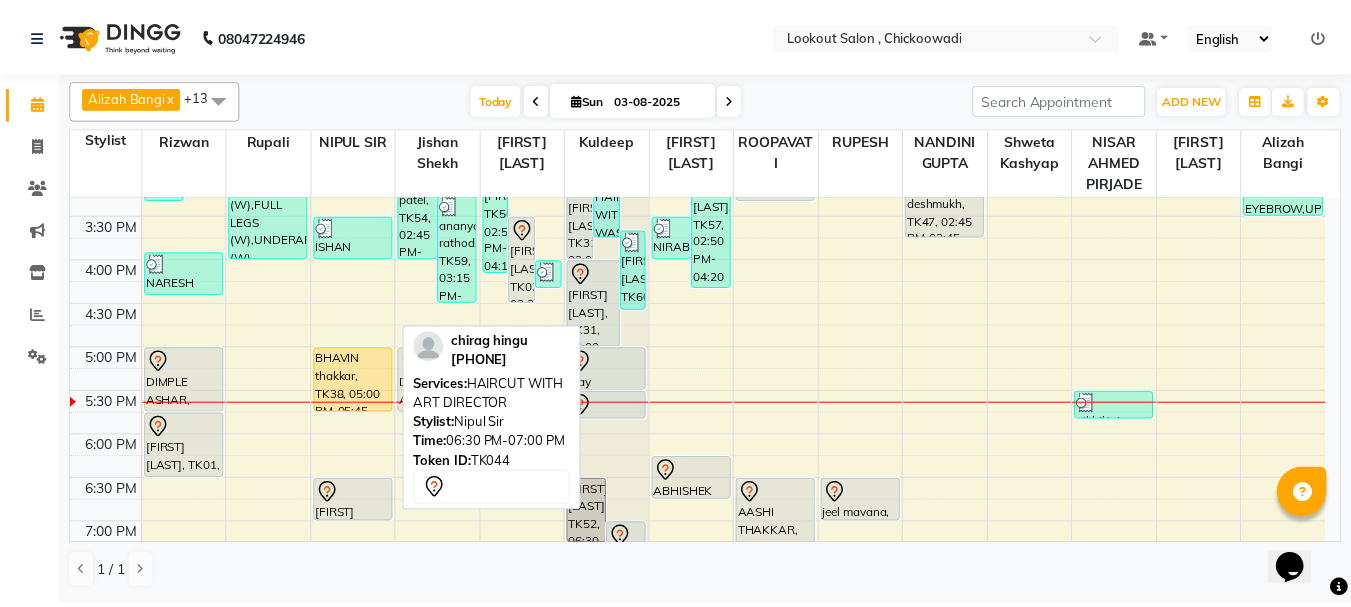 scroll, scrollTop: 560, scrollLeft: 0, axis: vertical 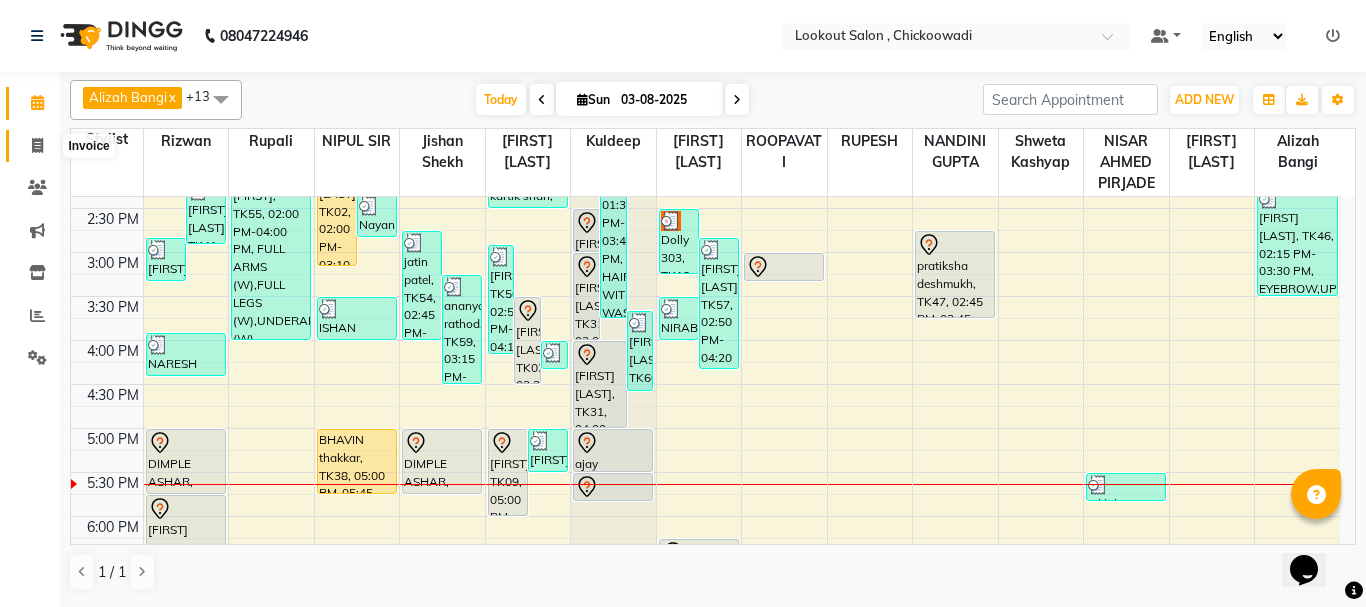 click 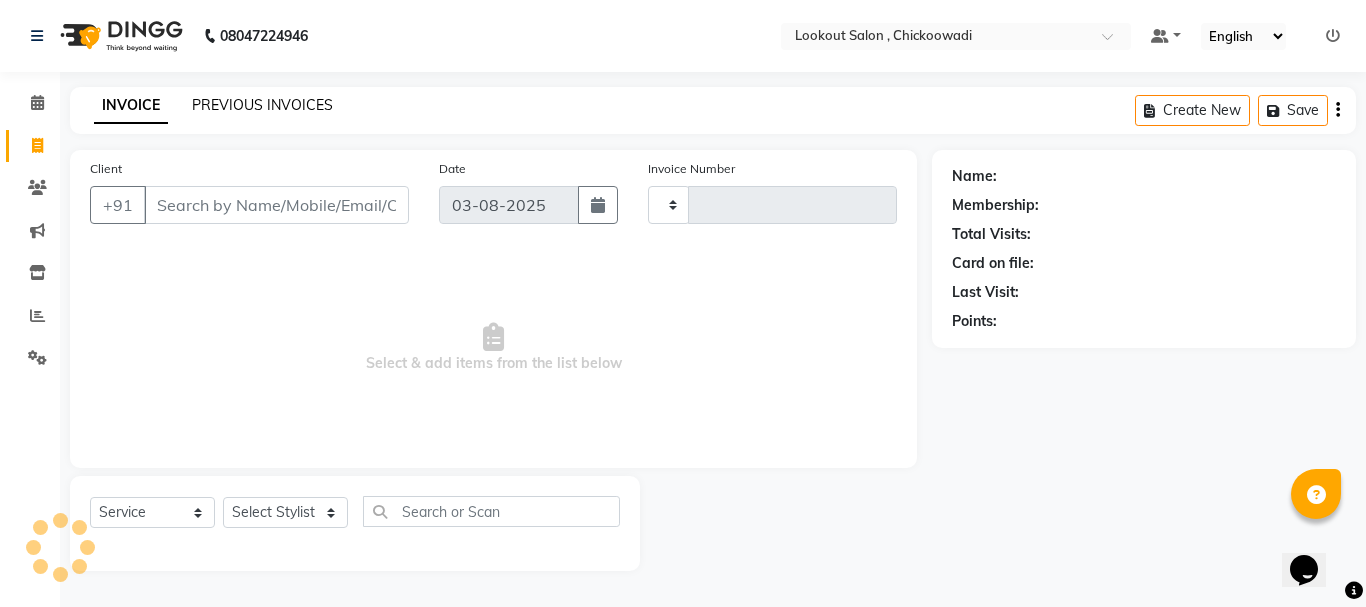 type on "4985" 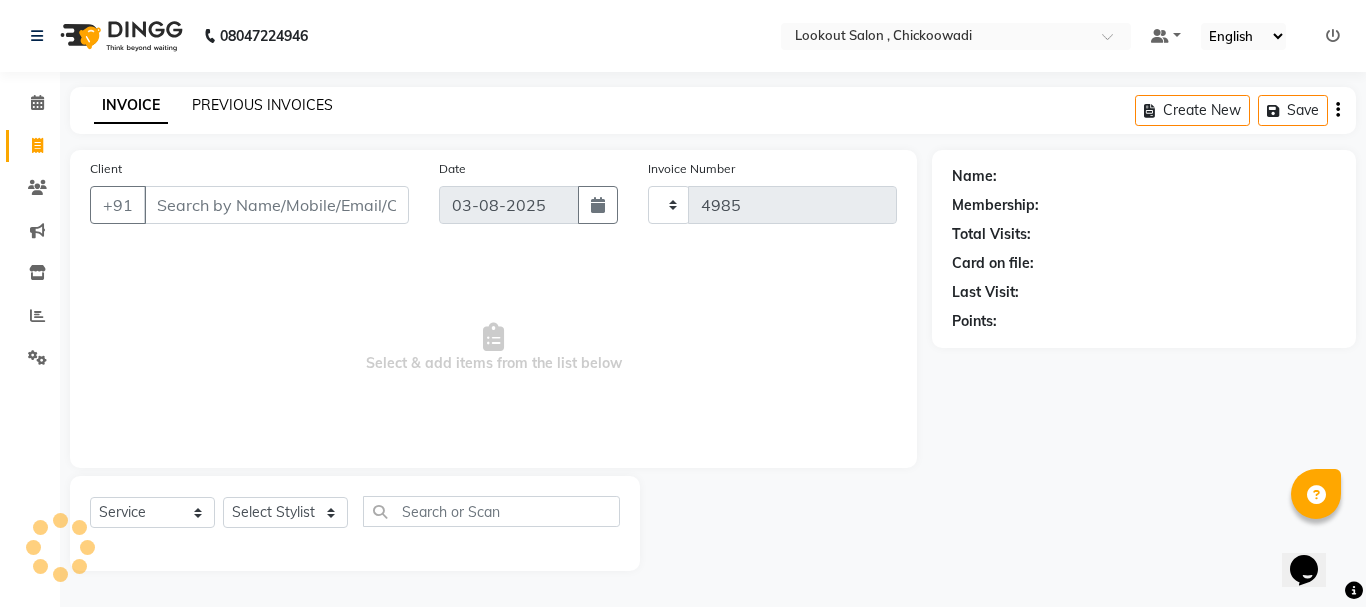 select on "151" 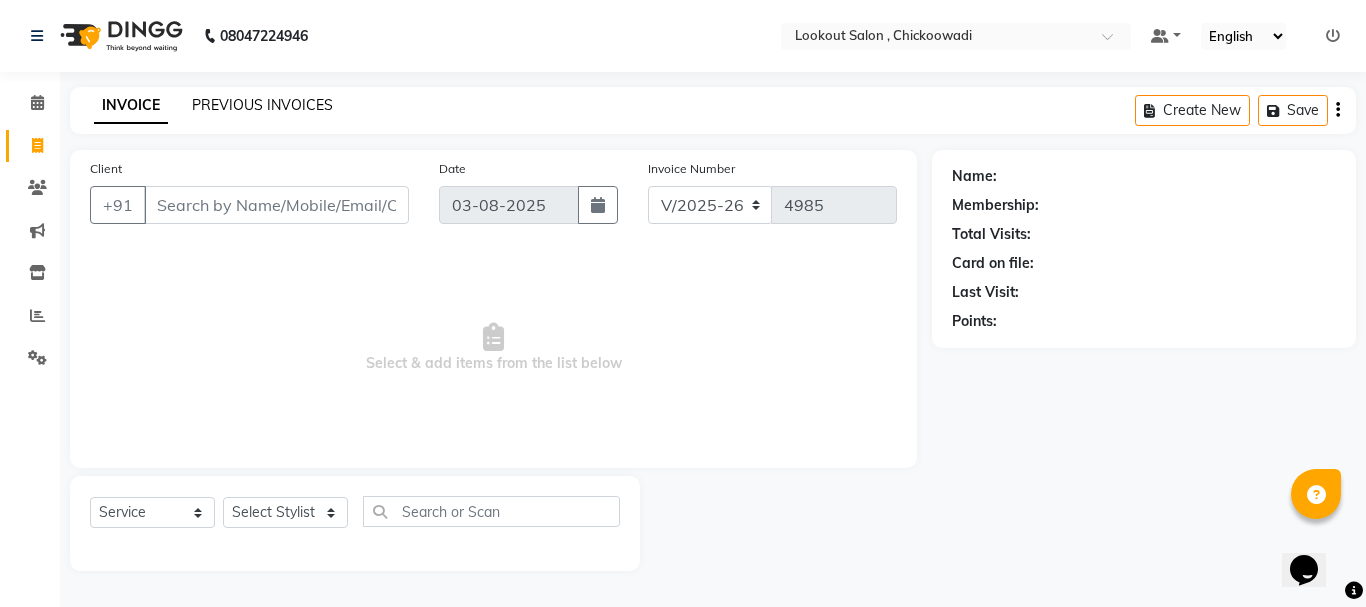 click on "PREVIOUS INVOICES" 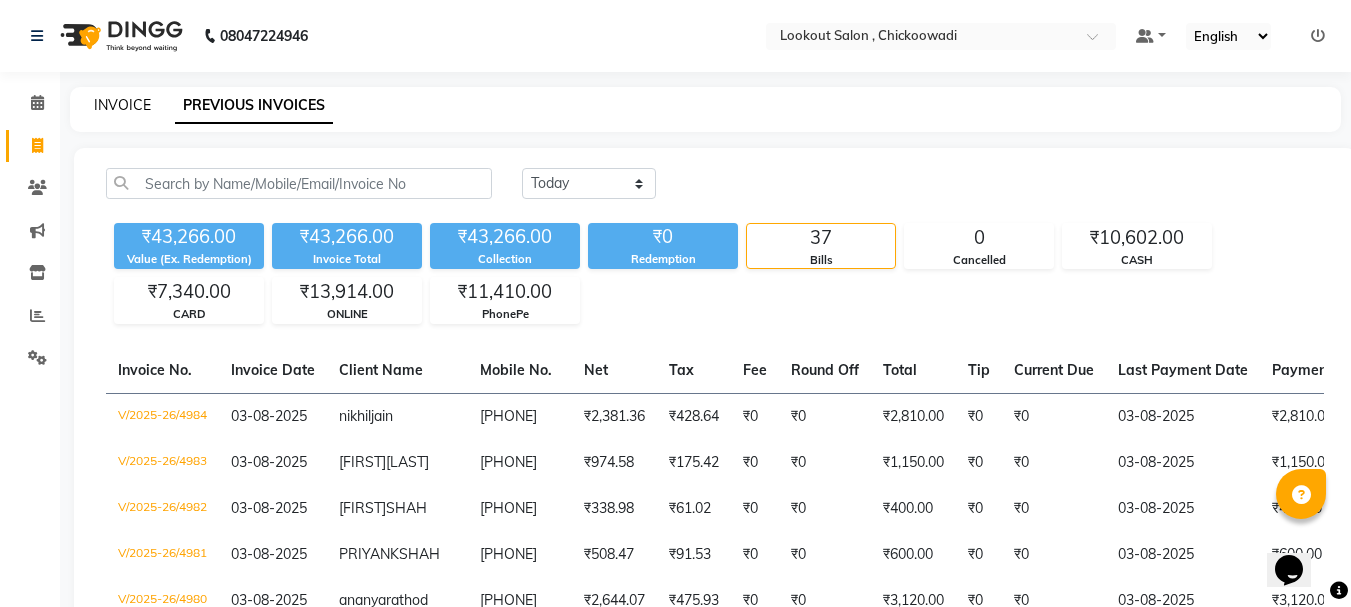 click on "INVOICE" 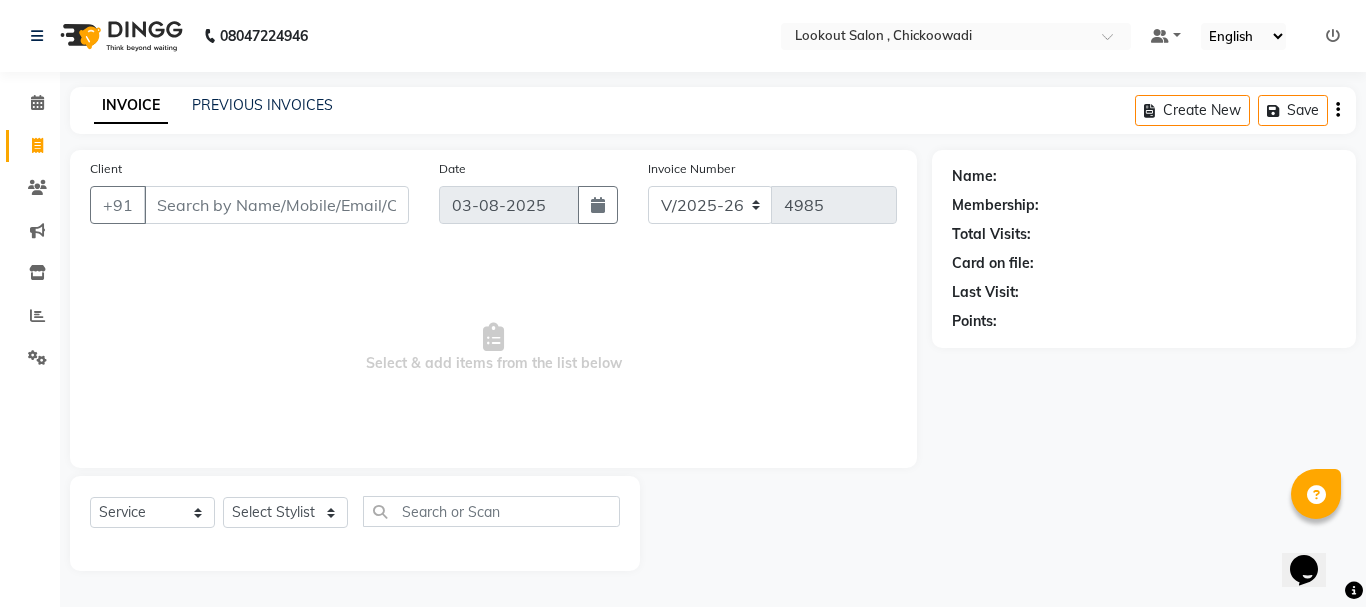 click on "Client" at bounding box center [276, 205] 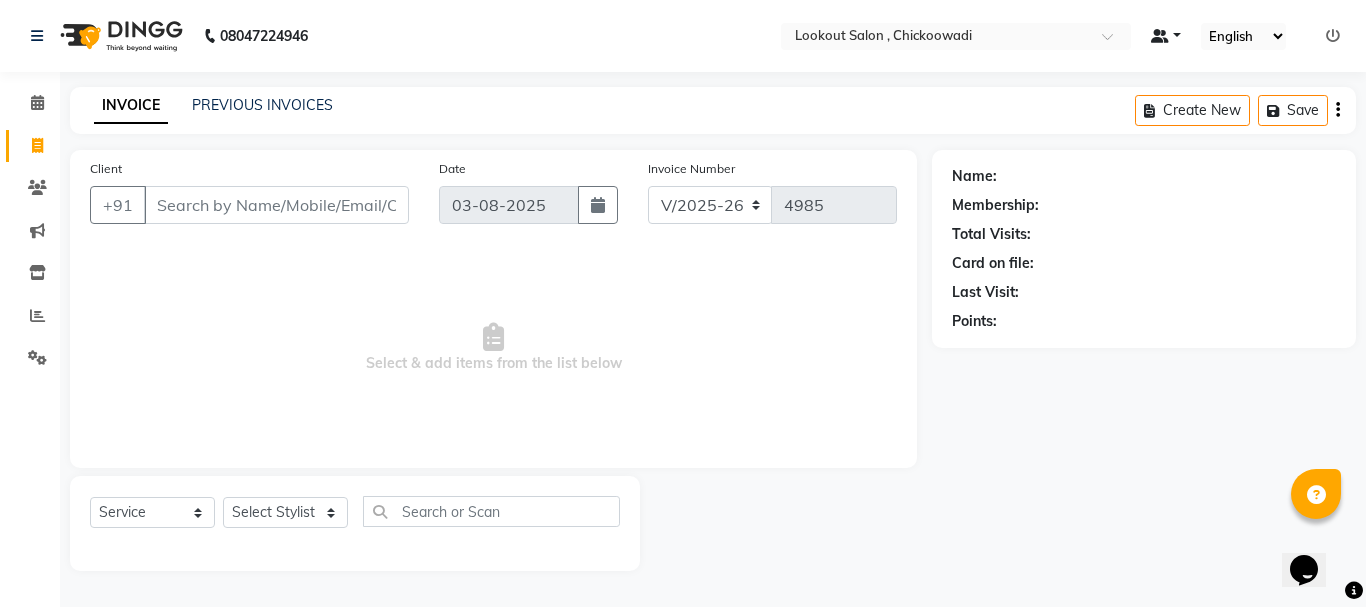 click at bounding box center [1166, 36] 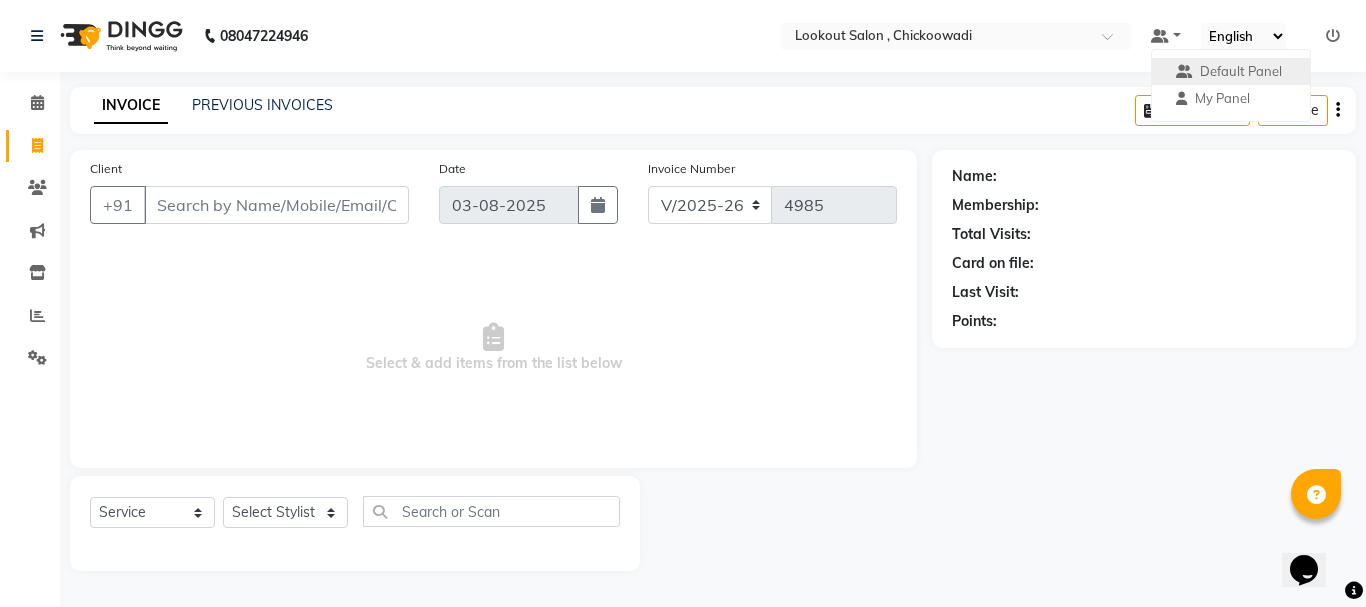 click on "INVOICE PREVIOUS INVOICES Create New   Save  Client +91 Date 03-08-2025 Invoice Number V/2025 V/2025-26 4985  Select & add items from the list below  Select  Service  Product  Membership  Package Voucher Prepaid Gift Card  Select Stylist [FIRST] [LAST] [FIRST] [LAST] [FIRST] [LAST] [FIRST] [FIRST] [FIRST] [LAST] [FIRST] [LAST] [FIRST] [LAST] [FIRST] [LAST] [FIRST] [LAST] [FIRST] [LAST] [FIRST] [LAST] [FIRST] [LAST] [FIRST] [LAST] [FIRST] [LAST] [FIRST] [LAST] [FIRST] [LAST] Name: Membership: Total Visits: Card on file: Last Visit:  Points:" 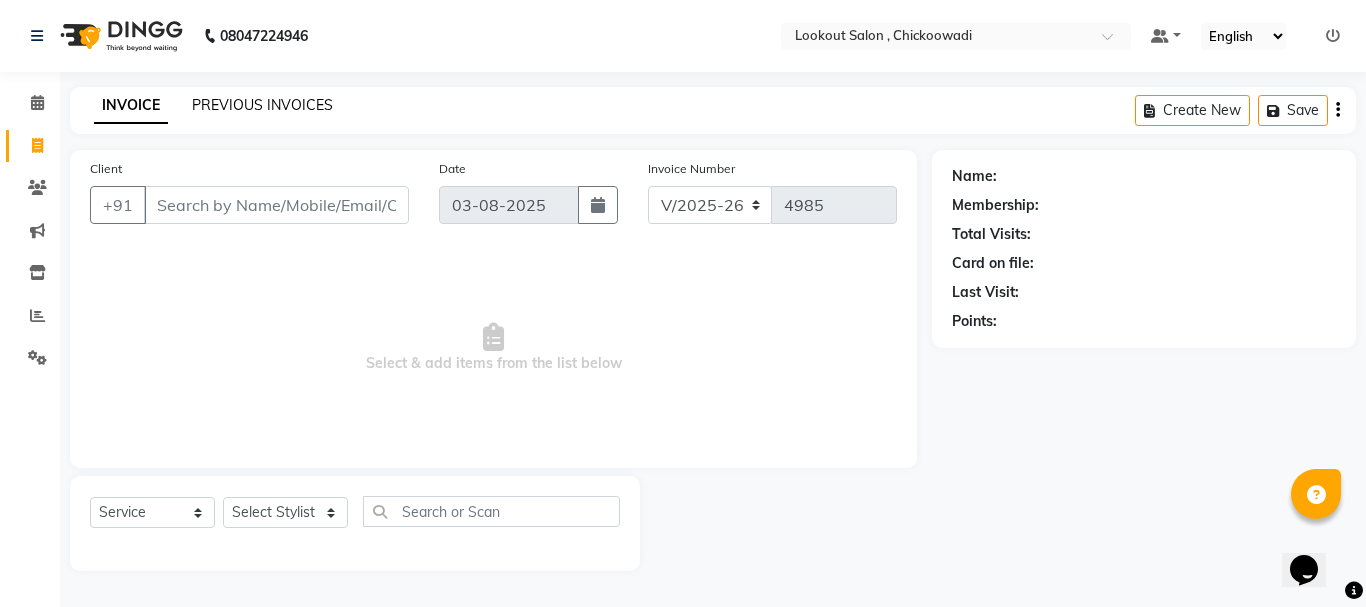click on "PREVIOUS INVOICES" 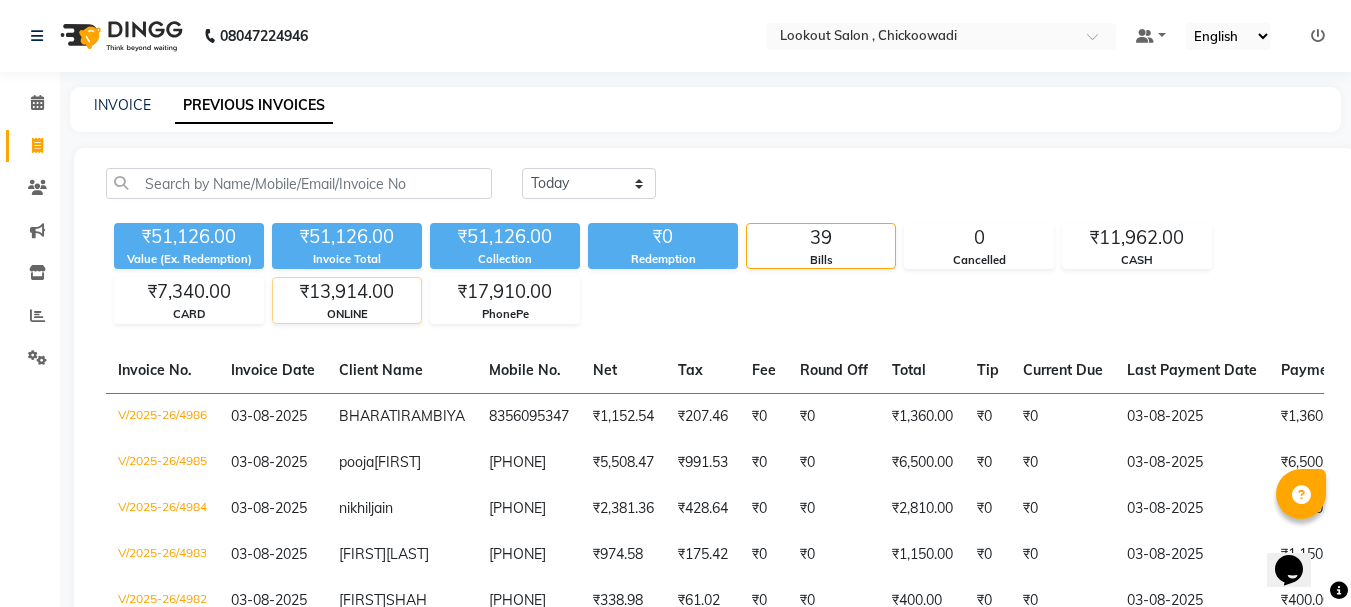 click on "ONLINE" 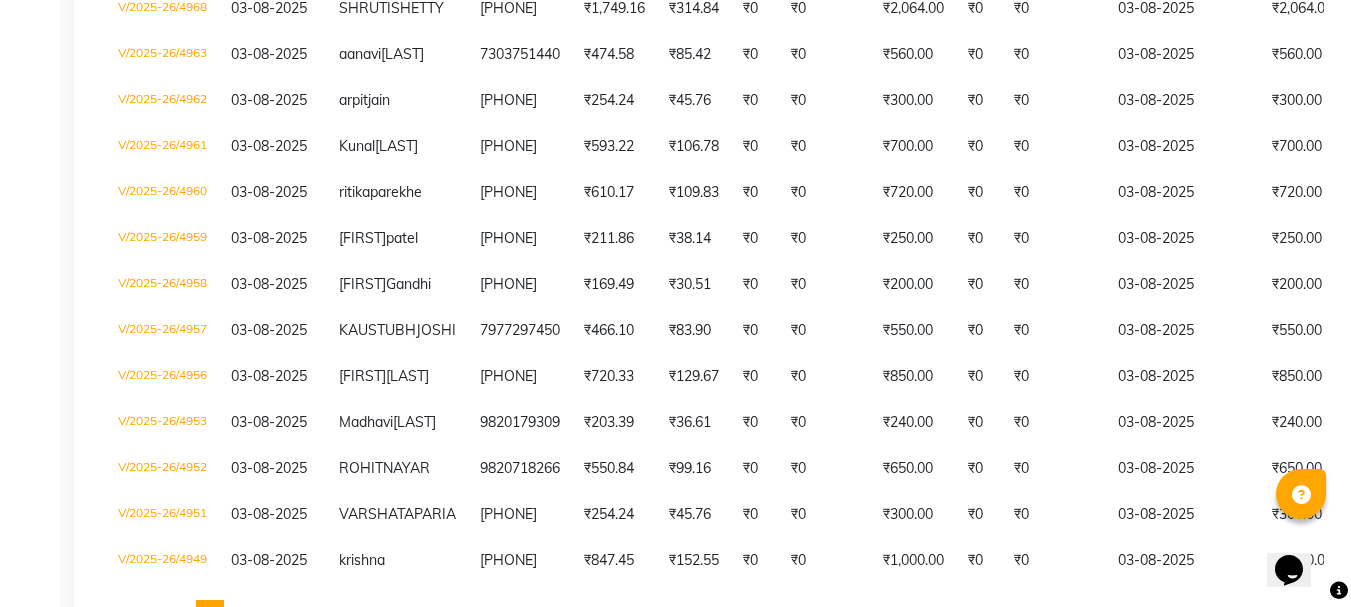 scroll, scrollTop: 193, scrollLeft: 0, axis: vertical 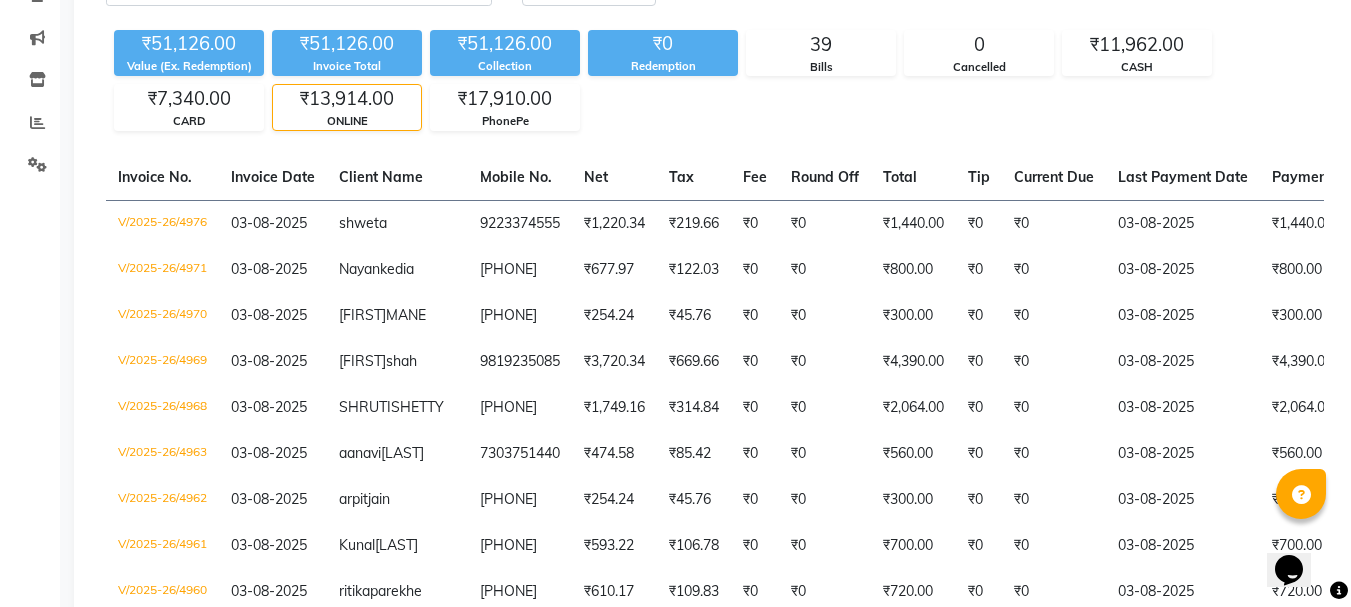 click on "ONLINE" 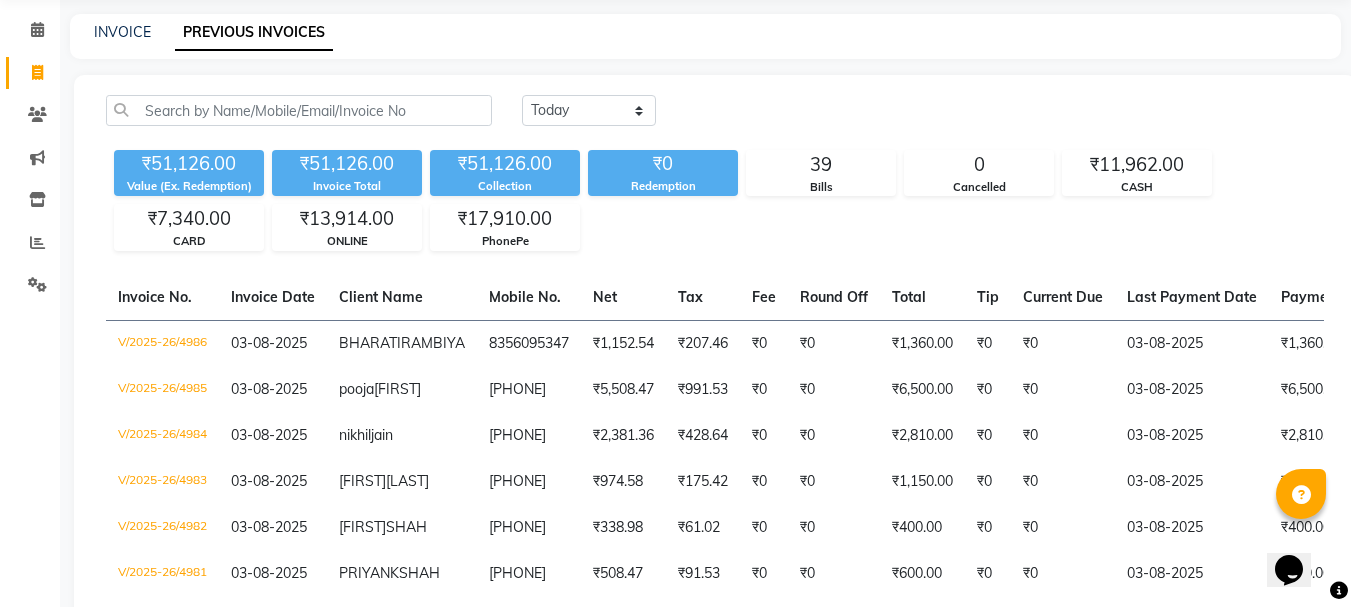 scroll, scrollTop: 0, scrollLeft: 0, axis: both 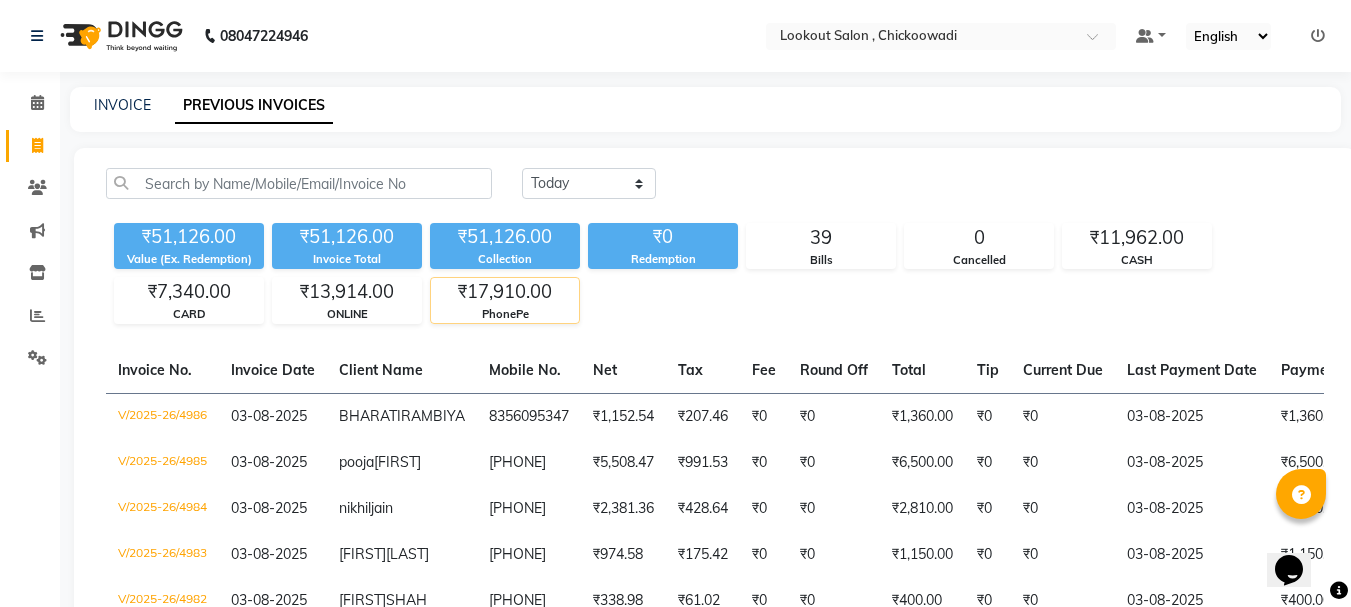 click on "₹17,910.00" 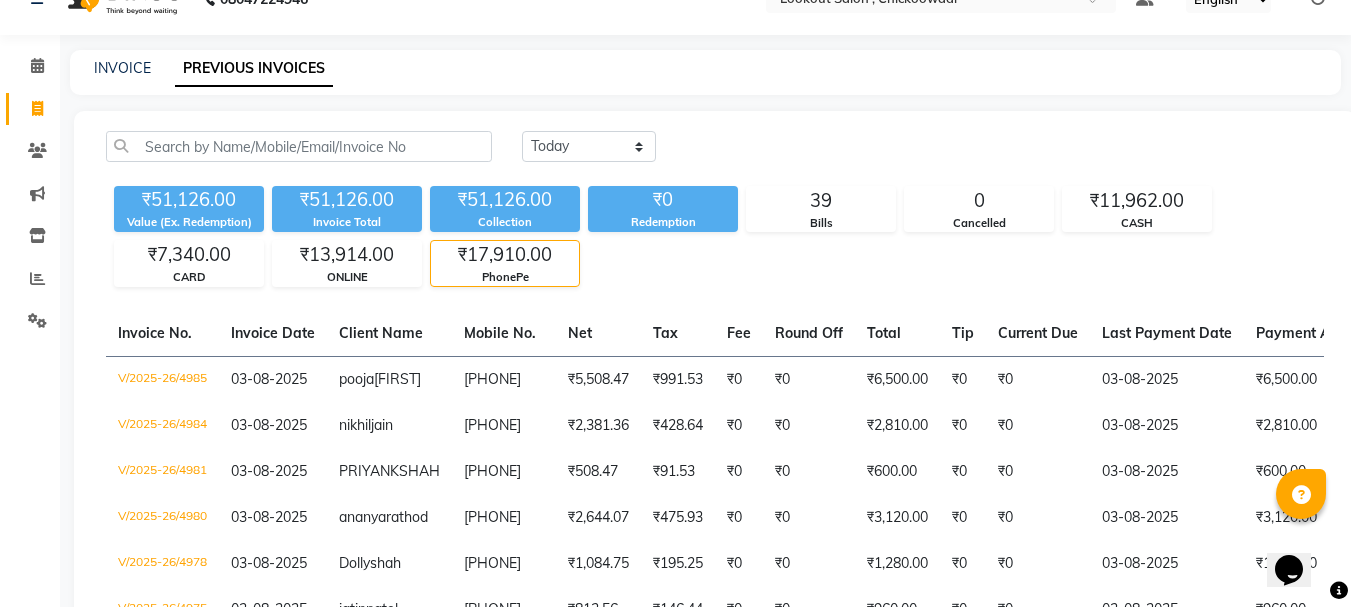 scroll, scrollTop: 0, scrollLeft: 0, axis: both 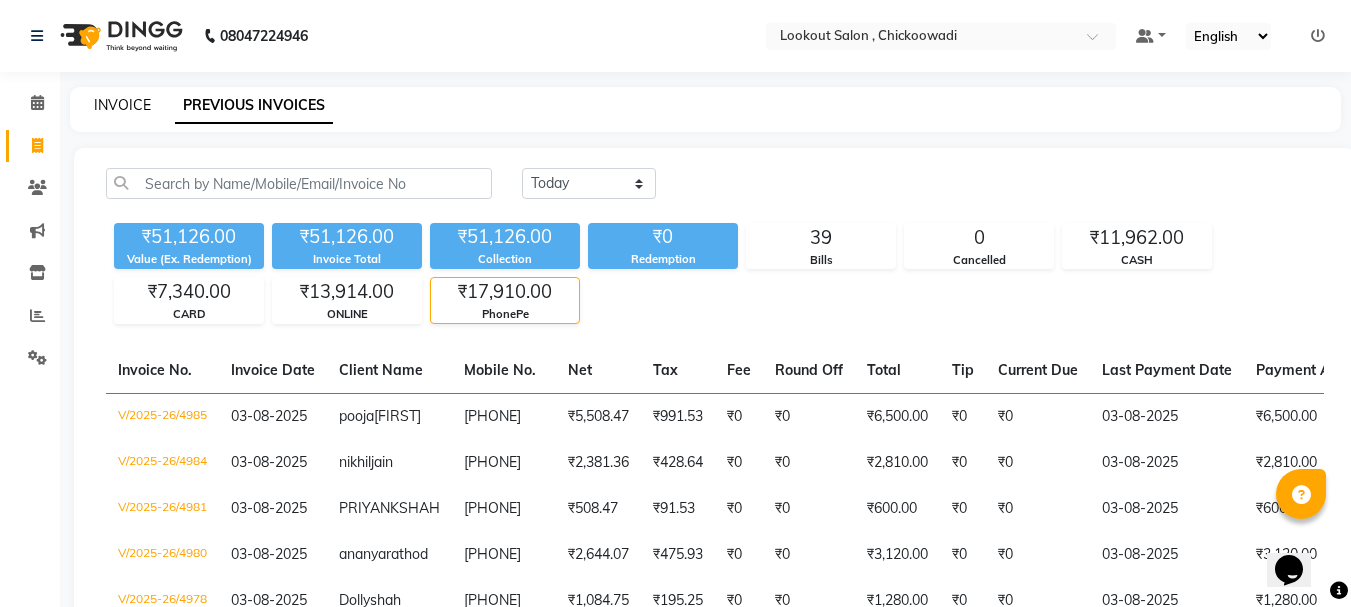 click on "INVOICE" 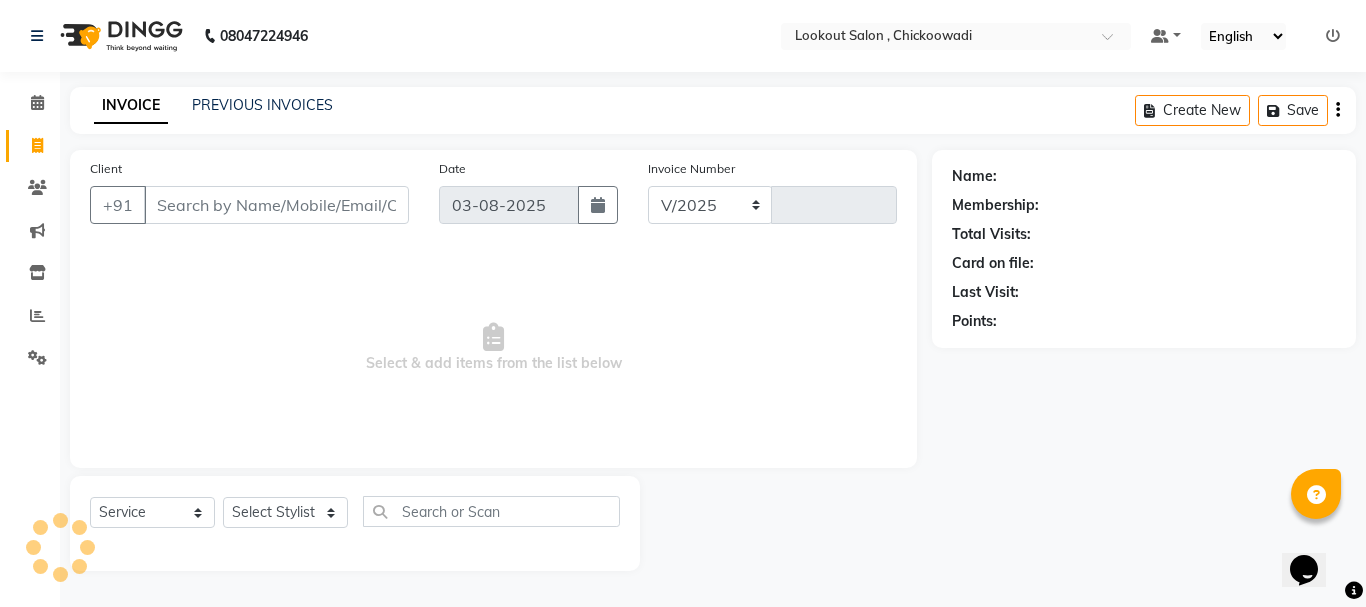 select on "151" 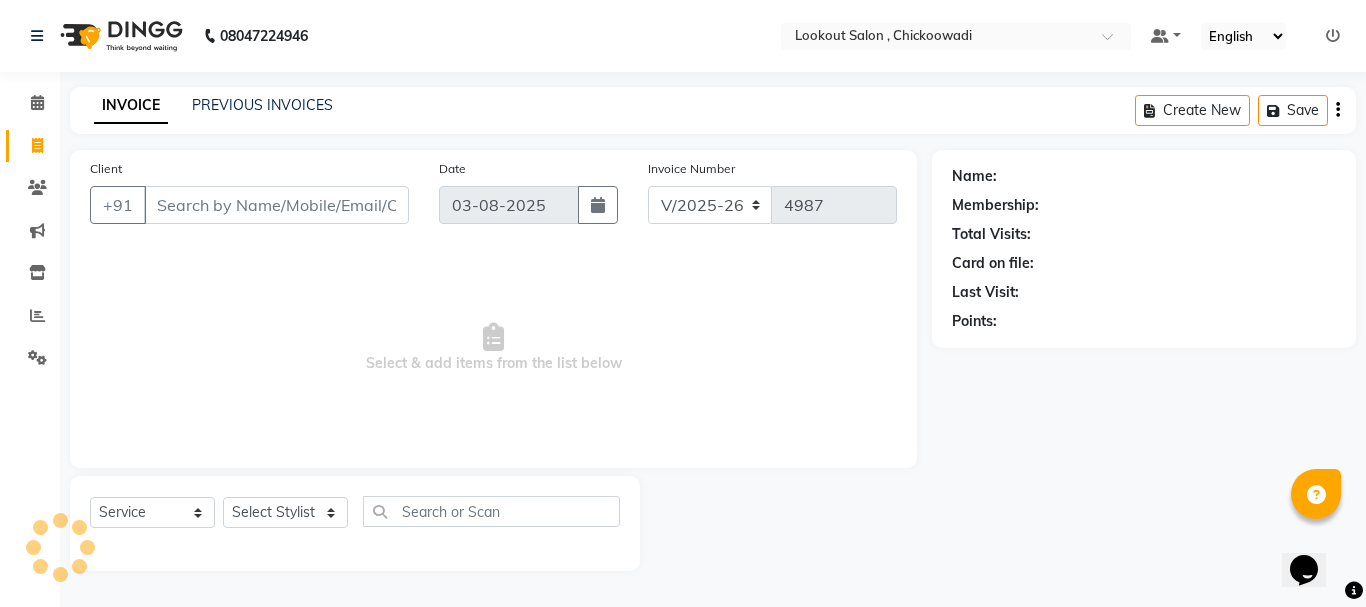 click on "Client" at bounding box center [276, 205] 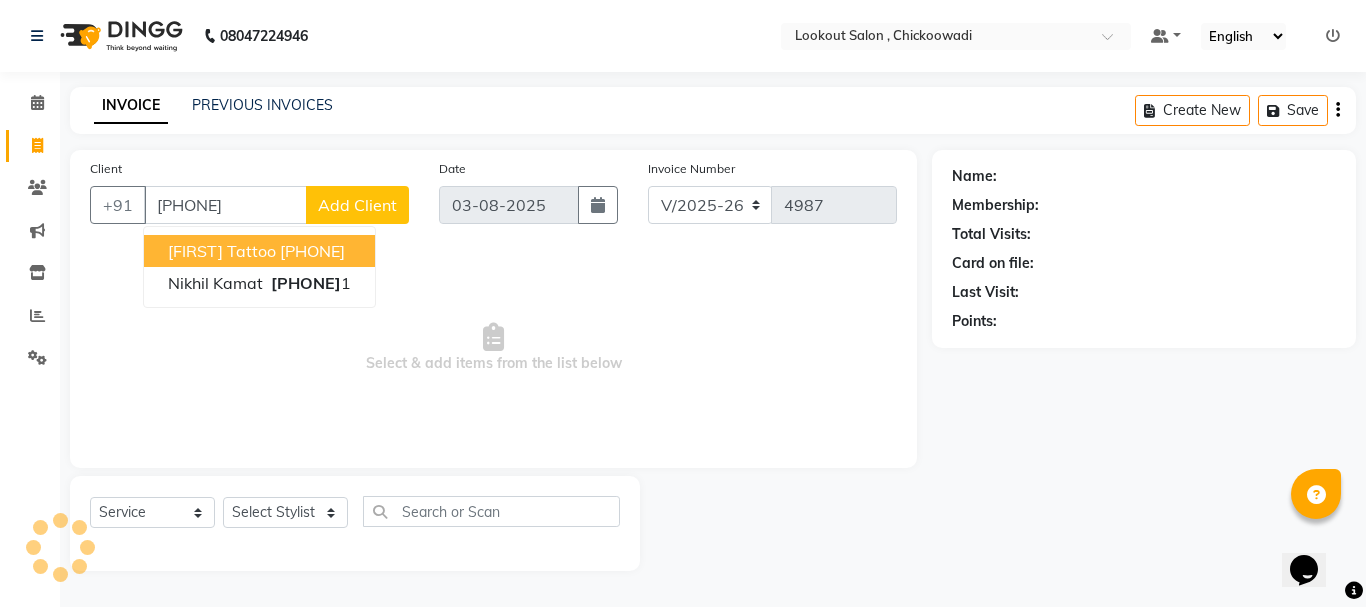 type on "[PHONE]" 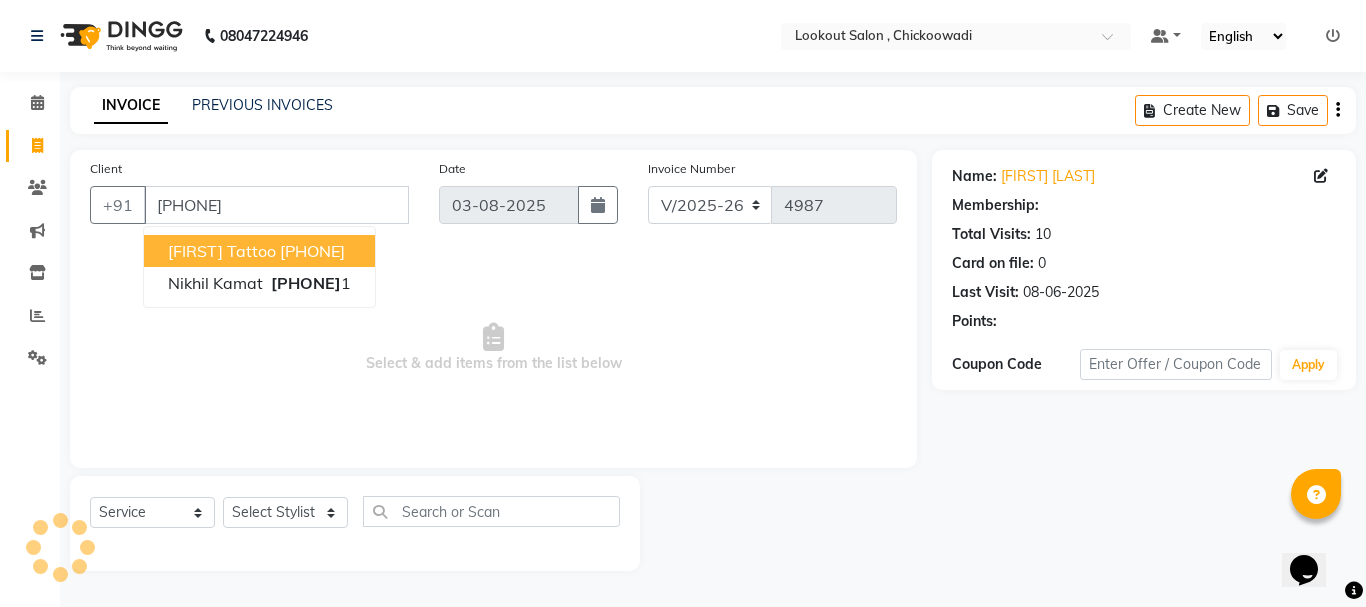 select on "1: Object" 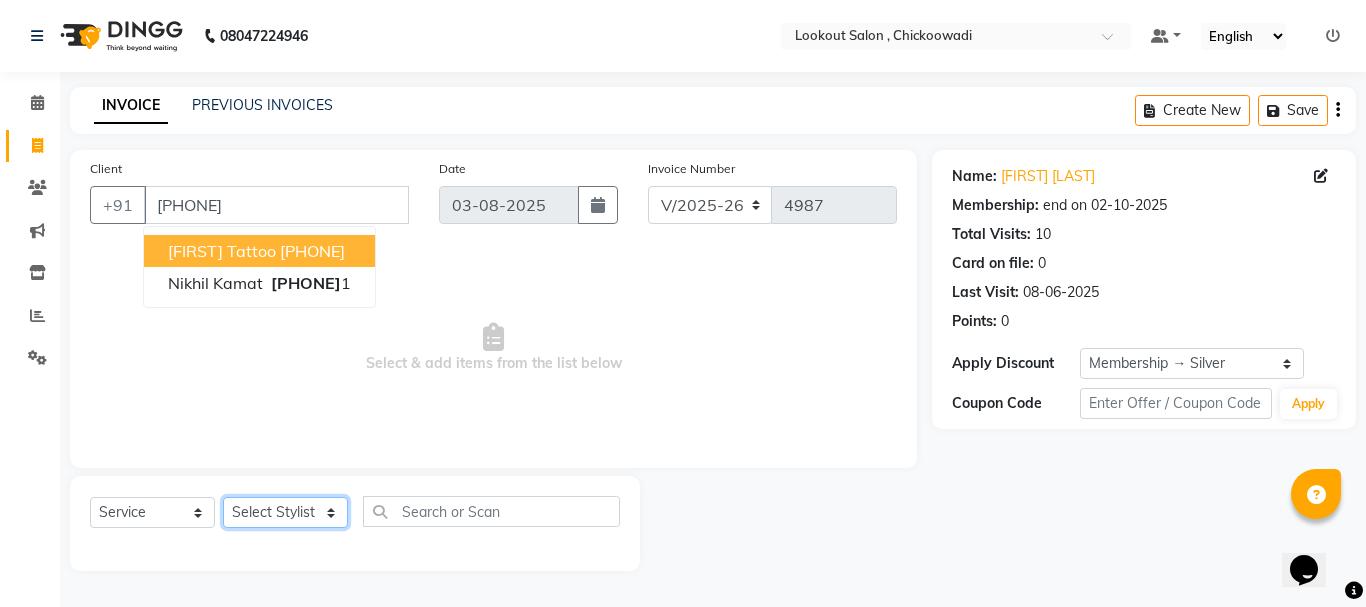 click on "Select Stylist [FIRST] [LAST] [FIRST] [LAST] [FIRST] [LAST] [FIRST] [LAST] [FIRST] [LAST] [FIRST] [LAST] [FIRST] [LAST] [FIRST] [LAST] [FIRST] [LAST] [FIRST] [LAST] [FIRST] [LAST] [FIRST] [LAST] [FIRST] [LAST] [FIRST] [LAST] [FIRST] [LAST]" 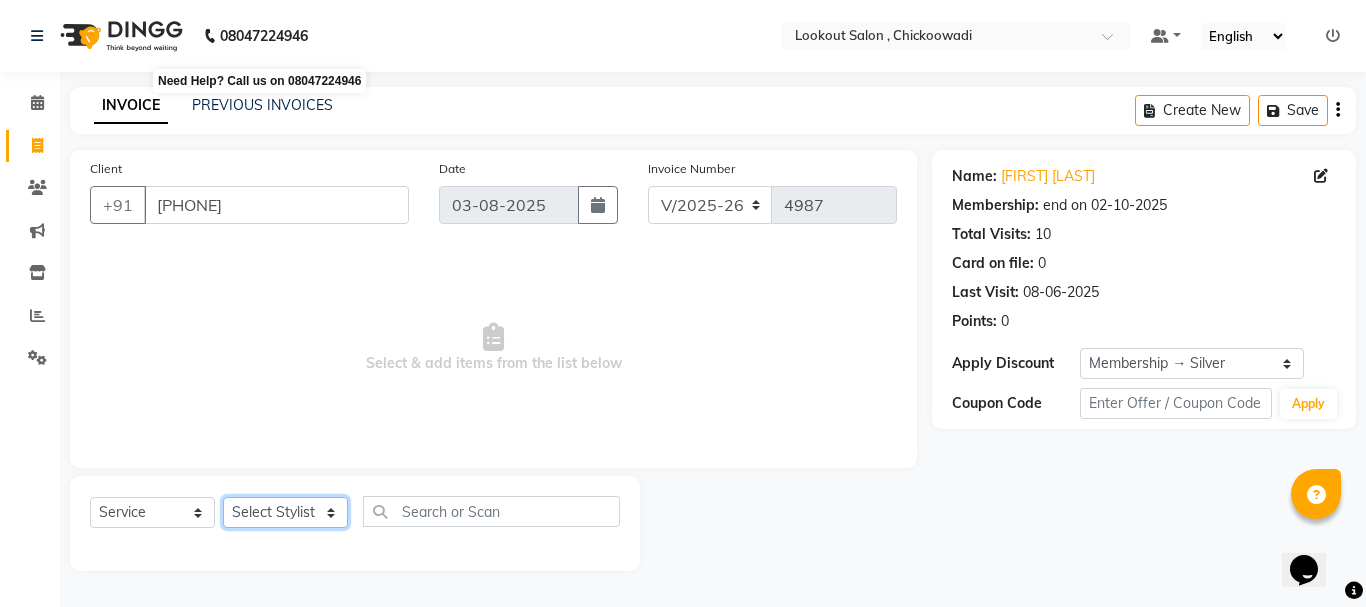 select on "19837" 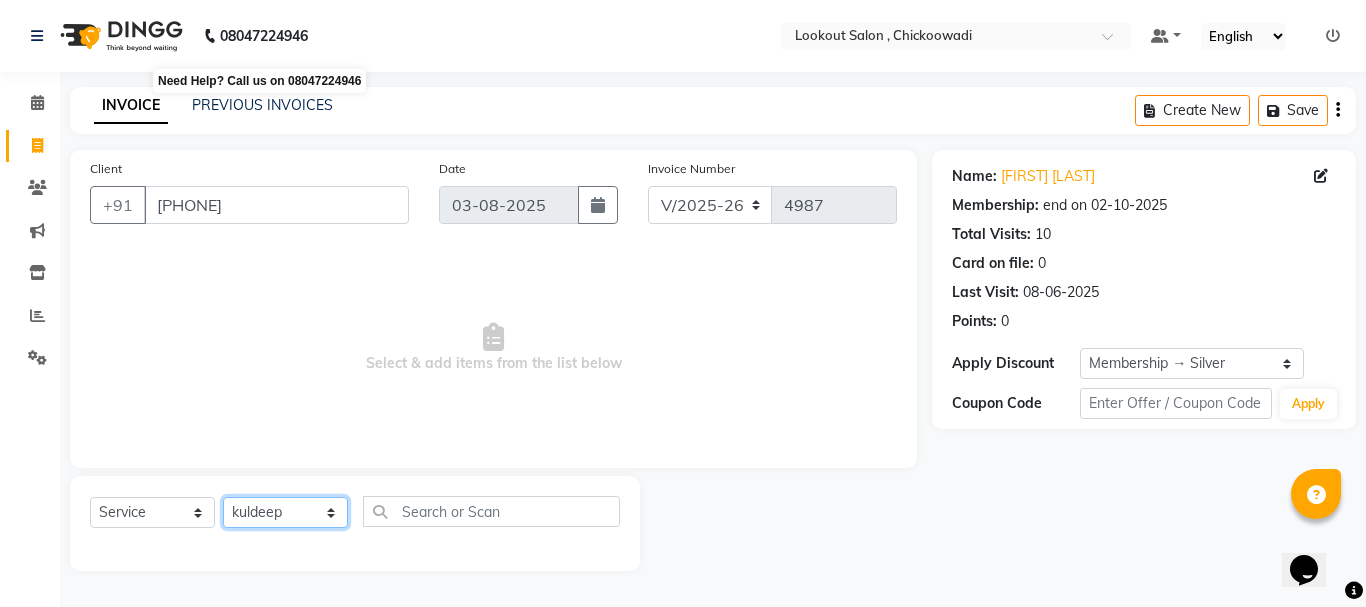 click on "Select Stylist [FIRST] [LAST] [FIRST] [LAST] [FIRST] [LAST] [FIRST] [LAST] [FIRST] [LAST] [FIRST] [LAST] [FIRST] [LAST] [FIRST] [LAST] [FIRST] [LAST] [FIRST] [LAST] [FIRST] [LAST] [FIRST] [LAST] [FIRST] [LAST] [FIRST] [LAST] [FIRST] [LAST]" 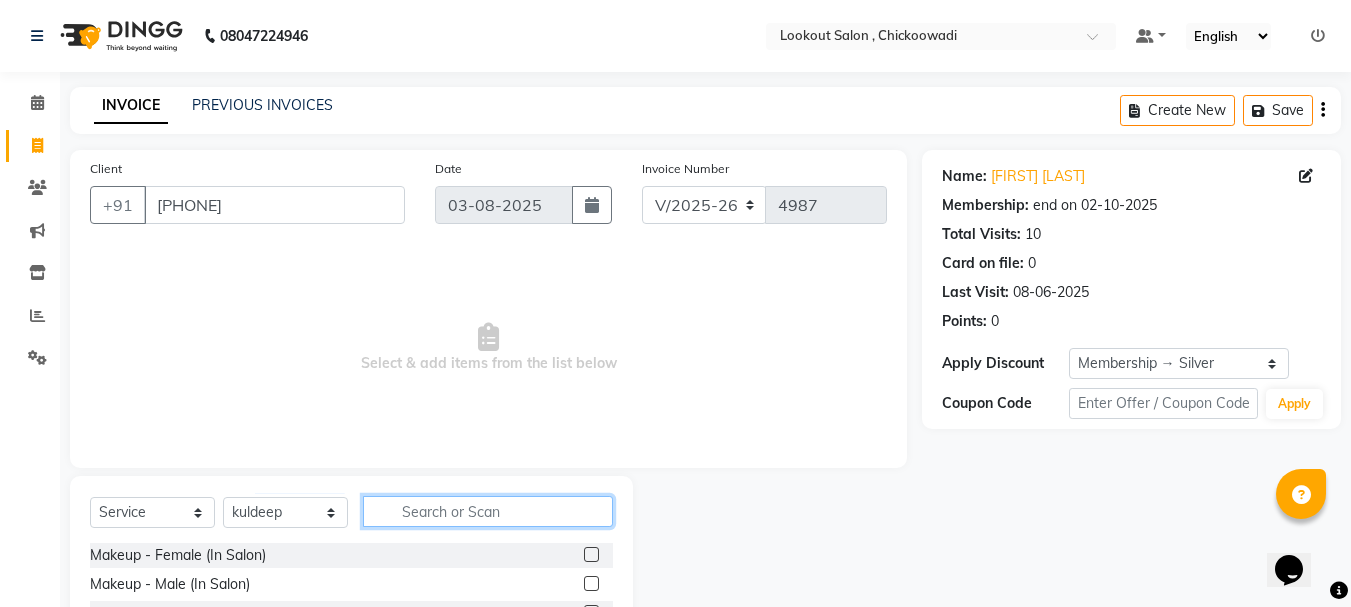 click 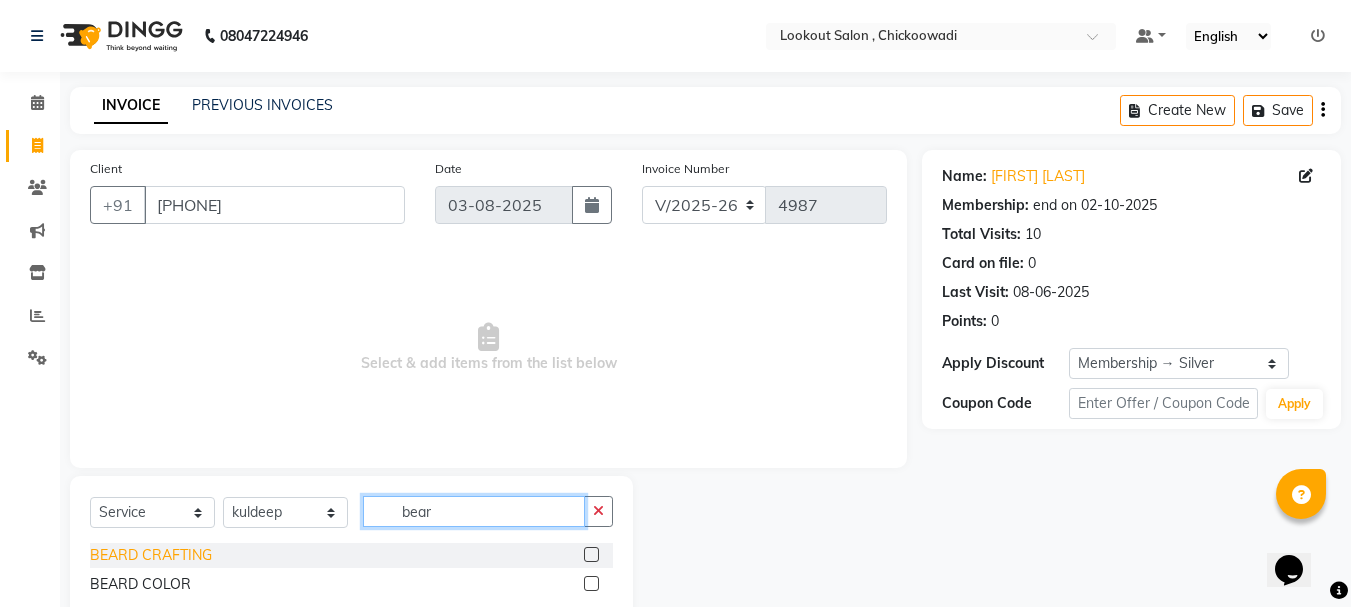 type on "bear" 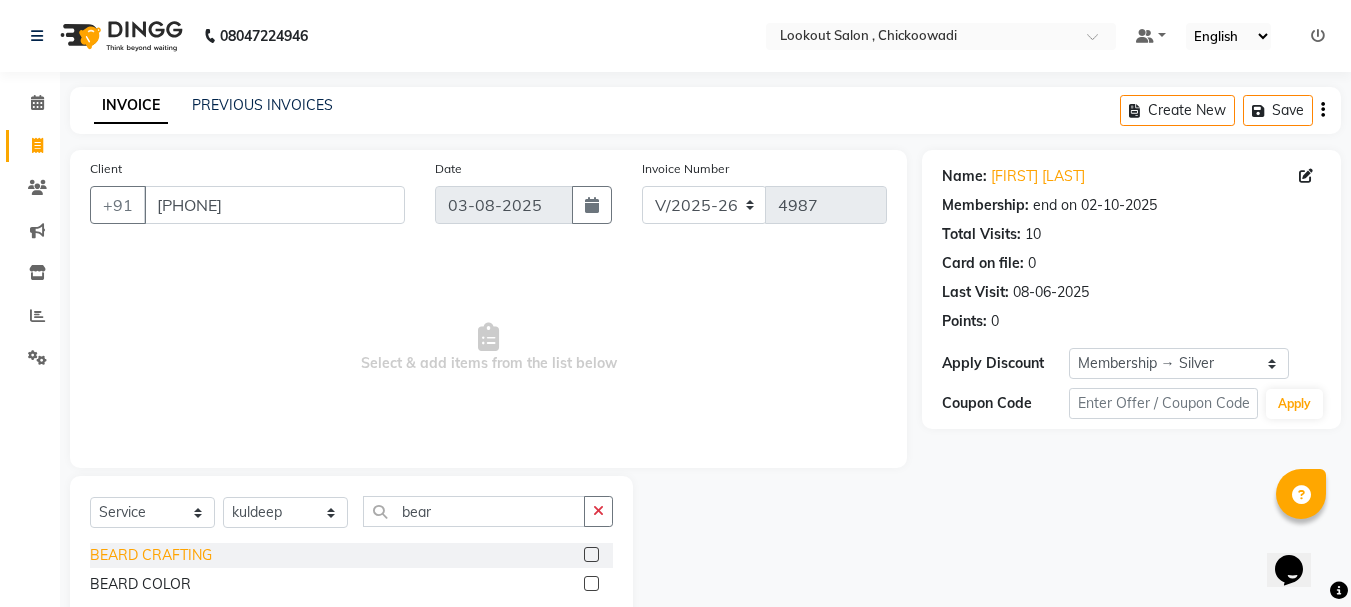 click on "BEARD CRAFTING" 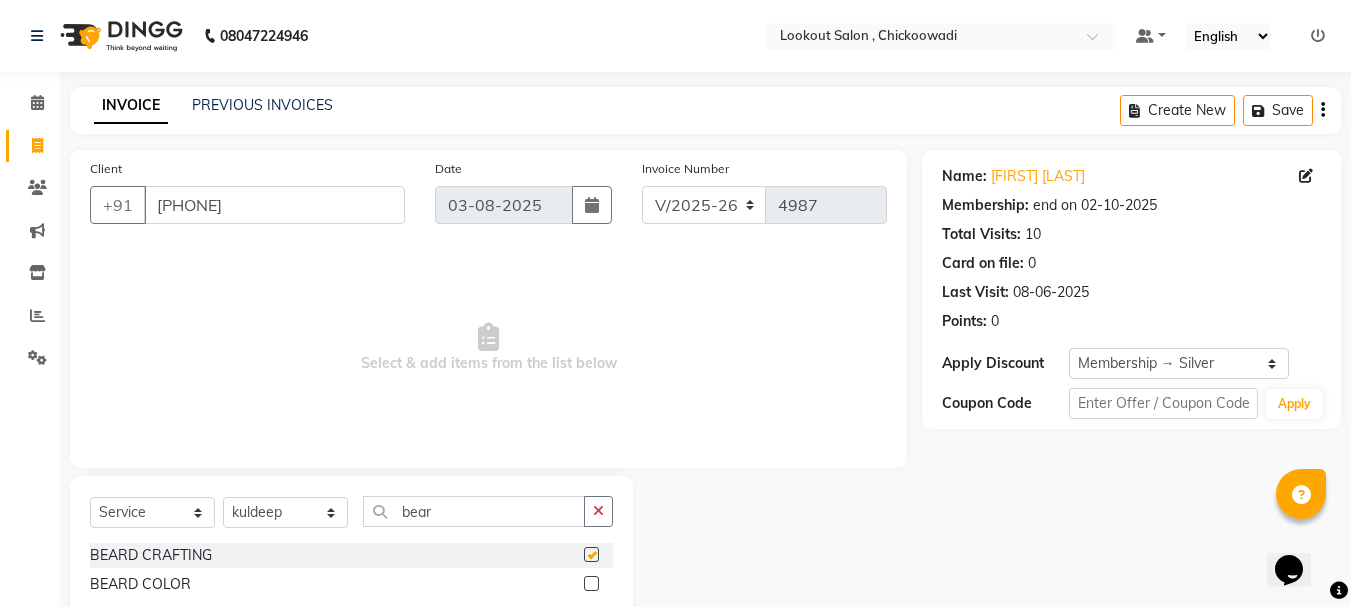 checkbox on "false" 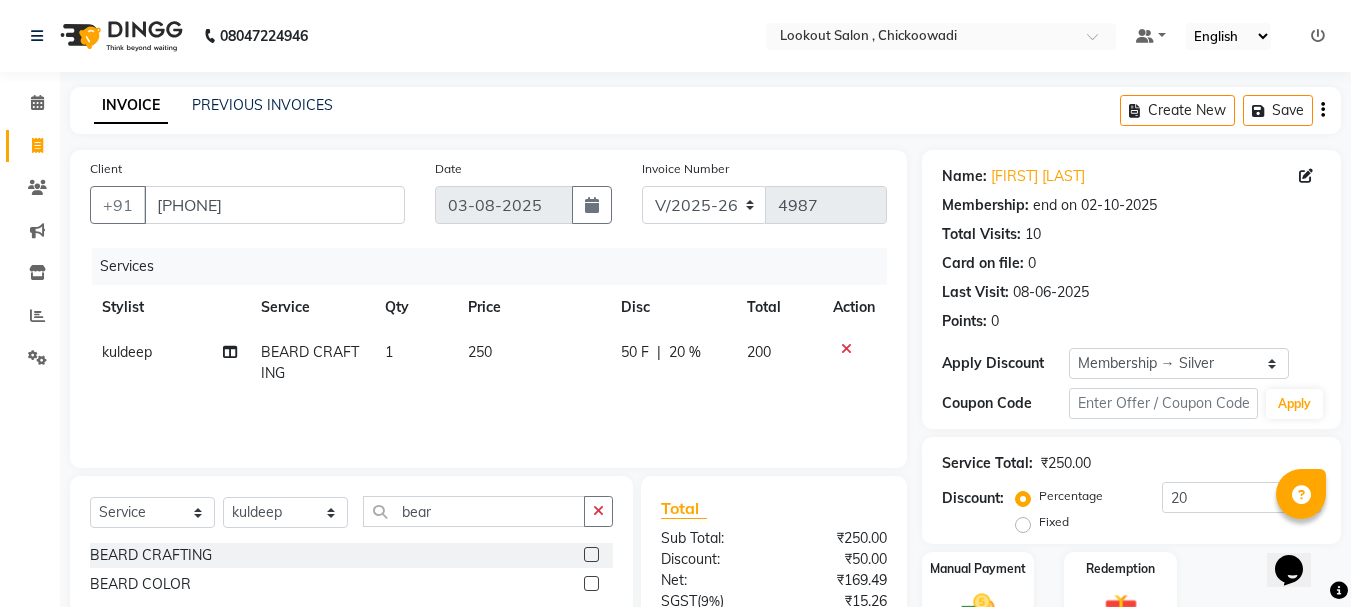 scroll, scrollTop: 193, scrollLeft: 0, axis: vertical 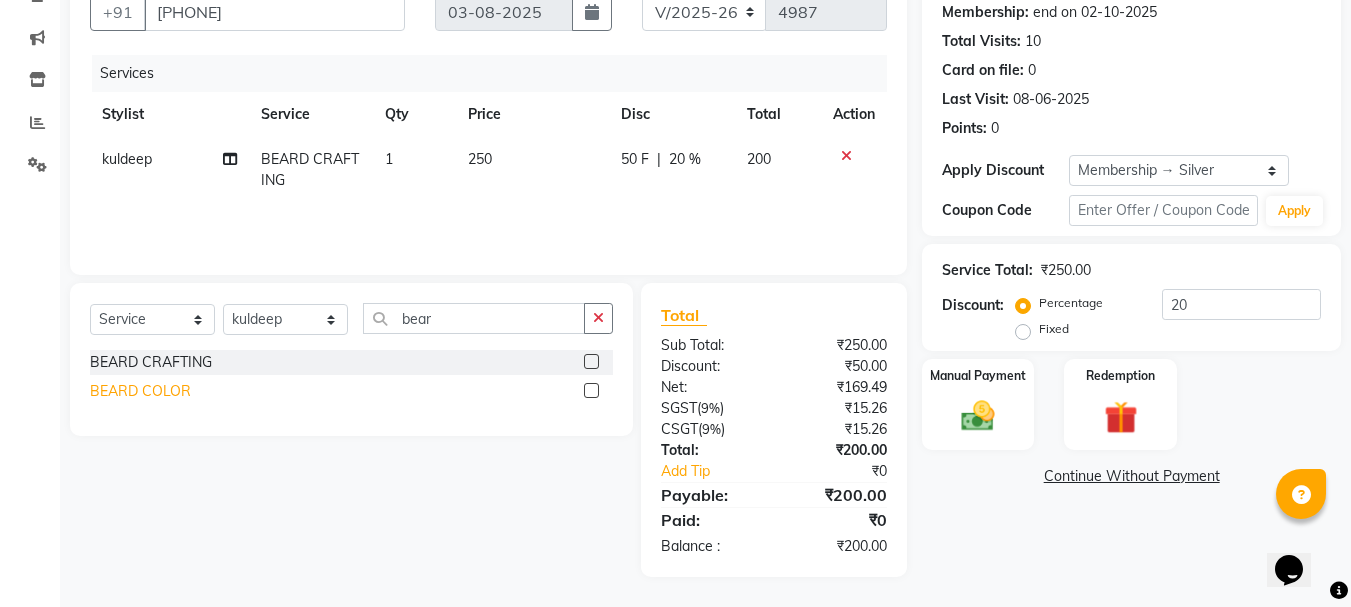 click on "BEARD COLOR" 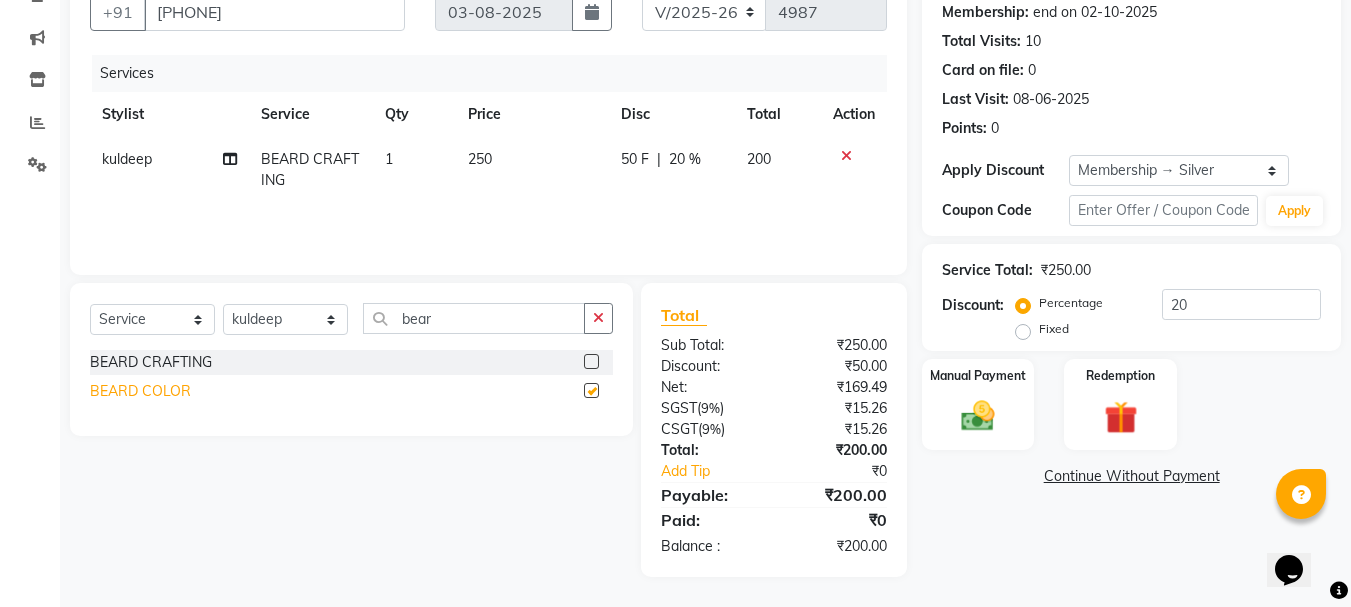 checkbox on "false" 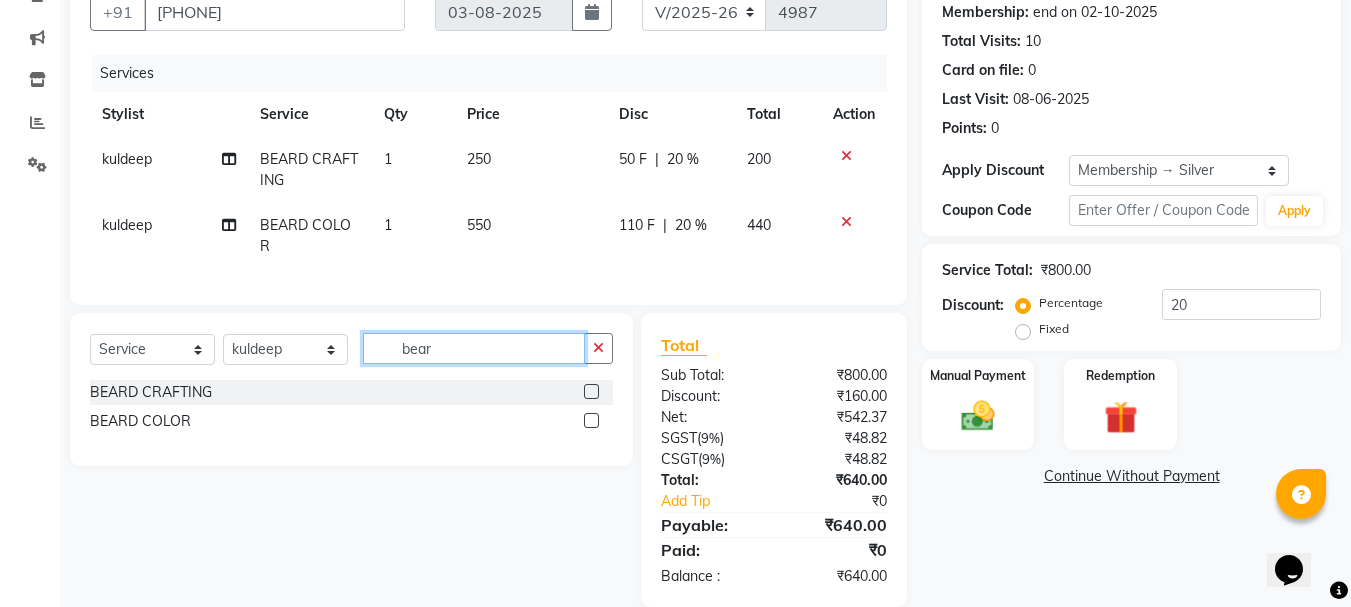 click on "bear" 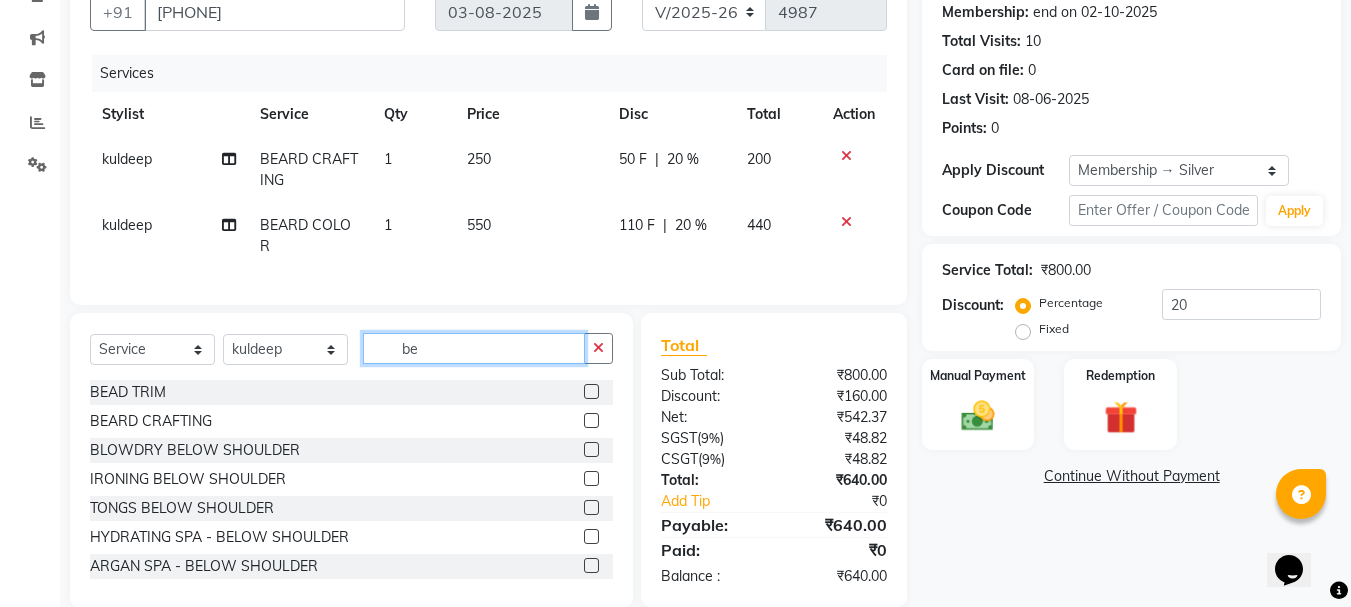type on "b" 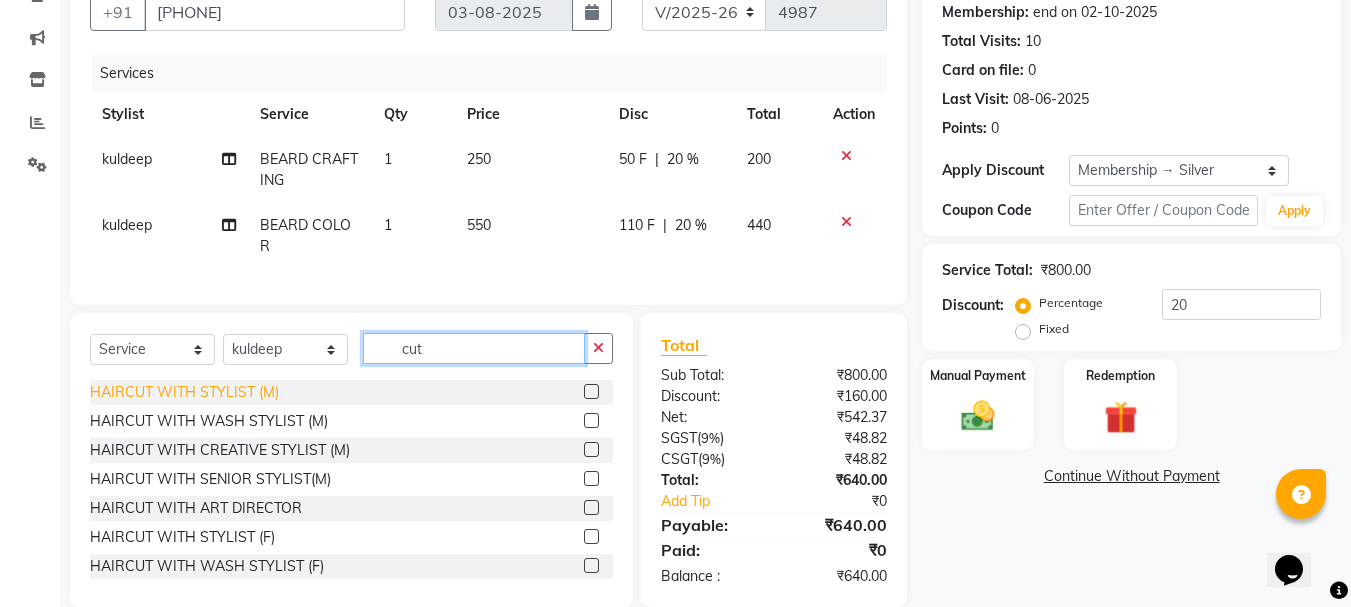type on "cut" 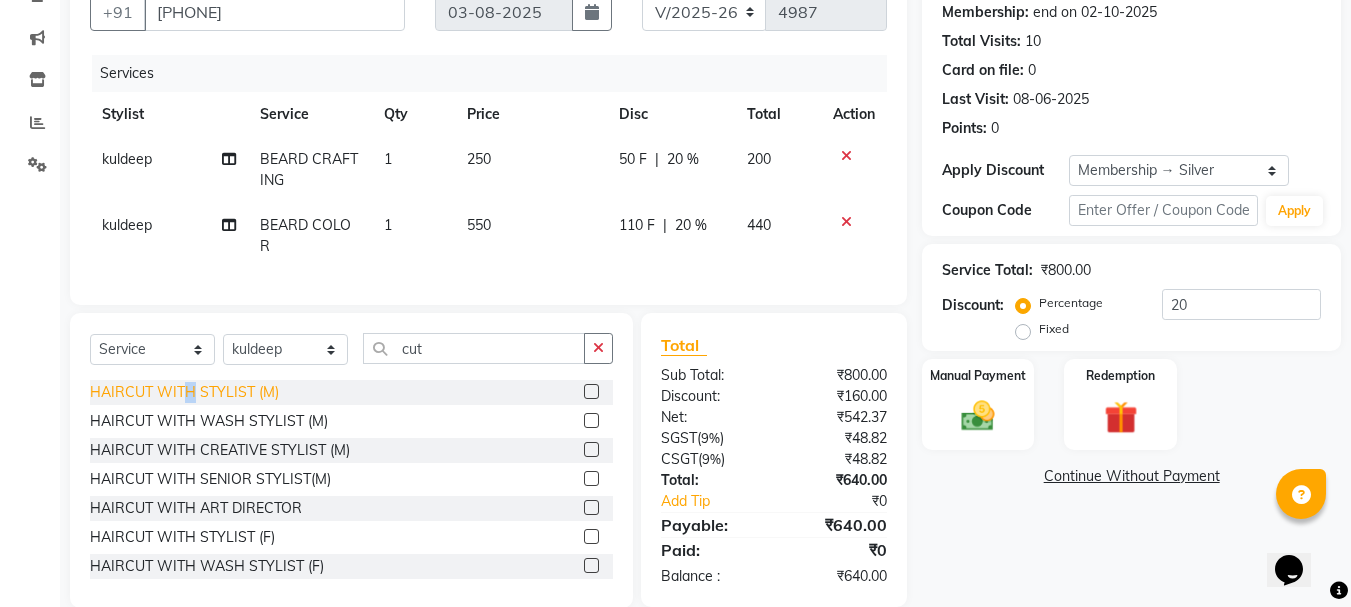 click on "HAIRCUT WITH STYLIST (M)" 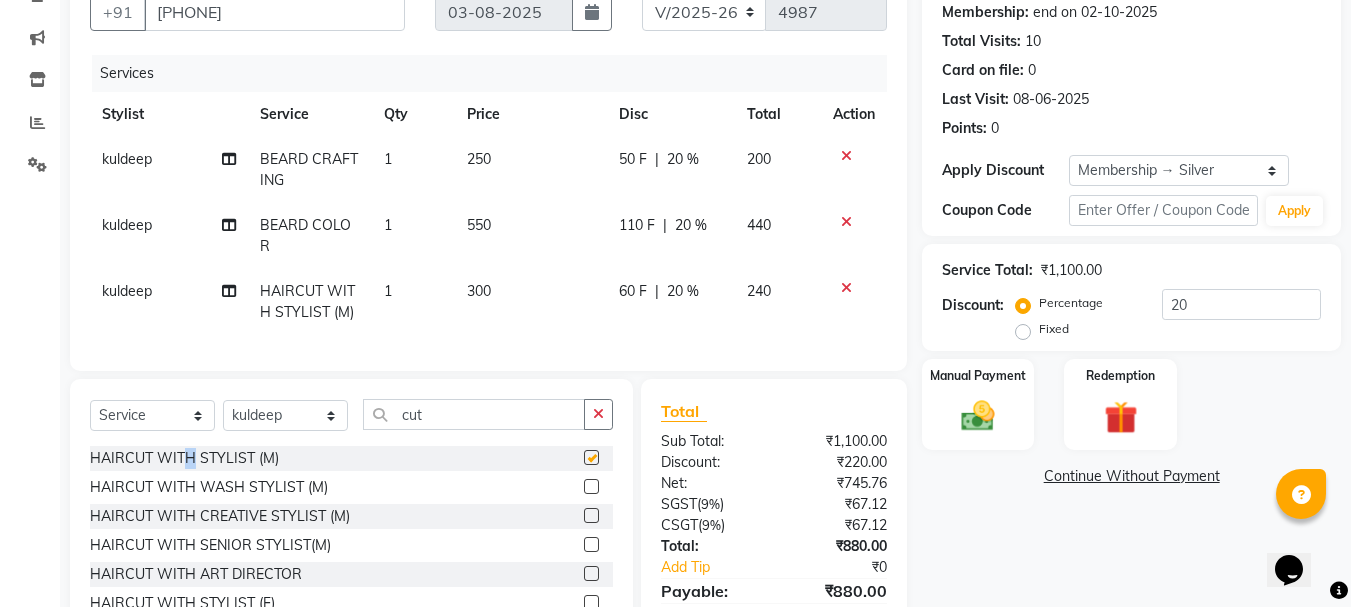 checkbox on "false" 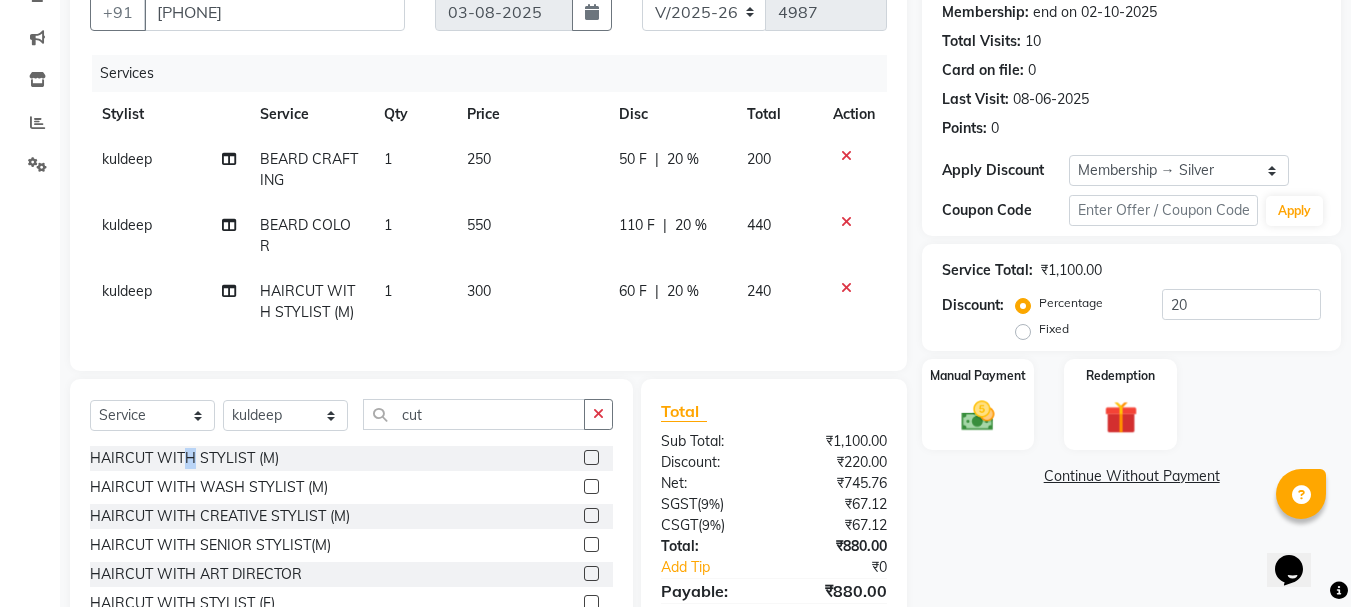 scroll, scrollTop: 284, scrollLeft: 0, axis: vertical 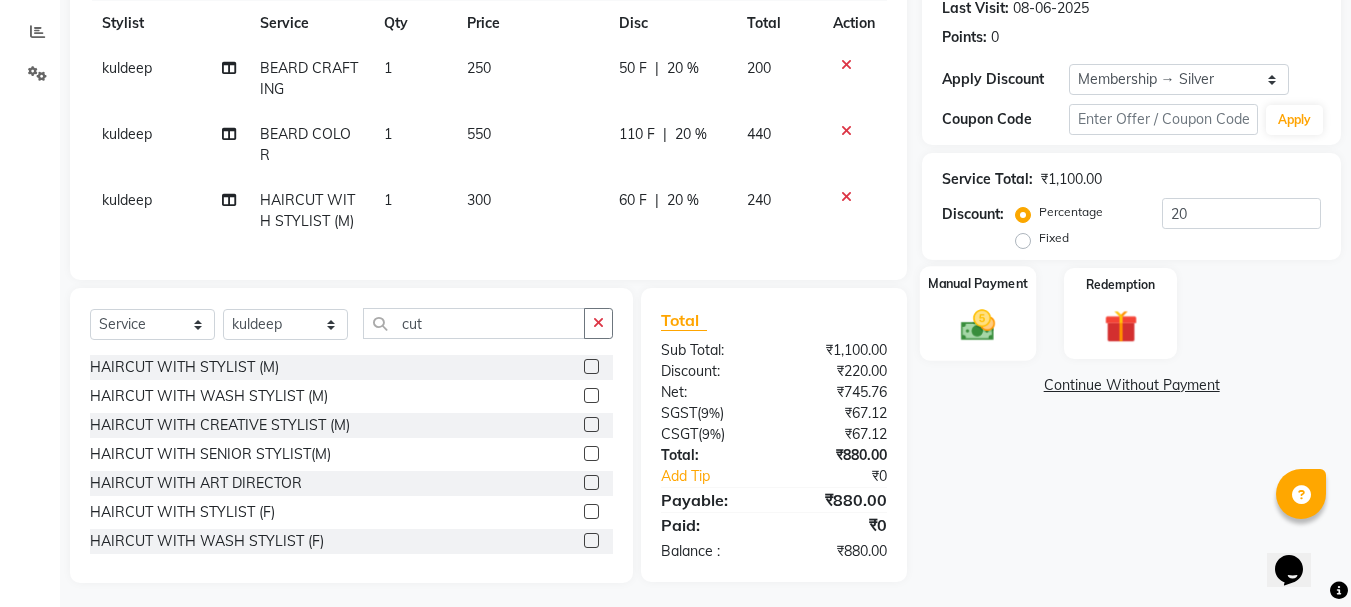 click on "Manual Payment" 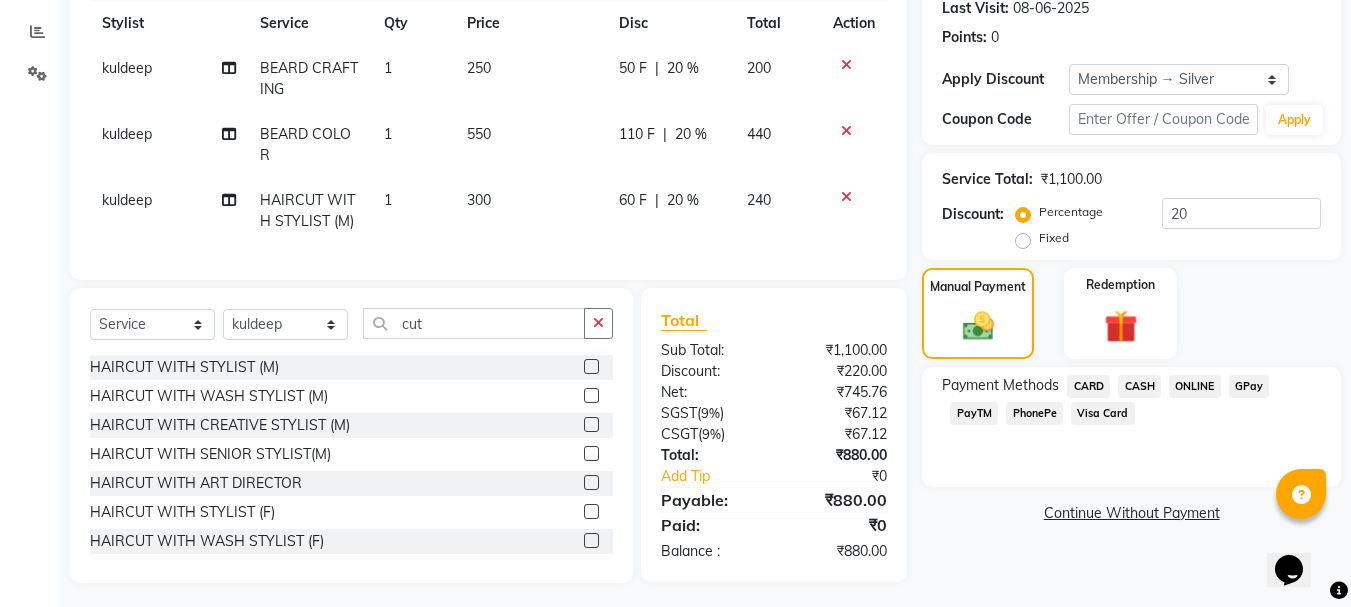 click on "GPay" 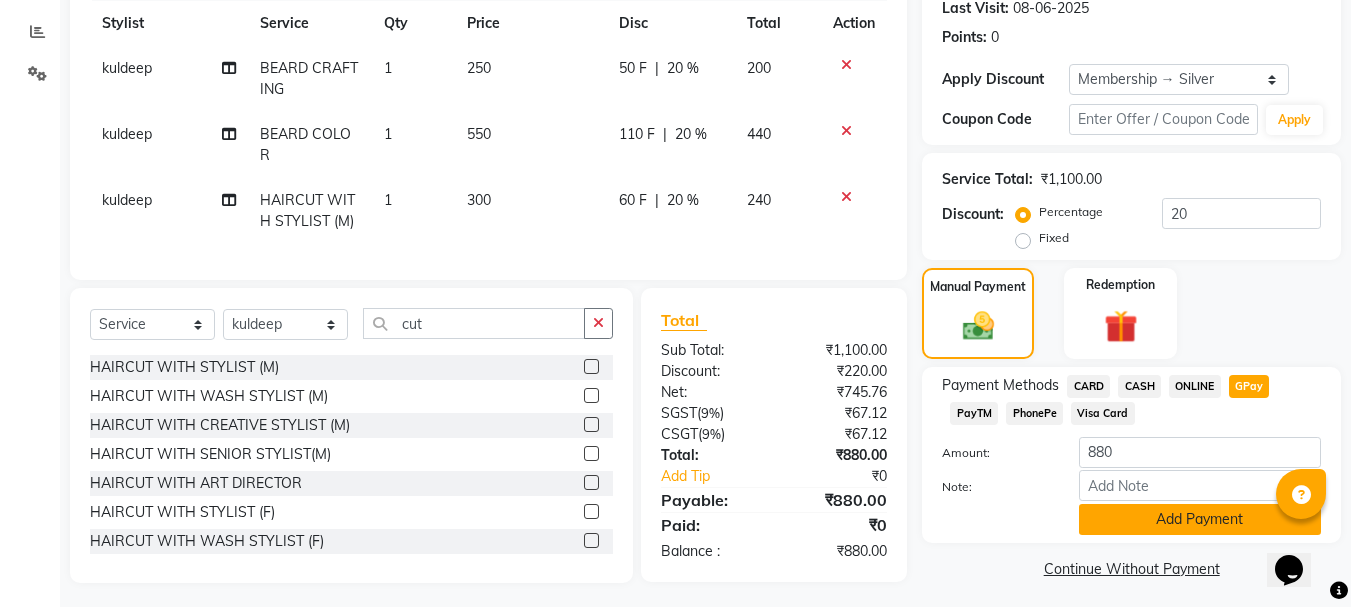 click on "Add Payment" 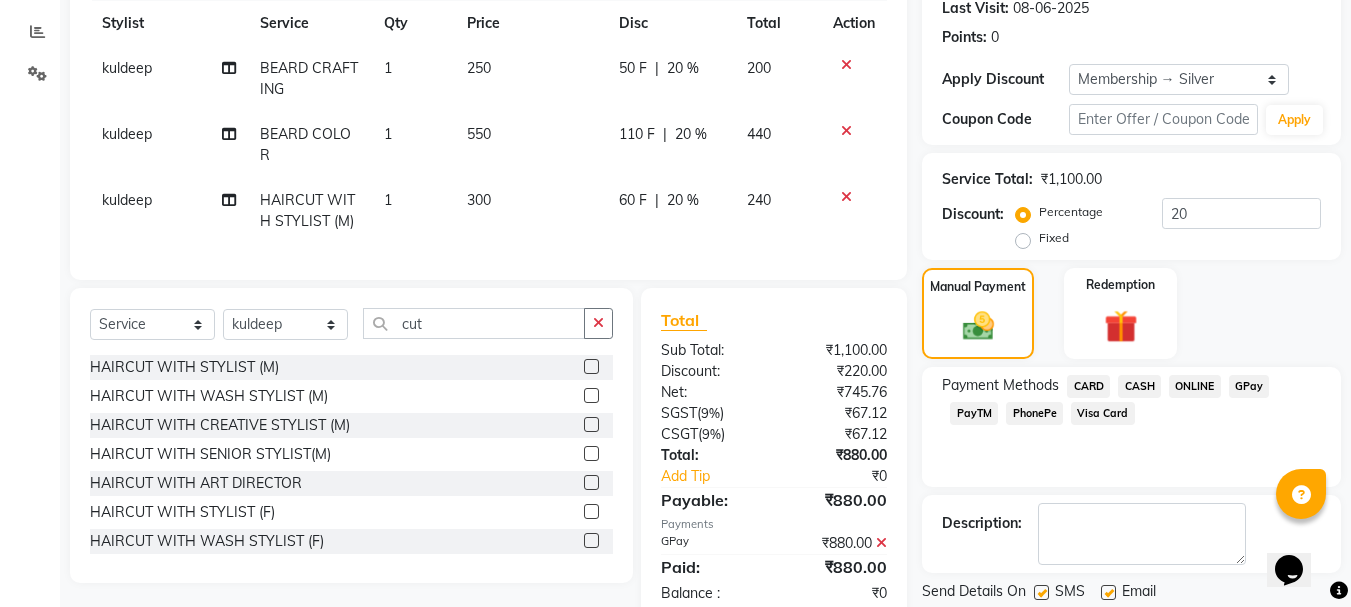 click on "Checkout" 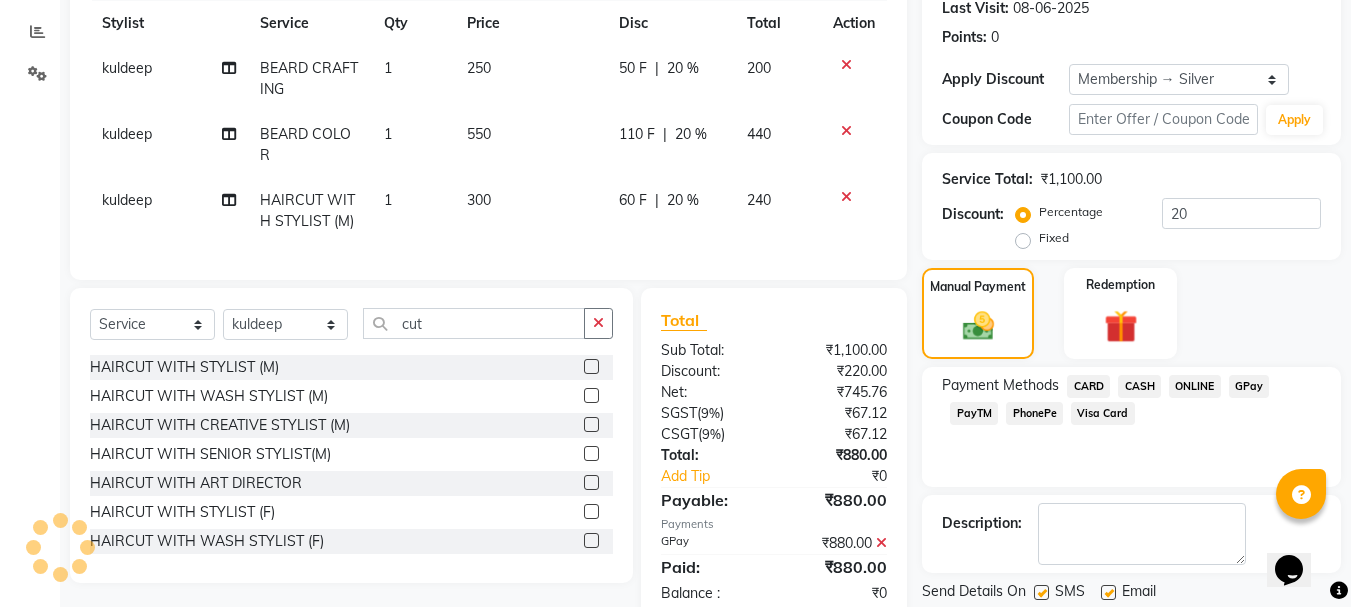 scroll, scrollTop: 348, scrollLeft: 0, axis: vertical 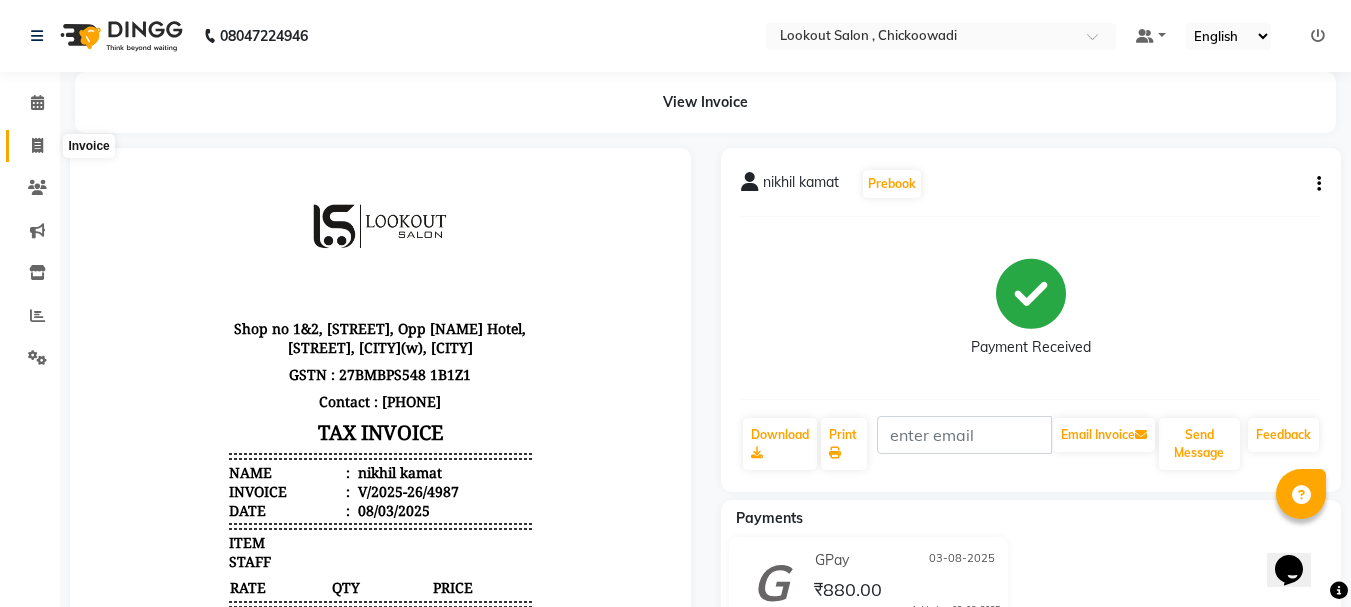 click 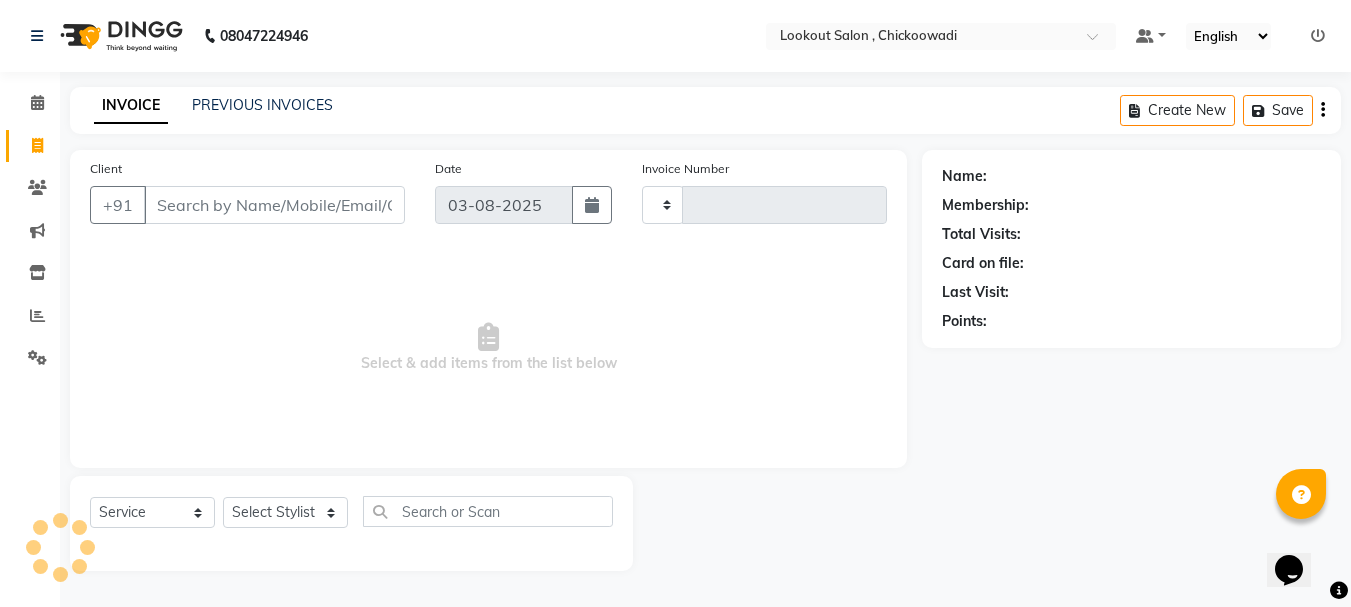 type on "4988" 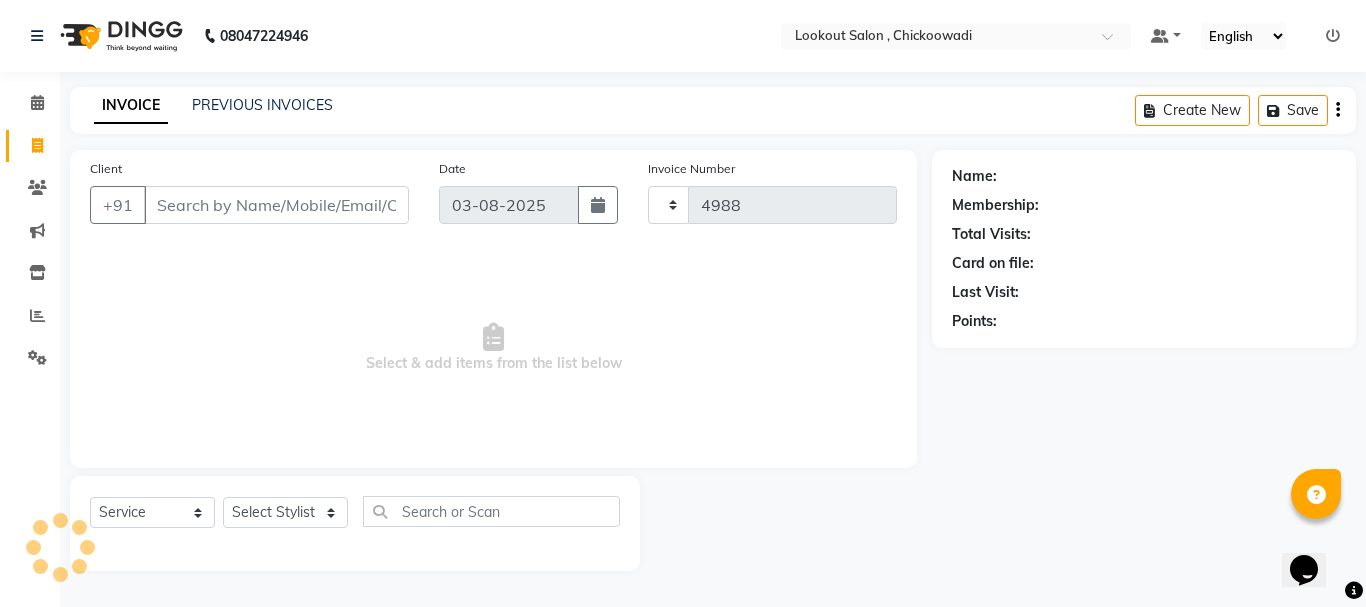 select on "151" 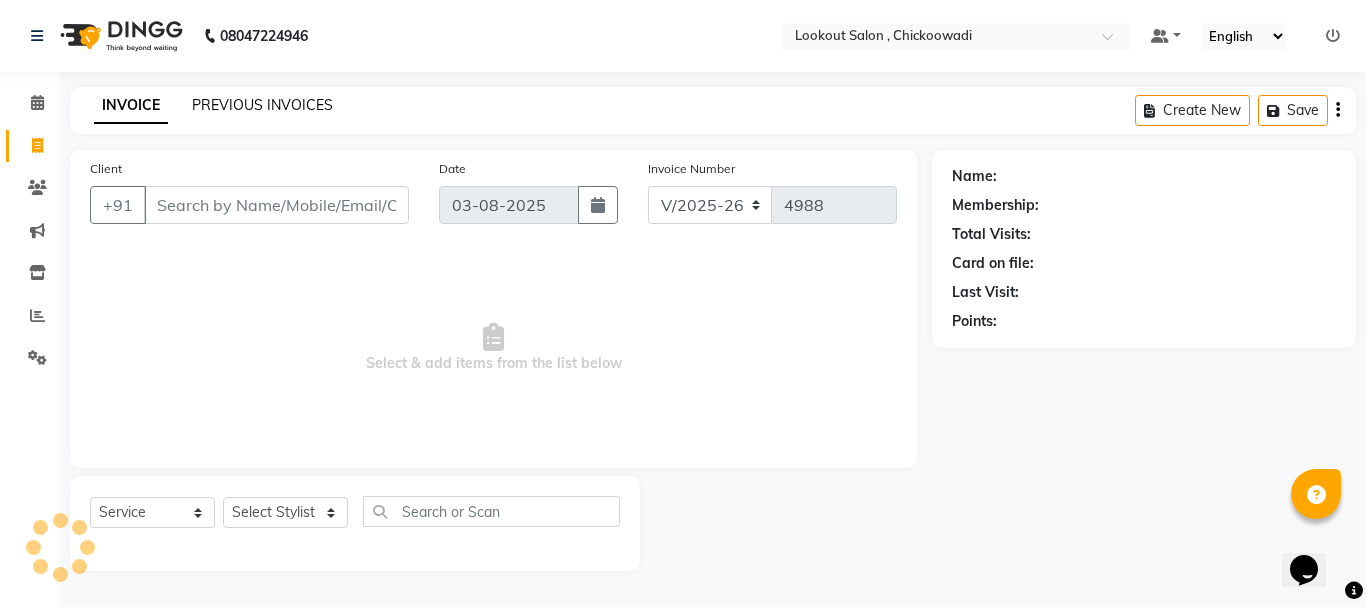 click on "PREVIOUS INVOICES" 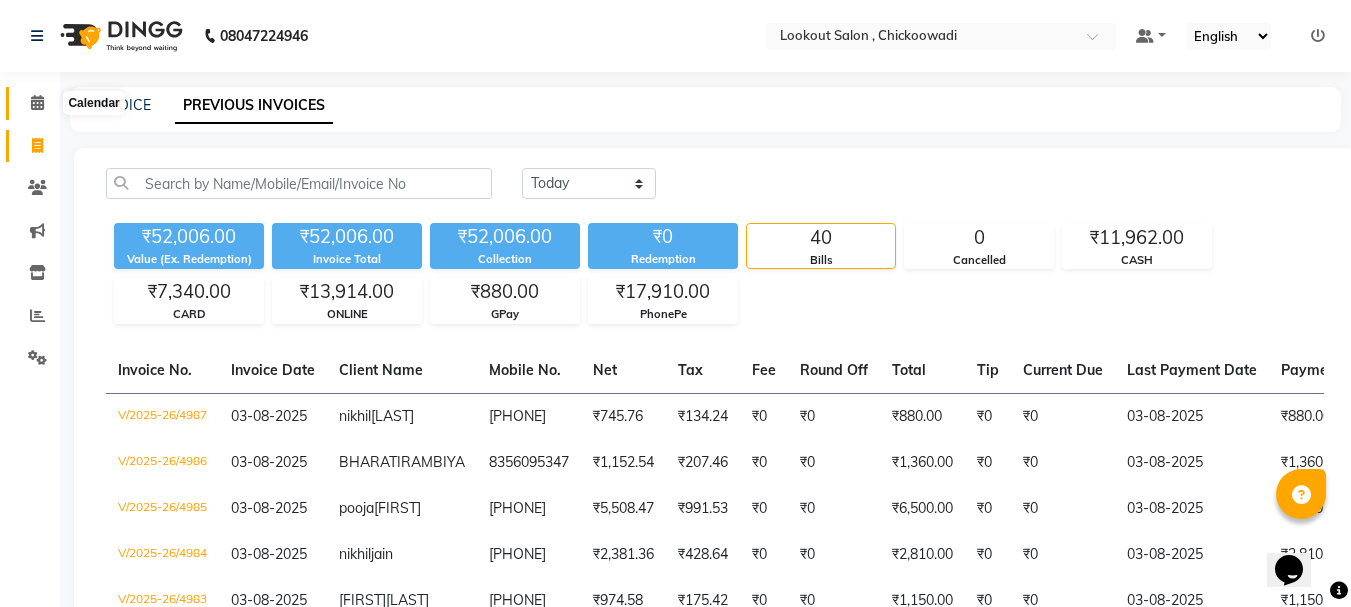 click 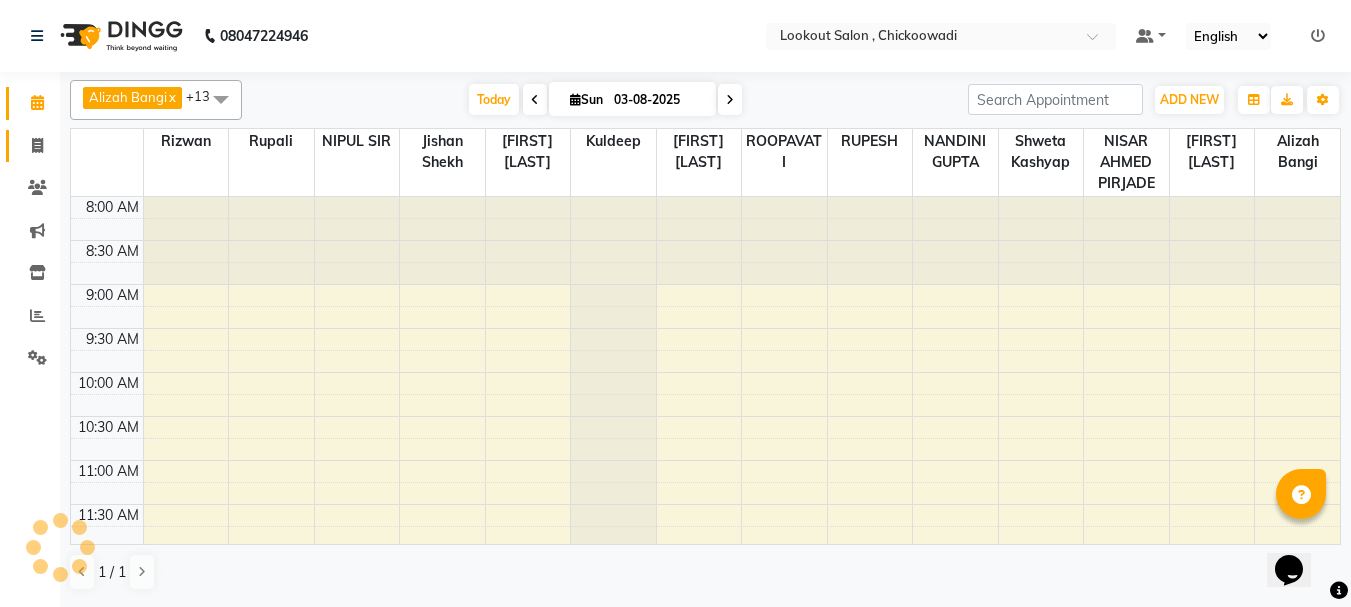 click 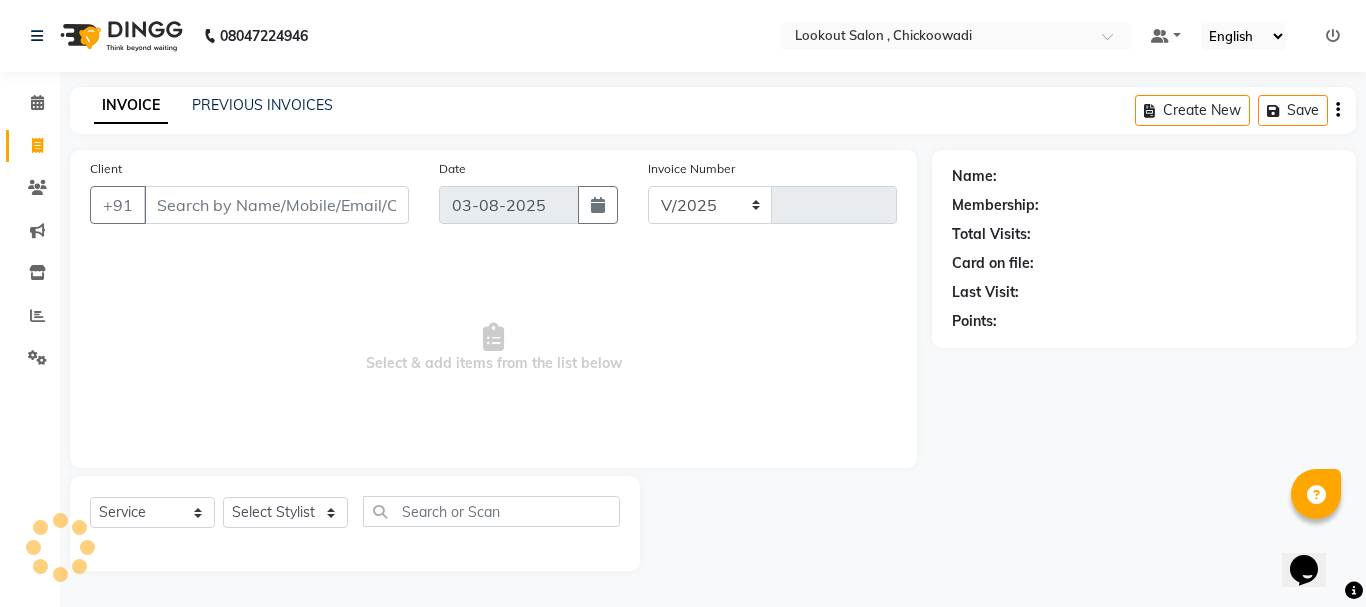 select on "151" 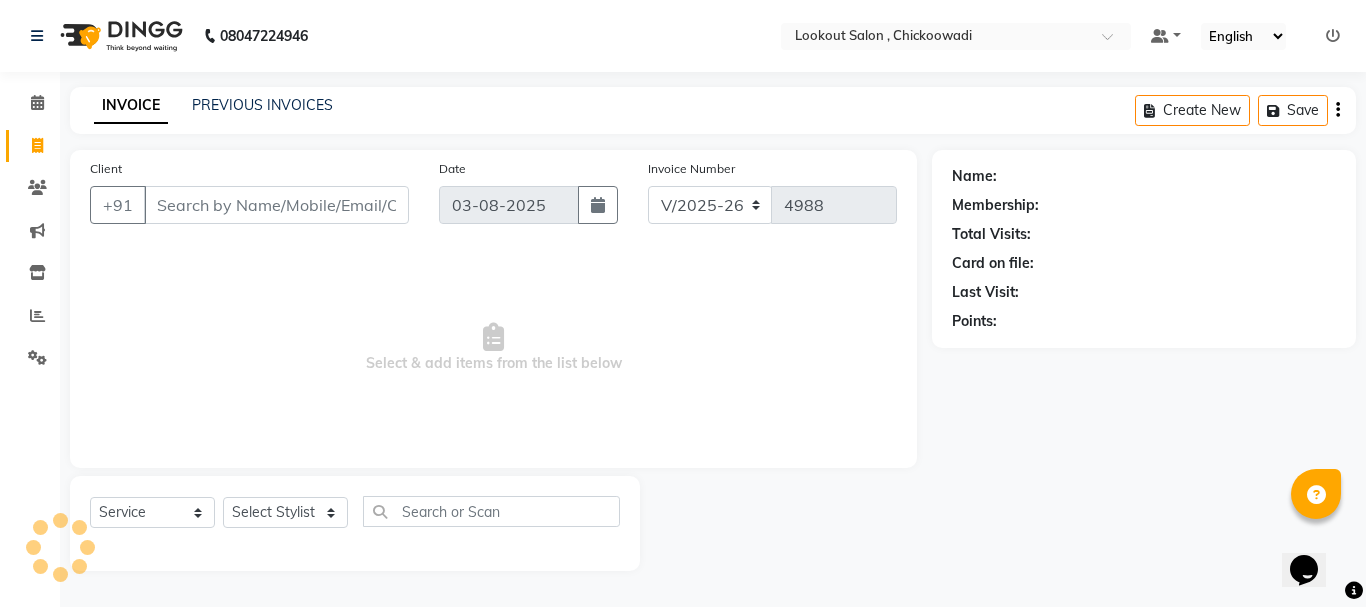 click on "Client" at bounding box center (276, 205) 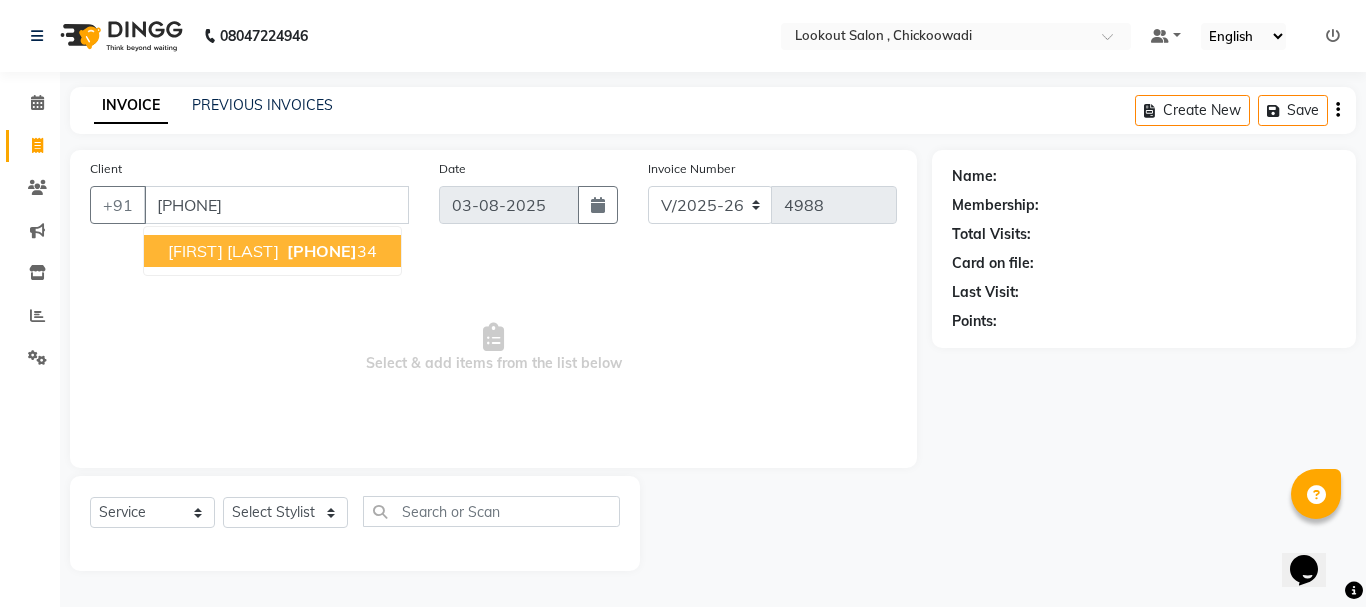 type on "[PHONE]" 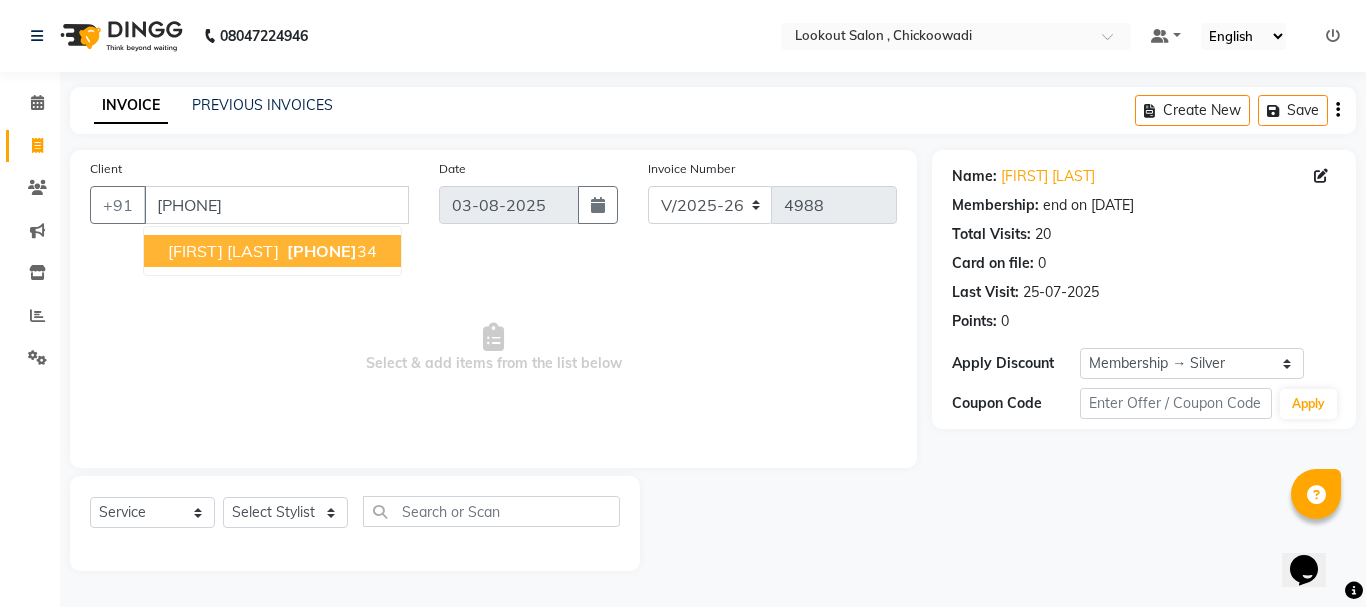 click on "[PHONE]" at bounding box center [322, 251] 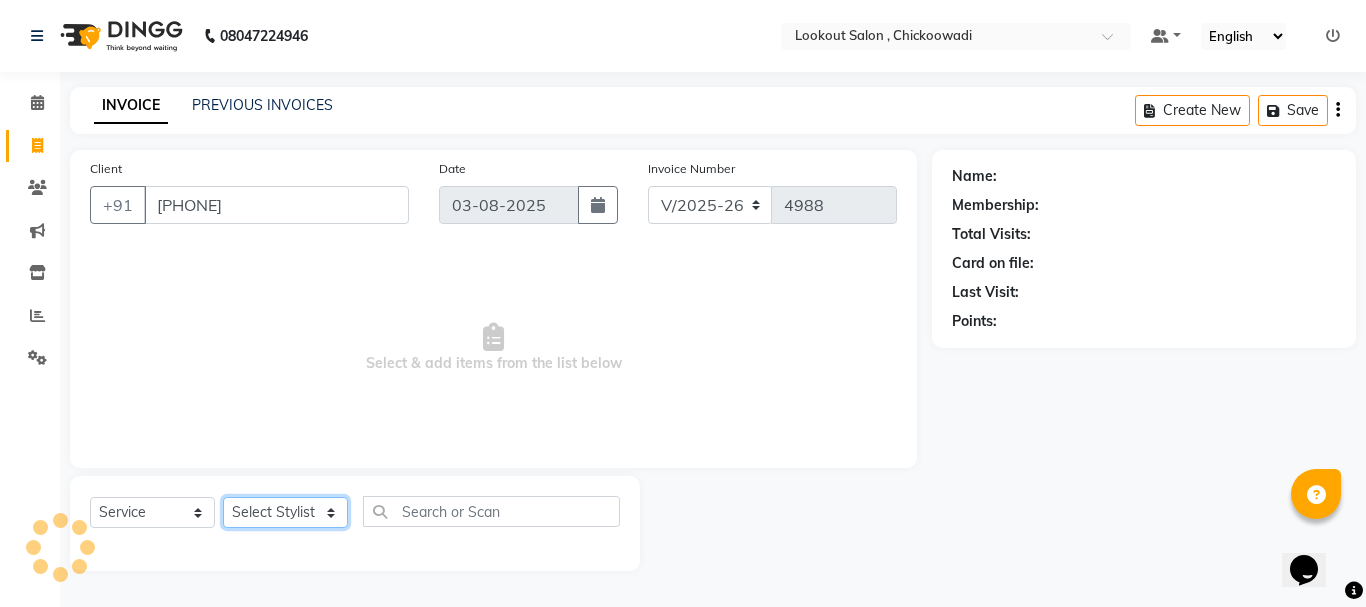 click on "Select Stylist [FIRST] [LAST] [FIRST] [LAST] [FIRST] [LAST] [FIRST] [LAST] [FIRST] [LAST] [FIRST] [LAST] [FIRST] [LAST] [FIRST] [LAST] [FIRST] [LAST] [FIRST] [LAST] [FIRST] [LAST] [FIRST] [LAST] [FIRST] [LAST] [FIRST] [LAST] [FIRST] [LAST]" 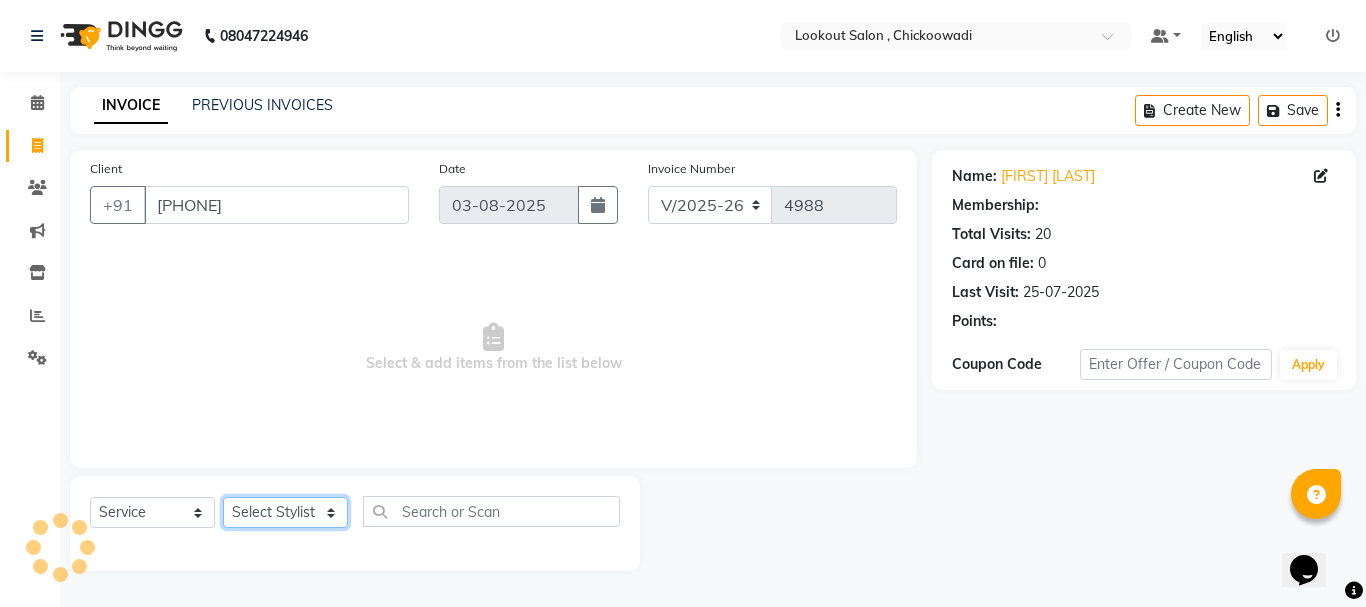 select on "1: Object" 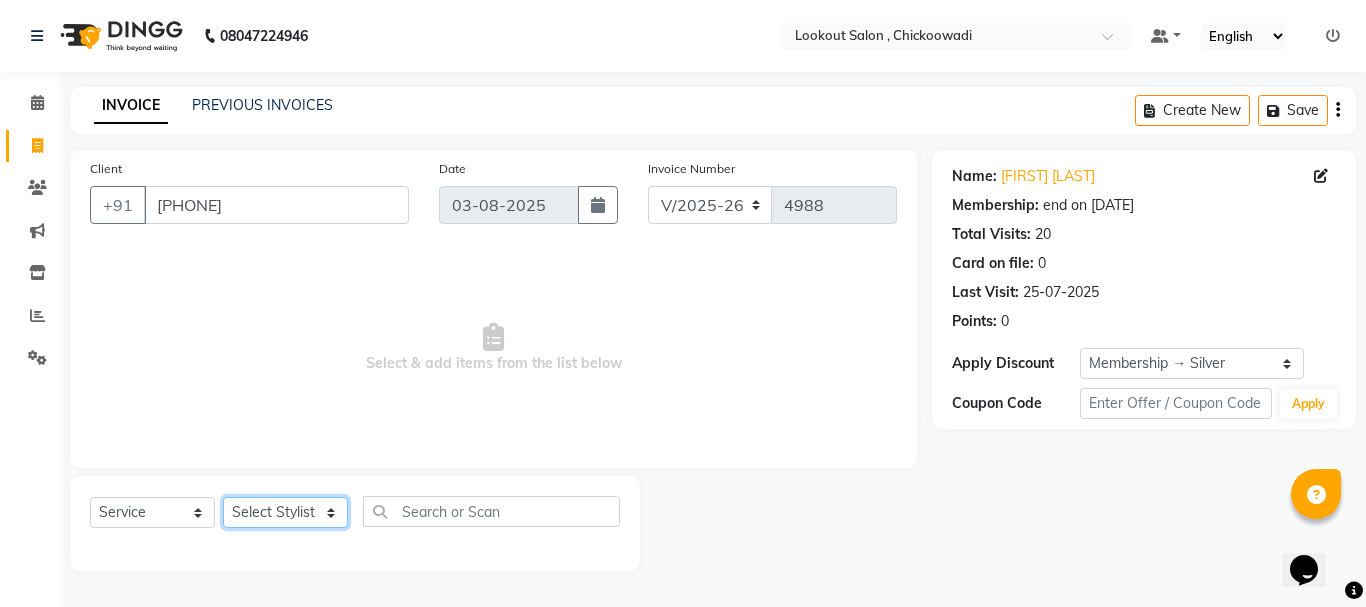 select on "6223" 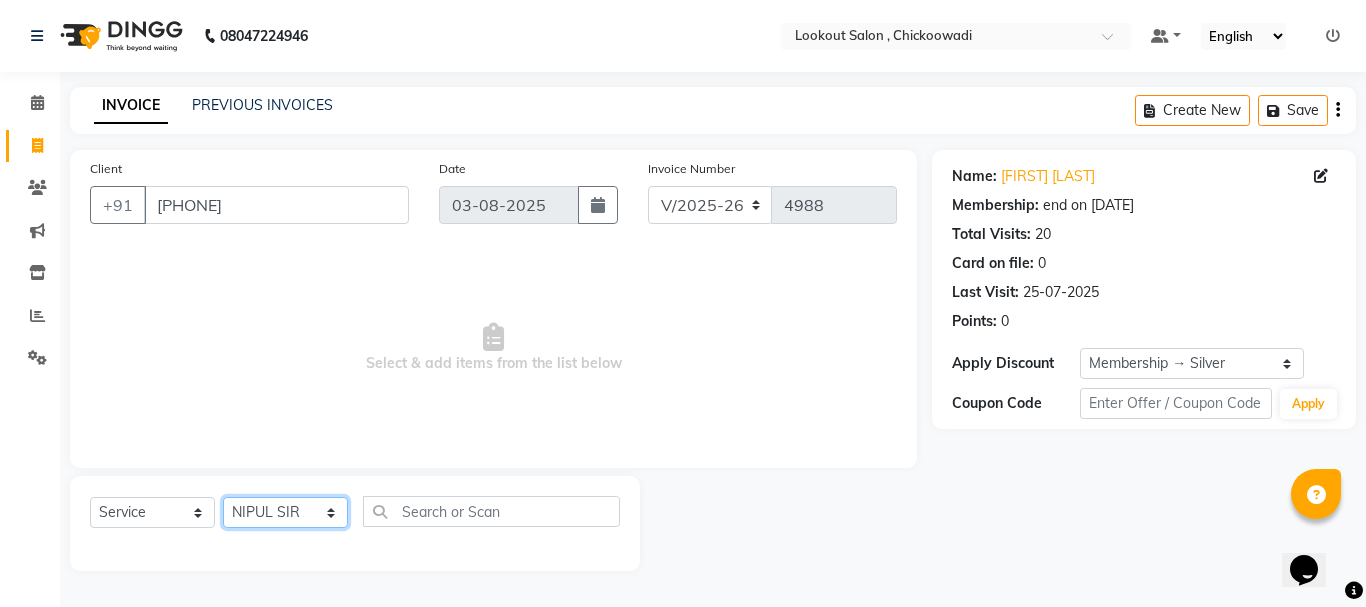 click on "Select Stylist [FIRST] [LAST] [FIRST] [LAST] [FIRST] [LAST] [FIRST] [LAST] [FIRST] [LAST] [FIRST] [LAST] [FIRST] [LAST] [FIRST] [LAST] [FIRST] [LAST] [FIRST] [LAST] [FIRST] [LAST] [FIRST] [LAST] [FIRST] [LAST] [FIRST] [LAST] [FIRST] [LAST]" 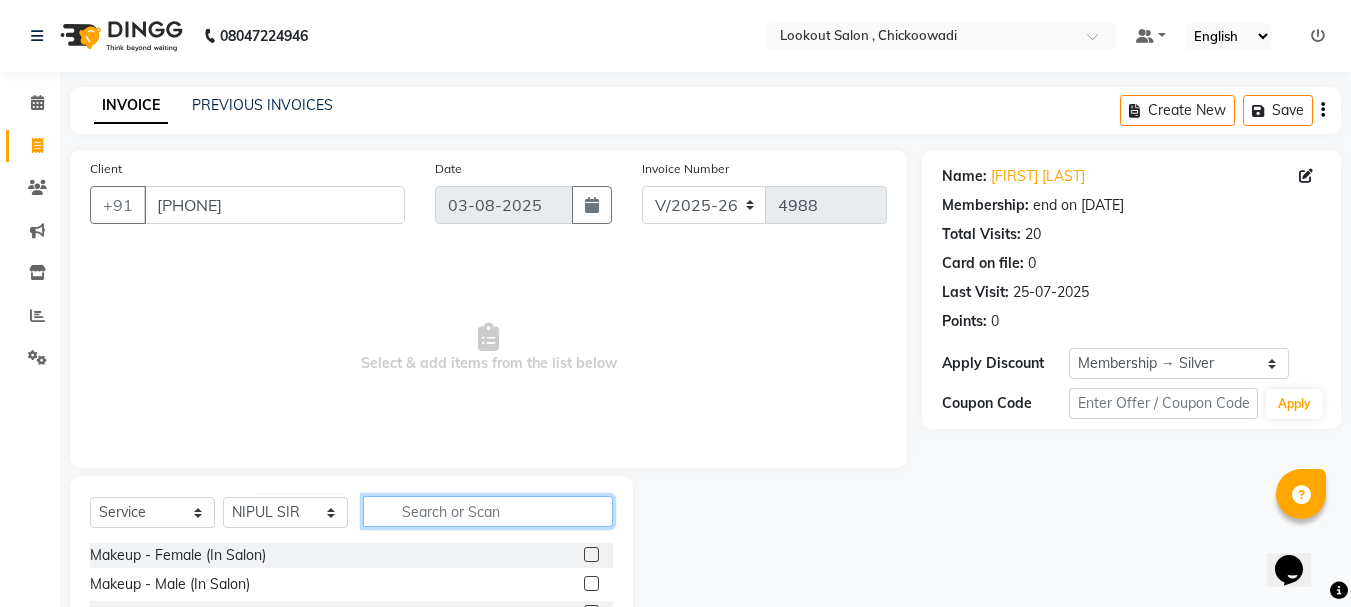click 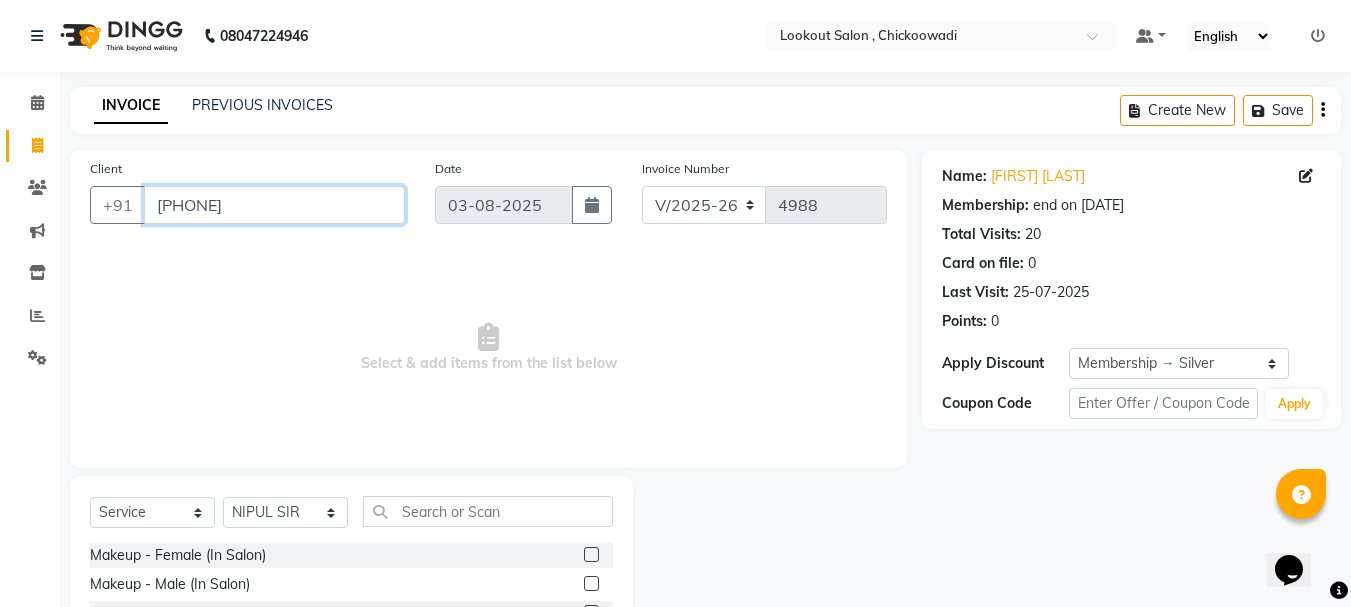 click on "[PHONE]" at bounding box center (274, 205) 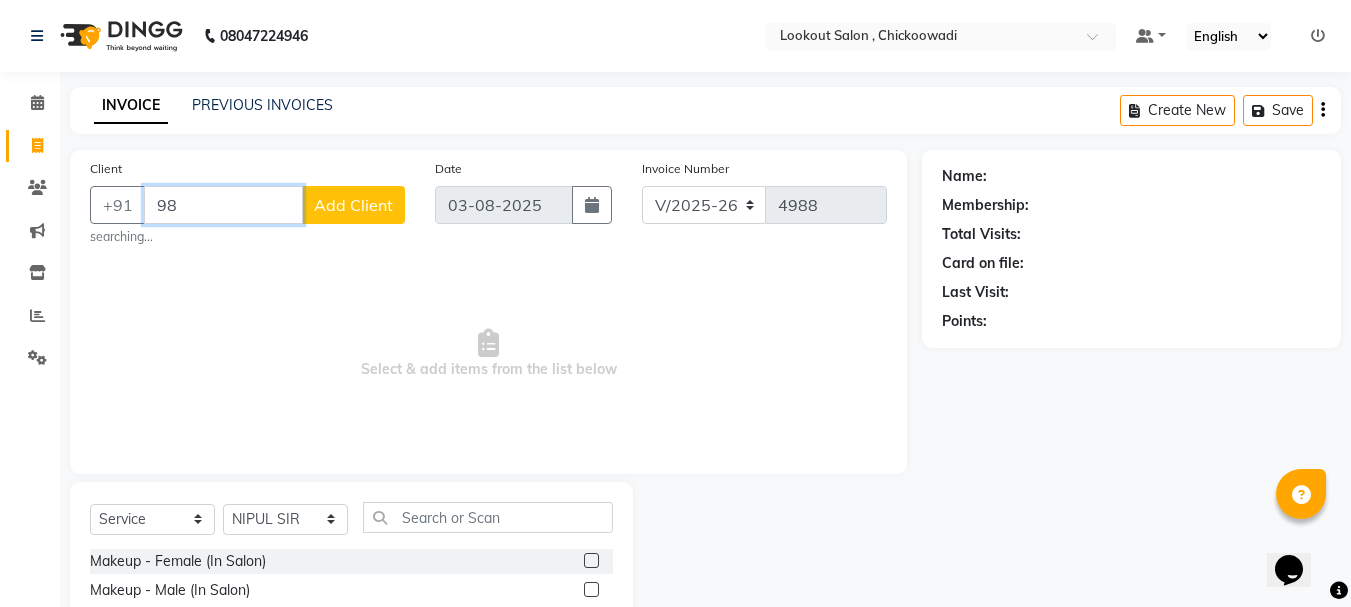type on "9" 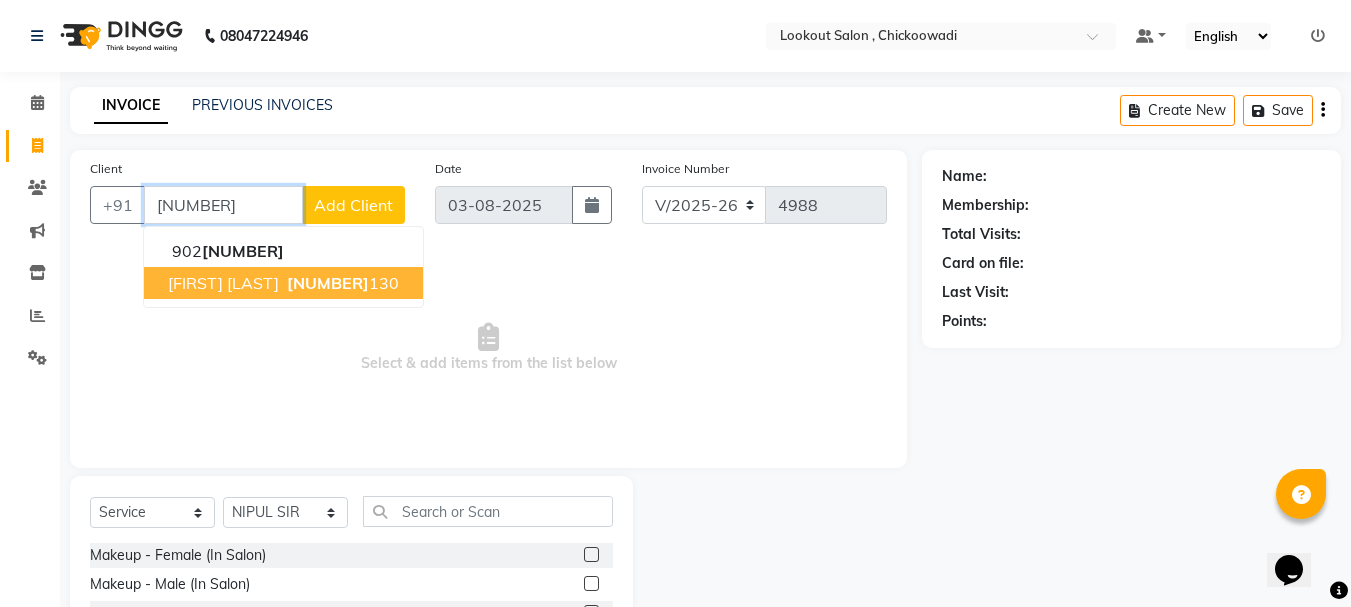 click on "[FIRST] [LAST]   [NUMBER] 130" at bounding box center [283, 283] 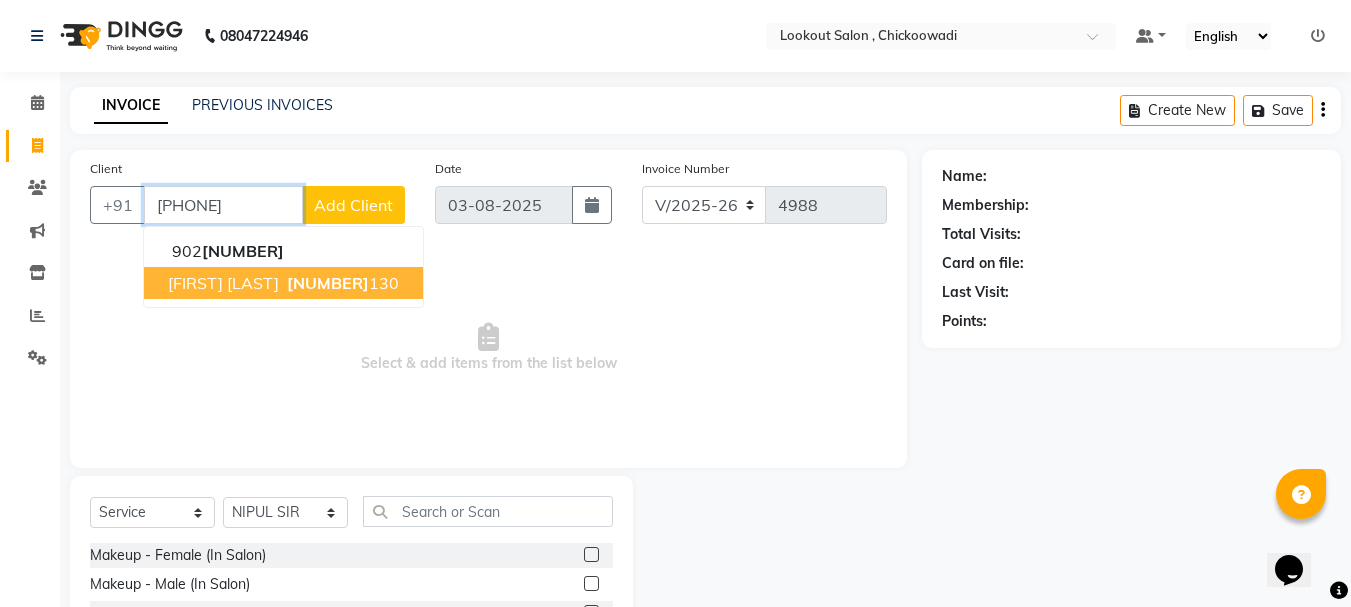 type on "[PHONE]" 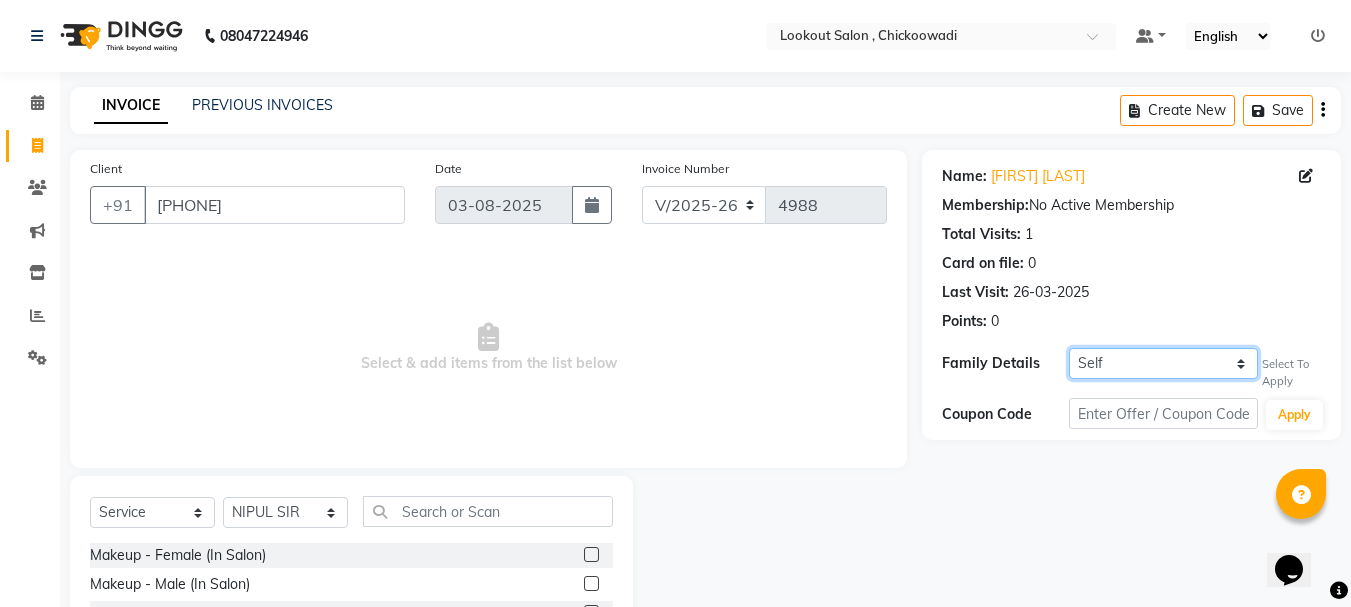 click on "Self [FIRST] [LAST]" 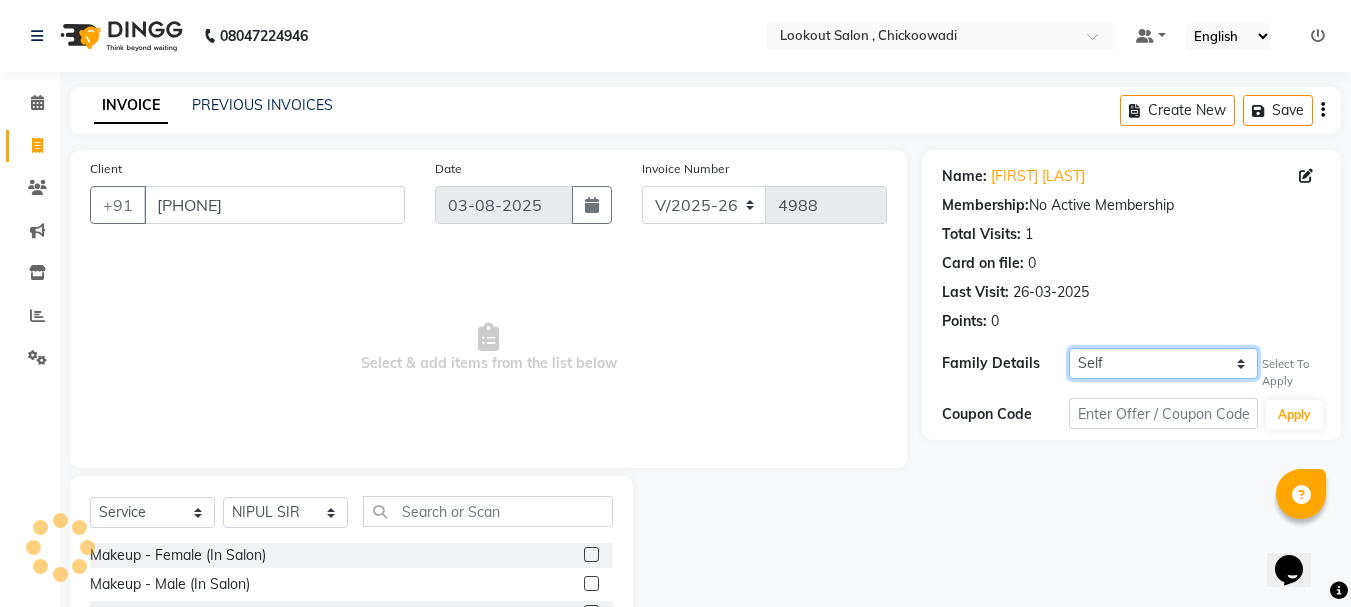 select on "1: Object" 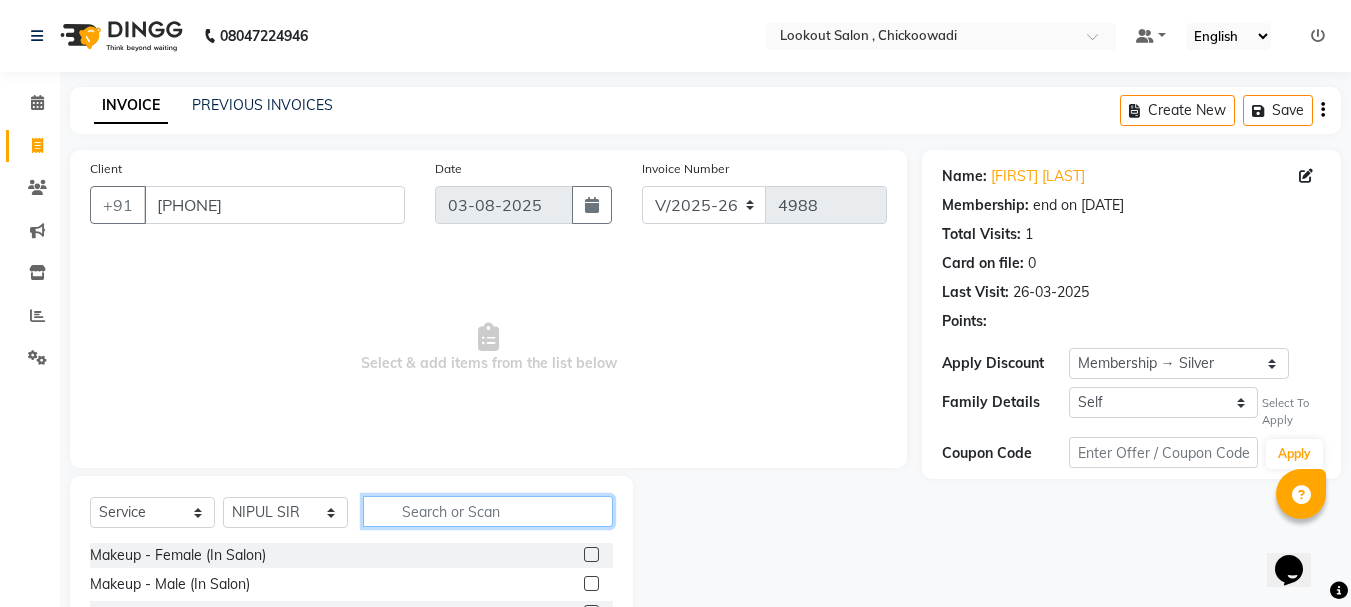 click 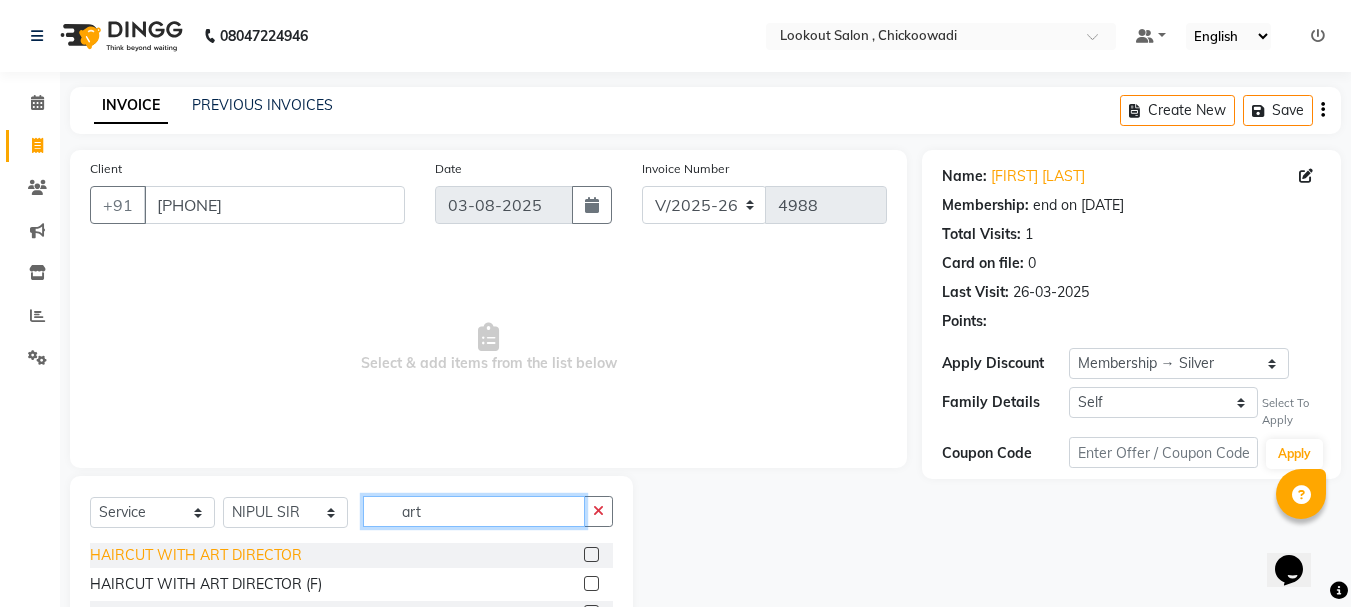 scroll, scrollTop: 81, scrollLeft: 0, axis: vertical 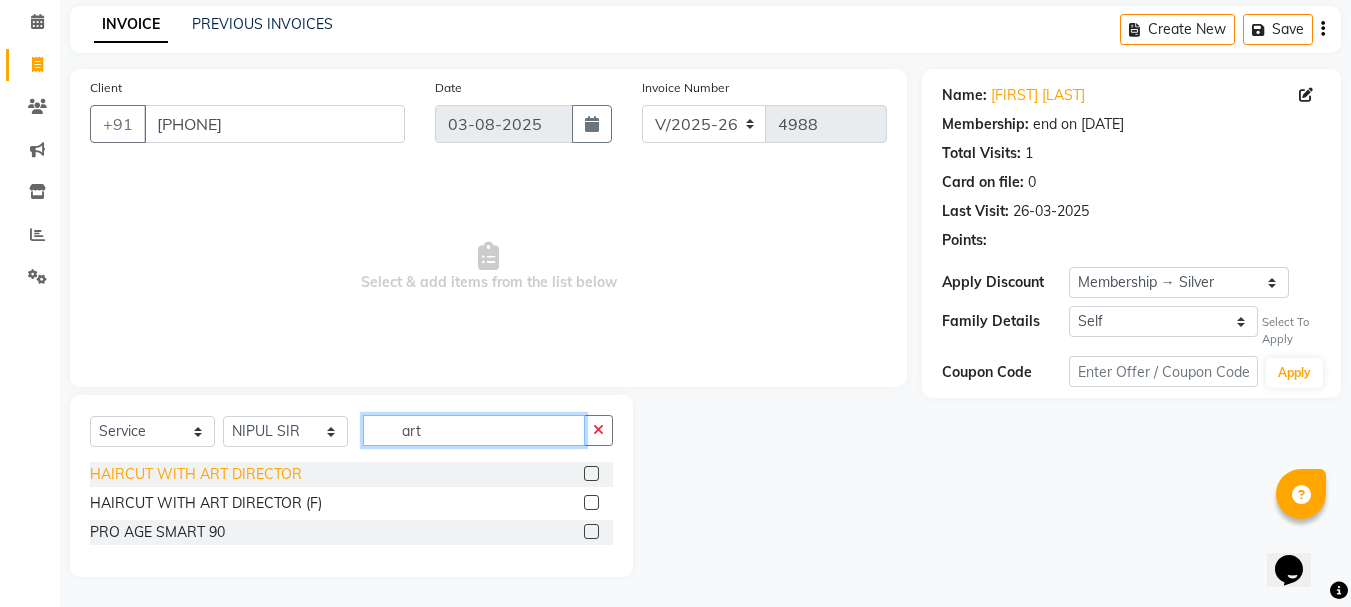 type on "art" 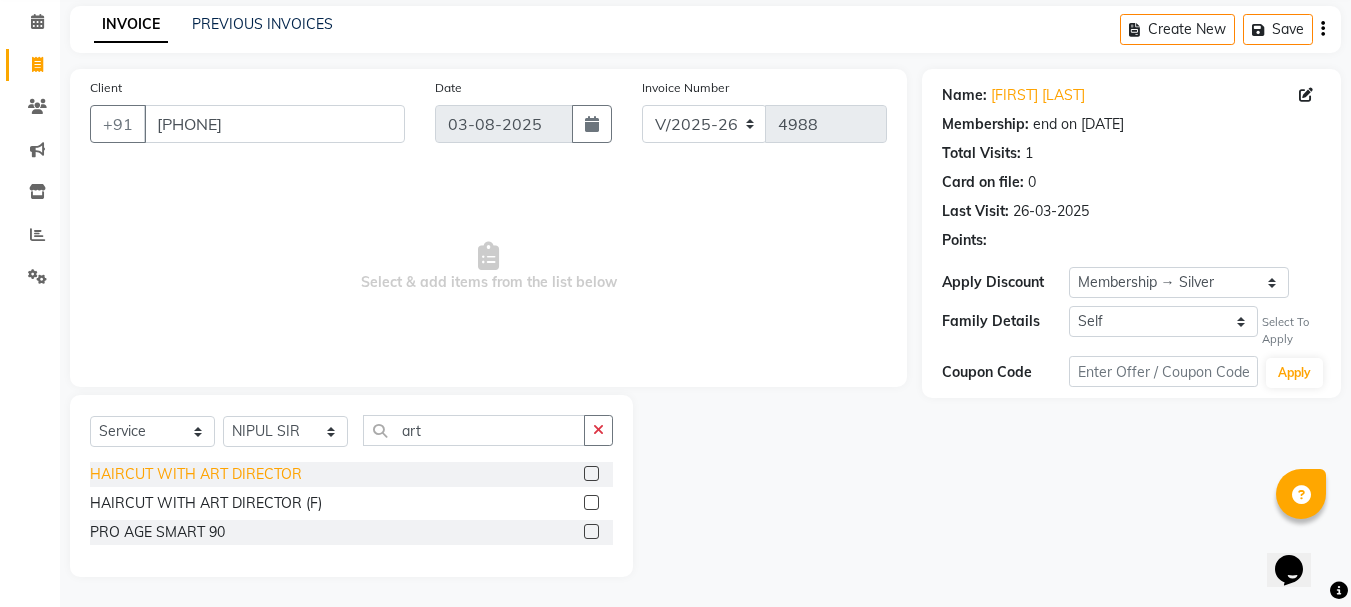 click on "HAIRCUT WITH ART DIRECTOR" 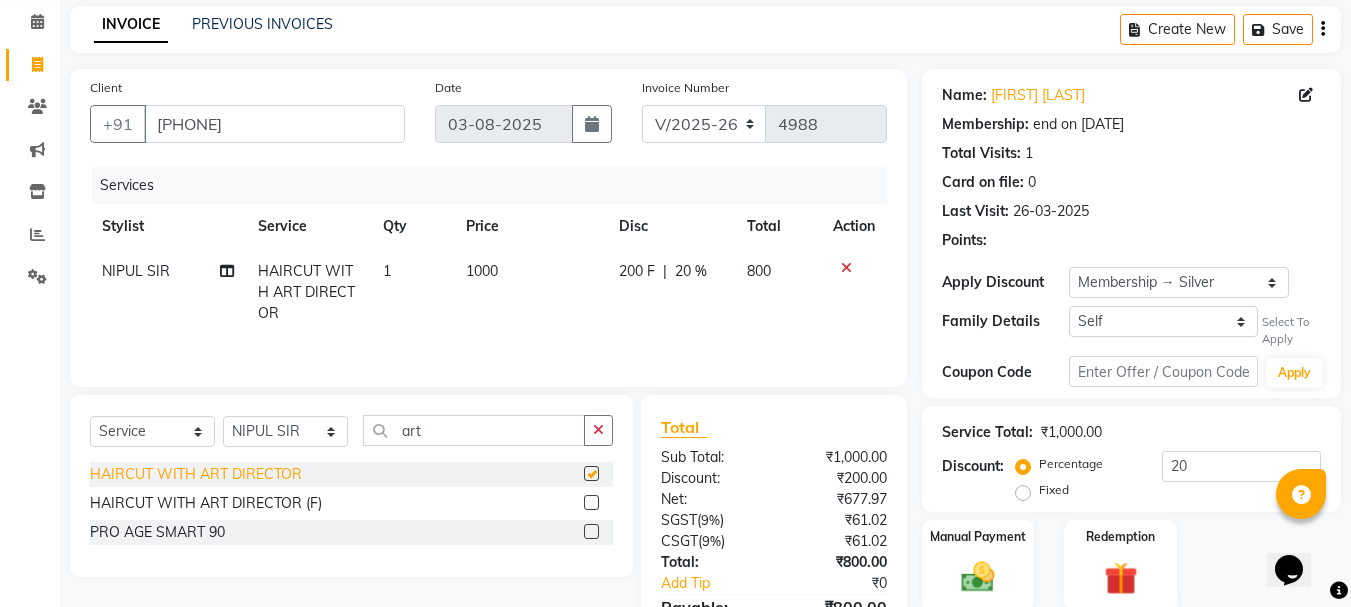 checkbox on "false" 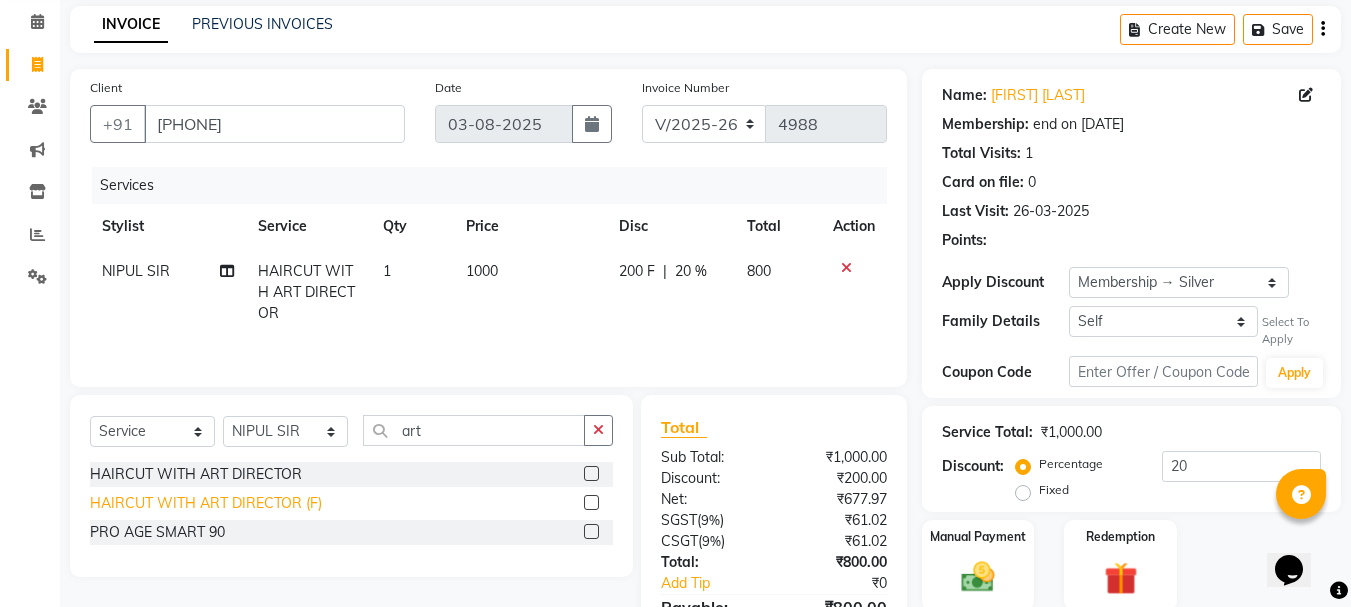 click on "HAIRCUT WITH ART DIRECTOR (F)" 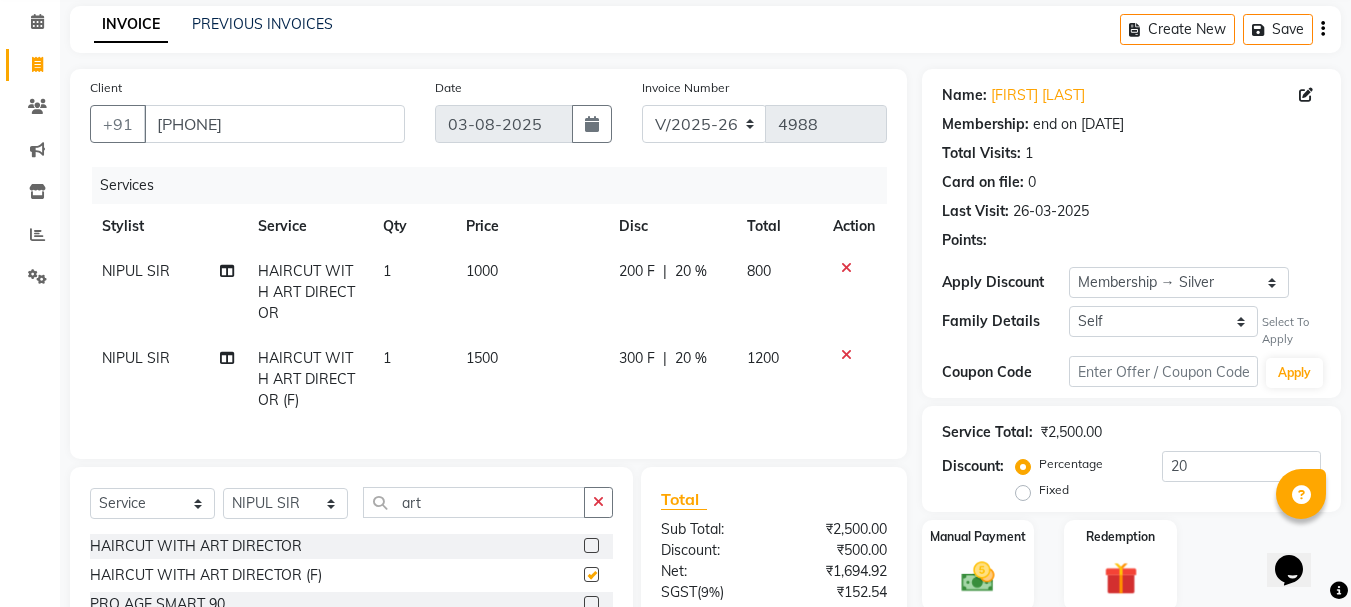 checkbox on "false" 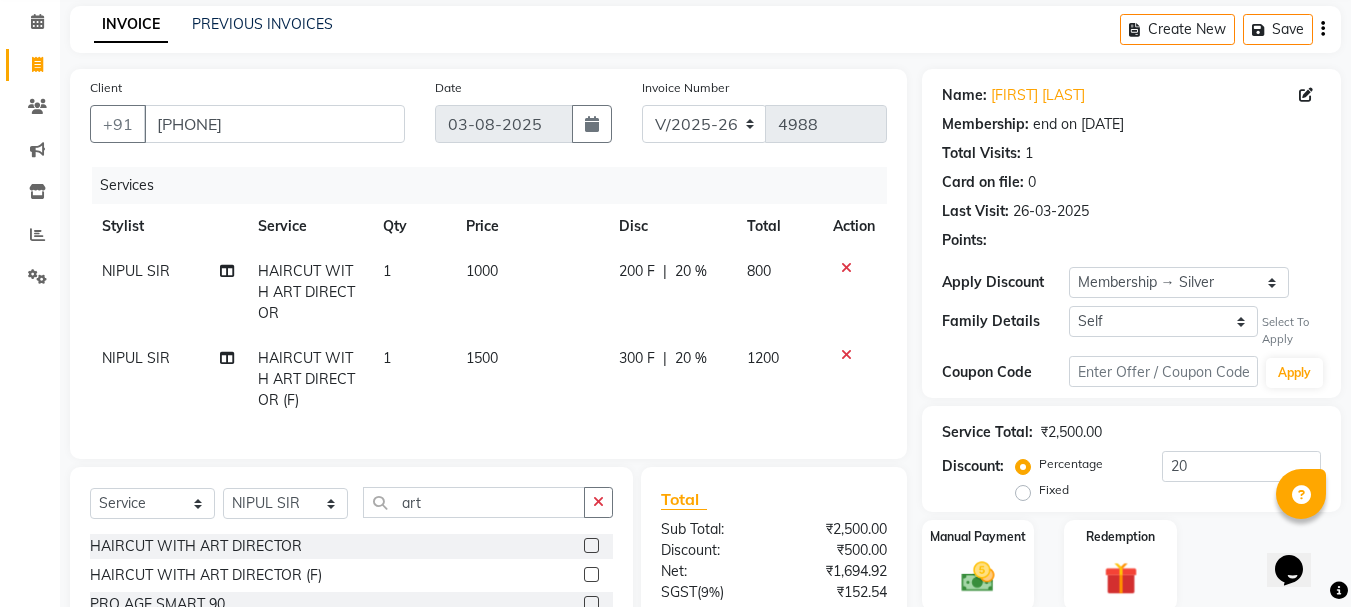 click 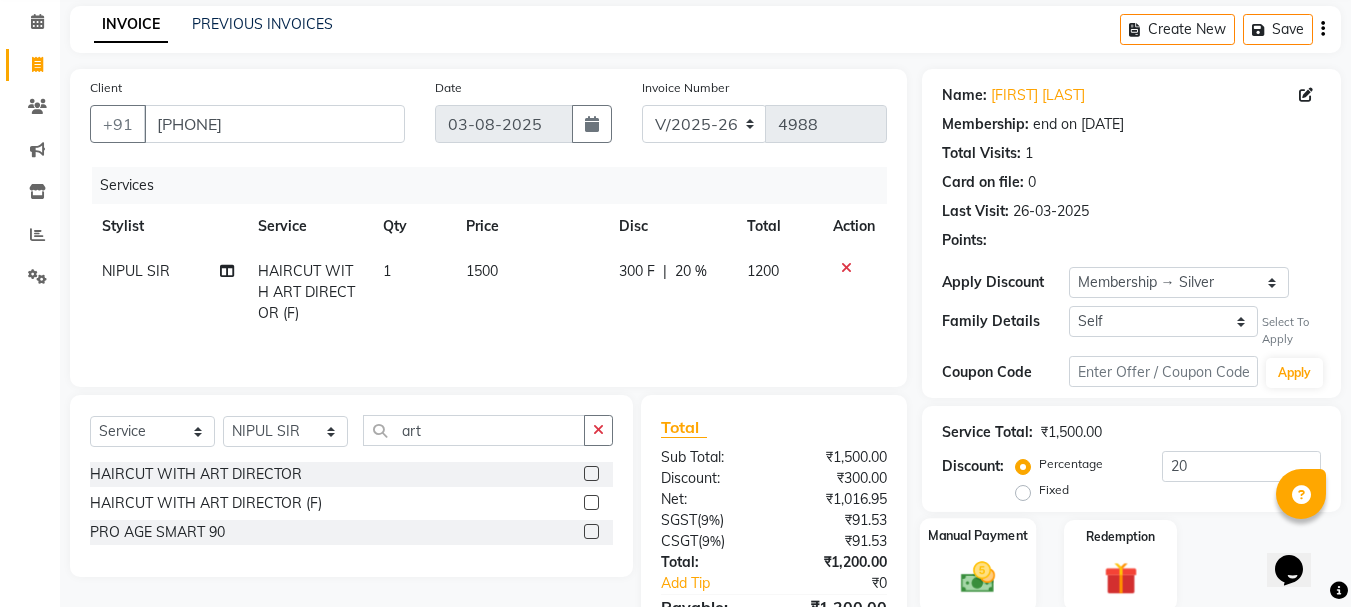 click 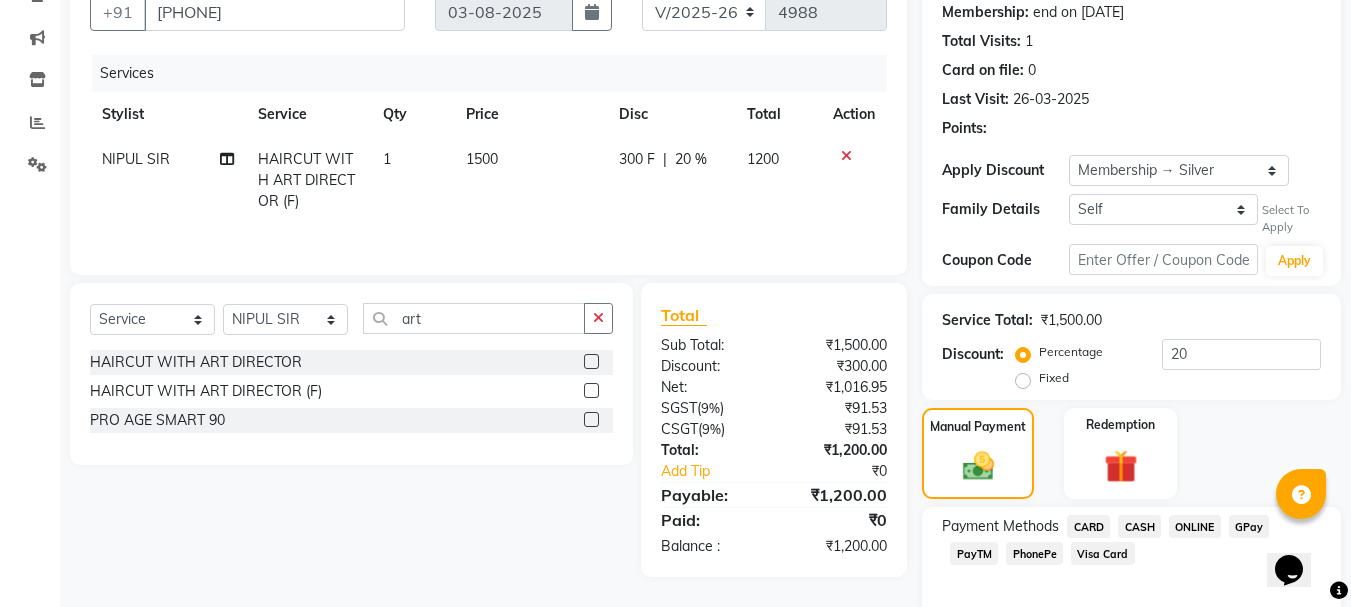 scroll, scrollTop: 284, scrollLeft: 0, axis: vertical 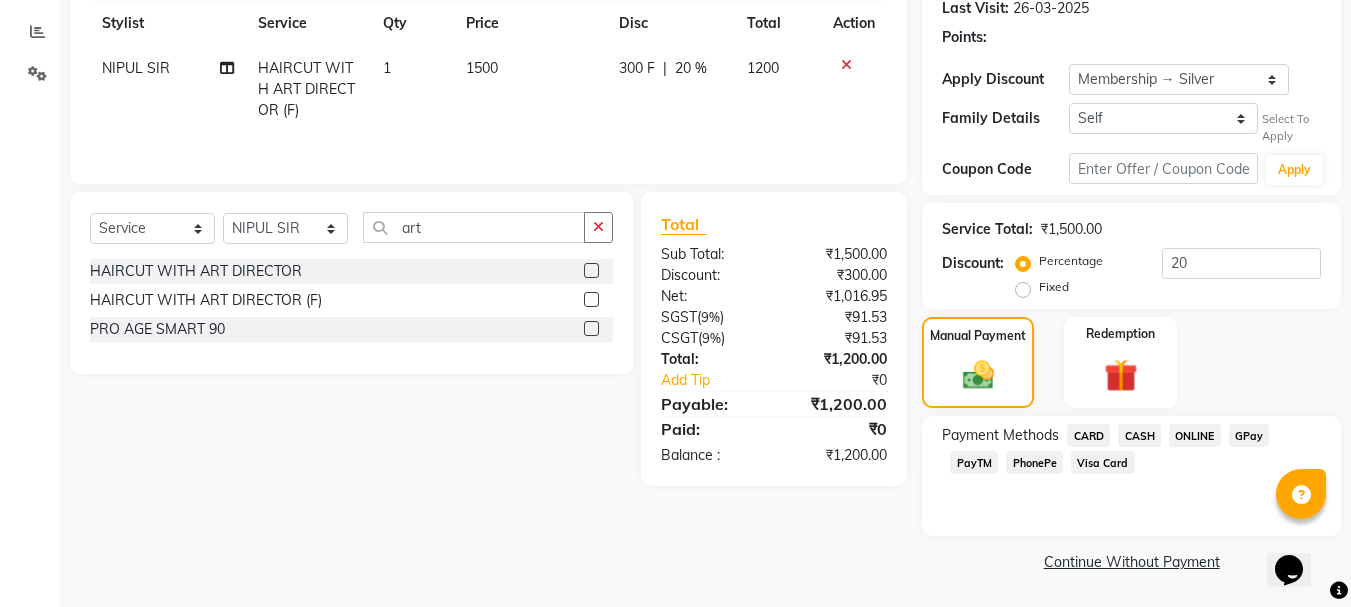 click on "CASH" 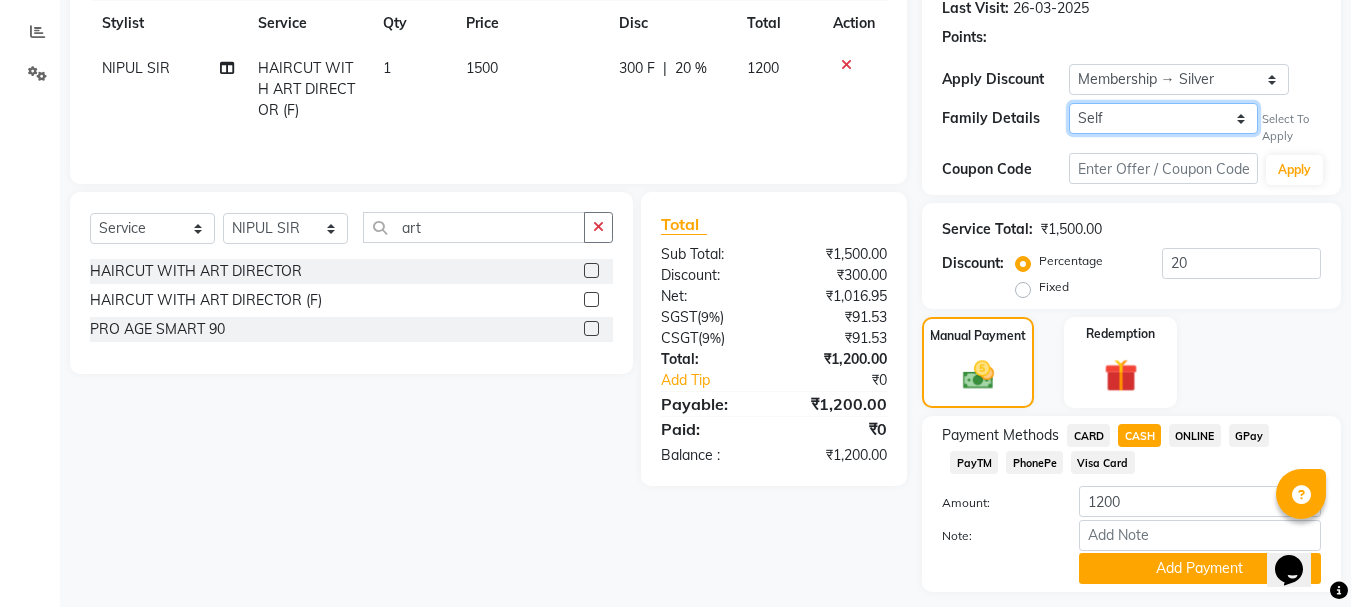 click on "Self [FIRST] [LAST]" 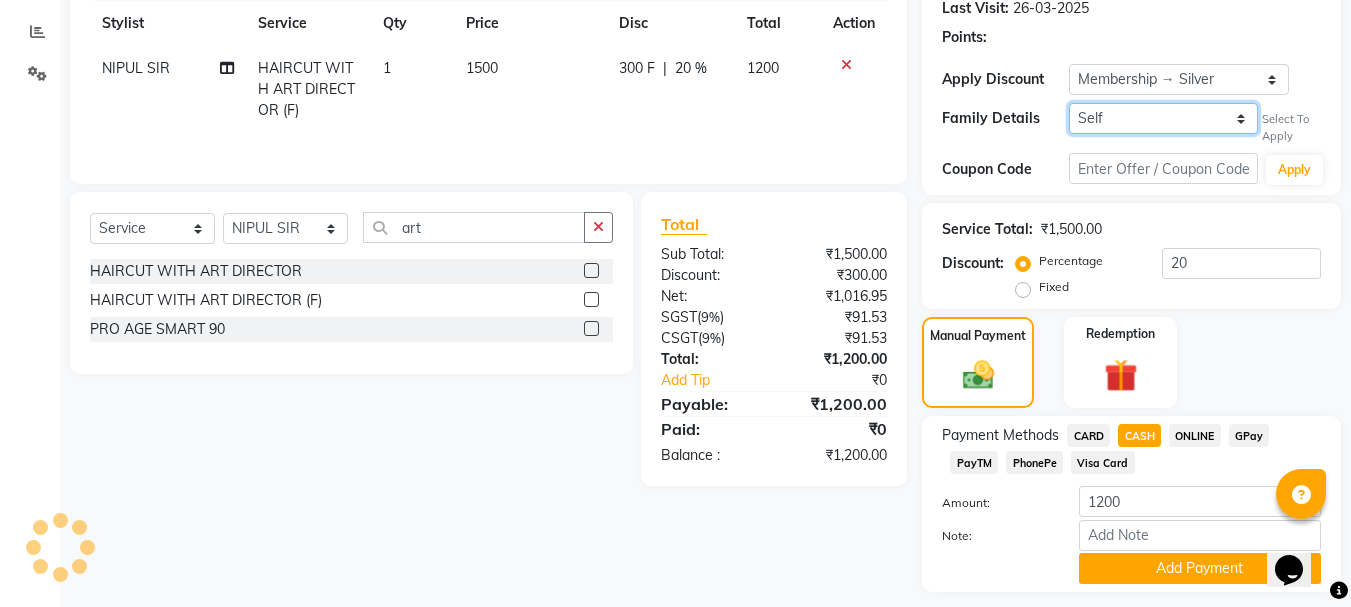 type on "0" 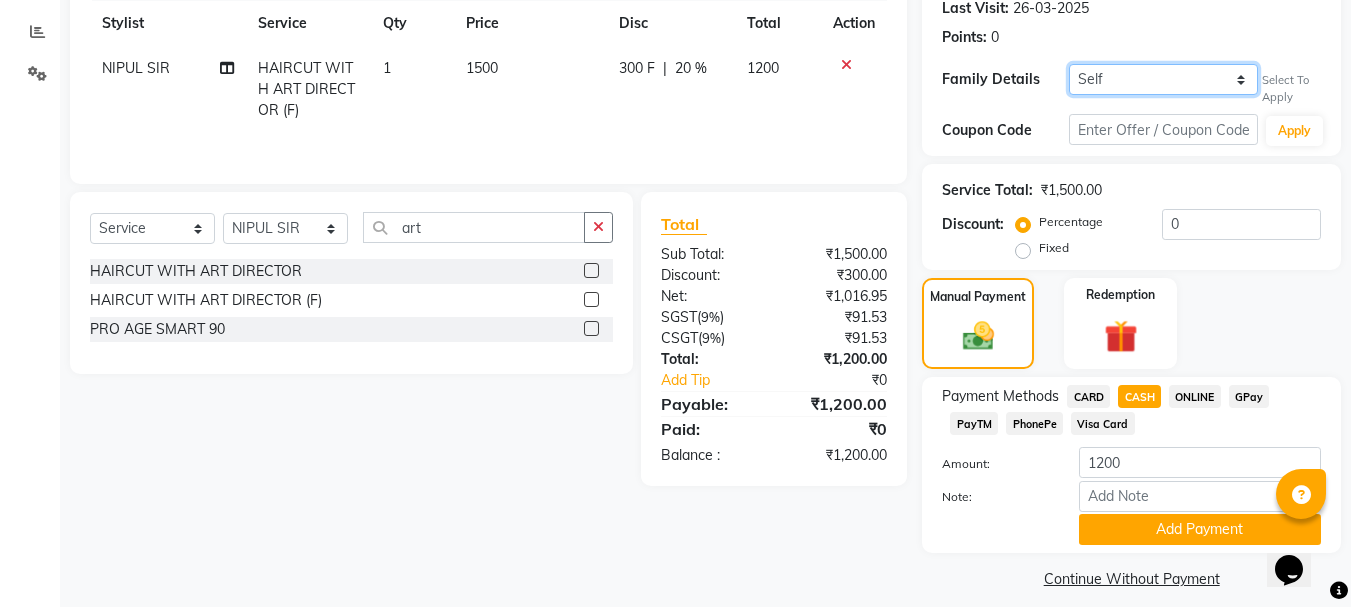 scroll, scrollTop: 0, scrollLeft: 0, axis: both 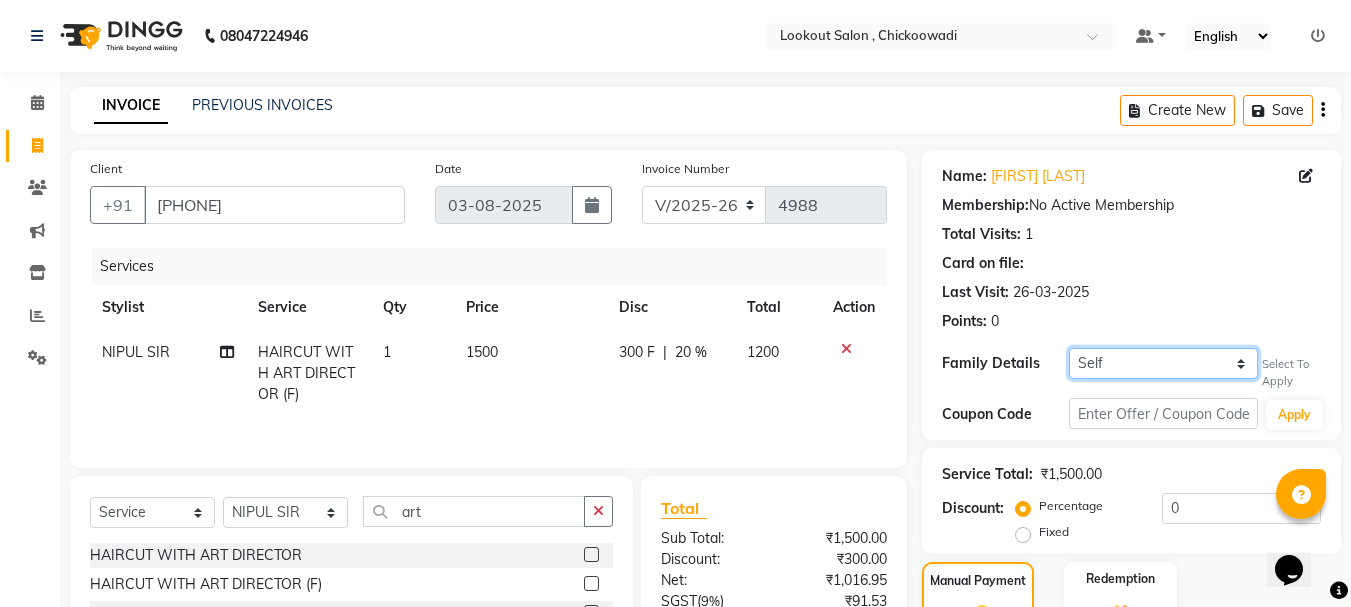 click on "Self [FIRST] [LAST]" 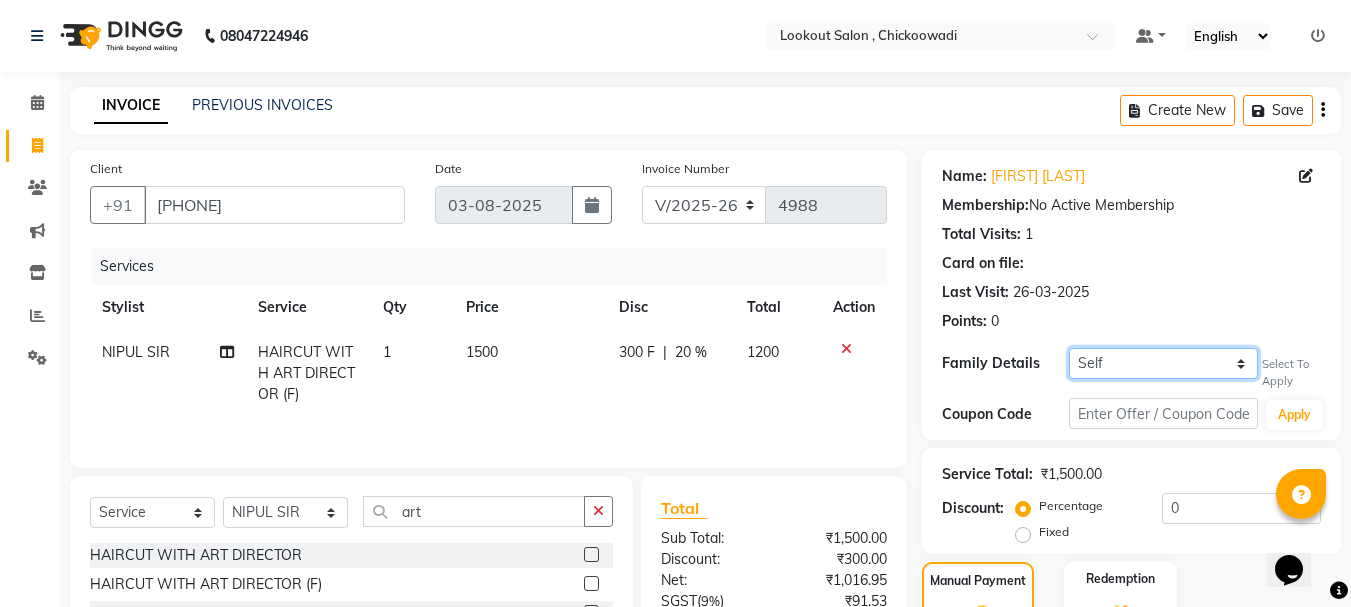 scroll, scrollTop: 301, scrollLeft: 0, axis: vertical 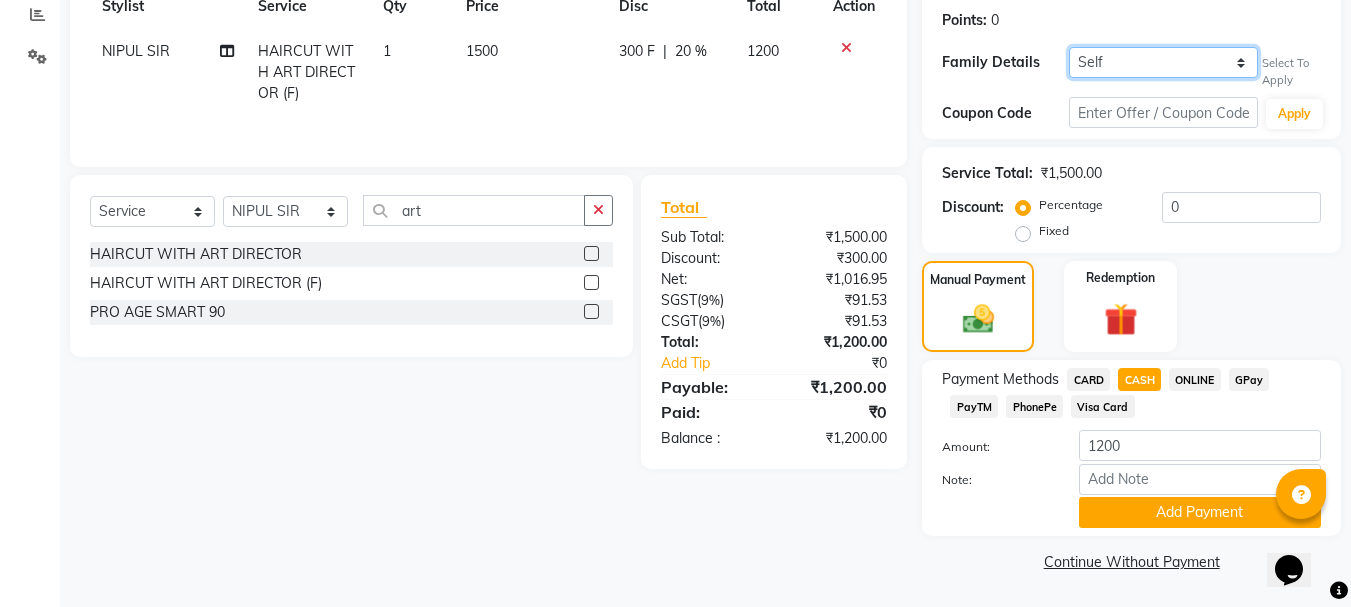 click on "Self [FIRST] [LAST]" 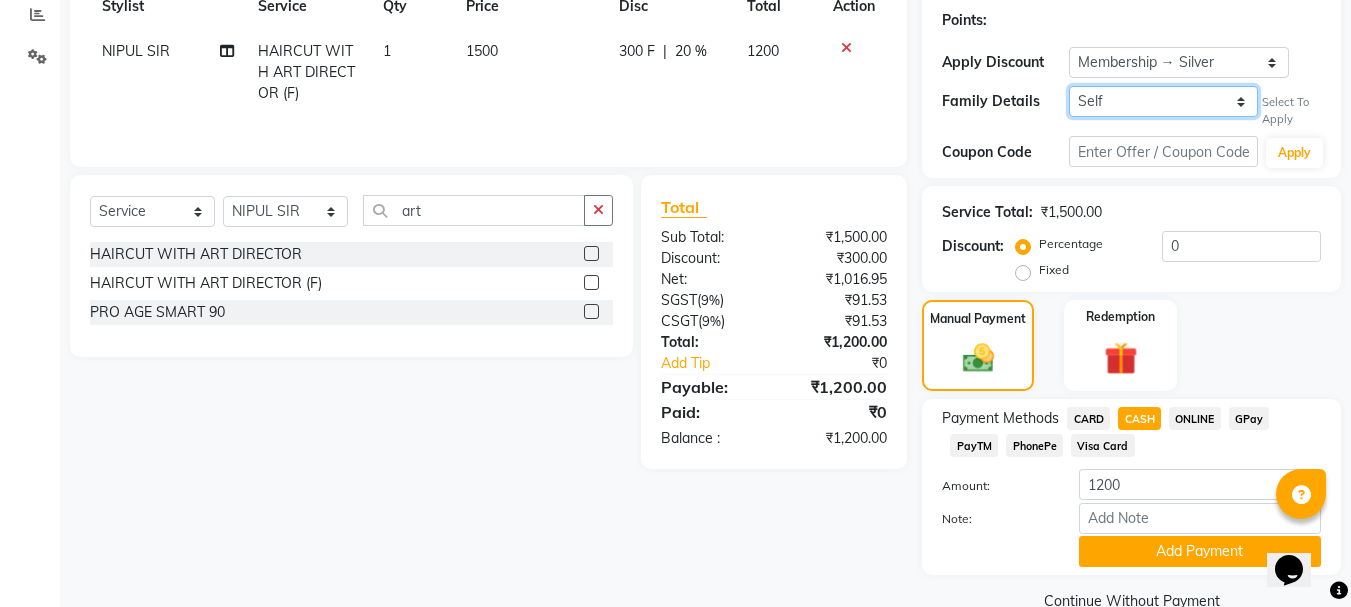 type on "20" 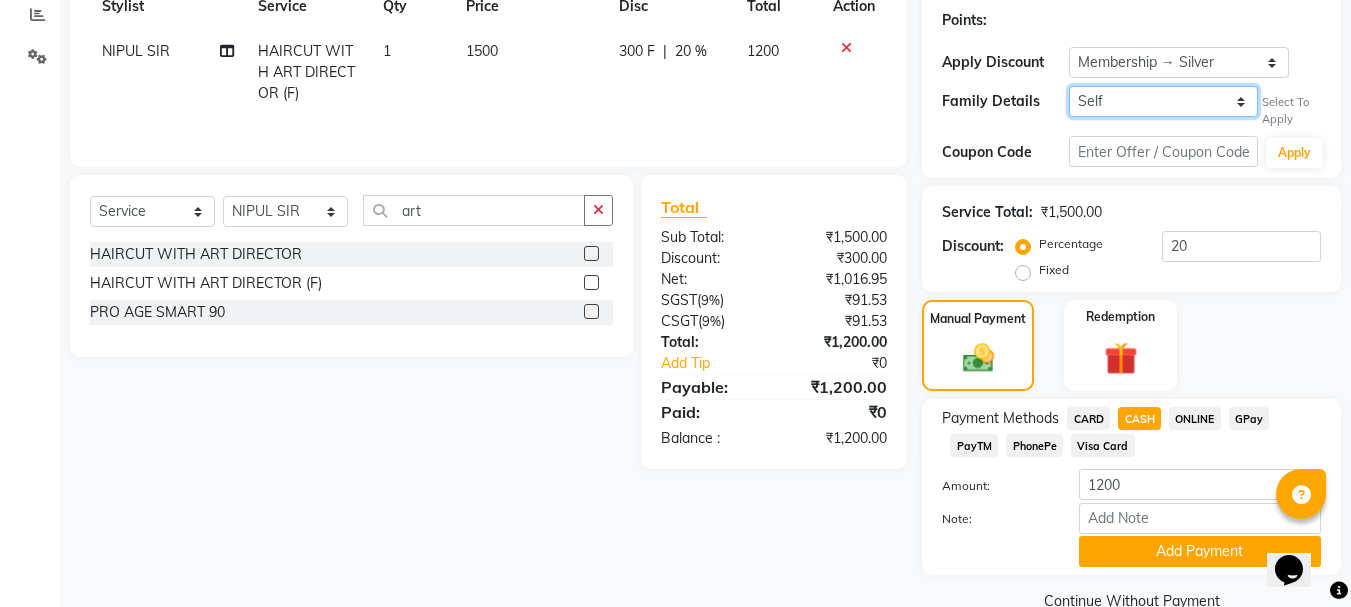 scroll, scrollTop: 1, scrollLeft: 0, axis: vertical 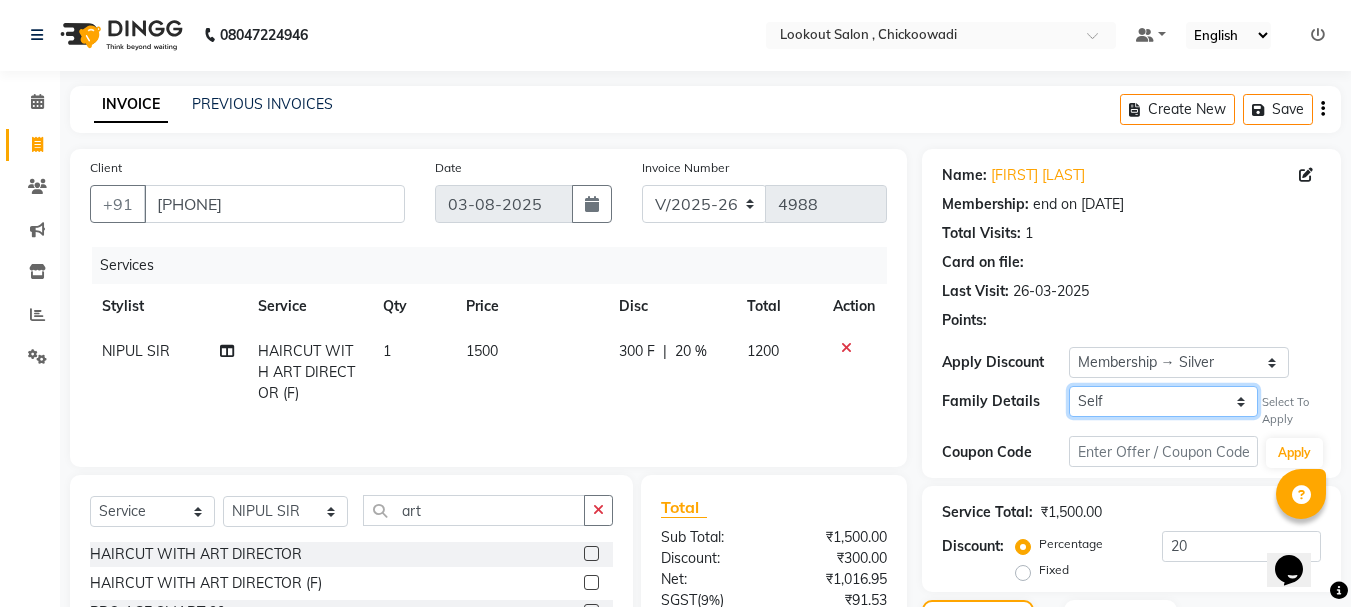 click on "Self [FIRST] [LAST]" 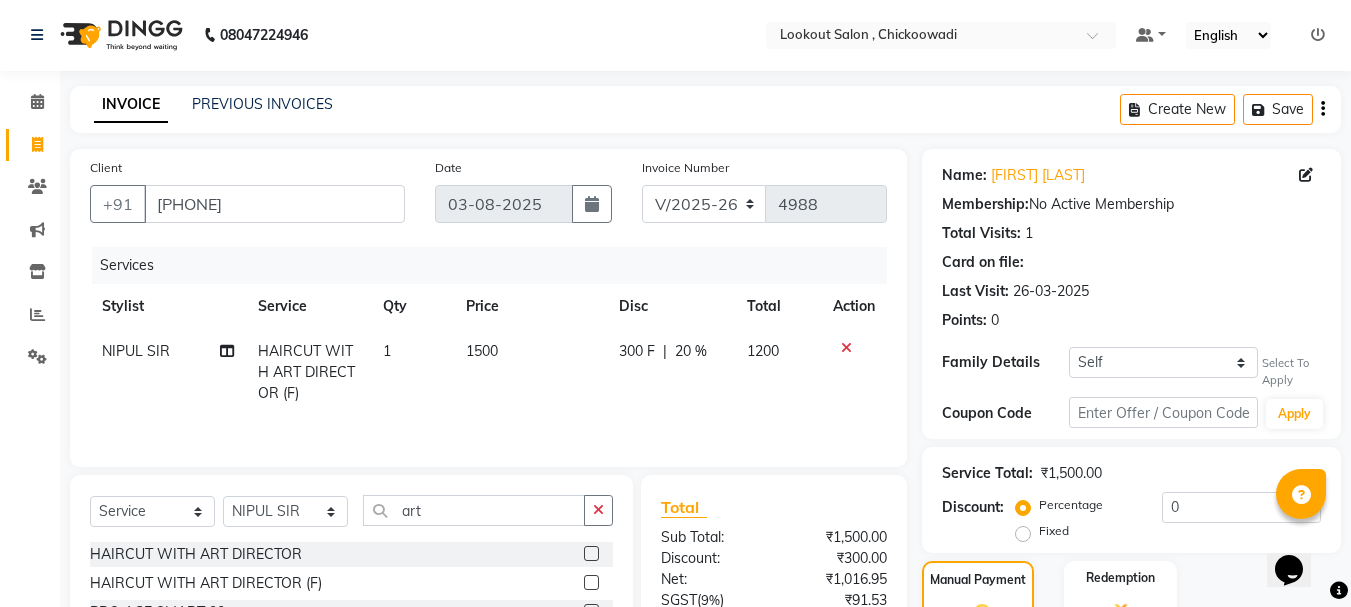 click on "Service Total:  ₹1,500.00  Discount:  Percentage   Fixed  0" 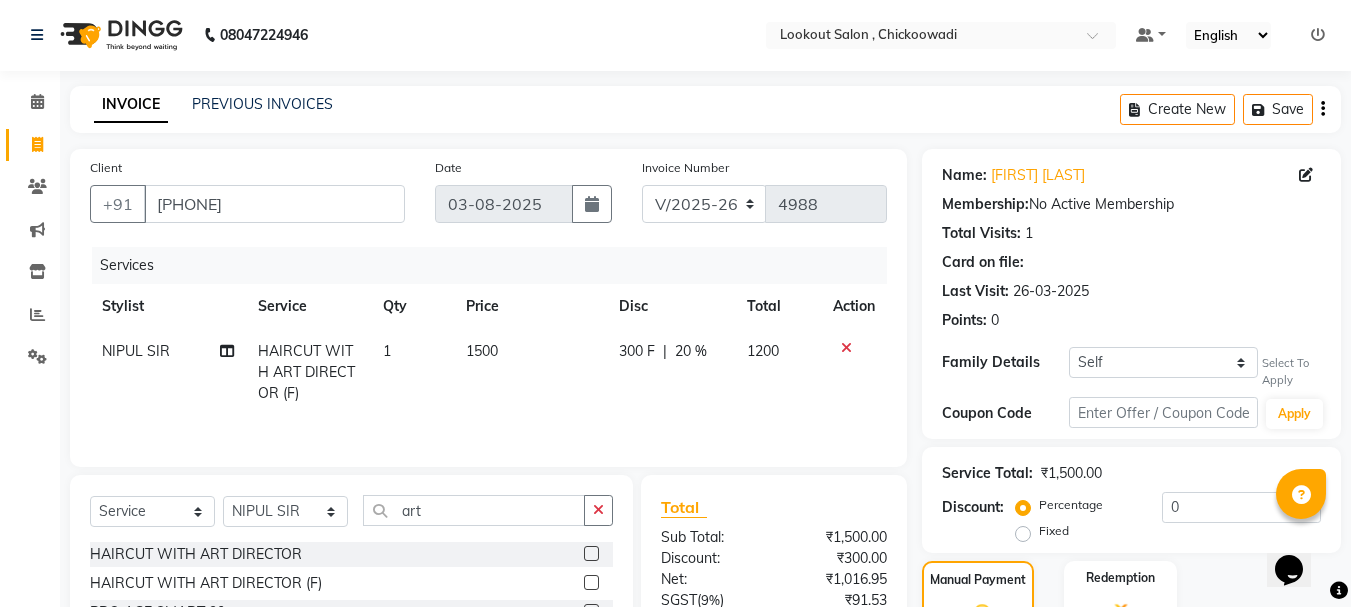 scroll, scrollTop: 301, scrollLeft: 0, axis: vertical 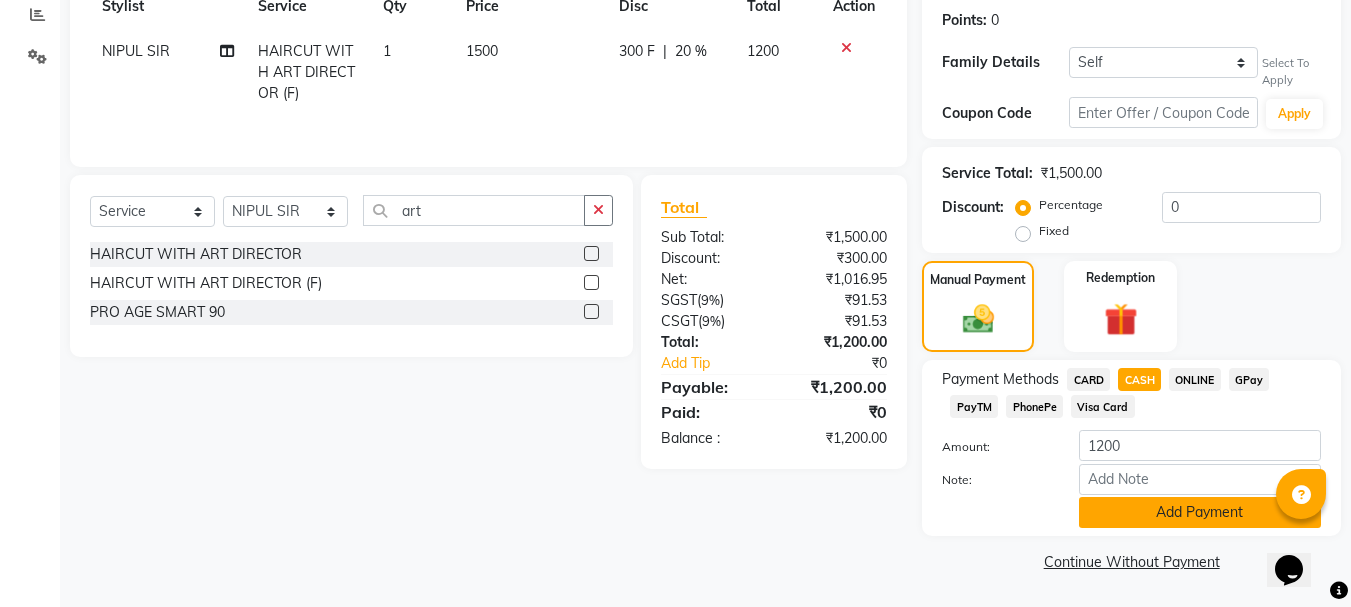 click on "Add Payment" 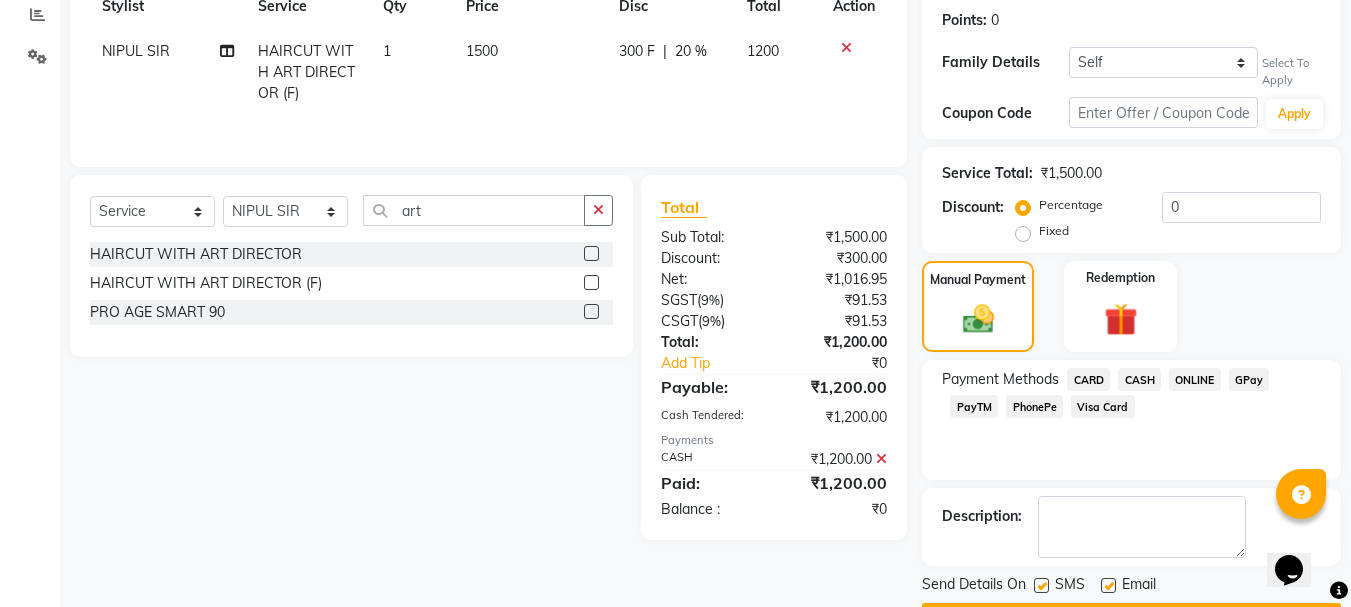 scroll, scrollTop: 358, scrollLeft: 0, axis: vertical 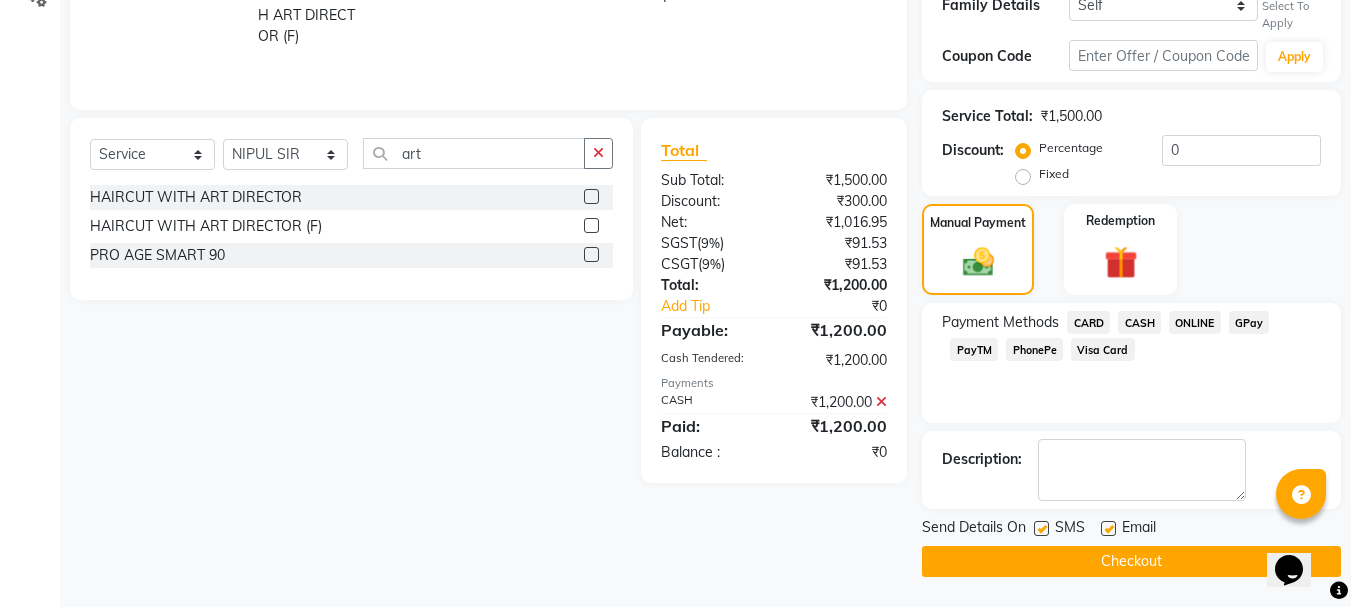 click on "Checkout" 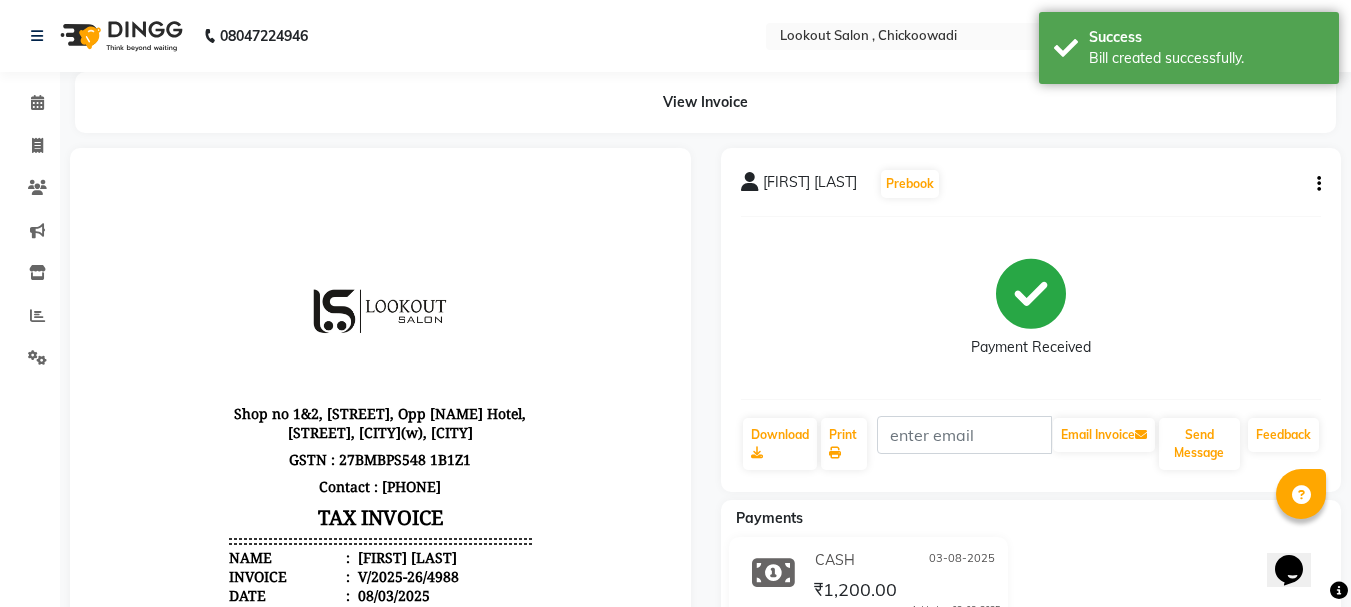 scroll, scrollTop: 0, scrollLeft: 0, axis: both 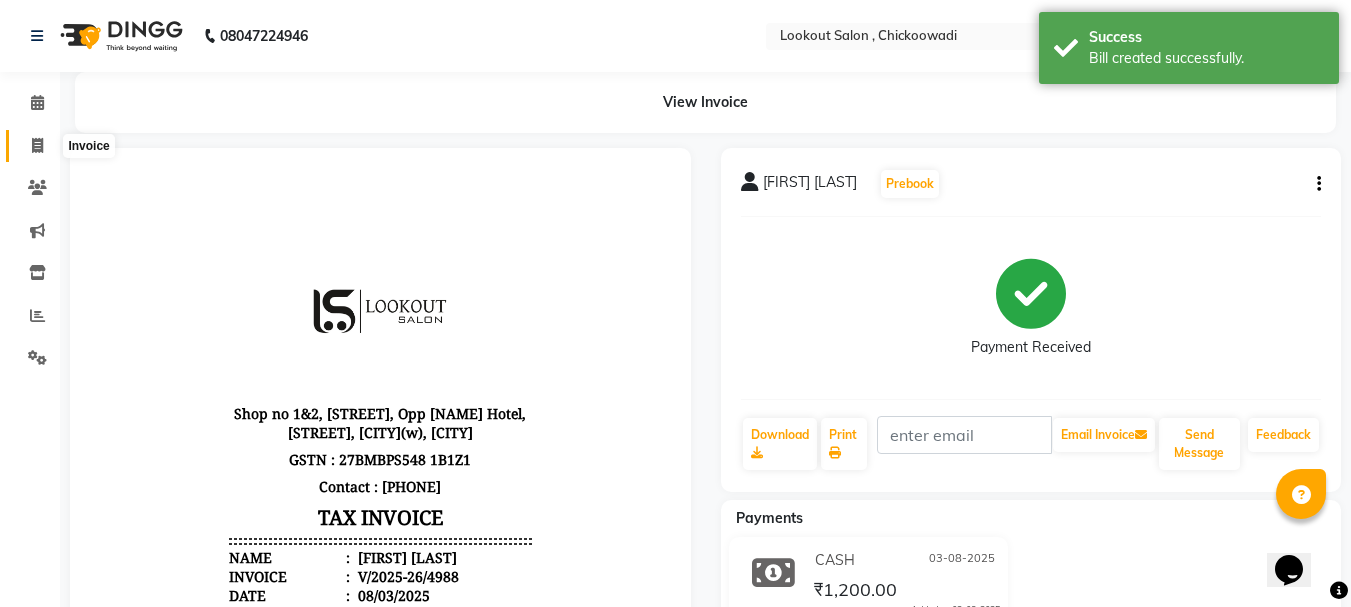 click 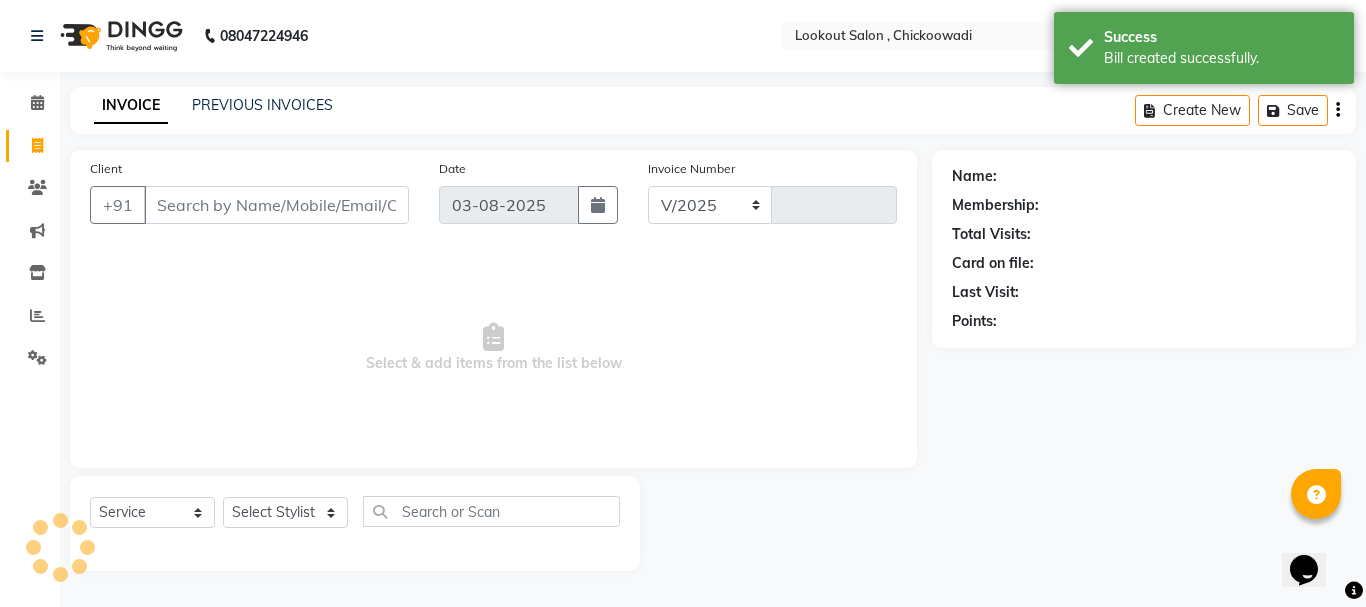 select on "151" 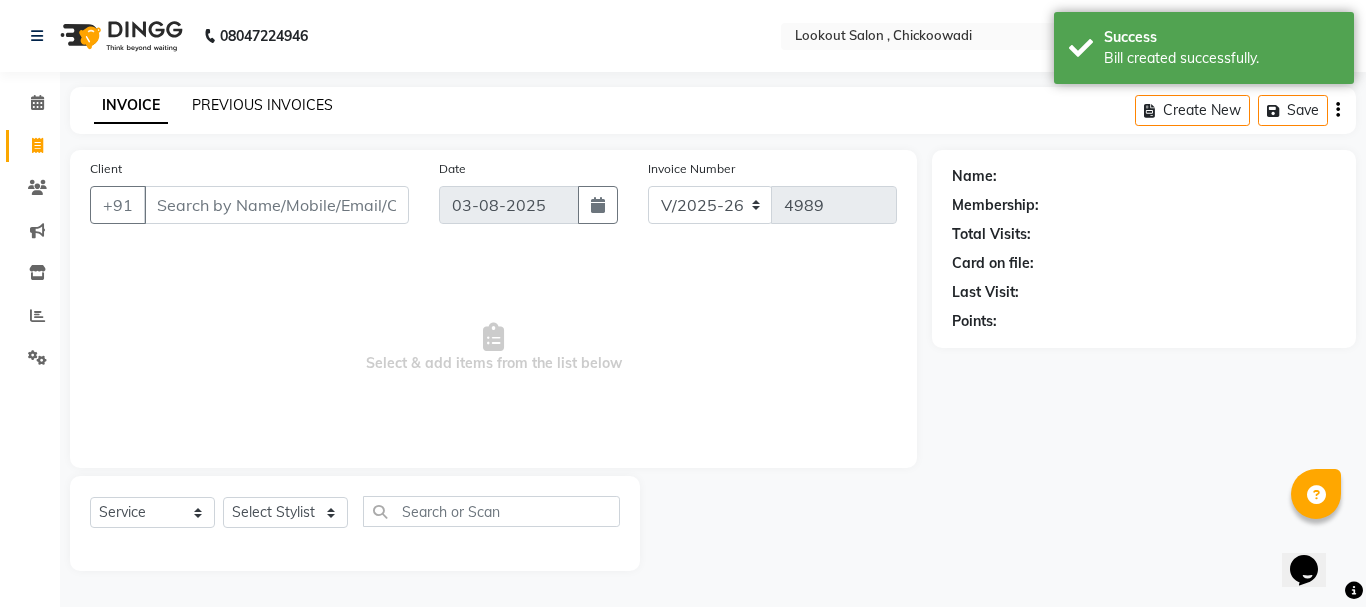 click on "PREVIOUS INVOICES" 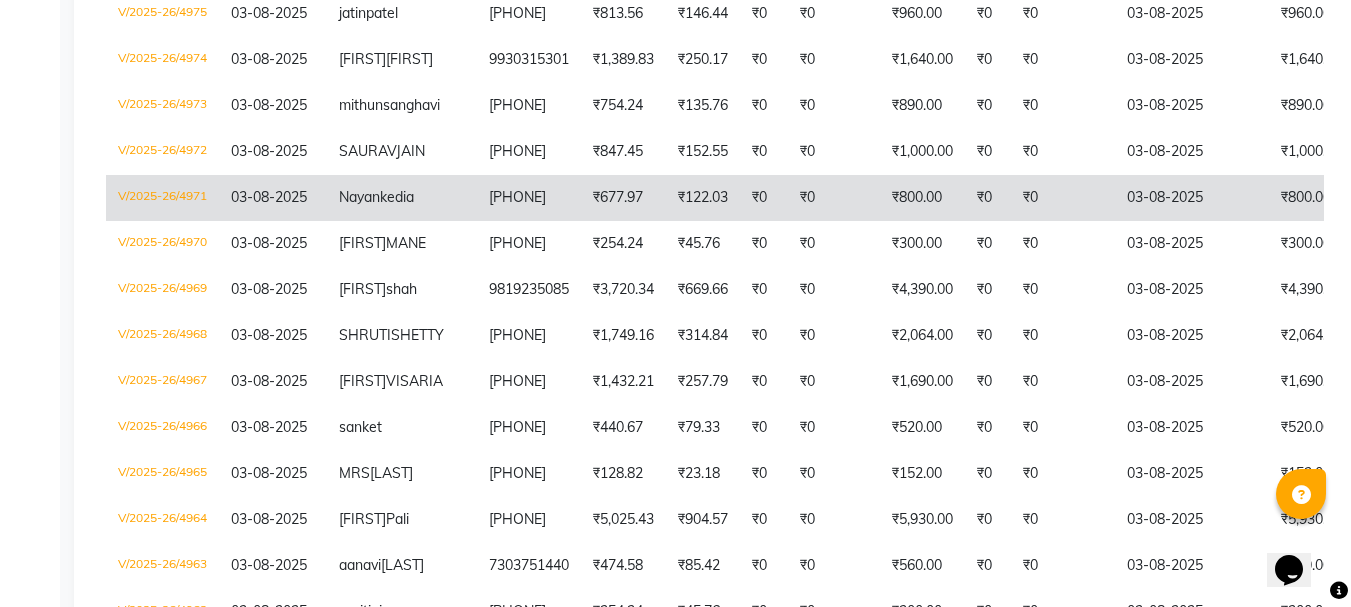 scroll, scrollTop: 0, scrollLeft: 0, axis: both 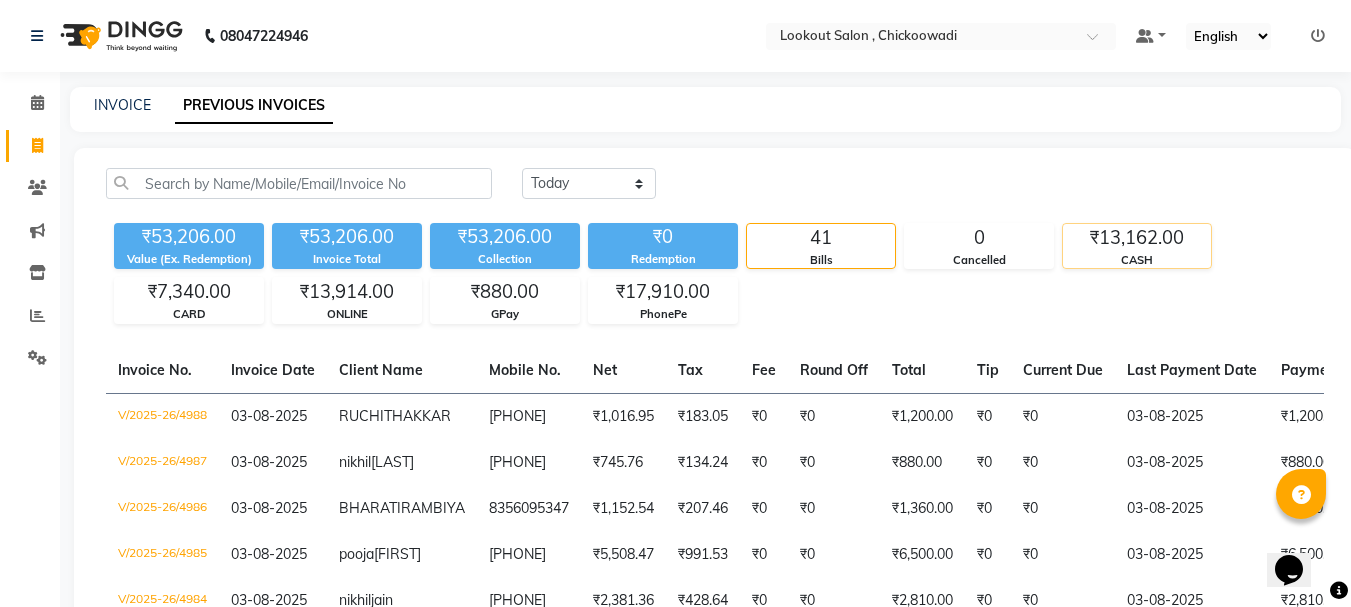 click on "CASH" 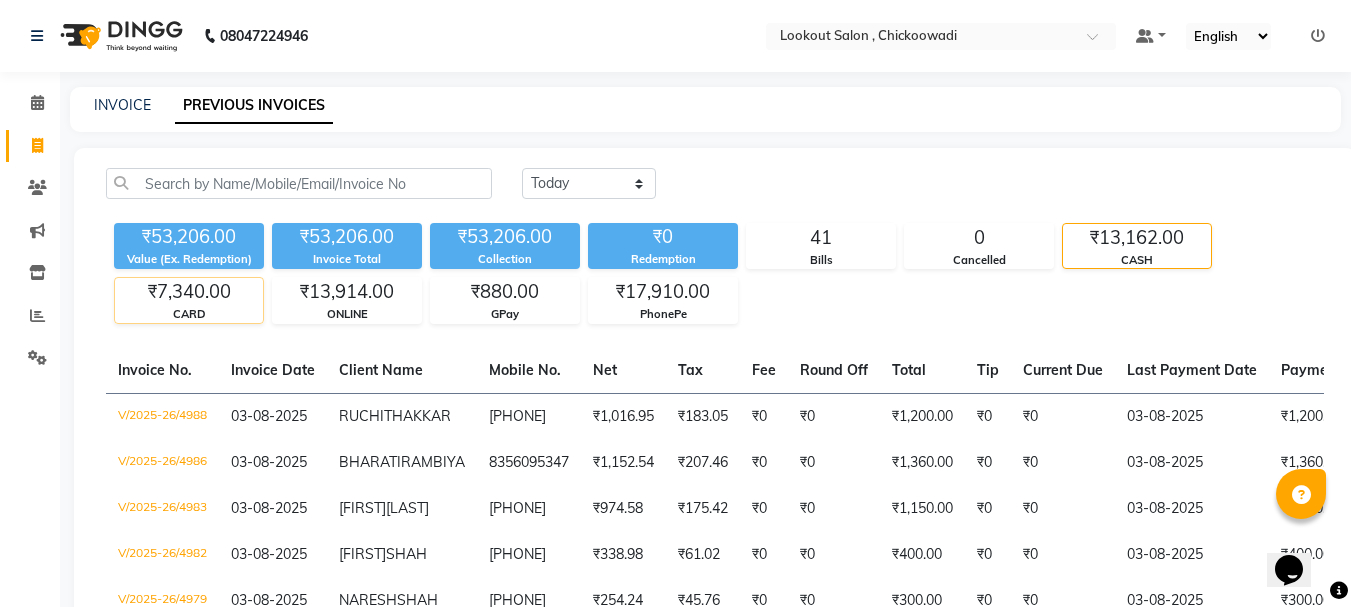 click on "CARD" 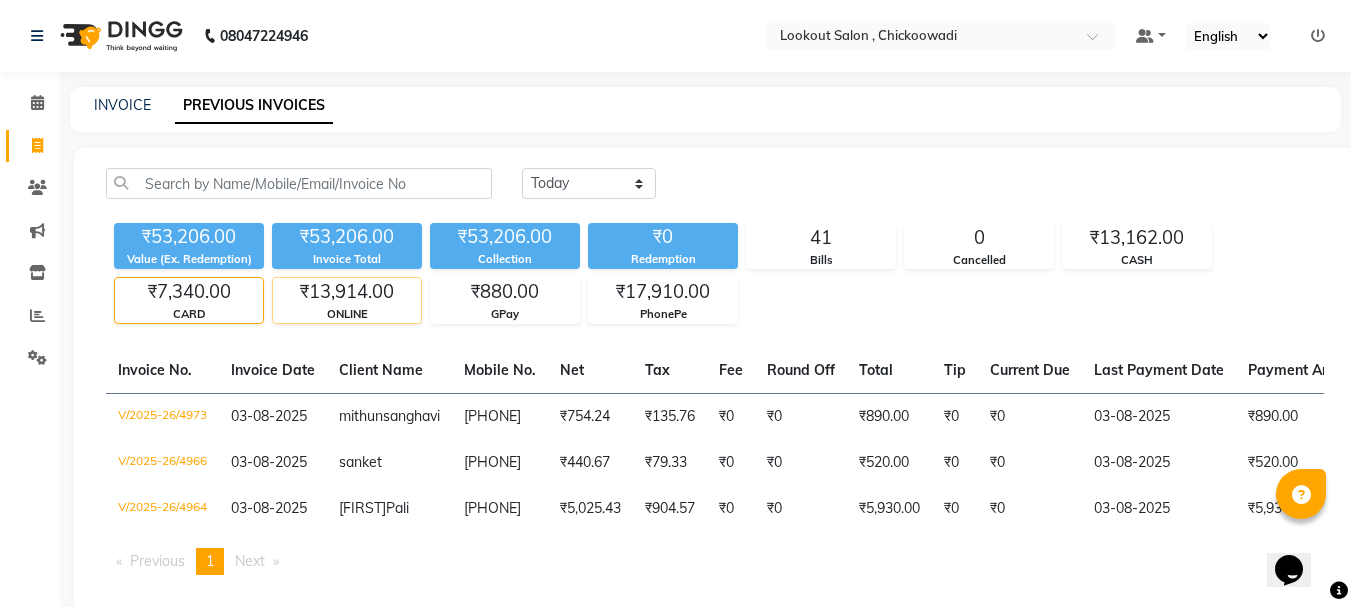 click on "₹13,914.00" 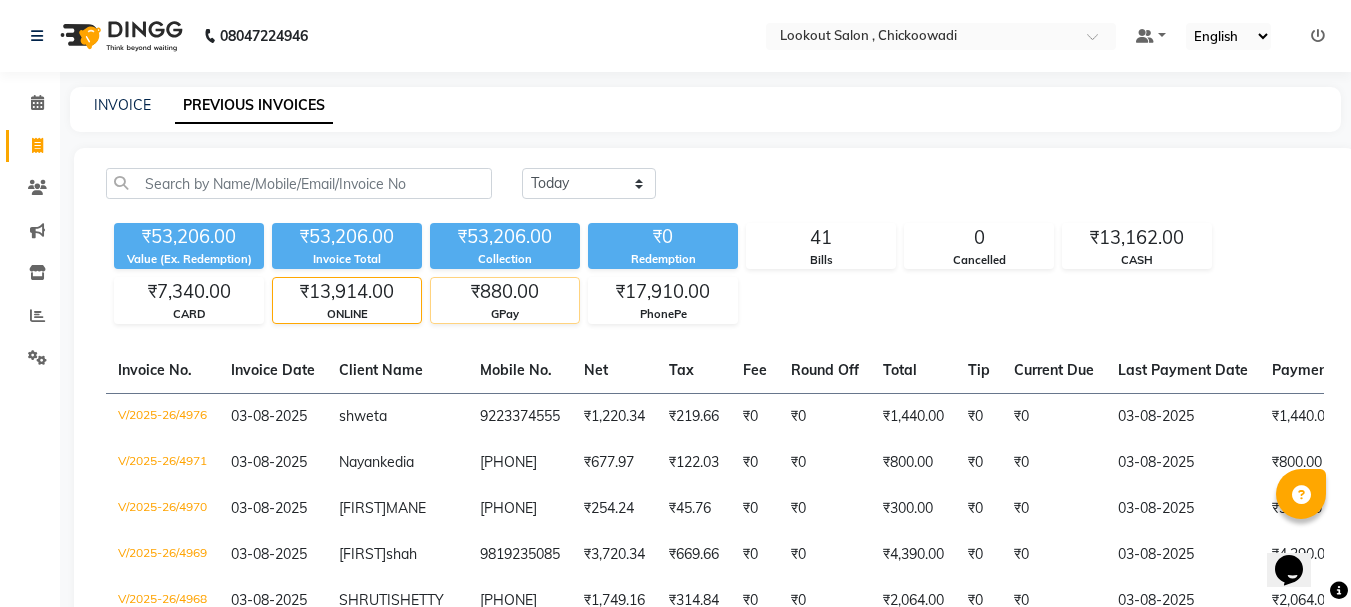 click on "₹880.00" 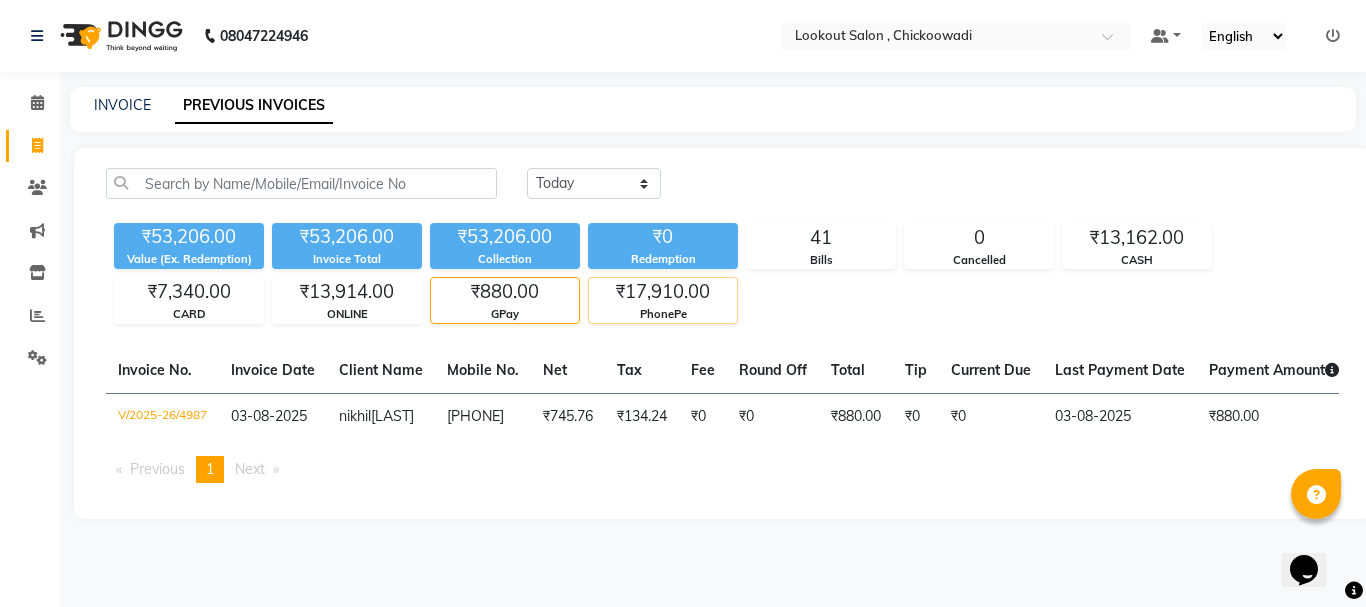 click on "₹17,910.00" 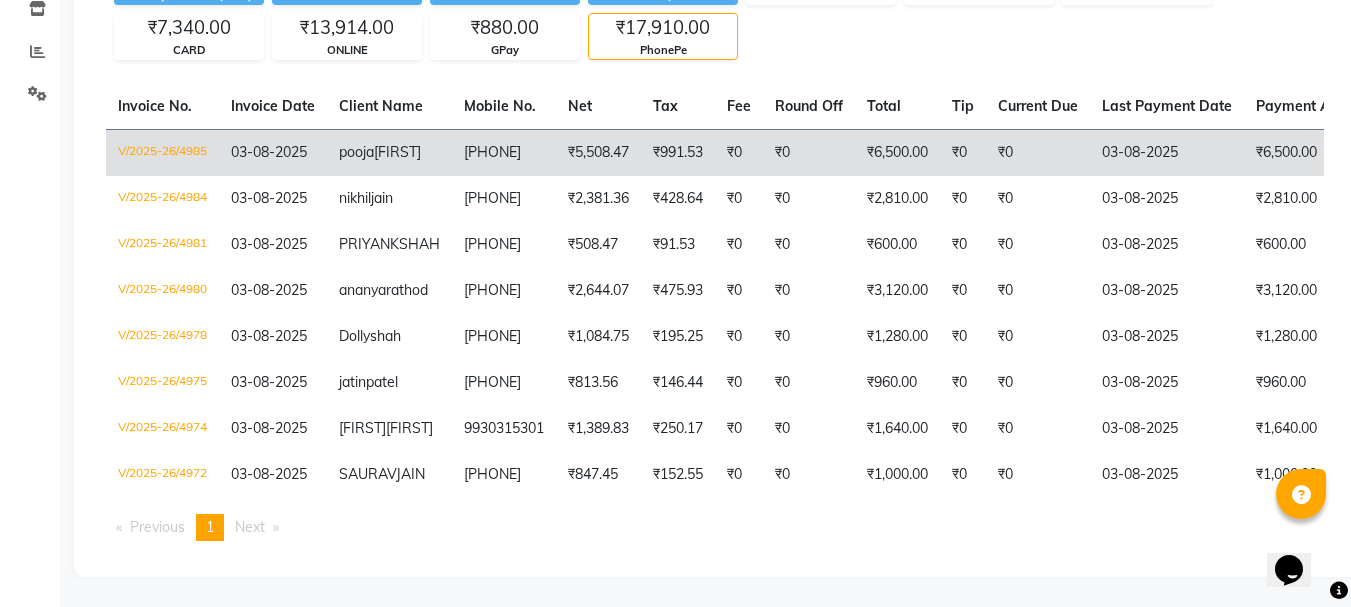 scroll, scrollTop: 139, scrollLeft: 0, axis: vertical 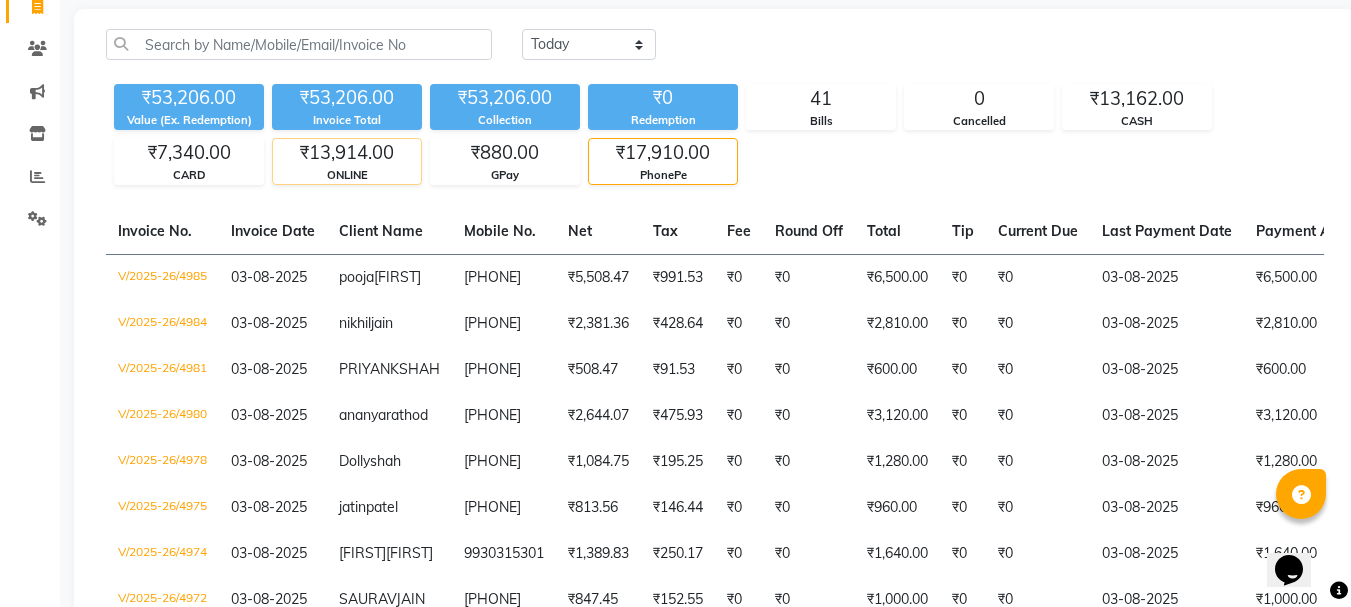 click on "ONLINE" 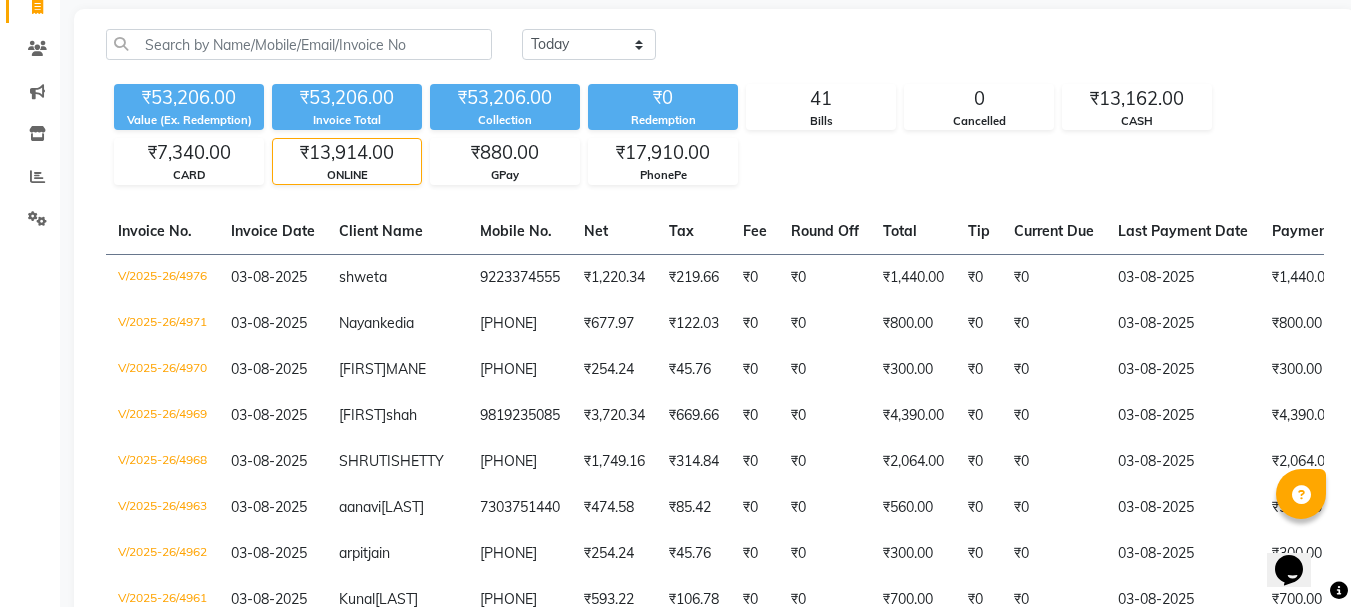 scroll, scrollTop: 39, scrollLeft: 0, axis: vertical 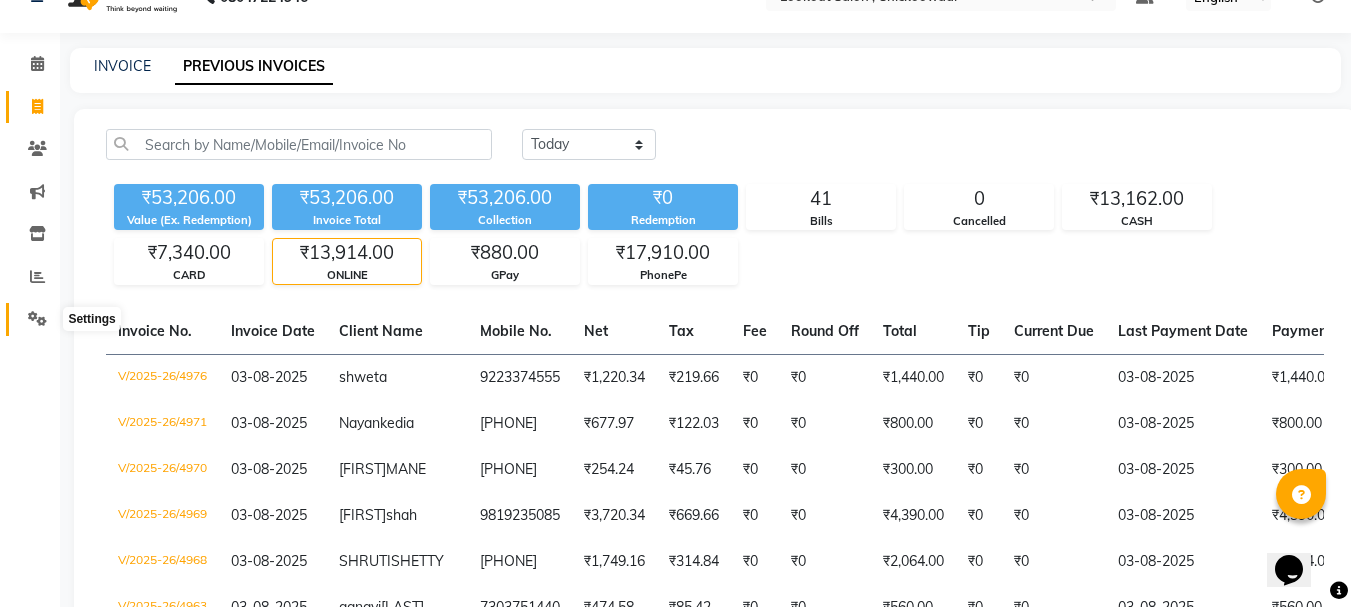 click 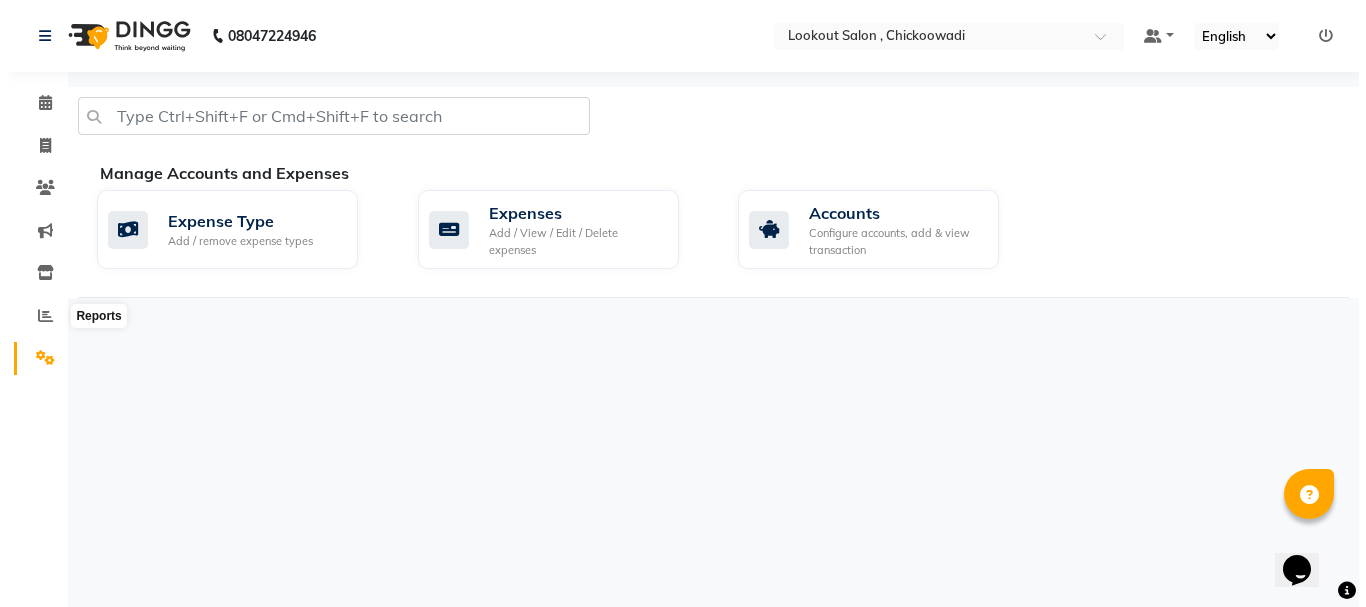 scroll, scrollTop: 0, scrollLeft: 0, axis: both 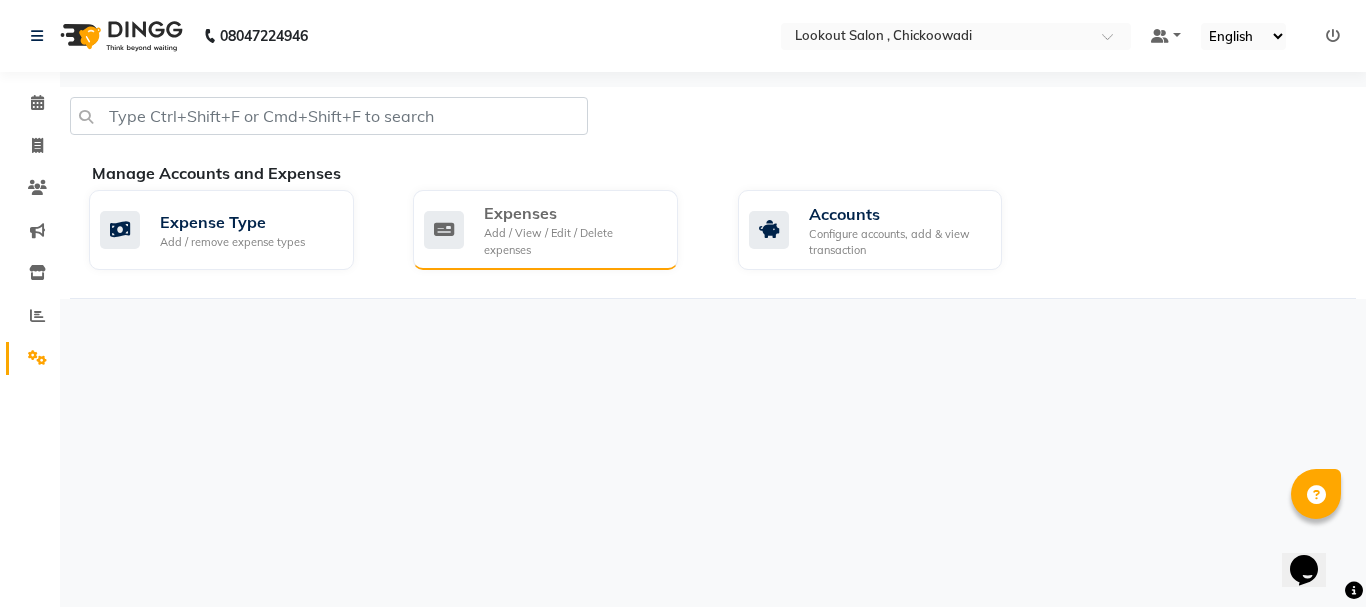 click on "Expenses Add / View / Edit / Delete expenses" 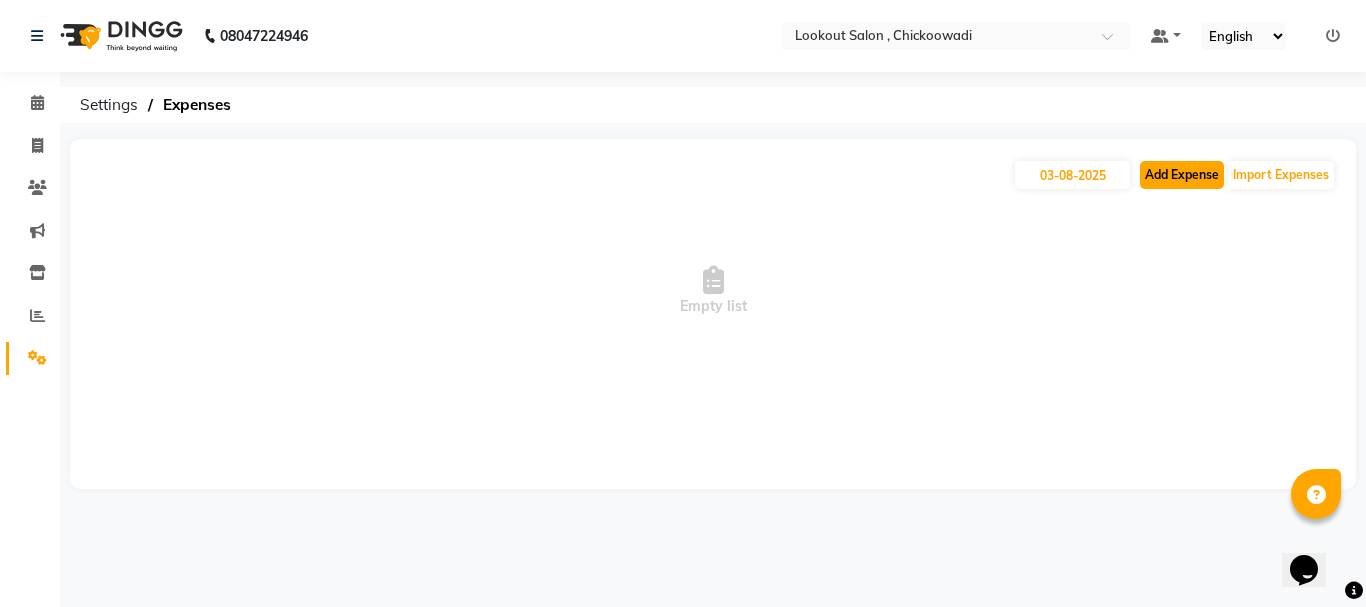 click on "Add Expense" 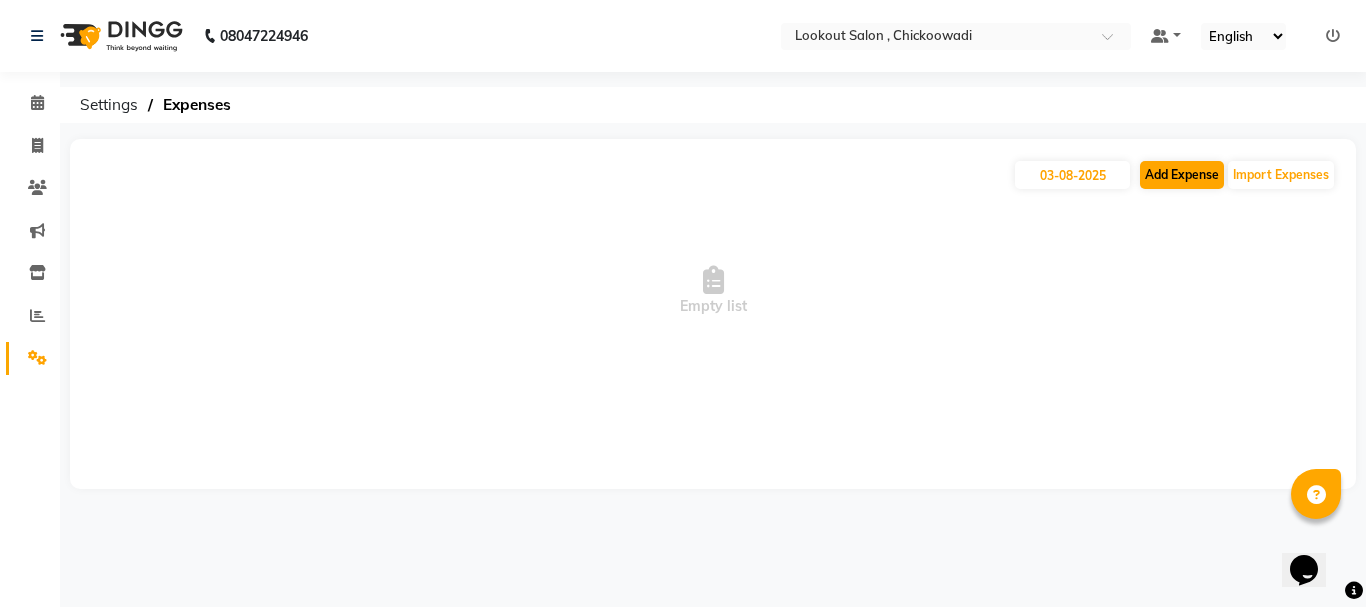 select on "1" 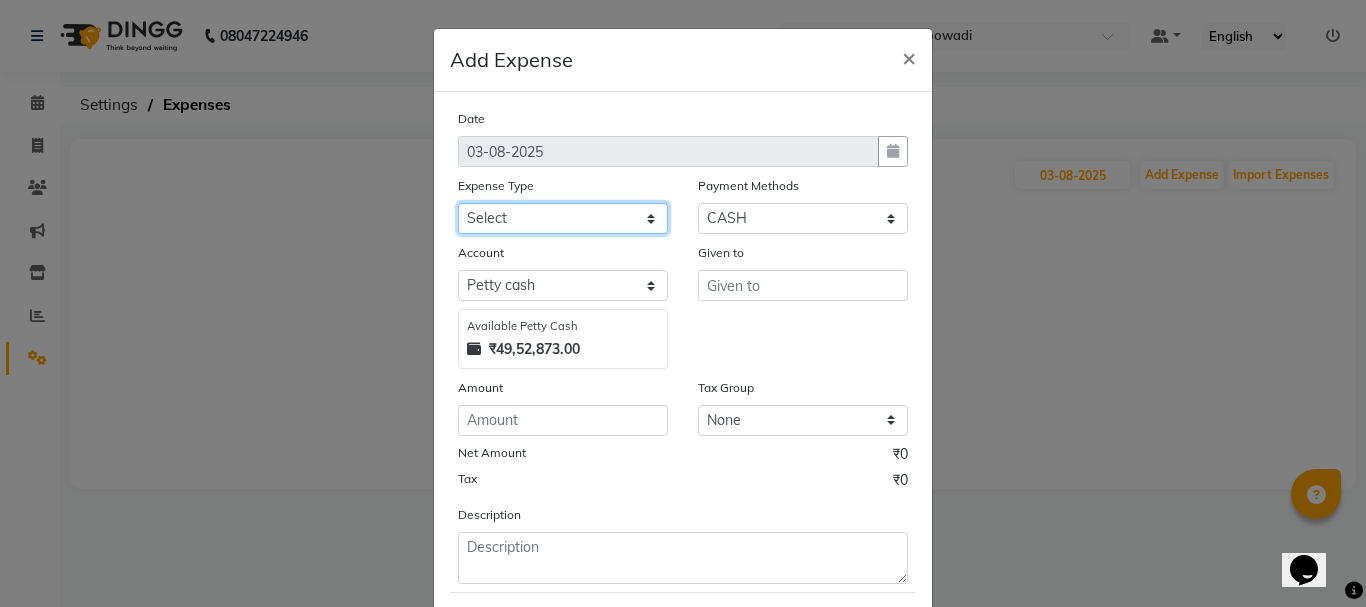 click on "Select Advance Salary Bank charges Car maintenance  Cash transfer to bank Cash transfer to hub Client Snacks Clinical charges Equipment Fuel Govt fee Incentive Insurance International purchase Loan Repayment Maintenance Marketing Miscellaneous MRA Other Pantry Product Rent Salary Staff Snacks Tax Tea & Refreshment Utilities" 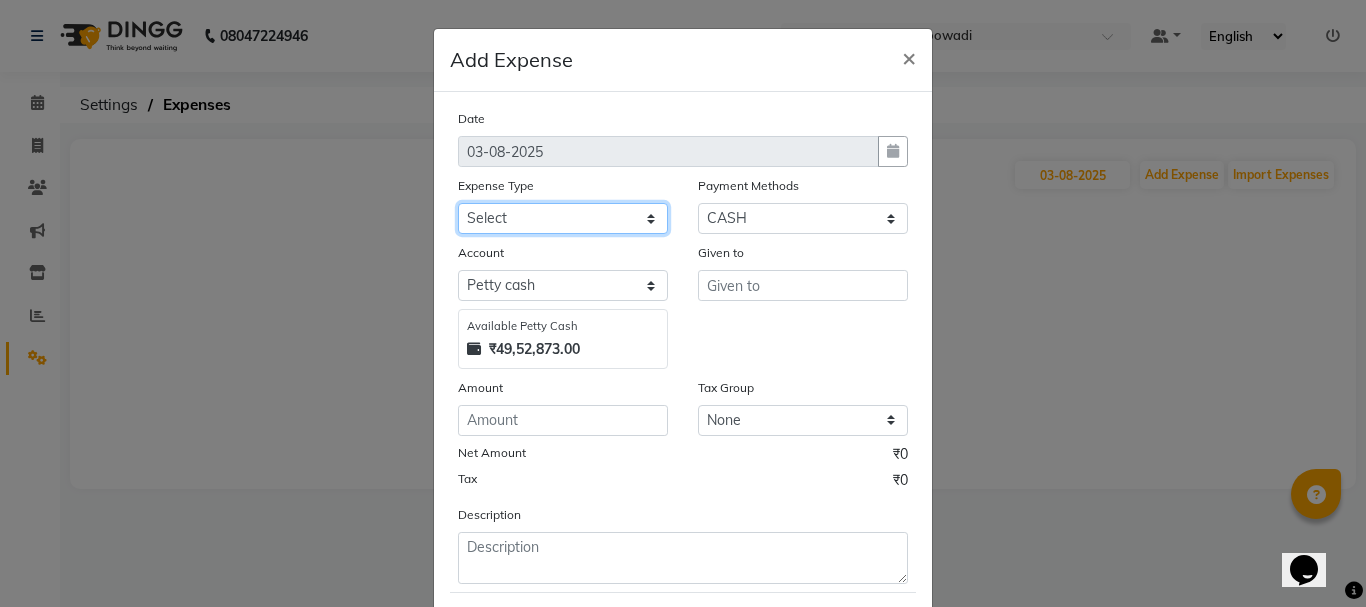 select on "10" 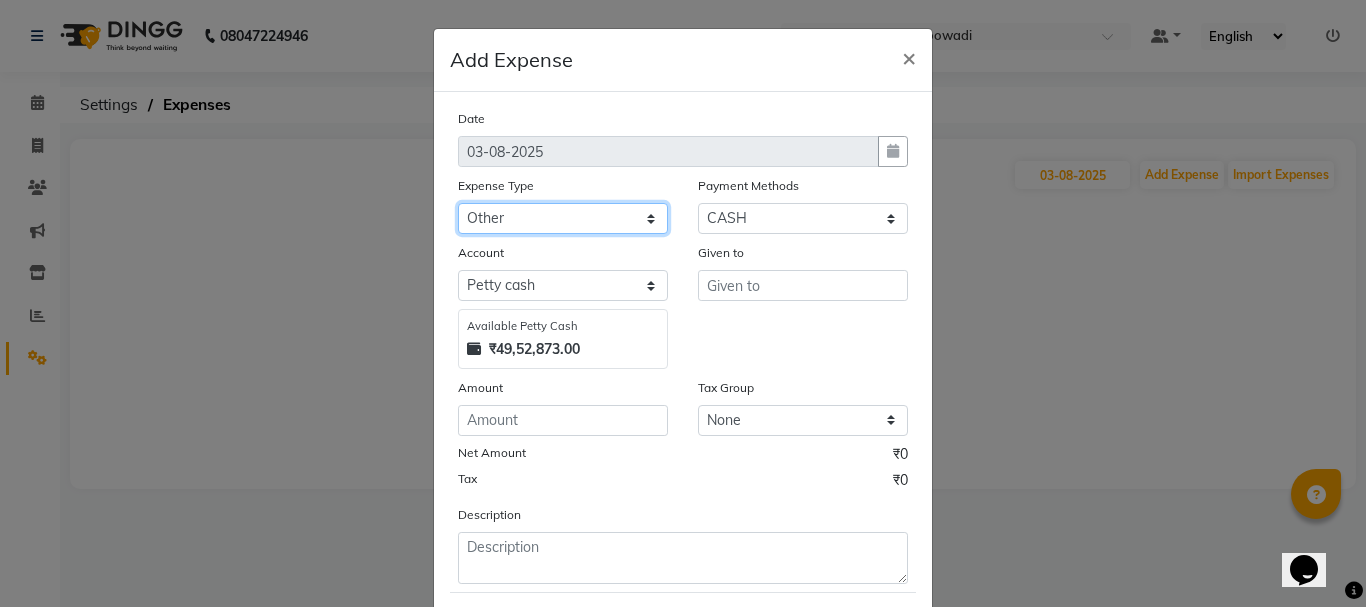 click on "Select Advance Salary Bank charges Car maintenance  Cash transfer to bank Cash transfer to hub Client Snacks Clinical charges Equipment Fuel Govt fee Incentive Insurance International purchase Loan Repayment Maintenance Marketing Miscellaneous MRA Other Pantry Product Rent Salary Staff Snacks Tax Tea & Refreshment Utilities" 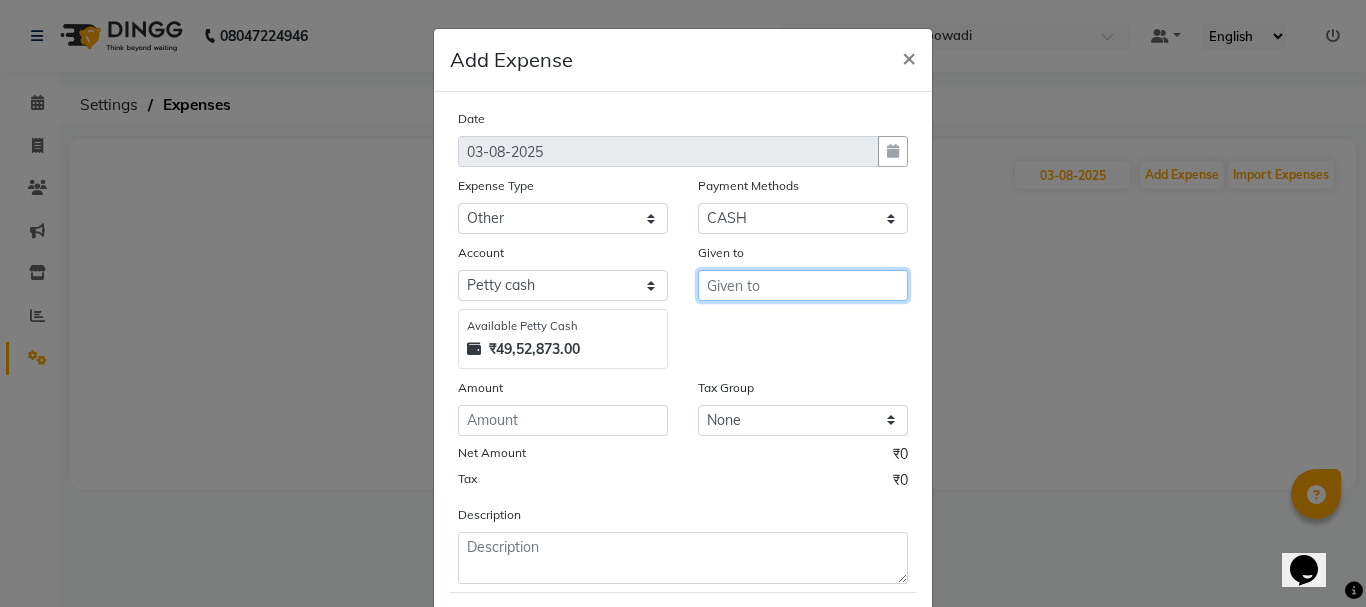 click at bounding box center [803, 285] 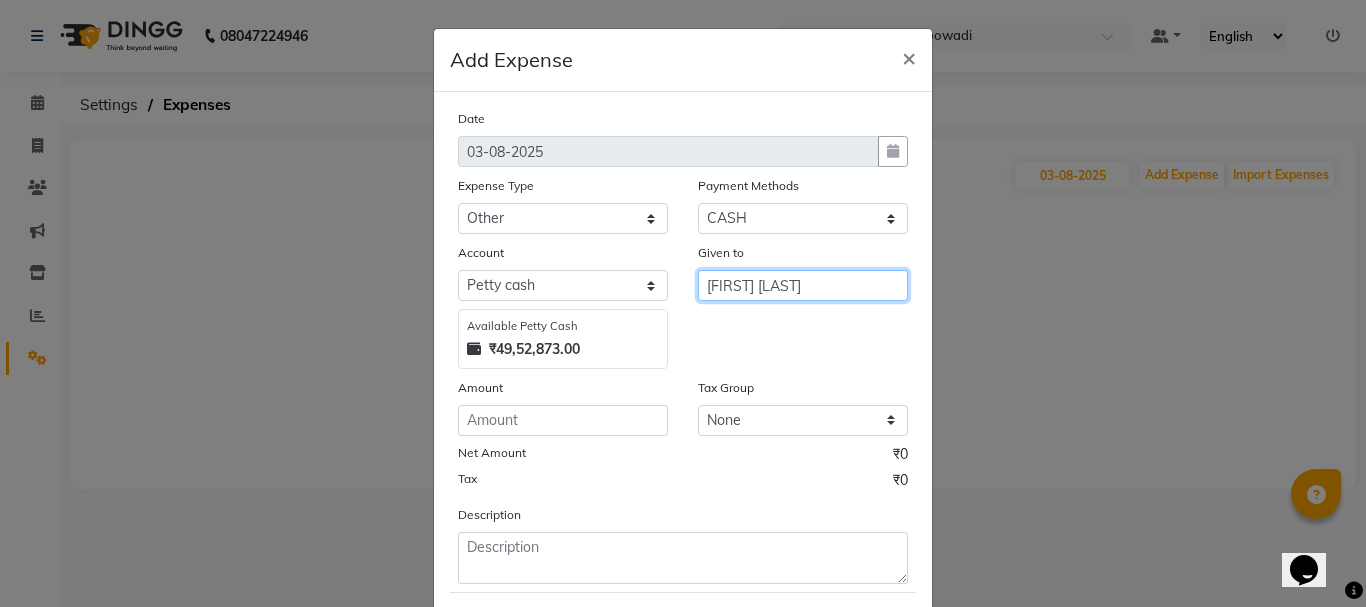 type on "[FIRST] [LAST]" 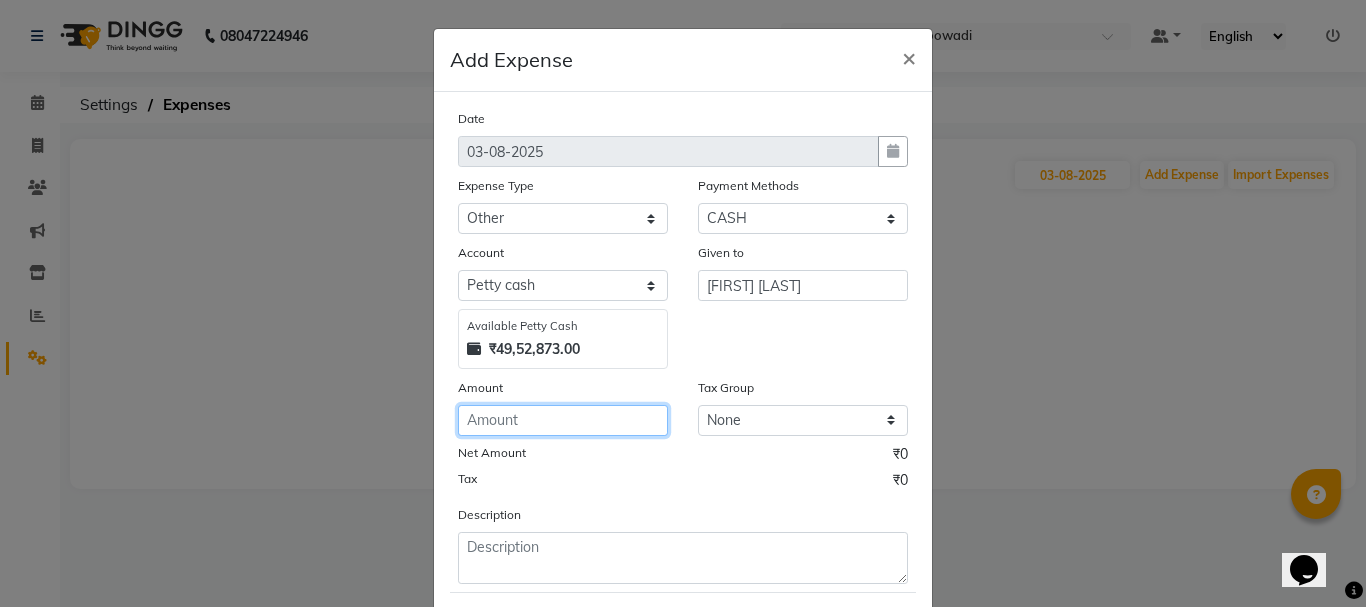 click 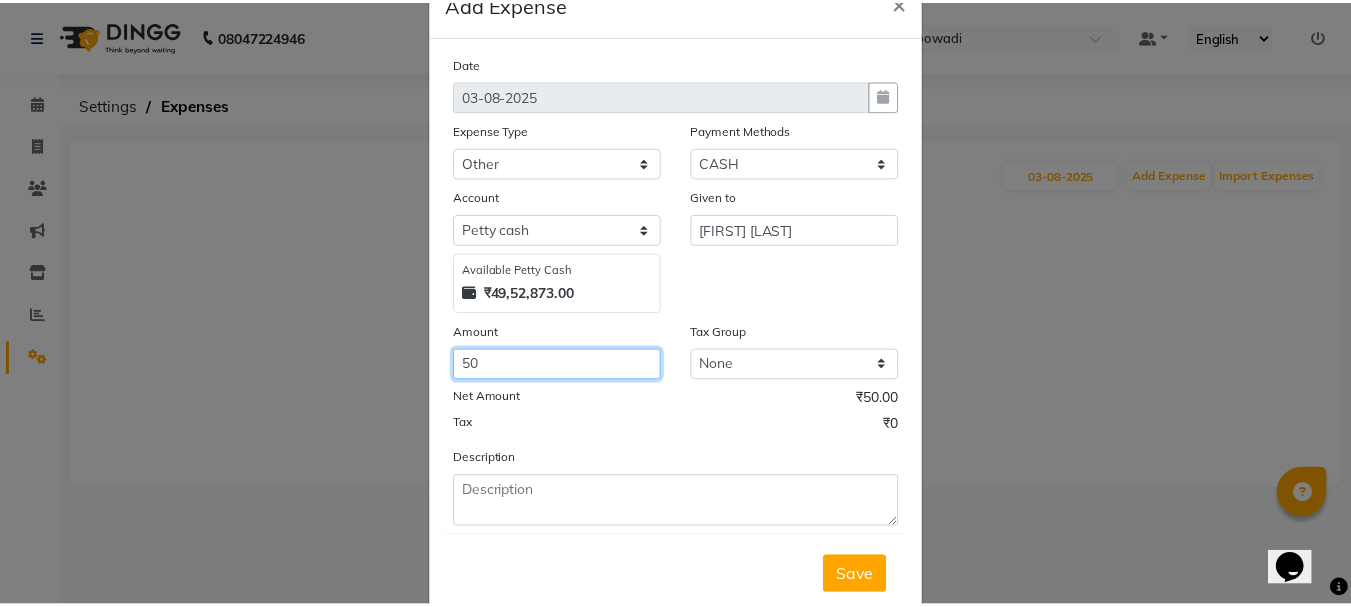 scroll, scrollTop: 109, scrollLeft: 0, axis: vertical 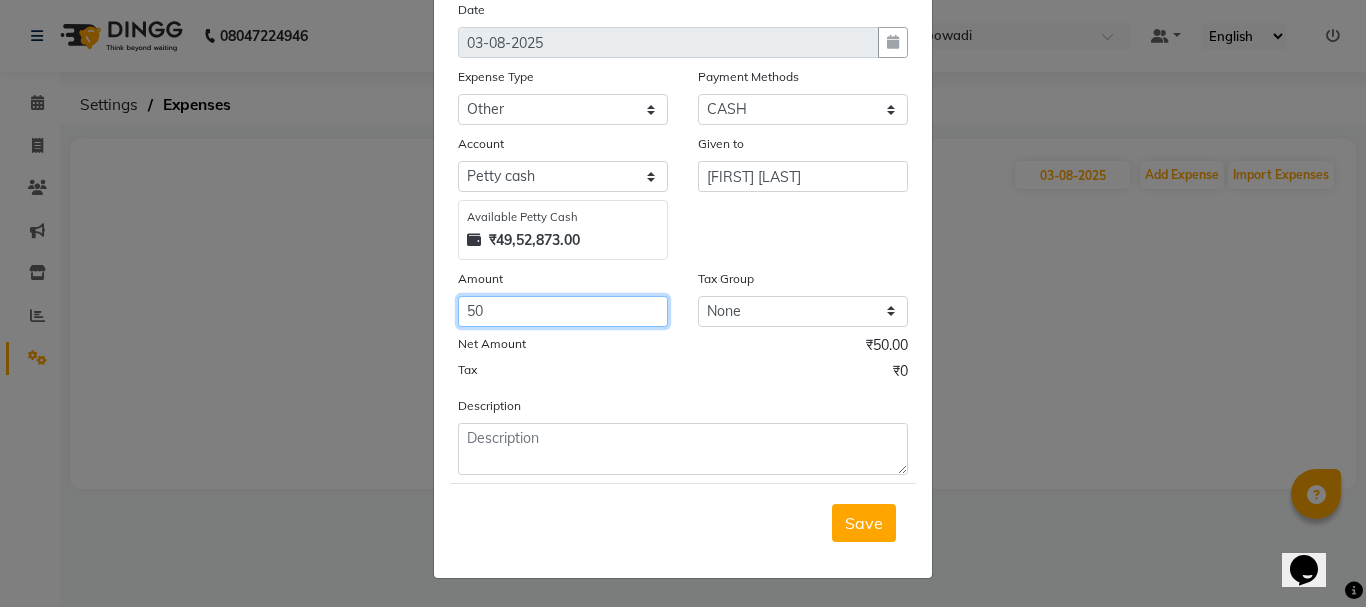 type on "50" 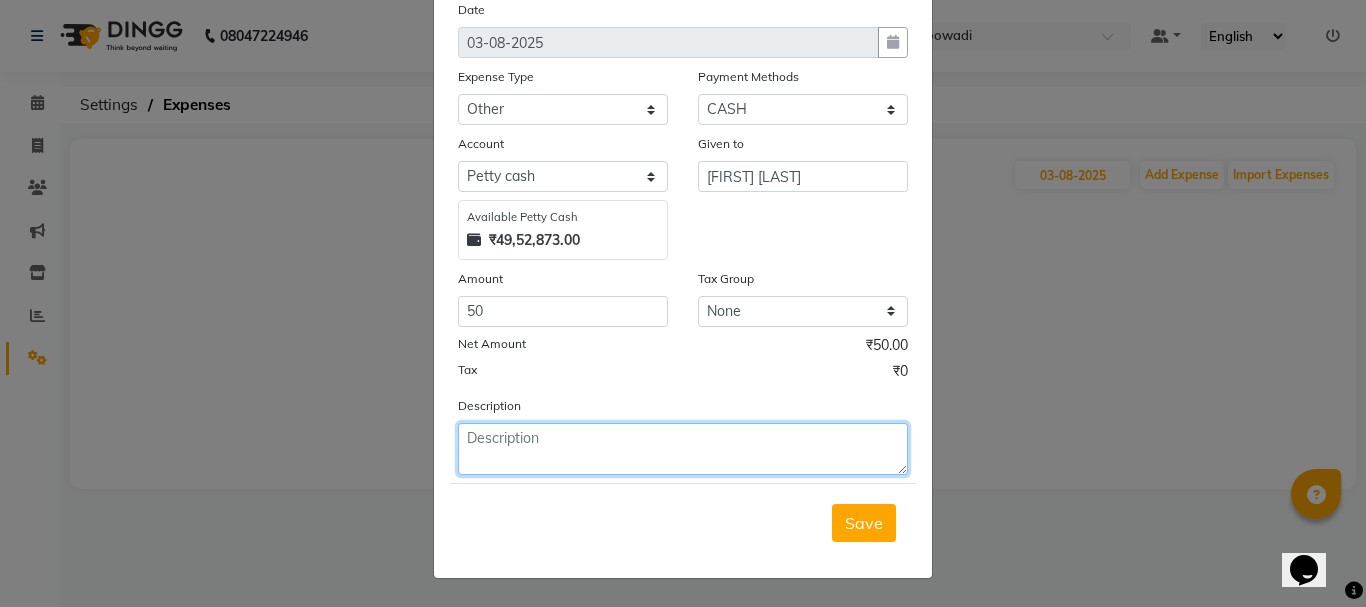 click 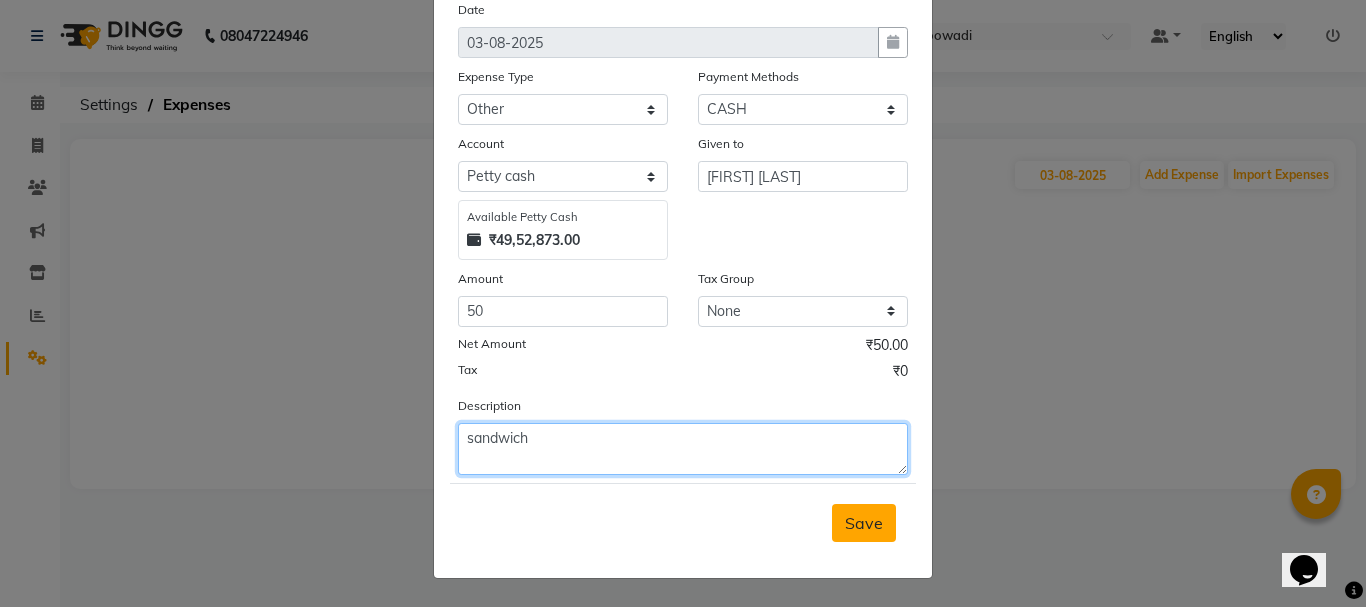 type on "sandwich" 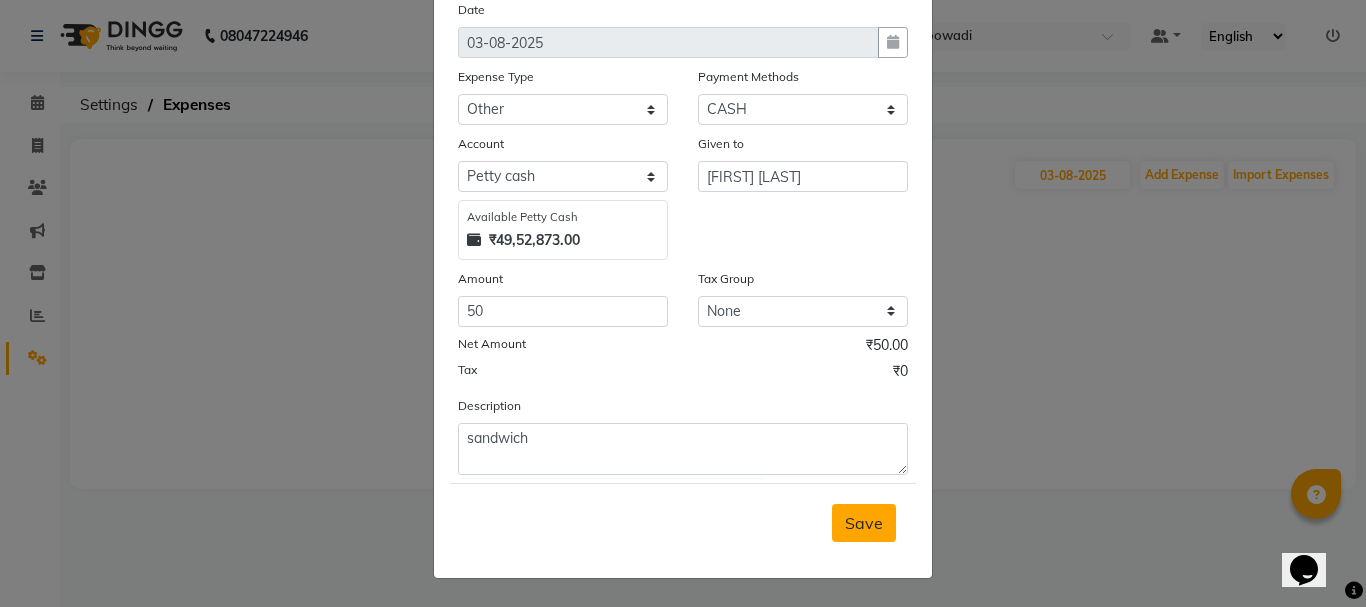 click on "Save" at bounding box center (864, 523) 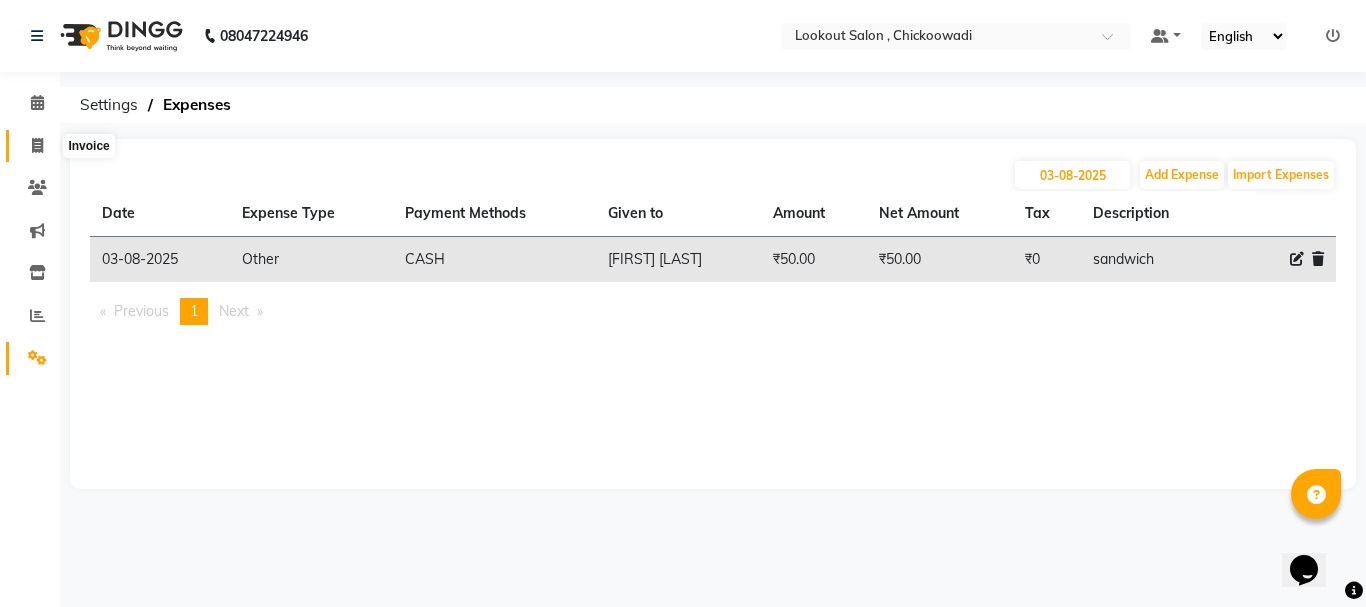 click 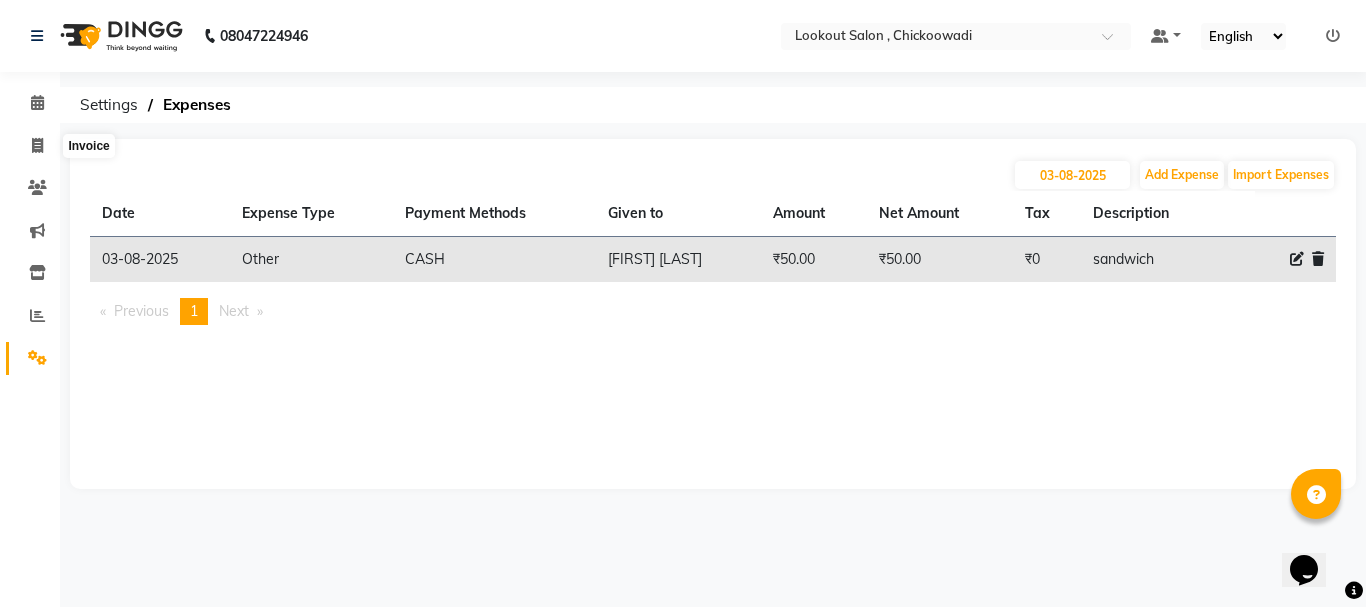 select on "service" 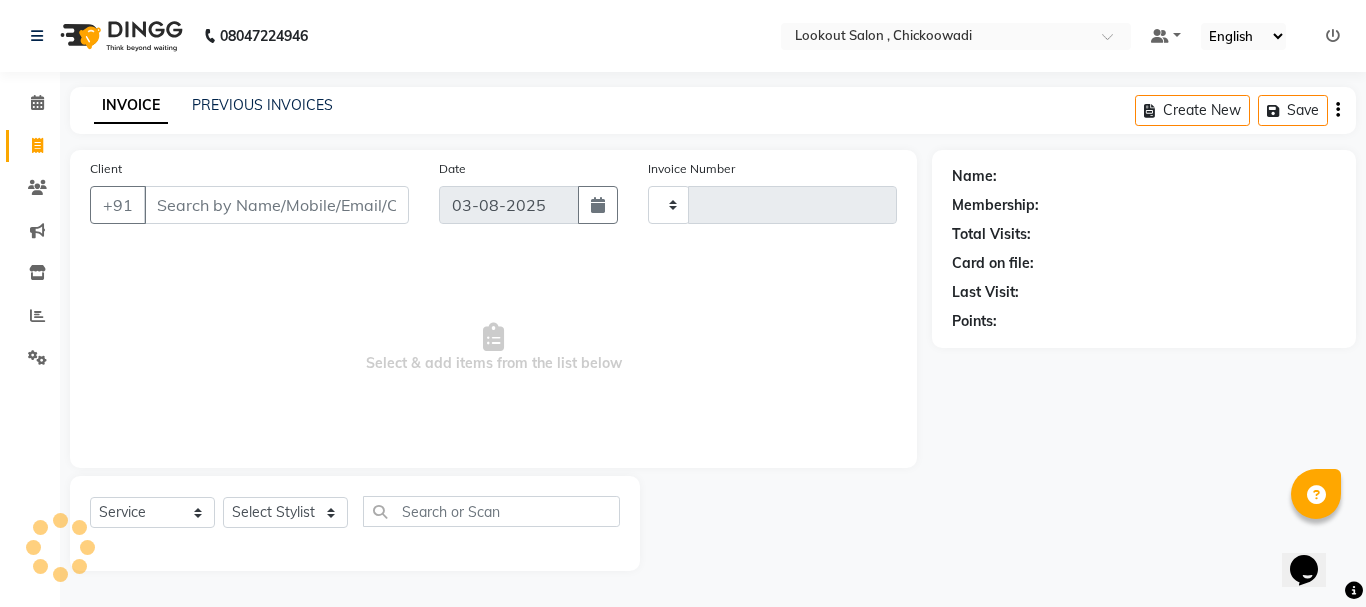 type on "4989" 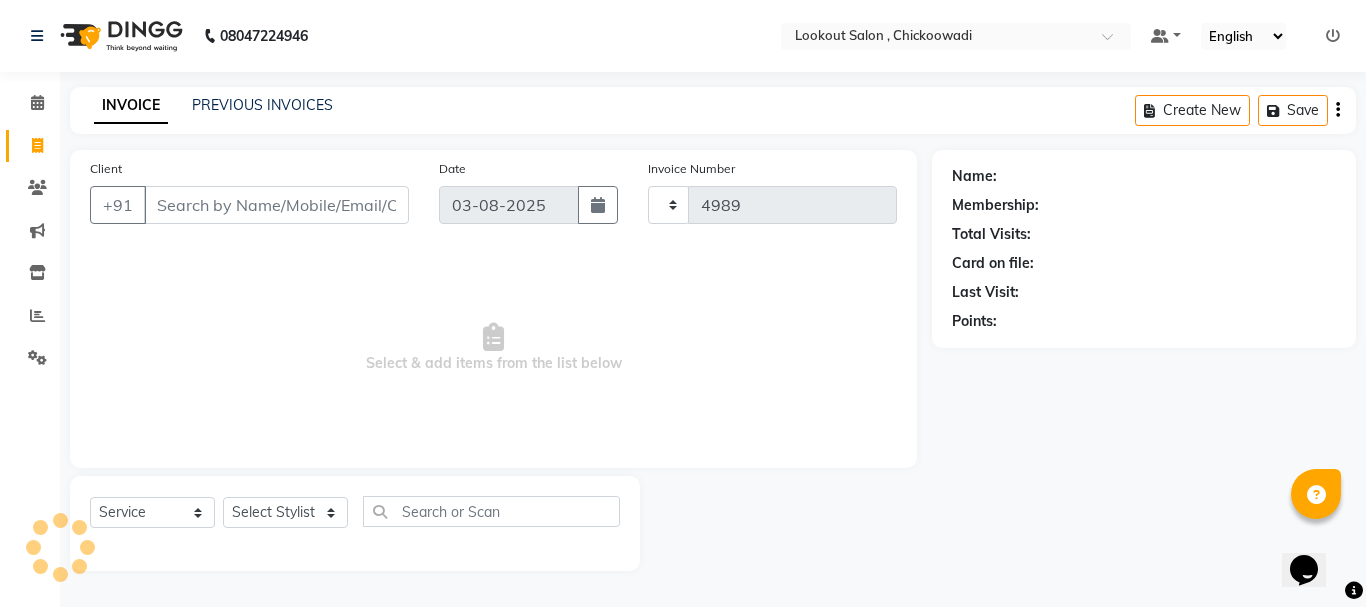 select on "151" 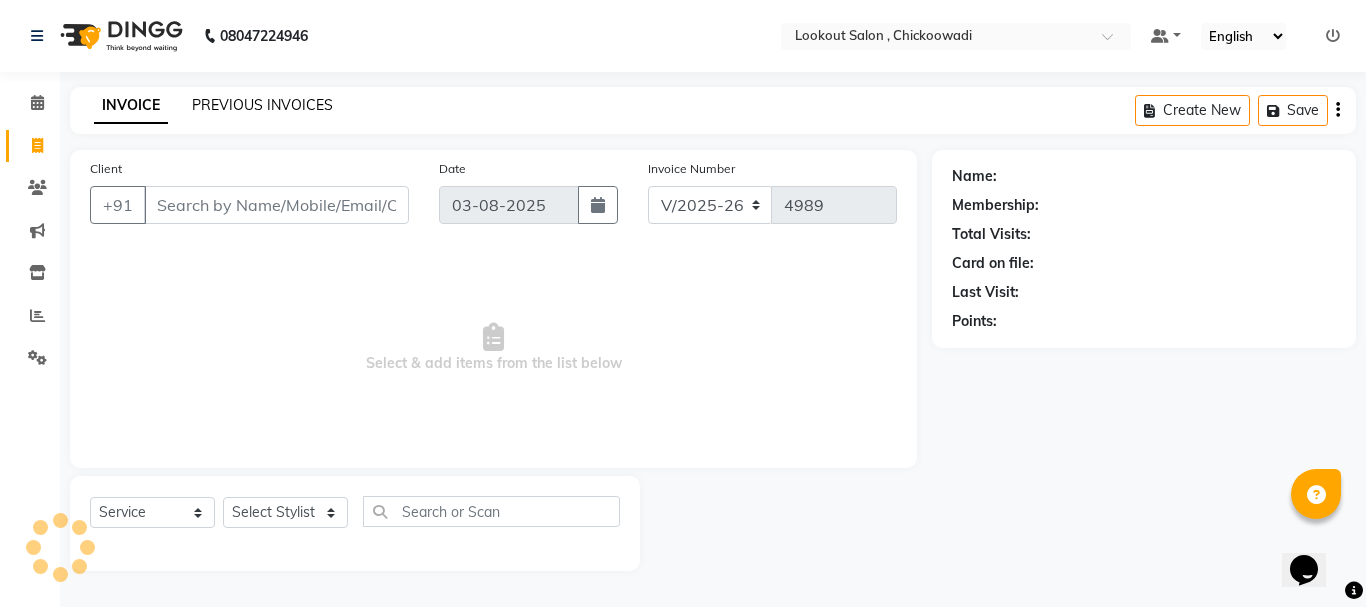 click on "PREVIOUS INVOICES" 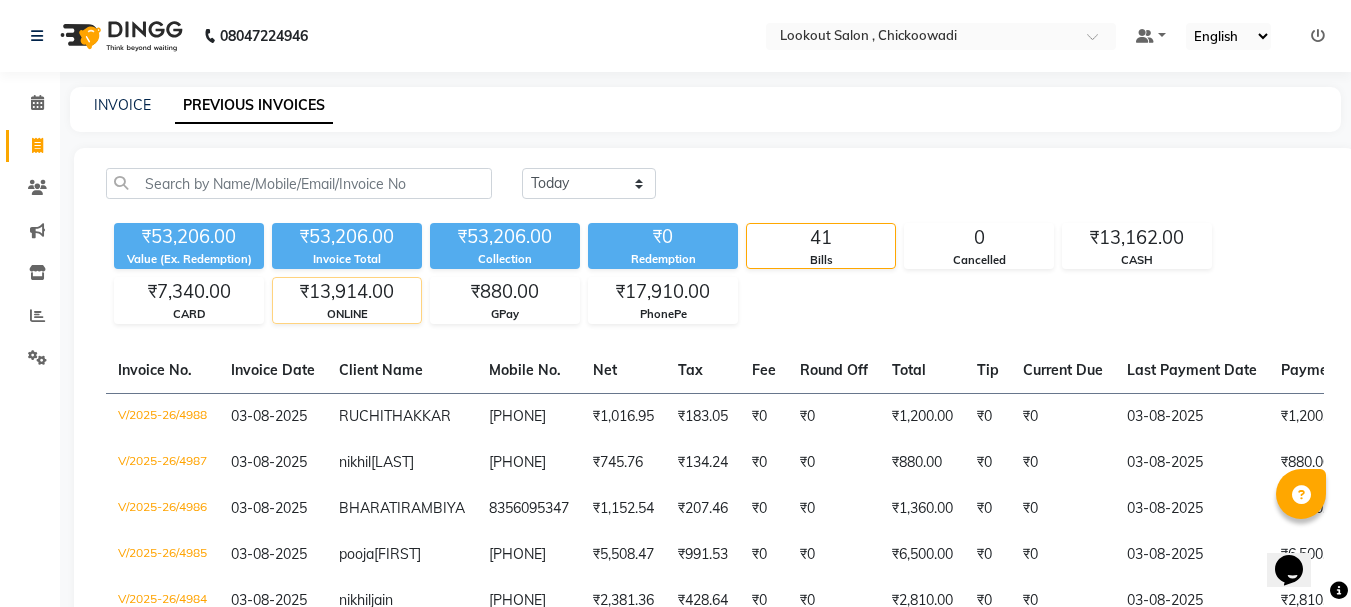 click on "ONLINE" 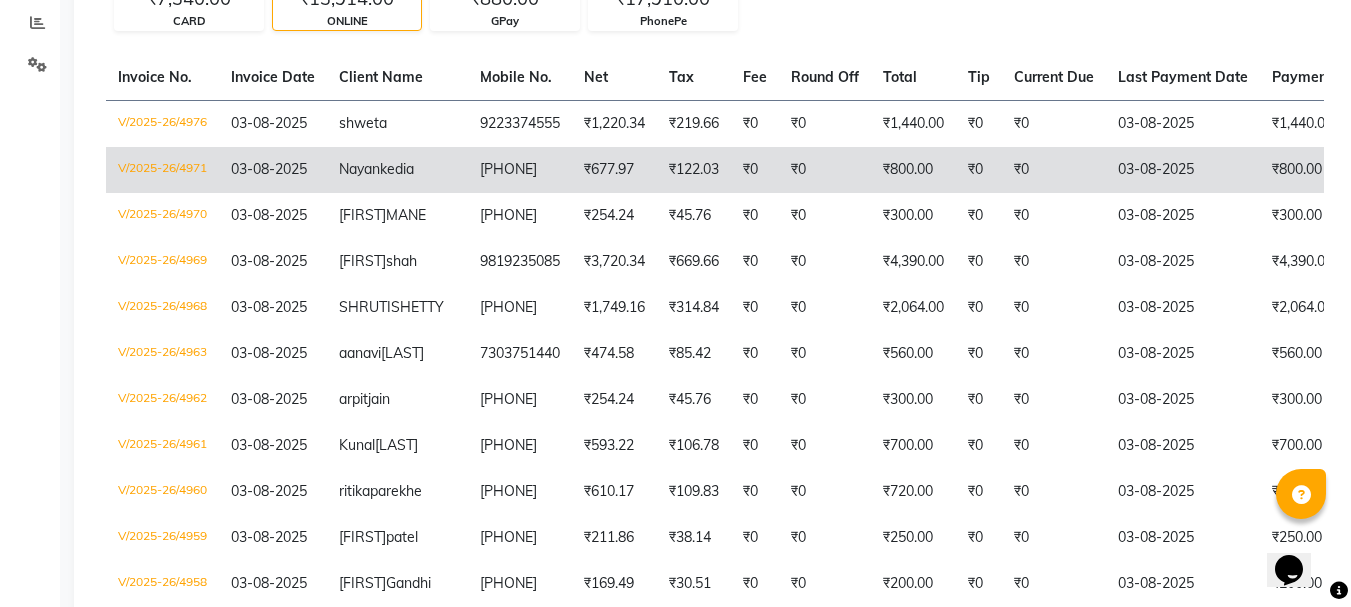 scroll, scrollTop: 93, scrollLeft: 0, axis: vertical 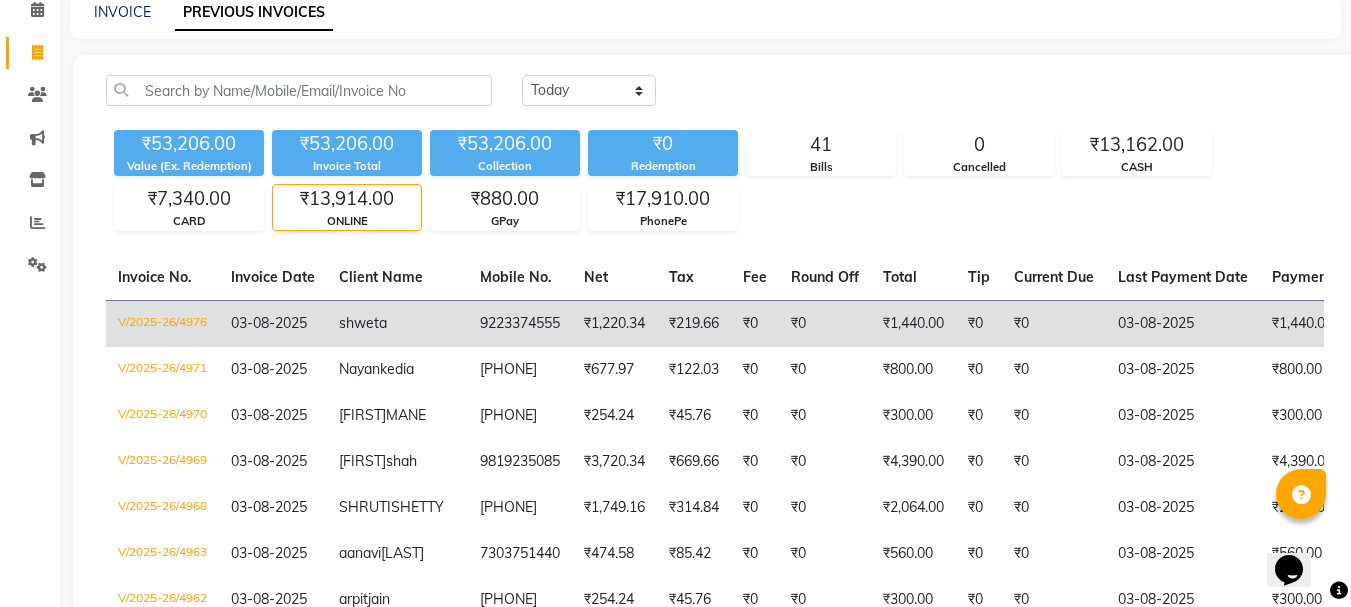 click on "₹219.66" 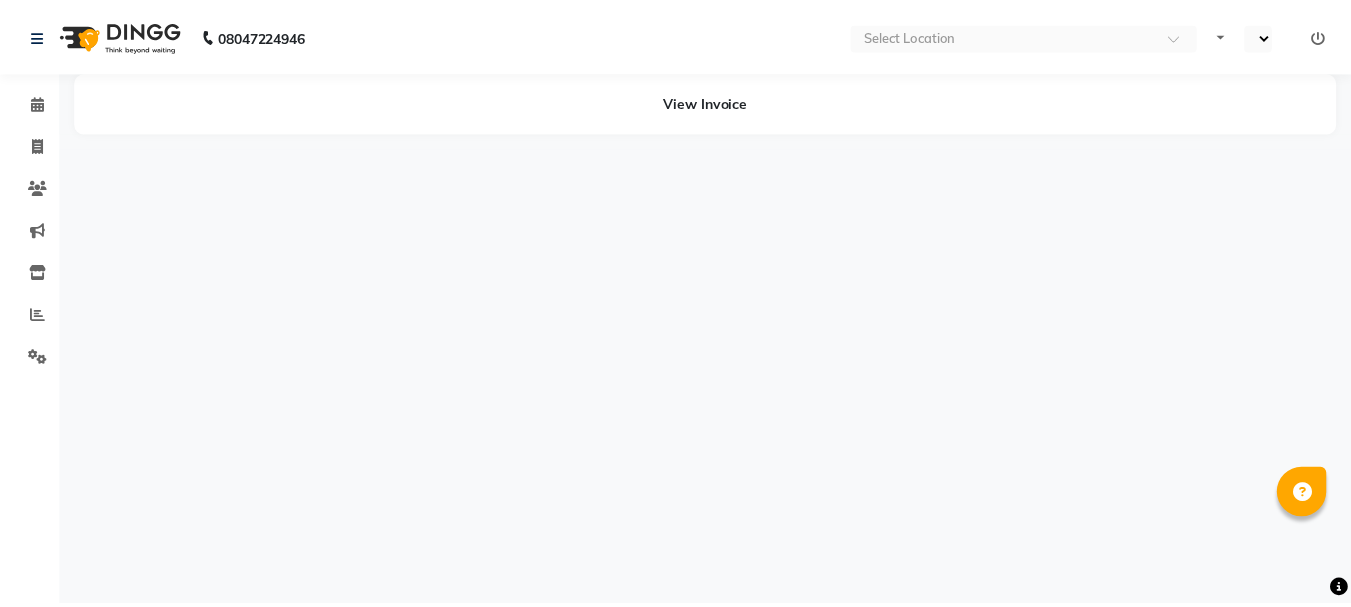 scroll, scrollTop: 0, scrollLeft: 0, axis: both 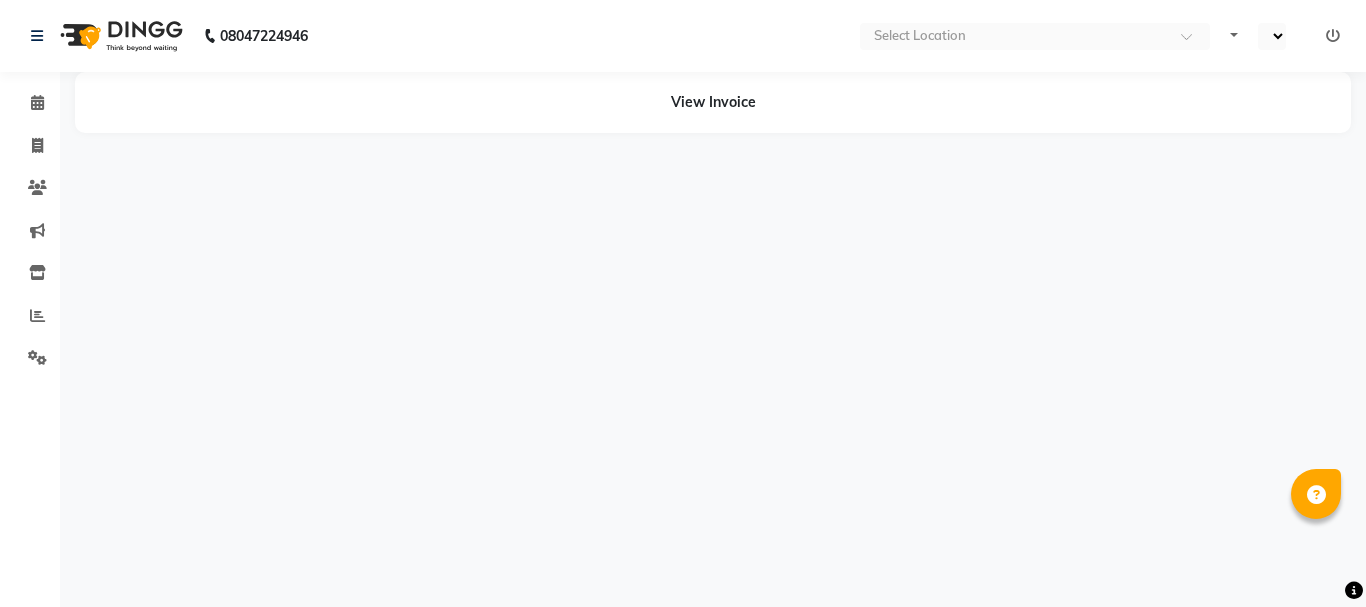 select on "en" 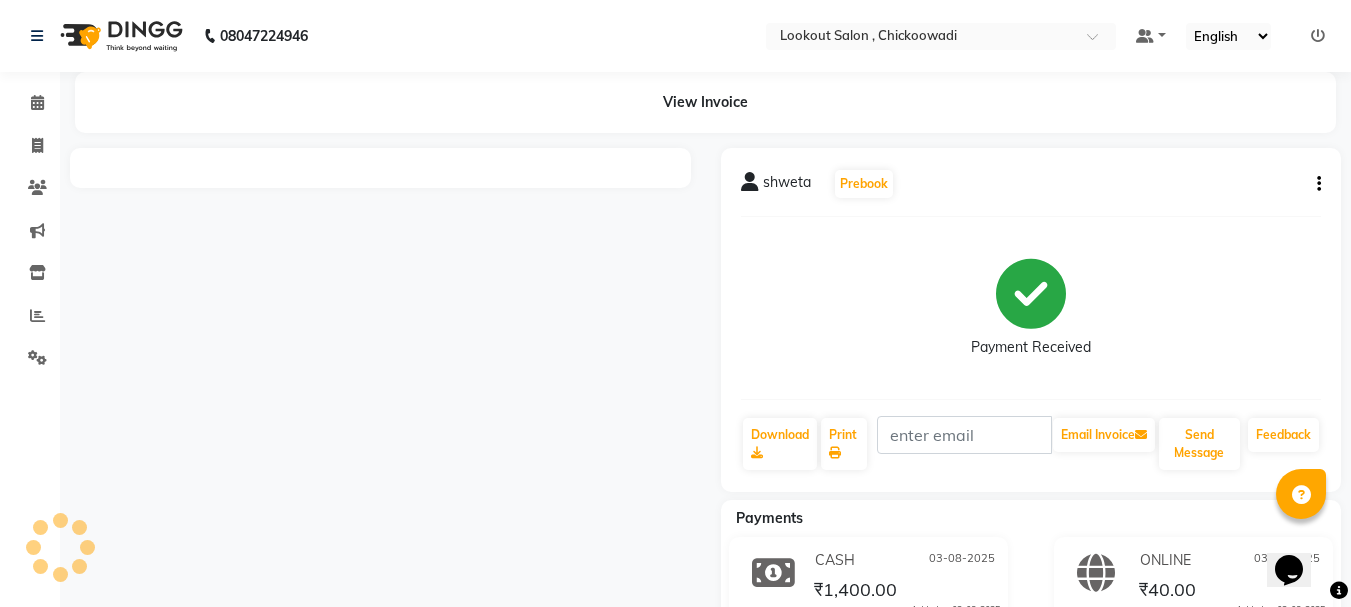 scroll, scrollTop: 0, scrollLeft: 0, axis: both 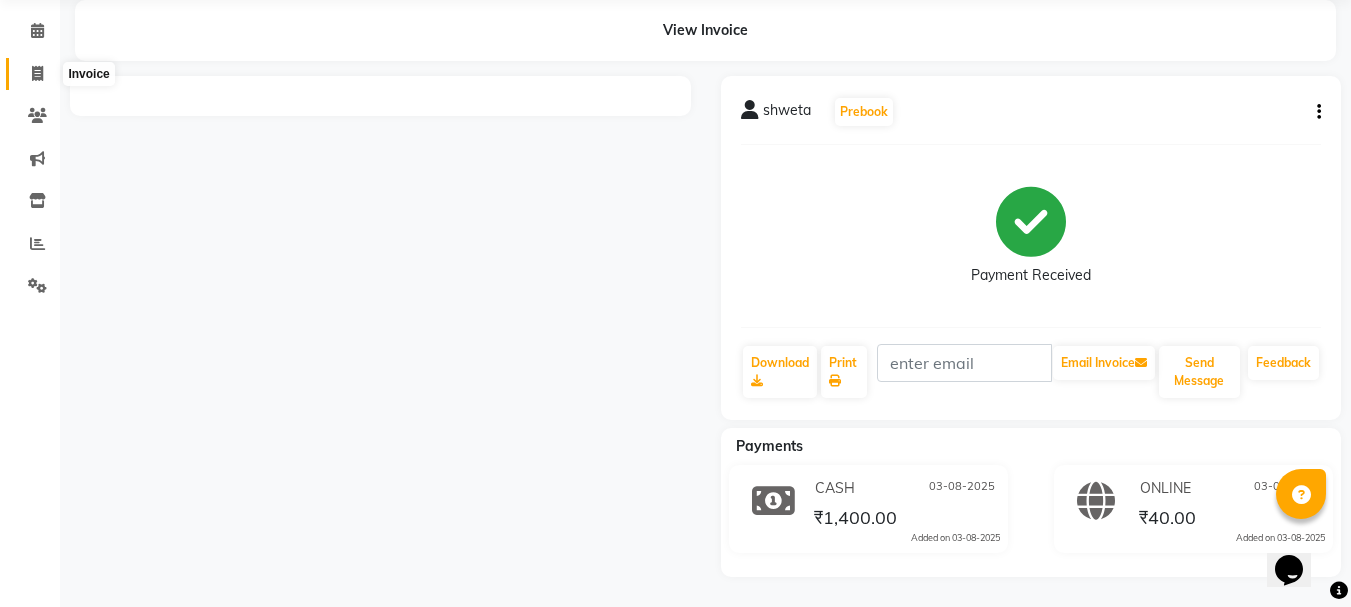 click 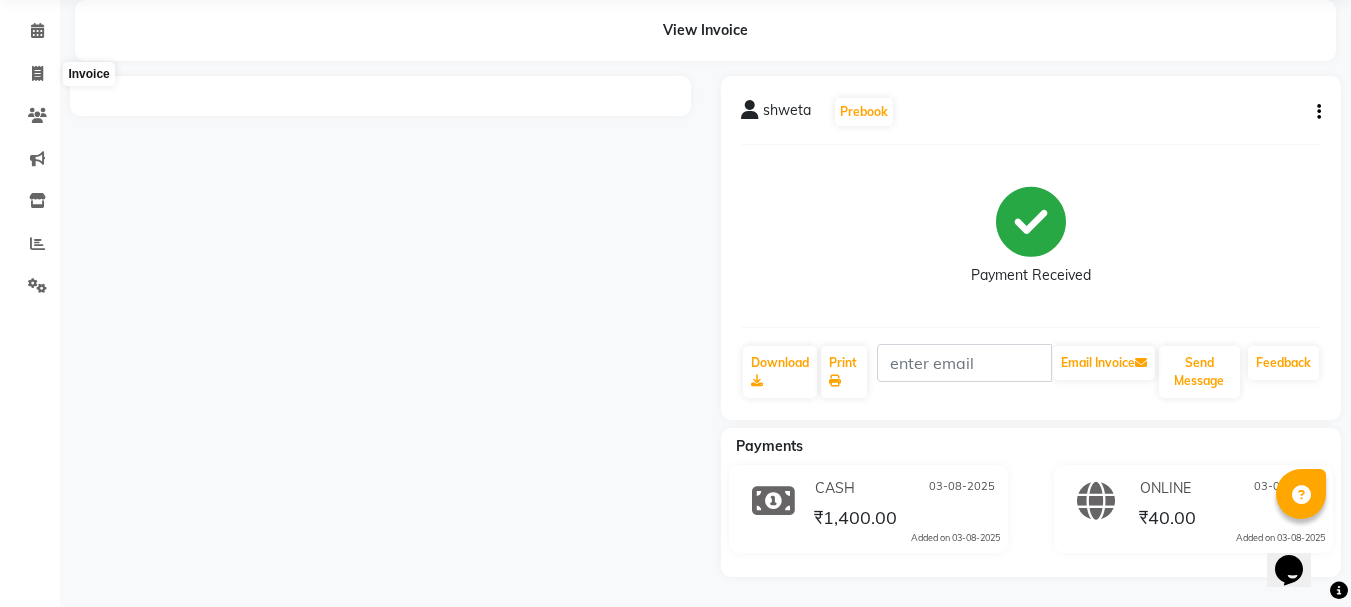 select on "service" 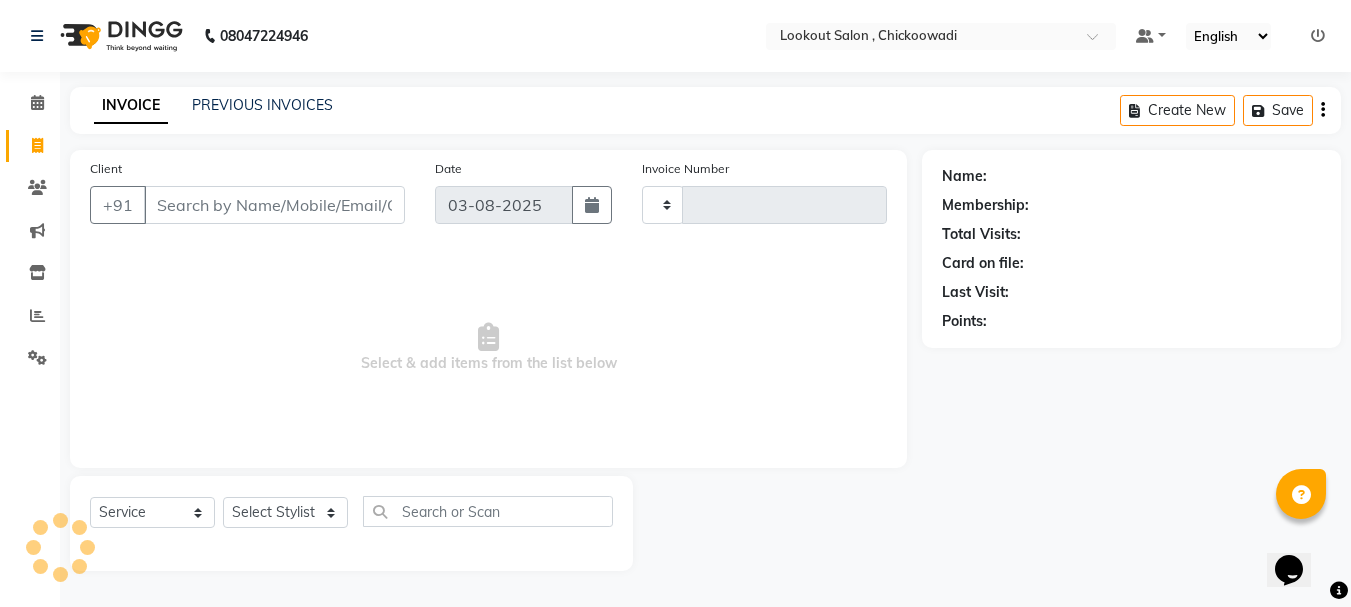type on "4989" 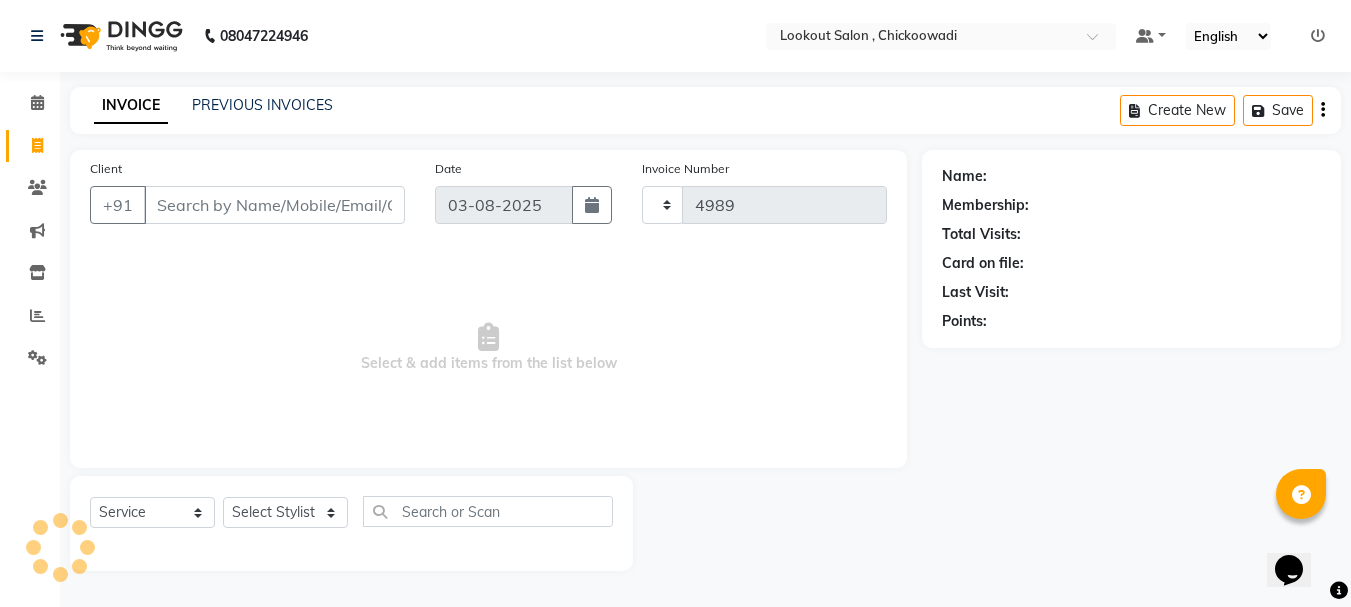 select on "151" 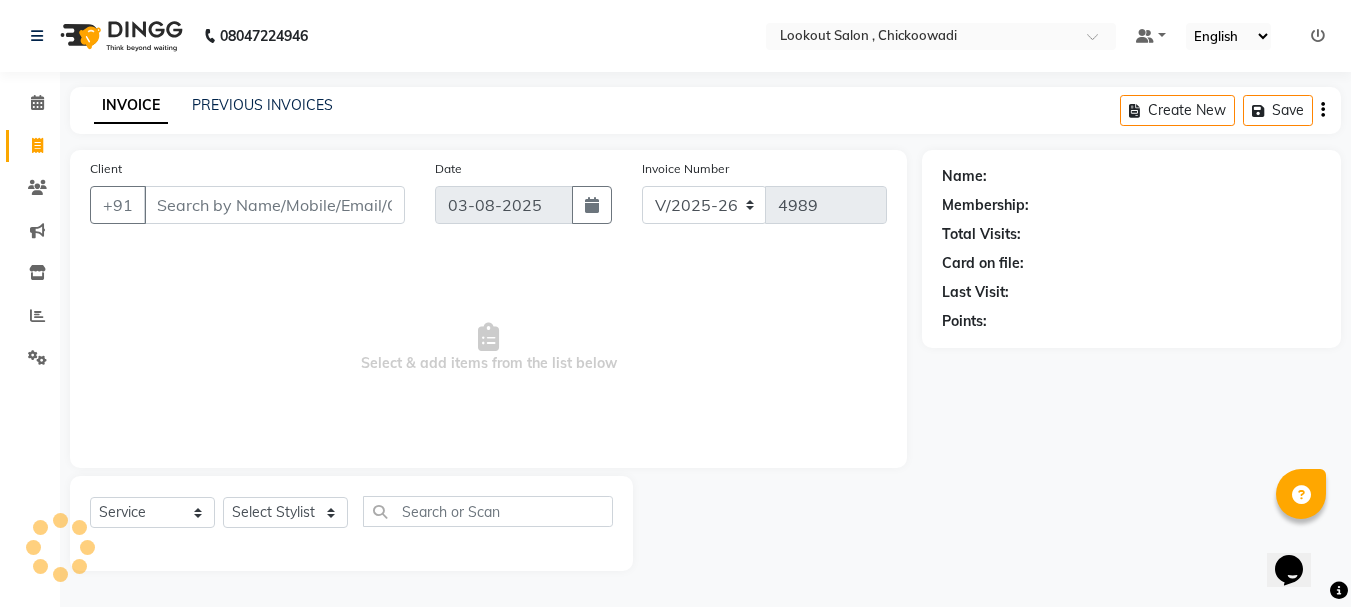 scroll, scrollTop: 0, scrollLeft: 0, axis: both 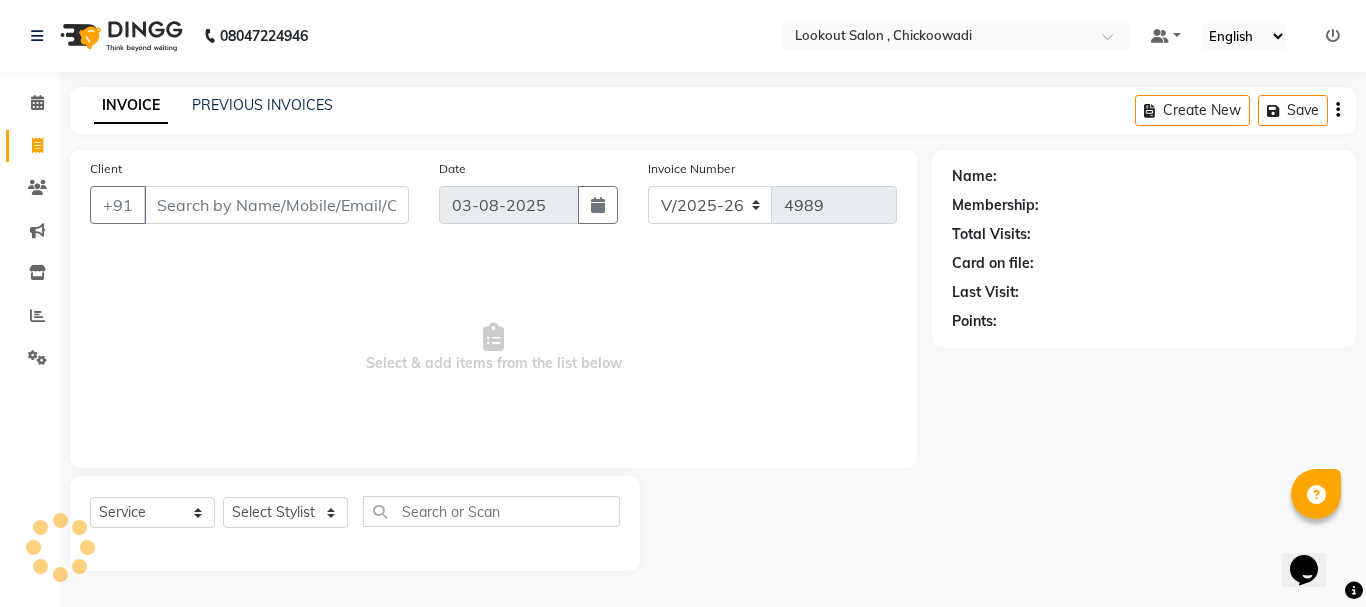 click on "Client" at bounding box center (276, 205) 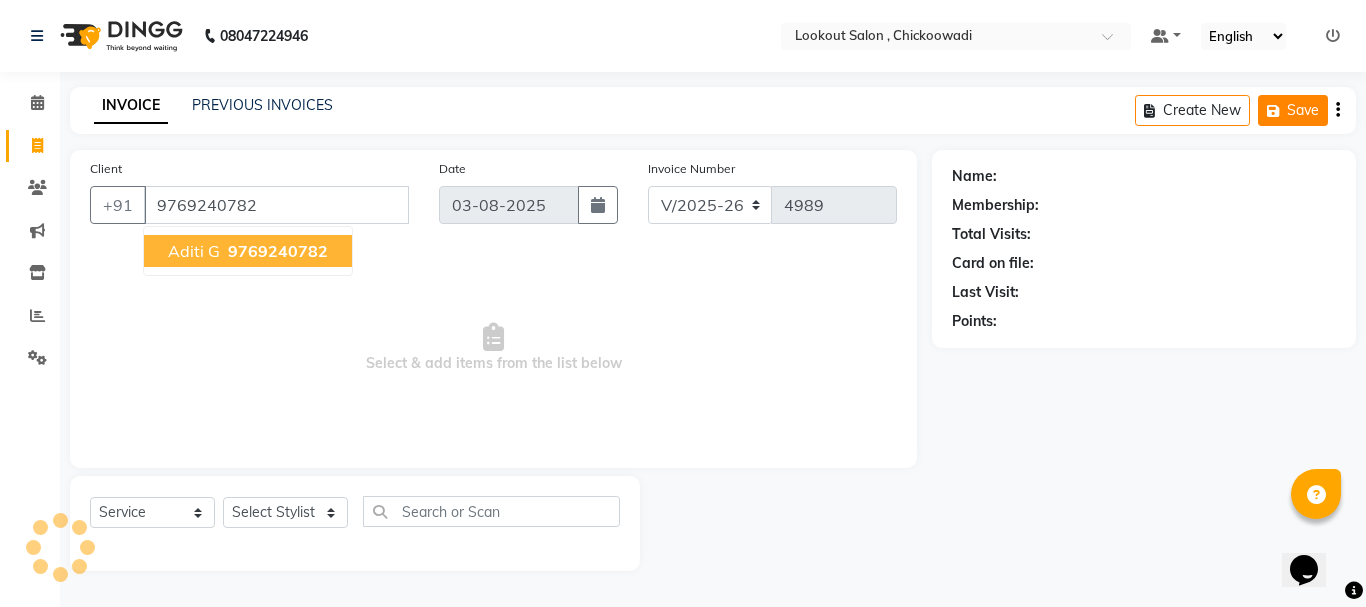 type on "9769240782" 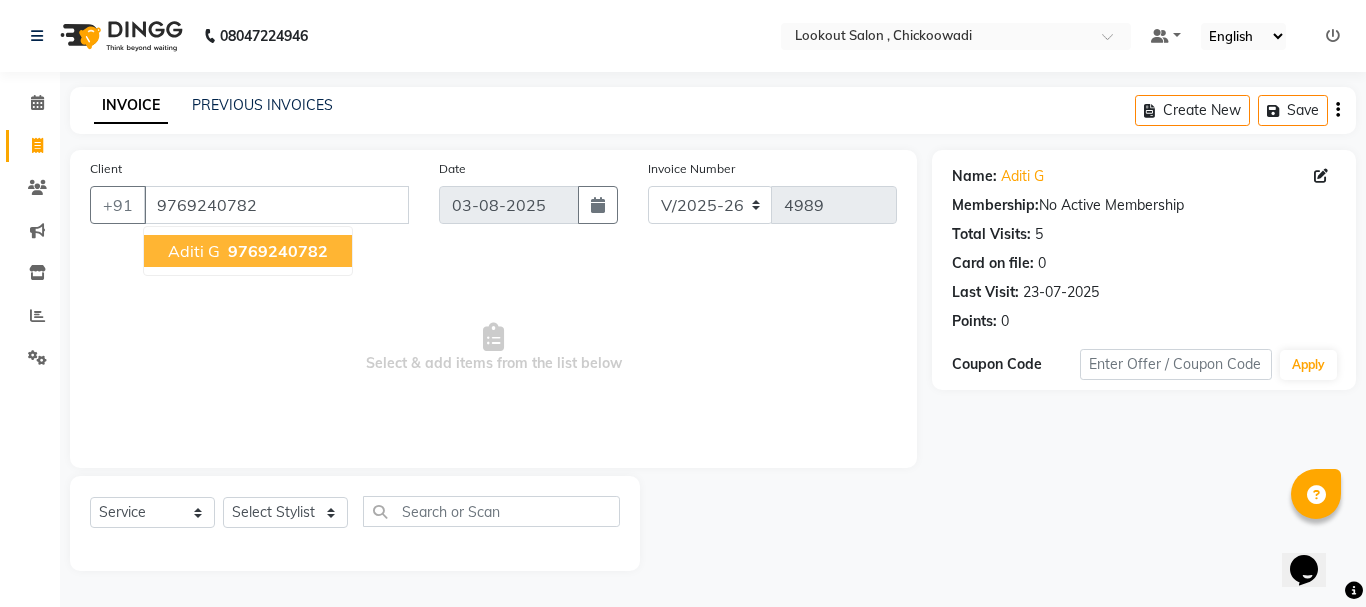 click on "Aditi G   9769240782" at bounding box center [248, 251] 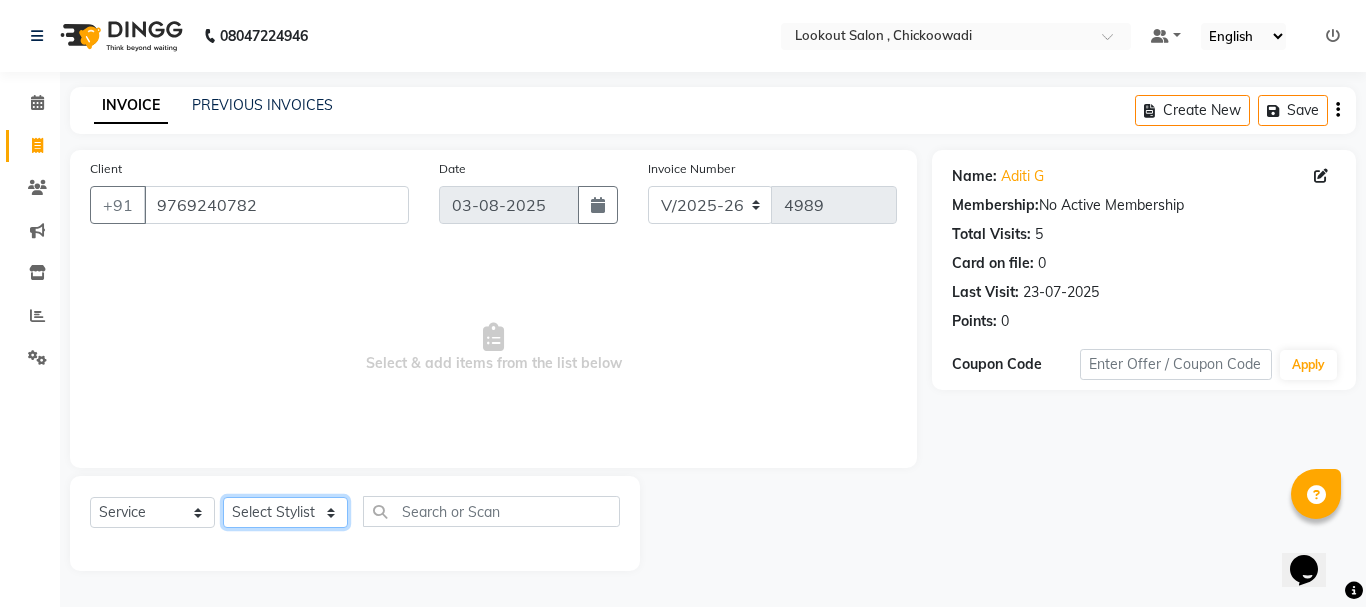 click on "Select Stylist Alizah Bangi AMIT SOLANKI jishan shekh kuldeep MANDAR GOSAVI NANDINI GUPTA NIPUL SIR NISAR AHMED PIRJADE PARVEEN SHAIKH Rizwan ROOPAVATI Rupali  RUPESH SADAF SHAIKH SAHIL TAK SAMREEN DHOLKIYA shweta kashyap" 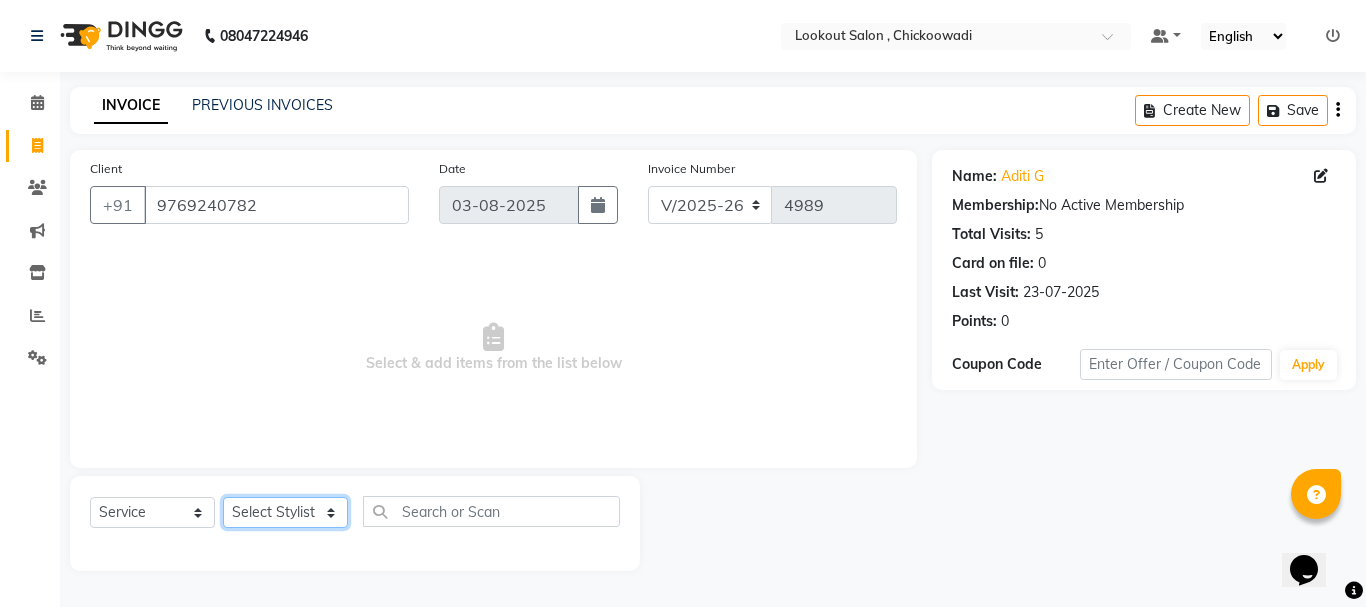select on "4400" 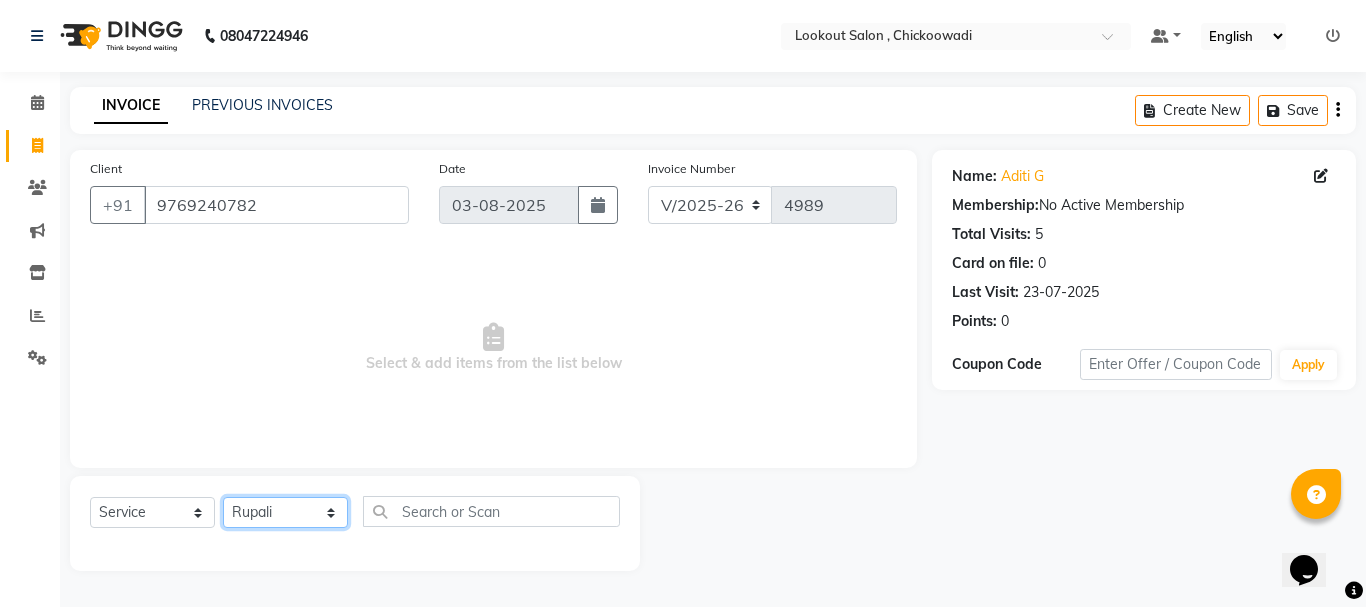 click on "Select Stylist Alizah Bangi AMIT SOLANKI jishan shekh kuldeep MANDAR GOSAVI NANDINI GUPTA NIPUL SIR NISAR AHMED PIRJADE PARVEEN SHAIKH Rizwan ROOPAVATI Rupali  RUPESH SADAF SHAIKH SAHIL TAK SAMREEN DHOLKIYA shweta kashyap" 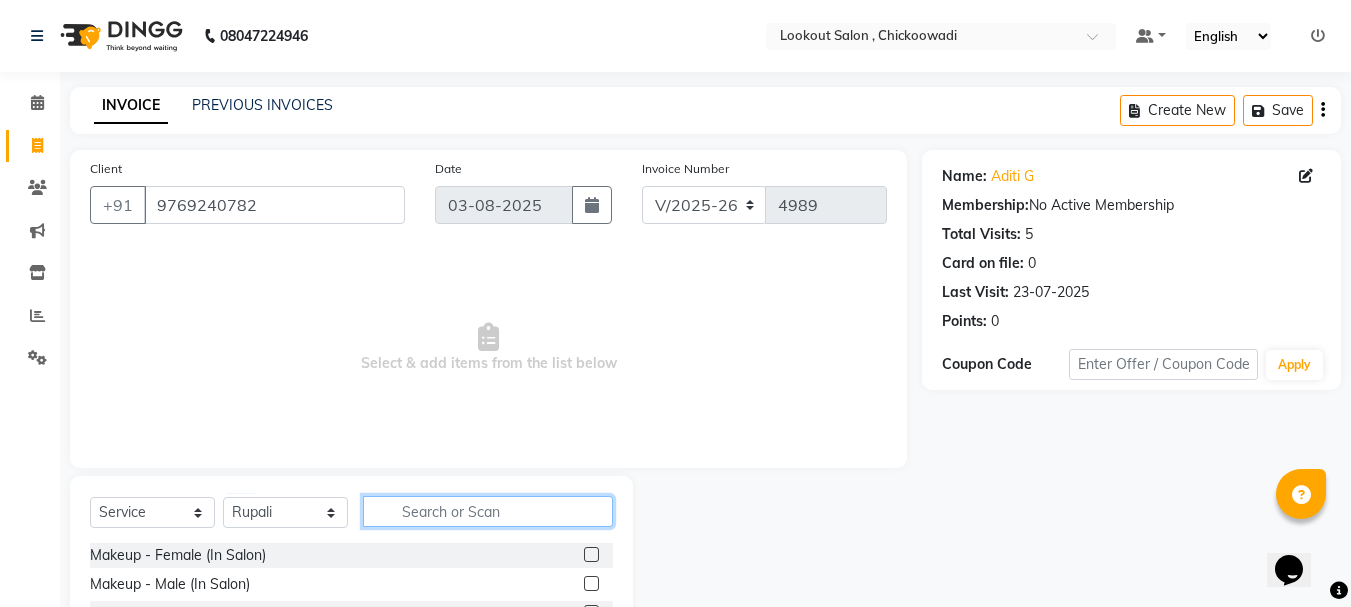 click 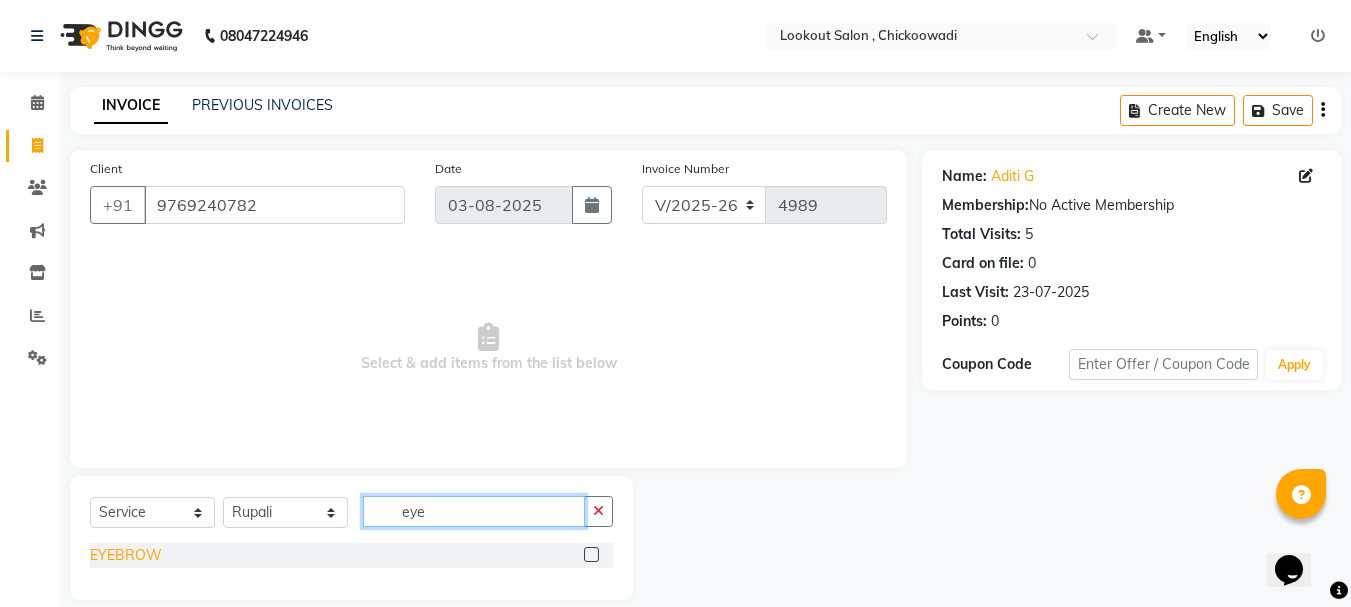 type on "eye" 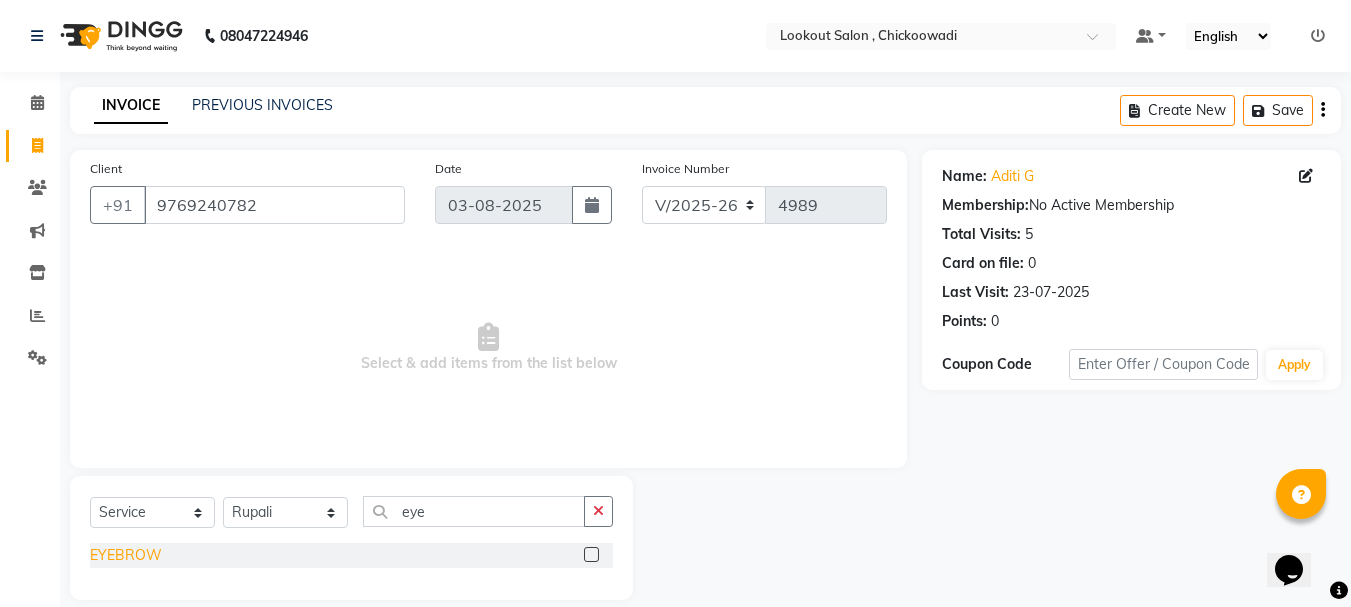 click on "EYEBROW" 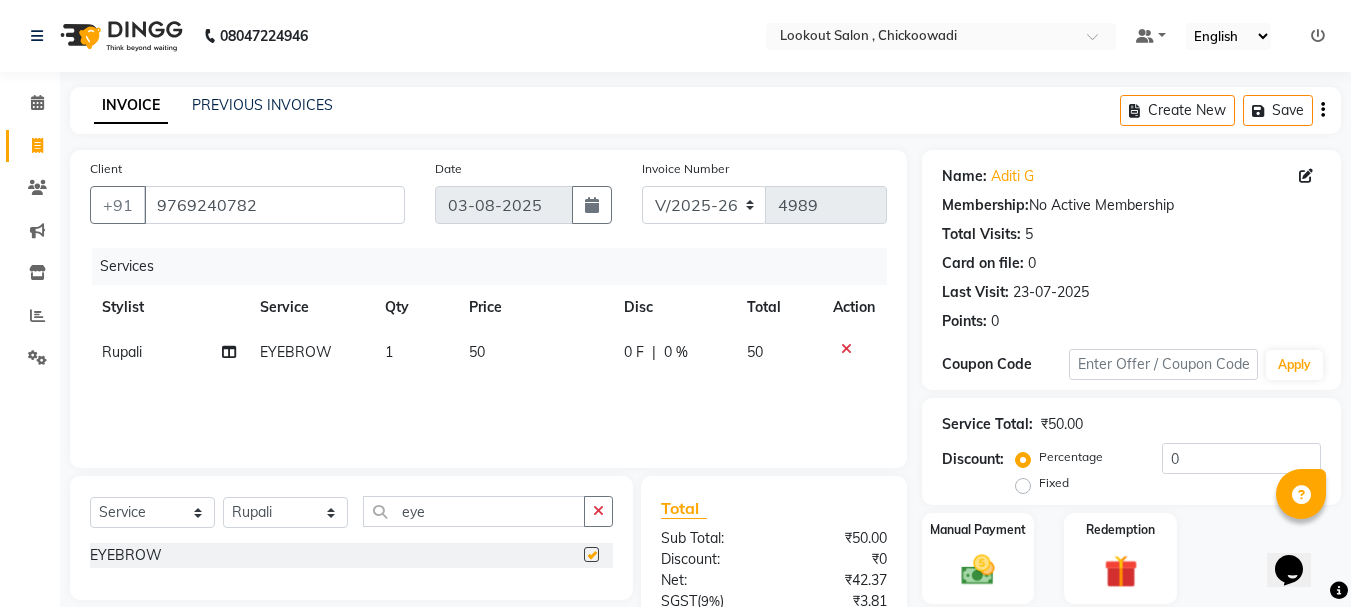 checkbox on "false" 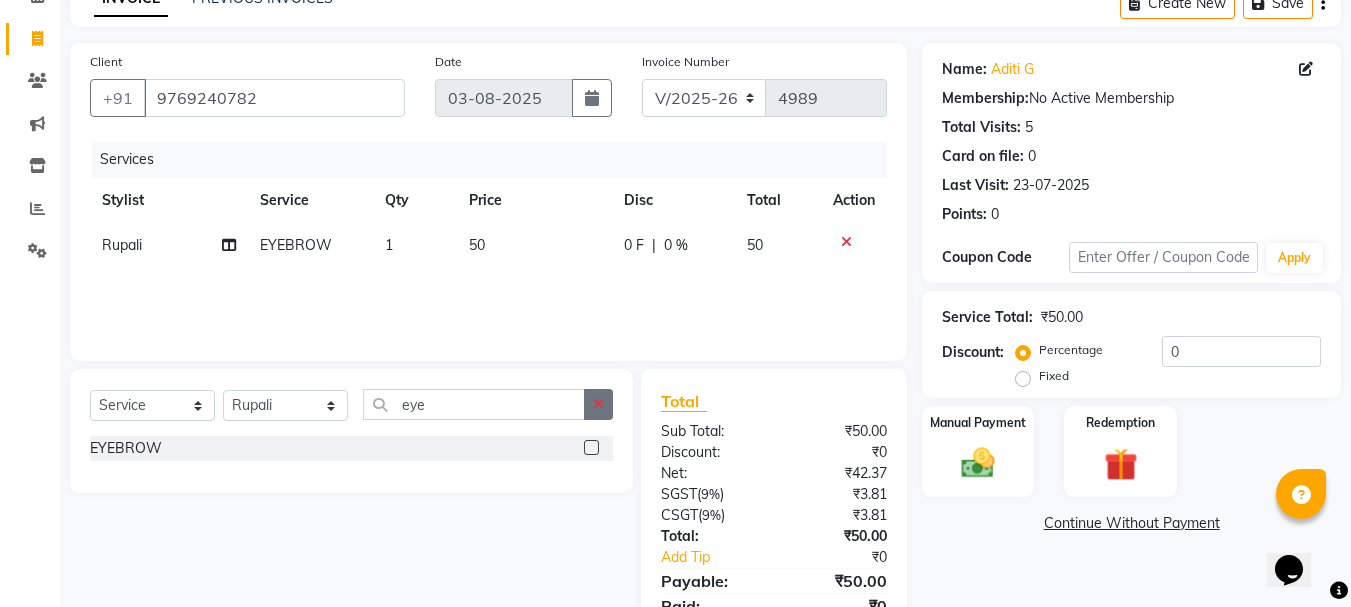 scroll, scrollTop: 193, scrollLeft: 0, axis: vertical 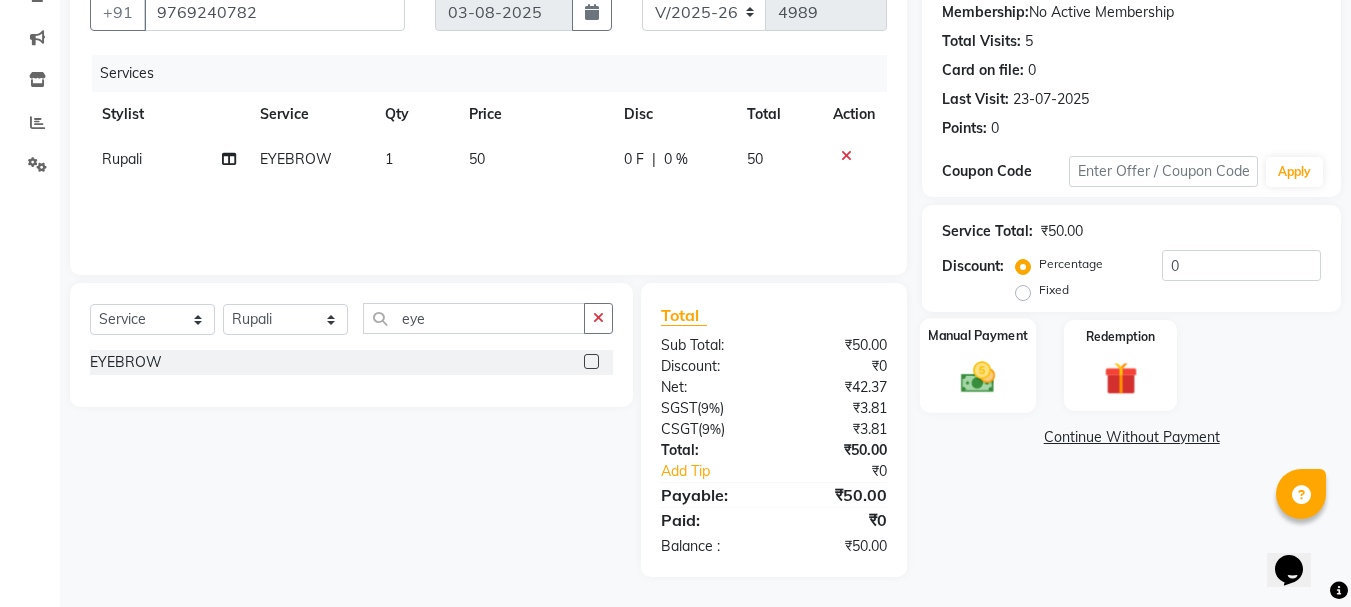 click on "Manual Payment" 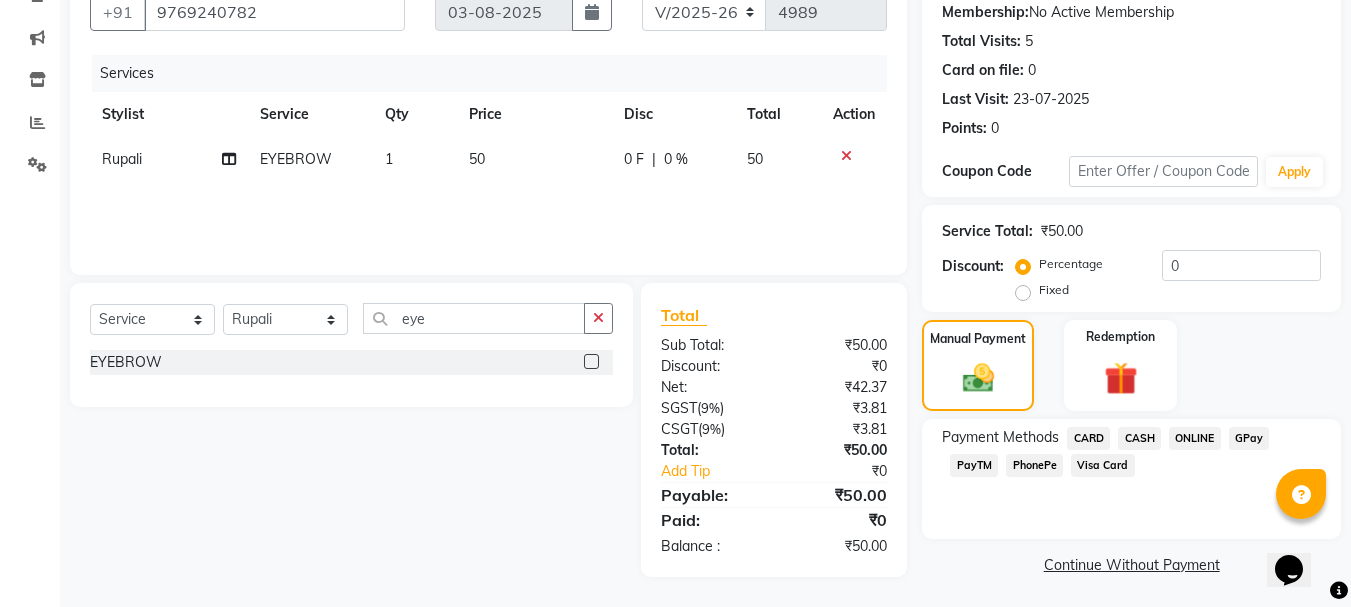 click on "CASH" 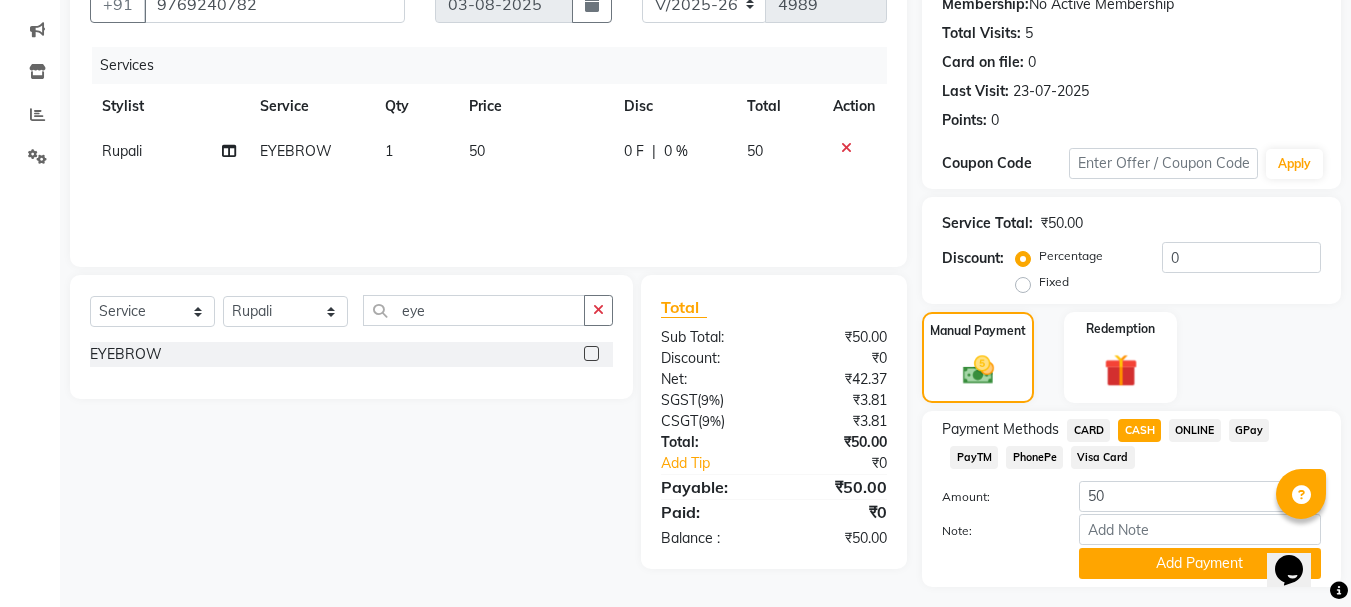 scroll, scrollTop: 252, scrollLeft: 0, axis: vertical 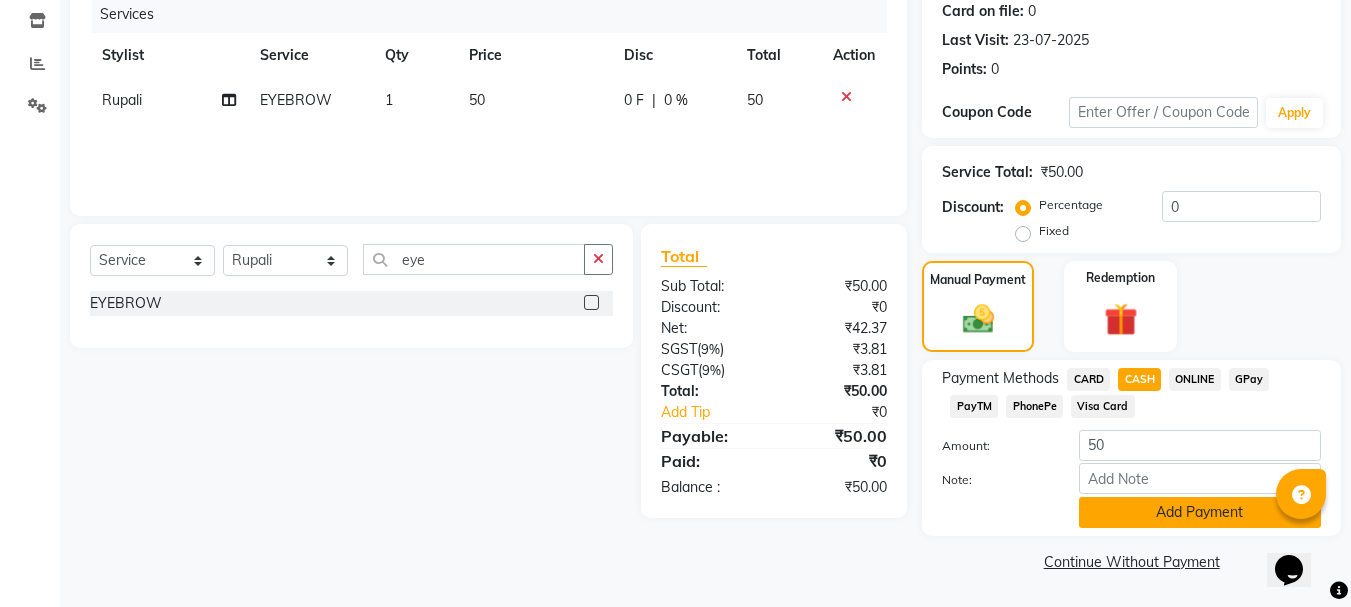 click on "Add Payment" 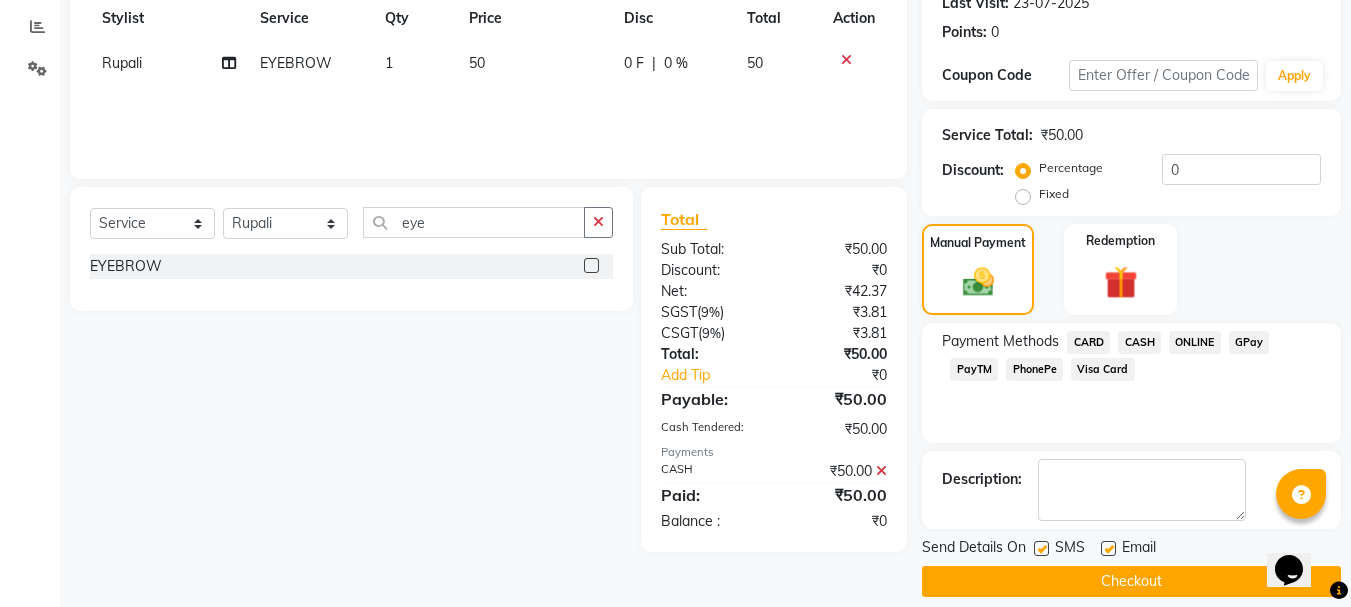 scroll, scrollTop: 309, scrollLeft: 0, axis: vertical 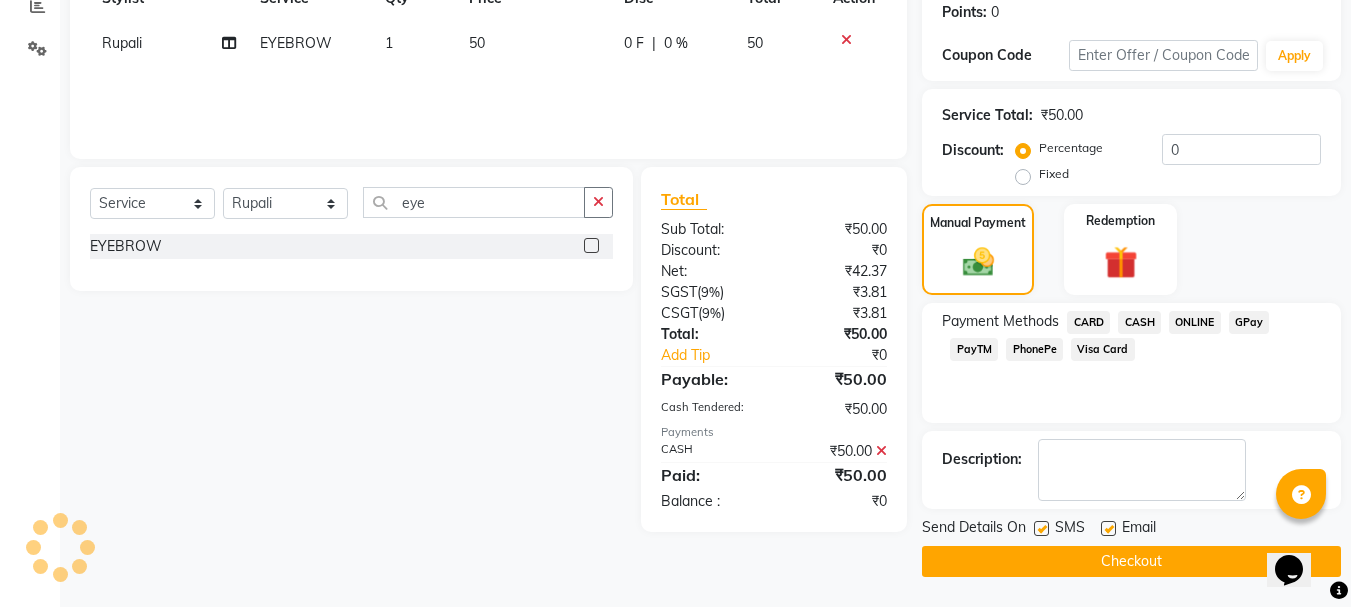 click on "Checkout" 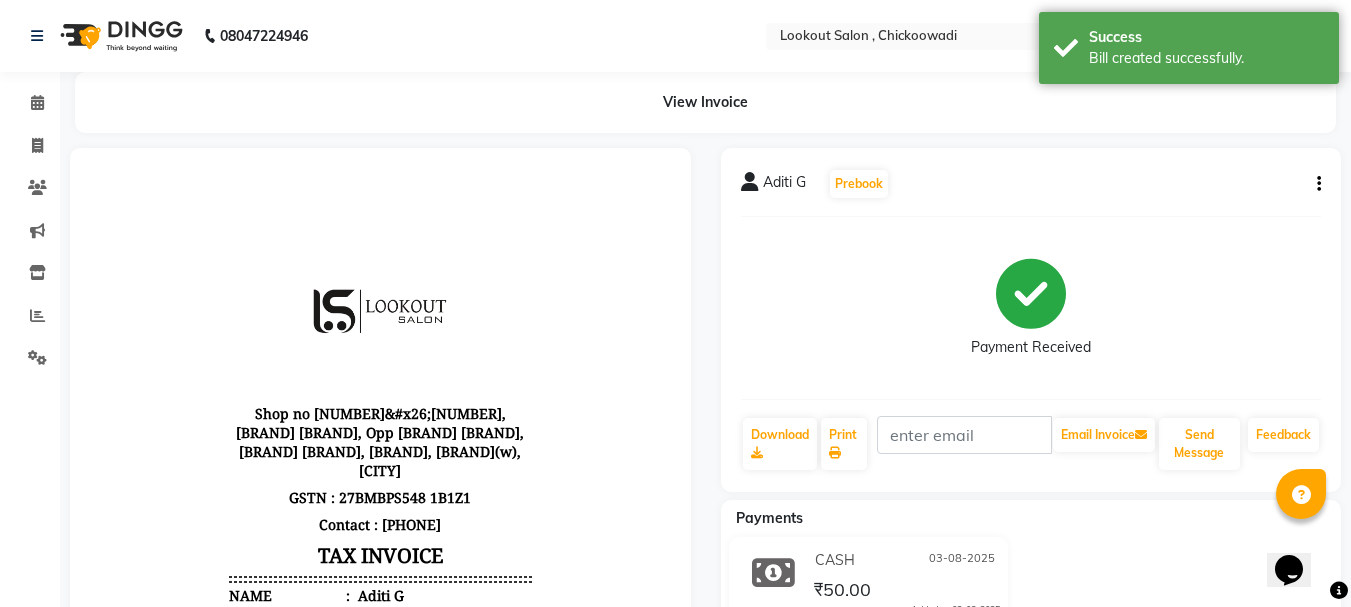 scroll, scrollTop: 0, scrollLeft: 0, axis: both 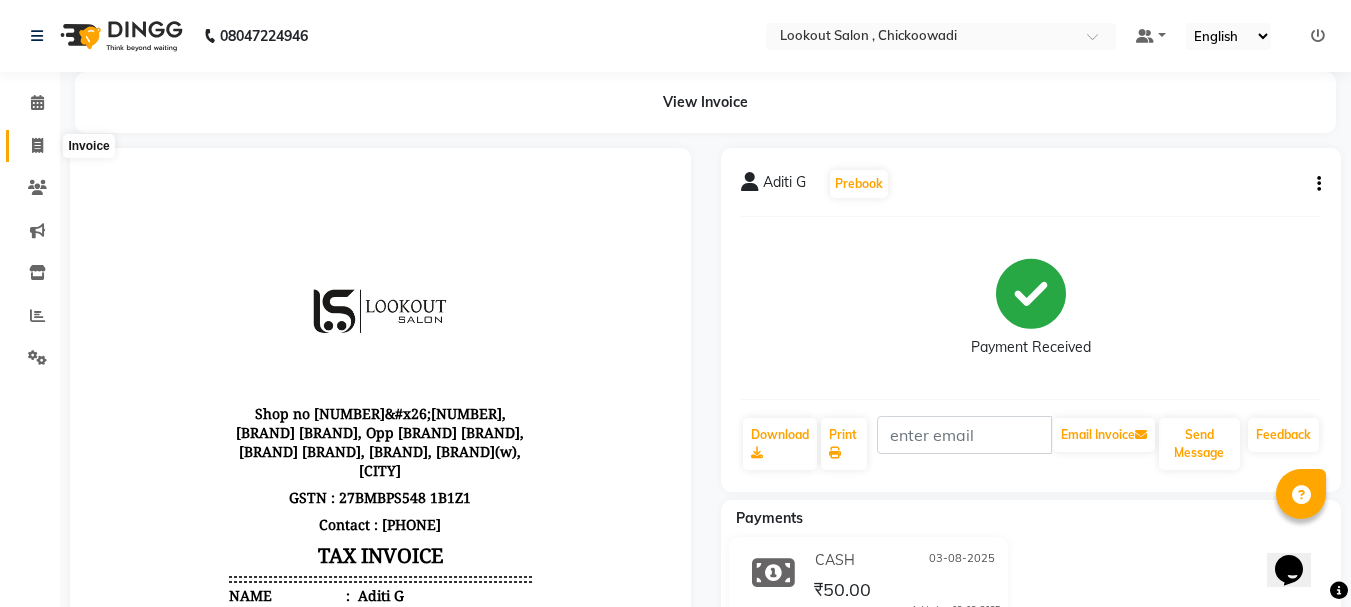 click 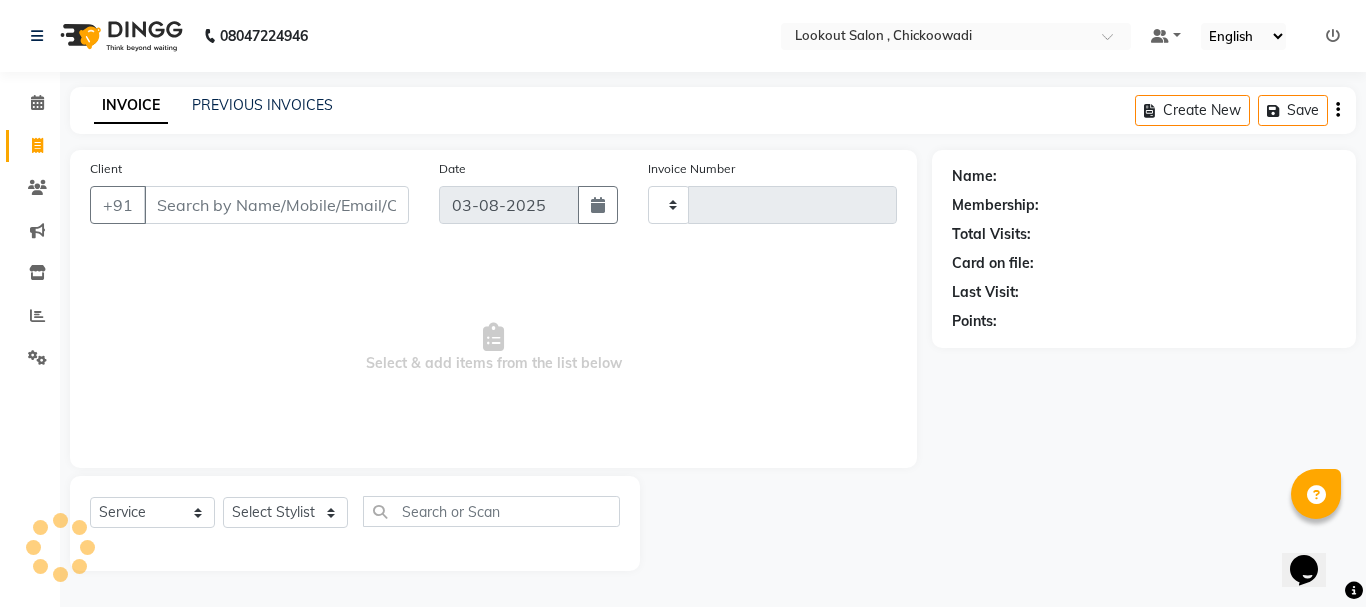 type on "4990" 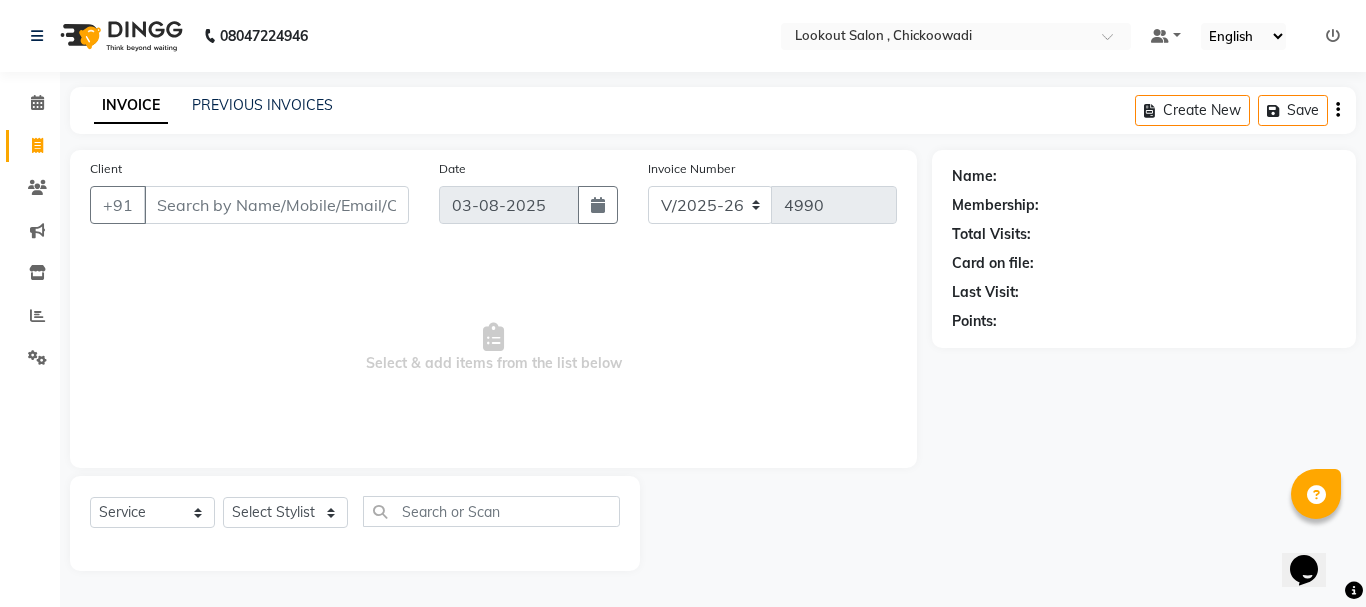 click on "Client" at bounding box center (276, 205) 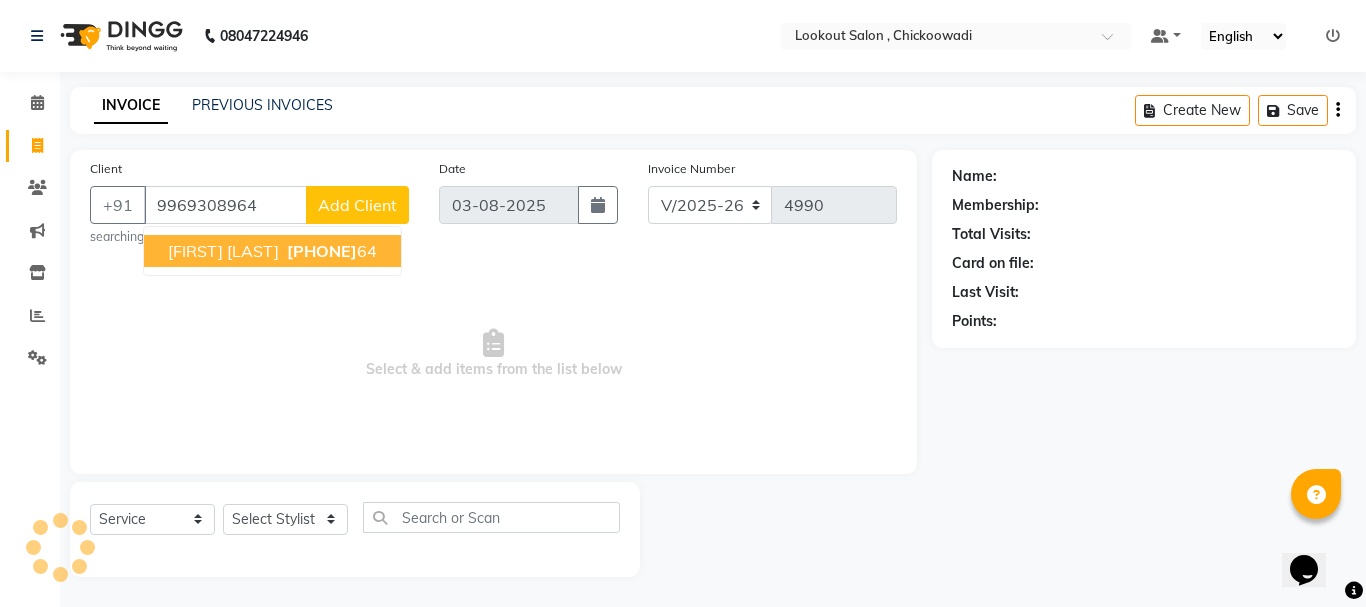 type on "9969308964" 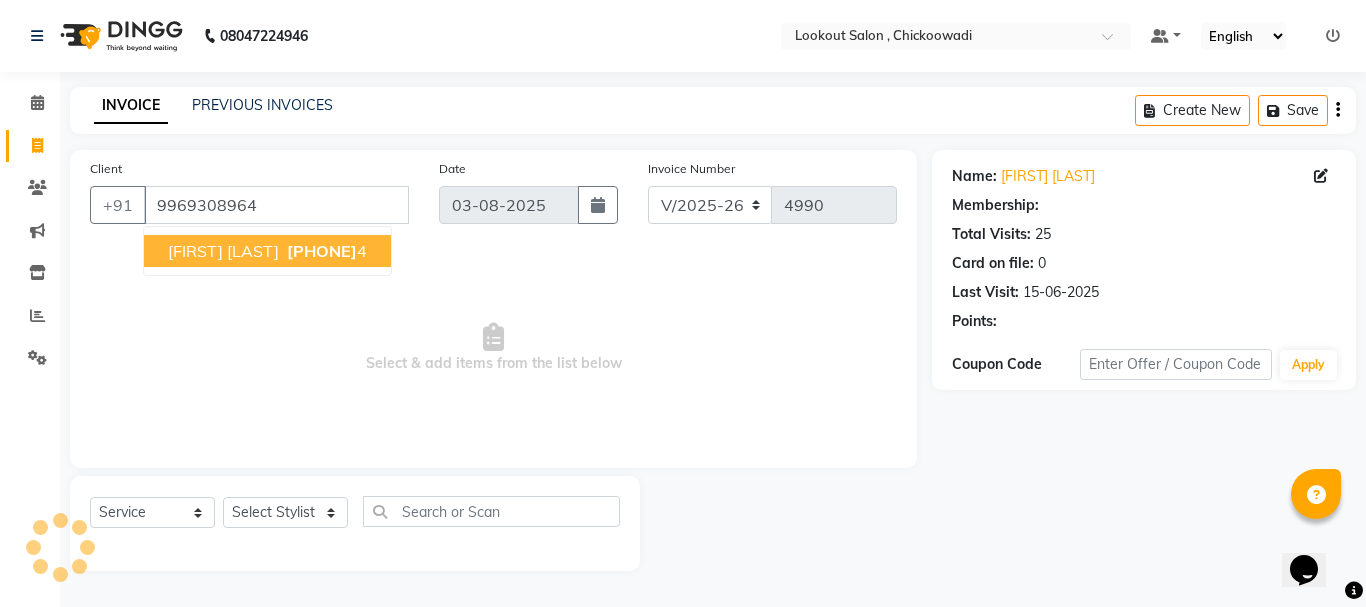select on "1: Object" 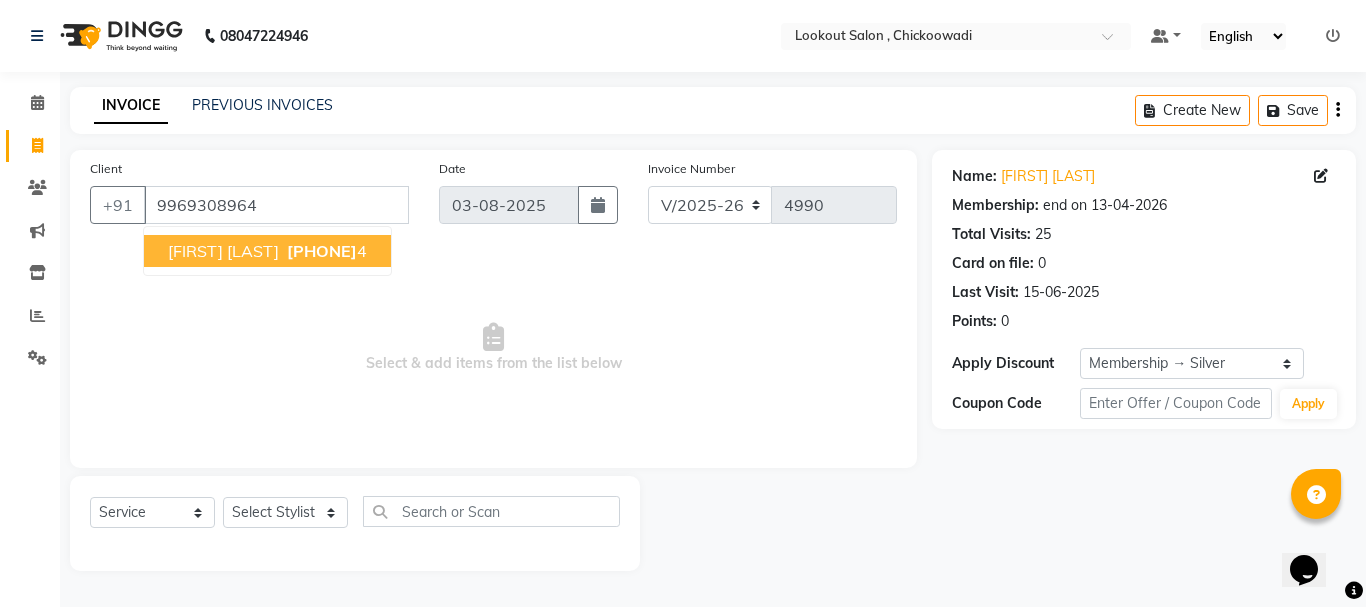 click on "ajay deshmukh" at bounding box center (223, 251) 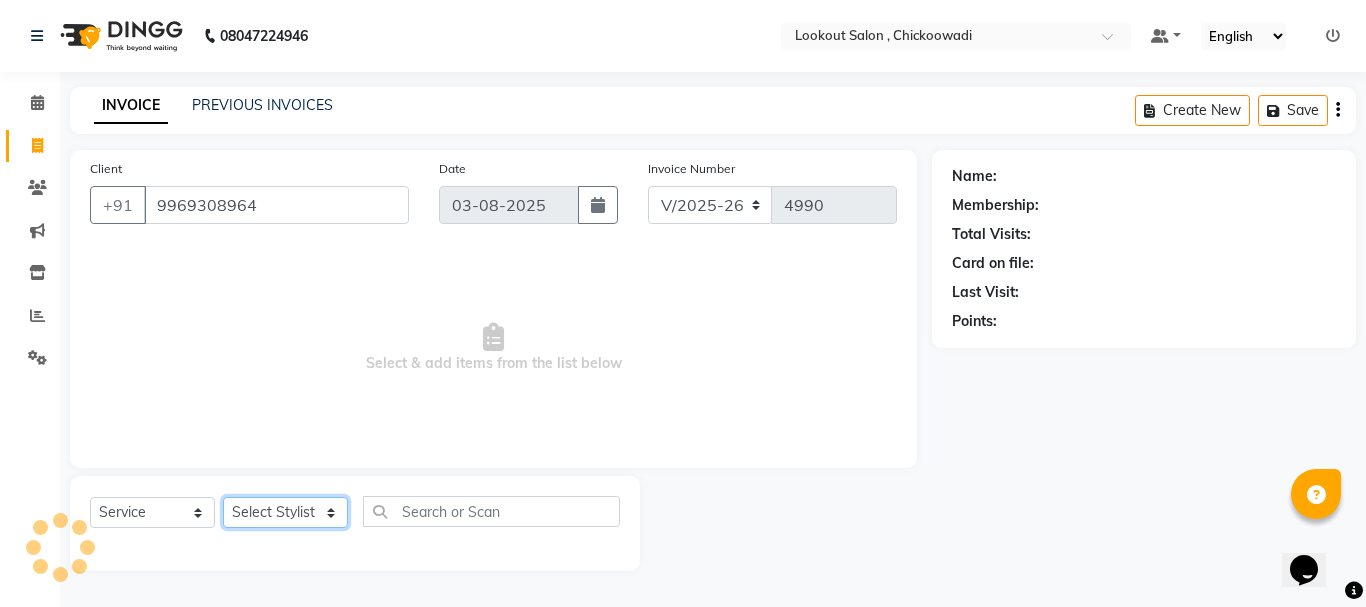 click on "Select Stylist Alizah Bangi AMIT SOLANKI jishan shekh kuldeep MANDAR GOSAVI NANDINI GUPTA NIPUL SIR NISAR AHMED PIRJADE PARVEEN SHAIKH Rizwan ROOPAVATI Rupali  RUPESH SADAF SHAIKH SAHIL TAK SAMREEN DHOLKIYA shweta kashyap" 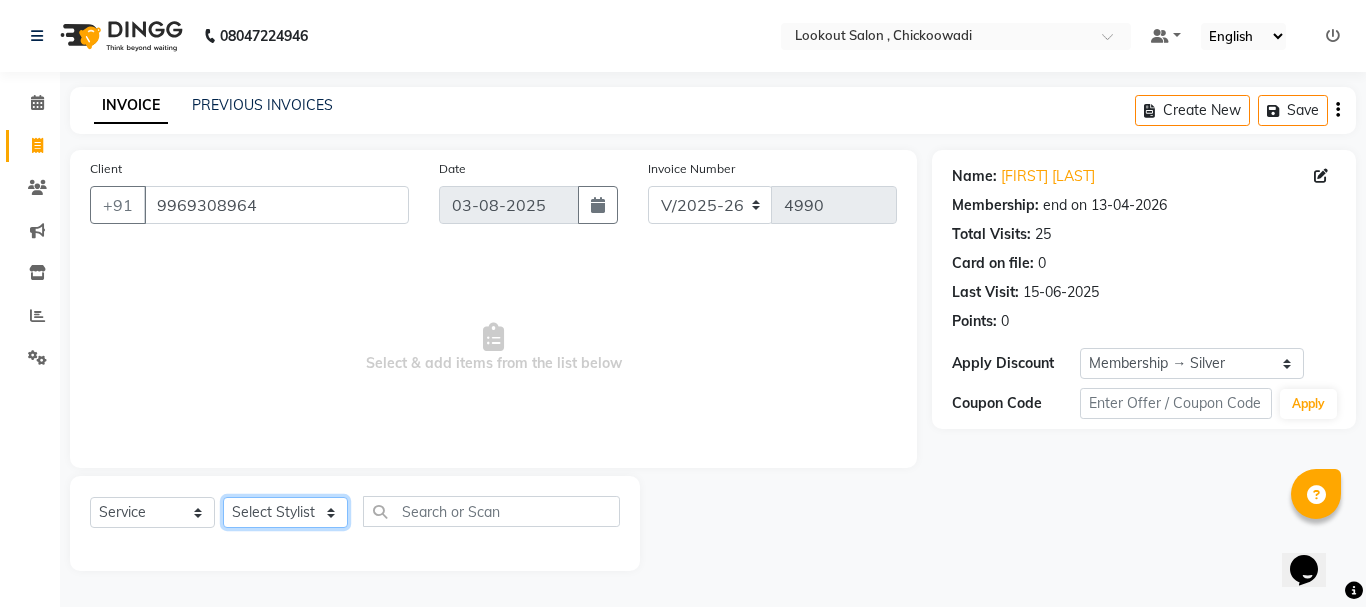 select on "19837" 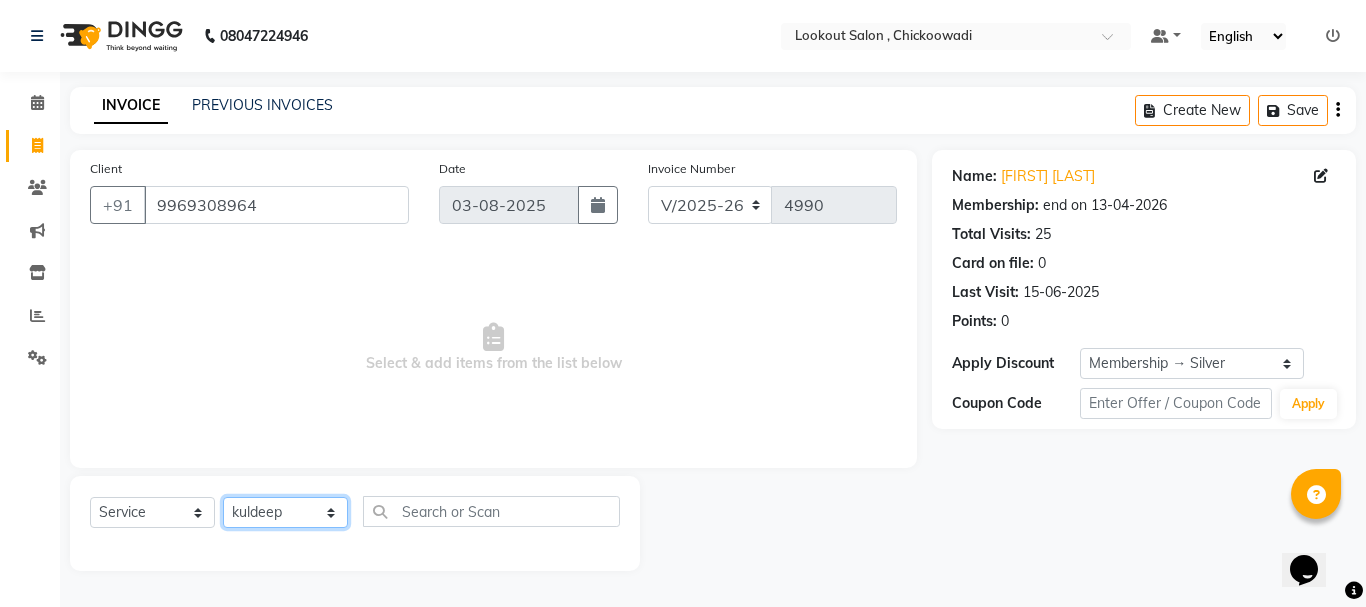 click on "Select Stylist Alizah Bangi AMIT SOLANKI jishan shekh kuldeep MANDAR GOSAVI NANDINI GUPTA NIPUL SIR NISAR AHMED PIRJADE PARVEEN SHAIKH Rizwan ROOPAVATI Rupali  RUPESH SADAF SHAIKH SAHIL TAK SAMREEN DHOLKIYA shweta kashyap" 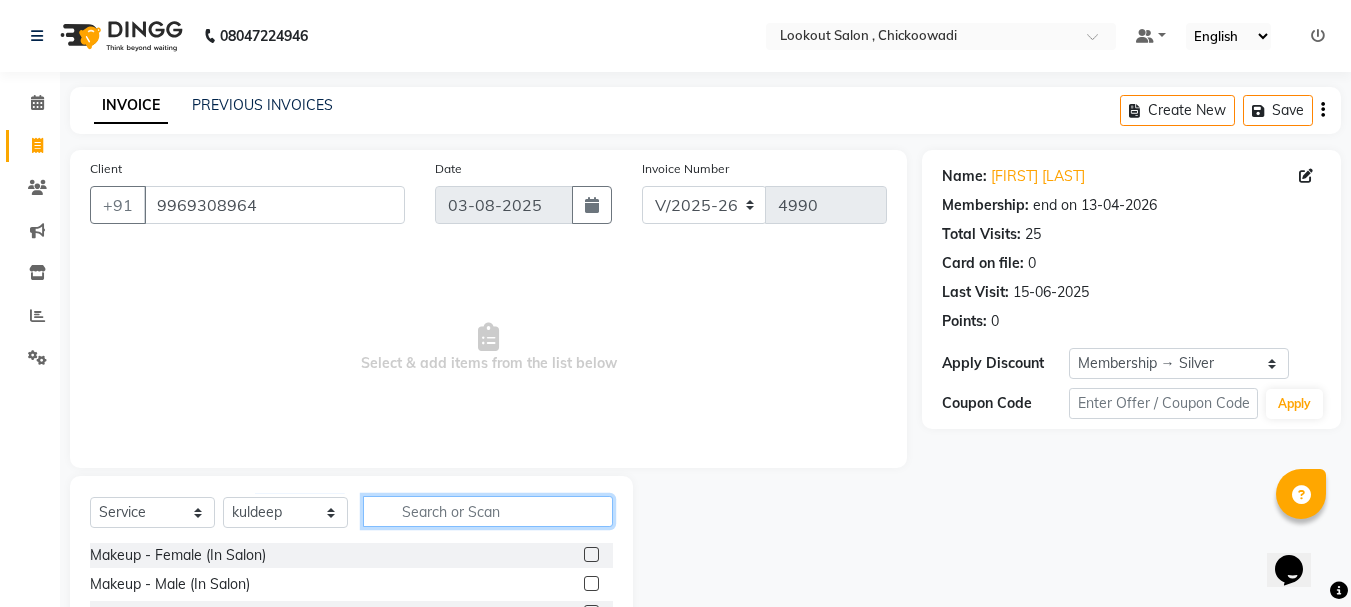 click 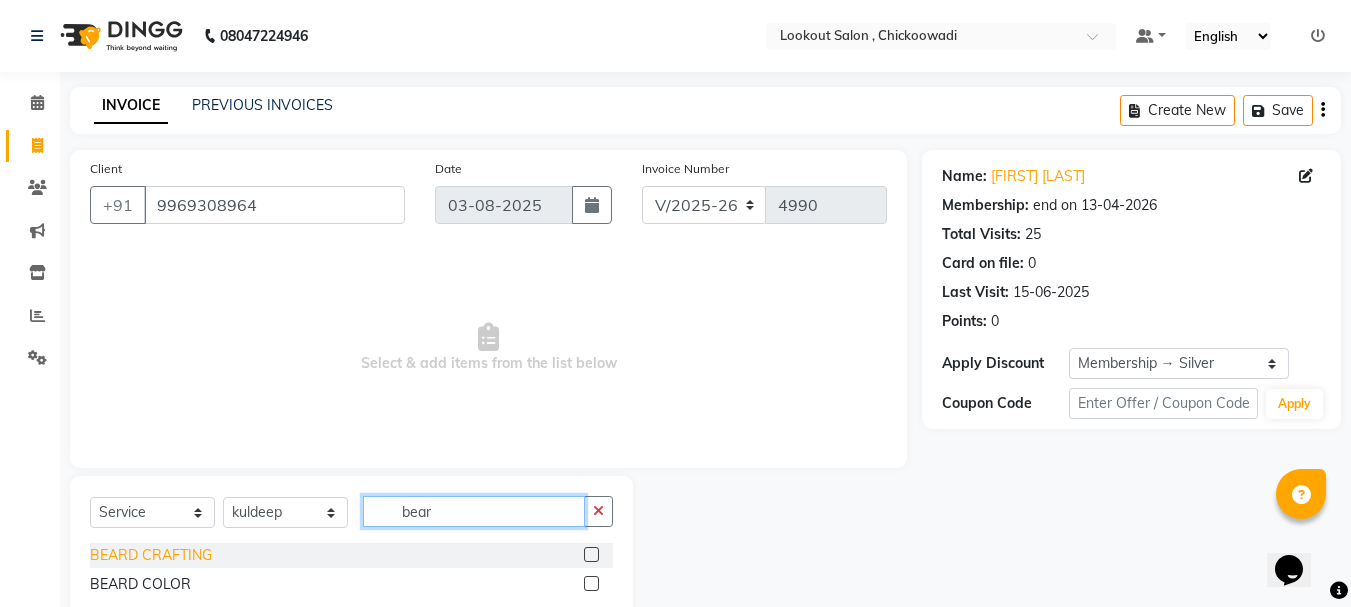 type on "bear" 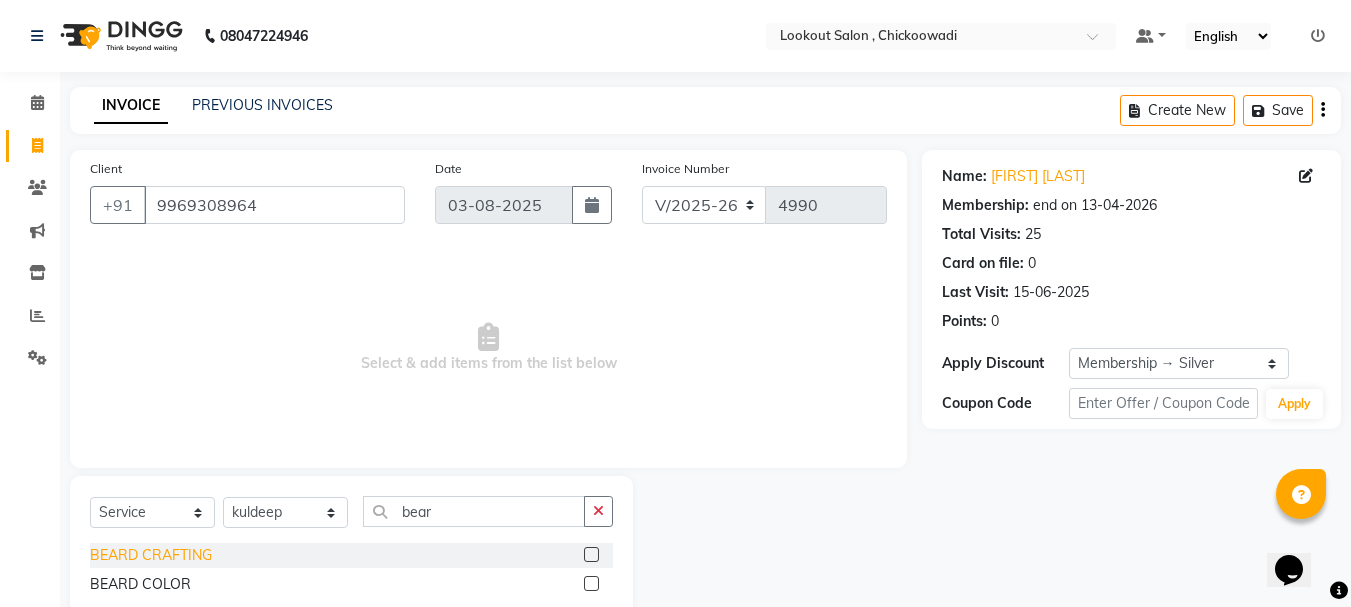click on "BEARD CRAFTING" 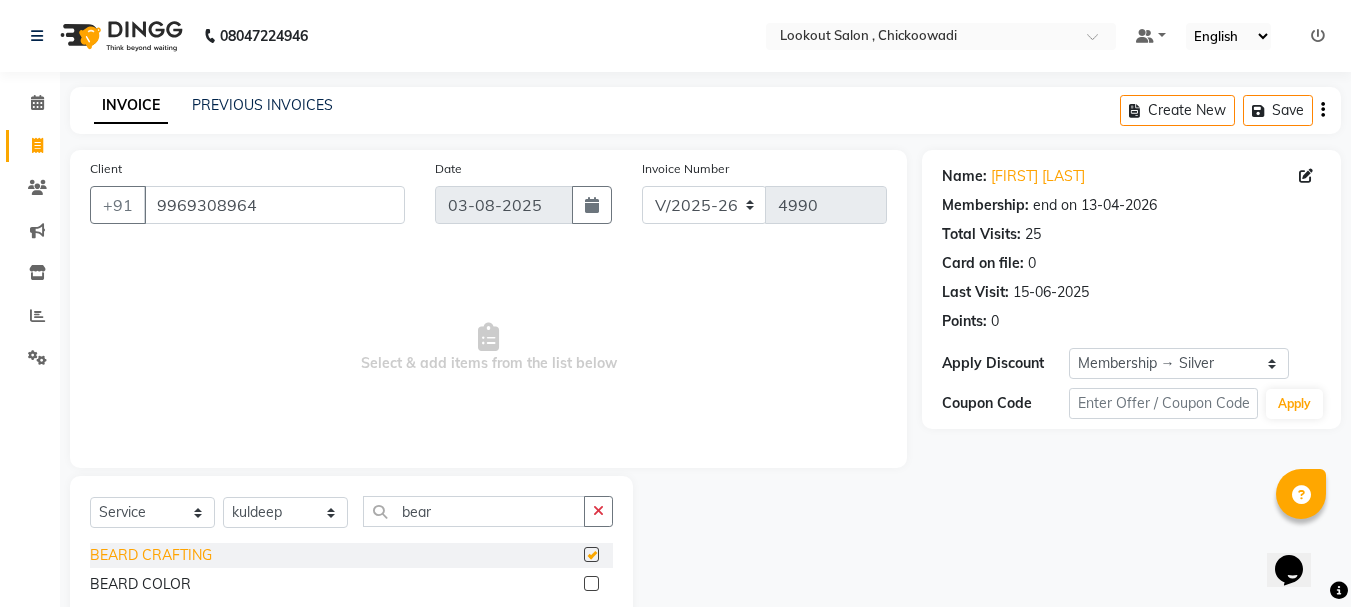 checkbox on "false" 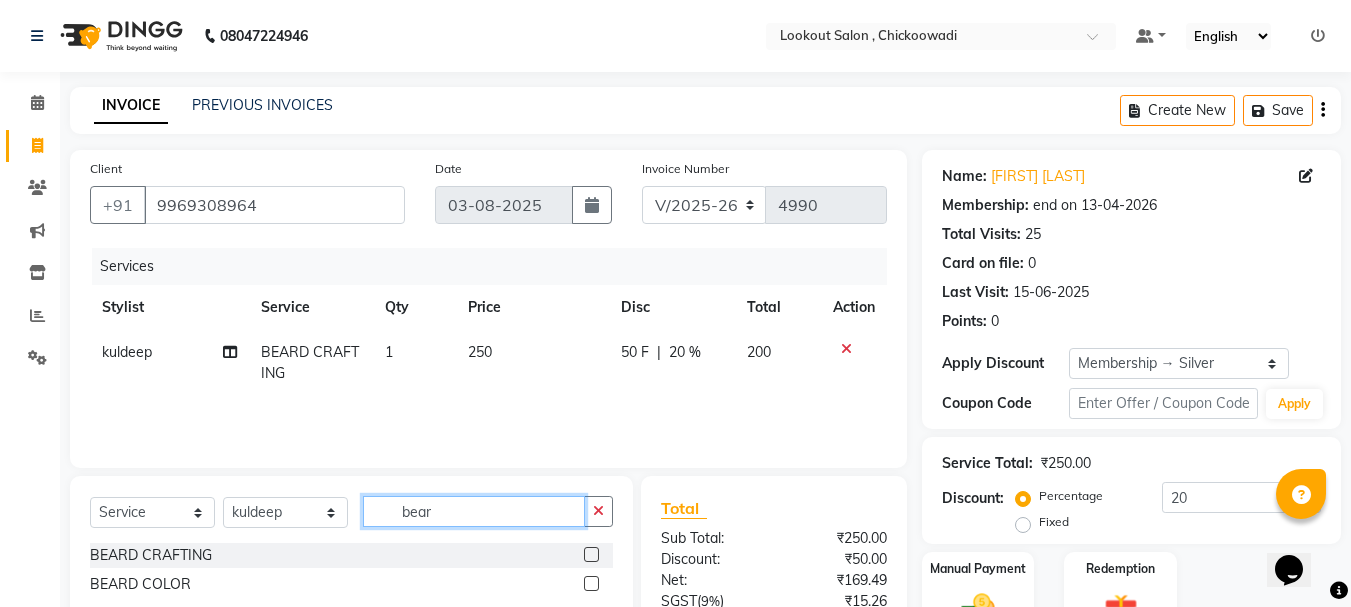 click on "bear" 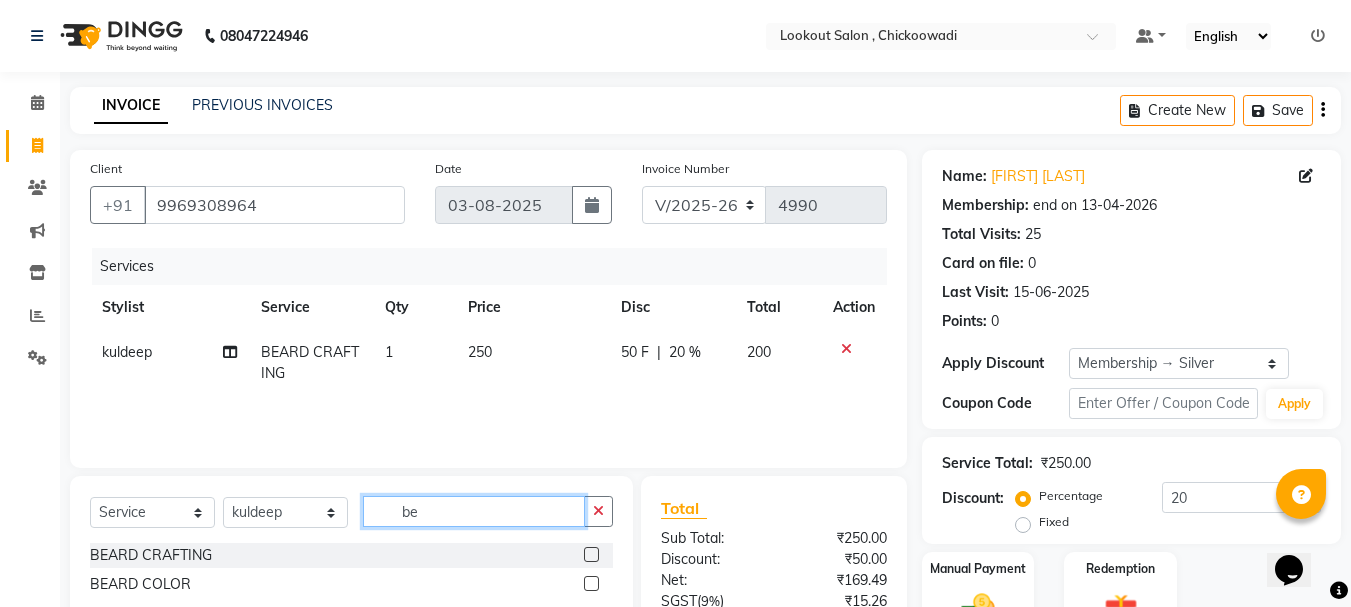 type on "b" 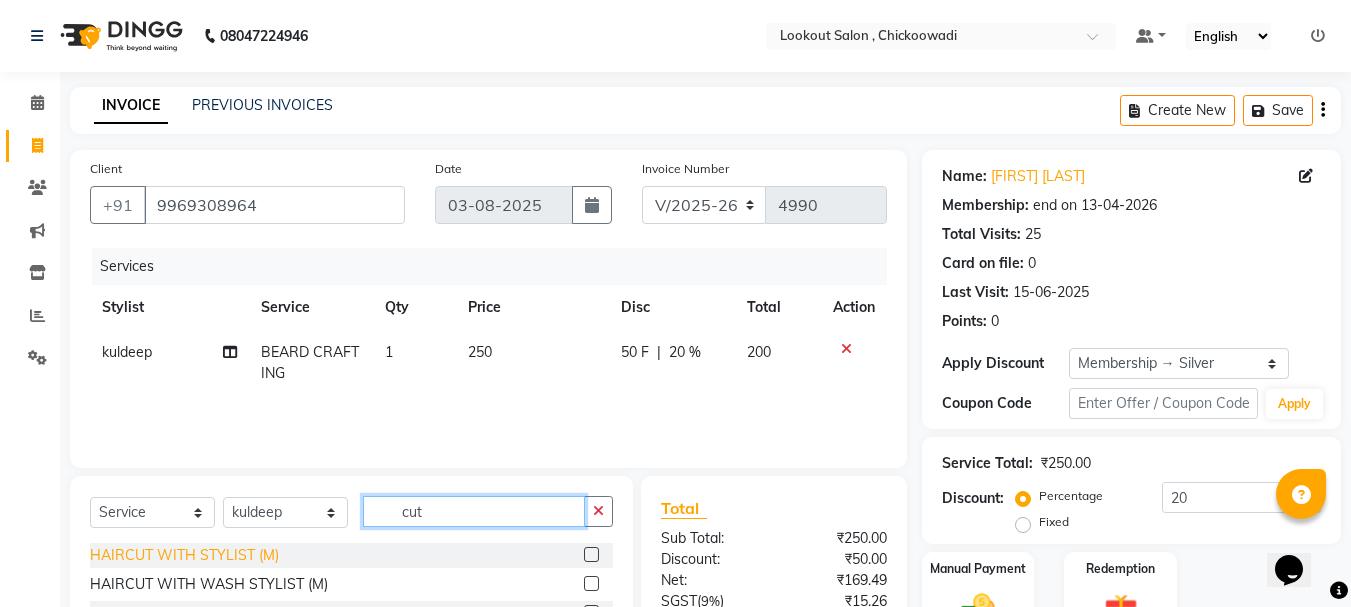 type on "cut" 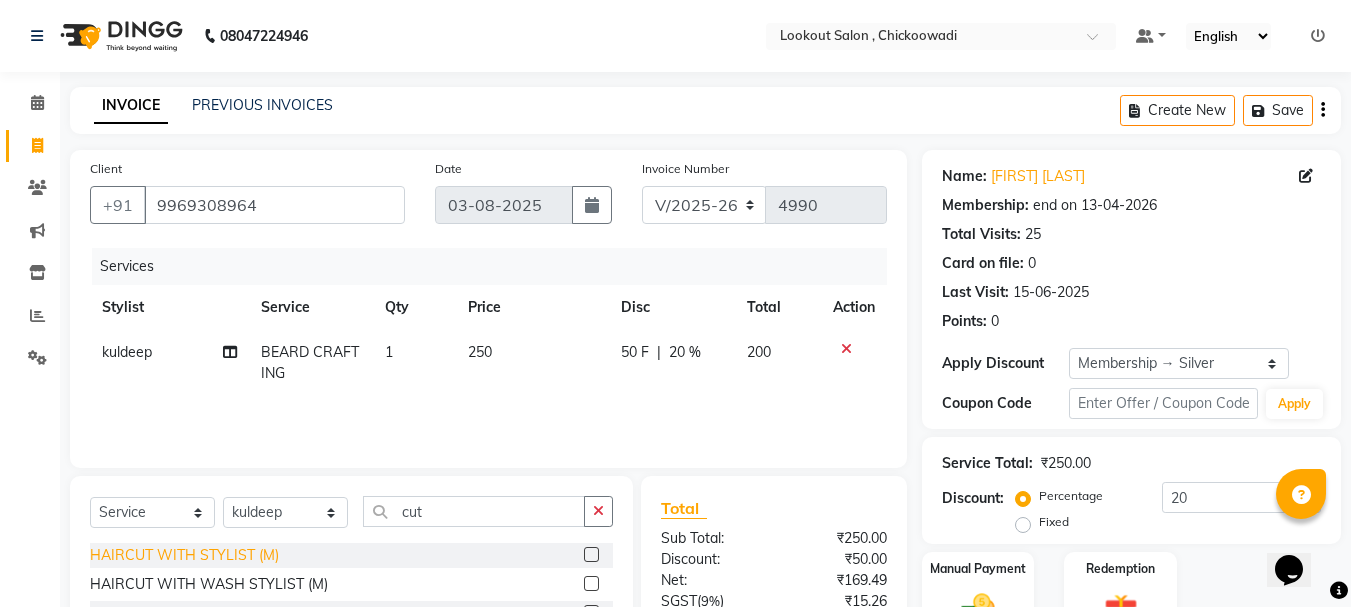 click on "HAIRCUT WITH STYLIST (M)" 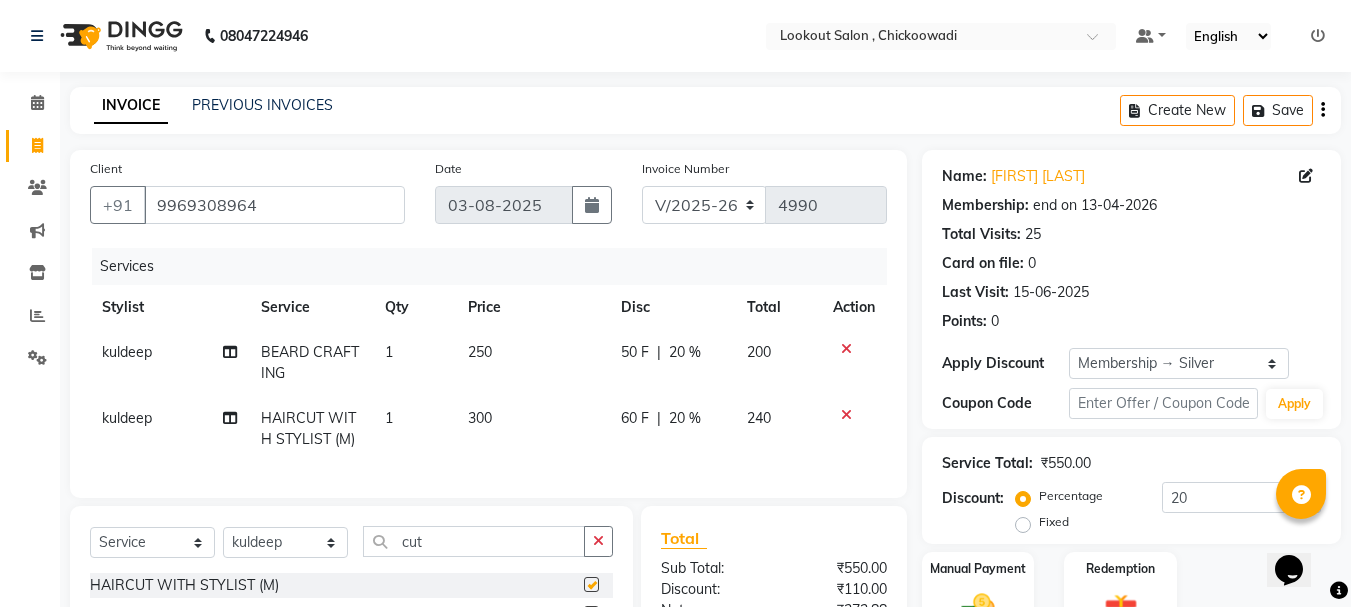 checkbox on "false" 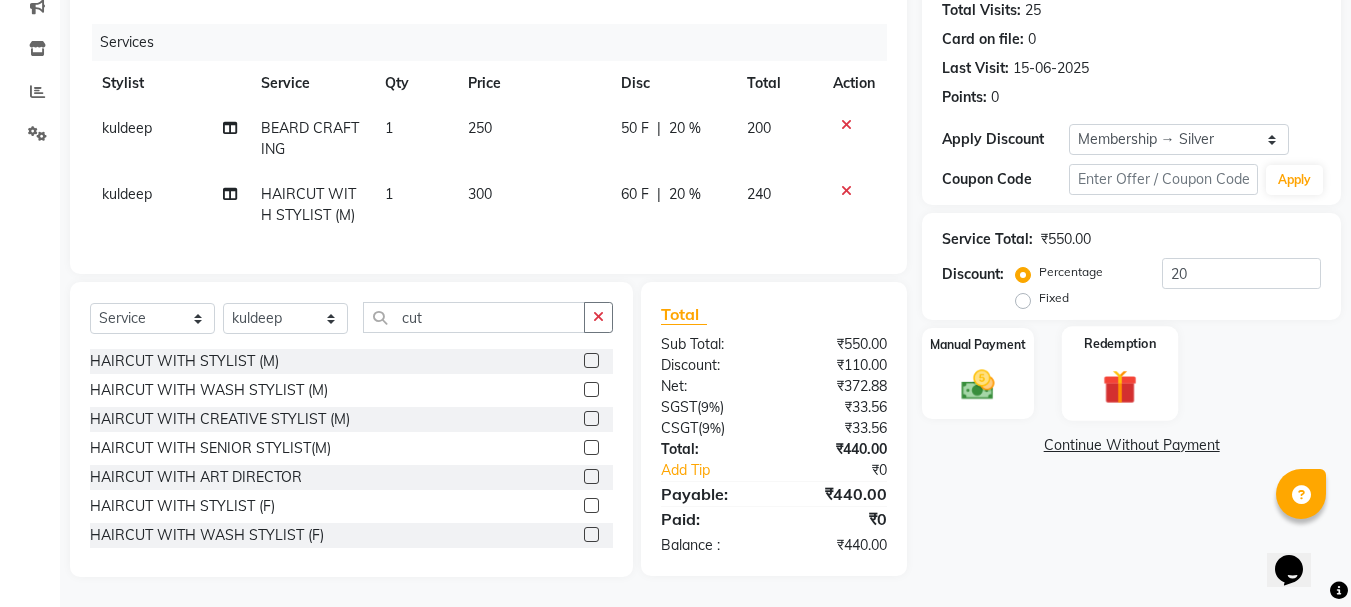 scroll, scrollTop: 239, scrollLeft: 0, axis: vertical 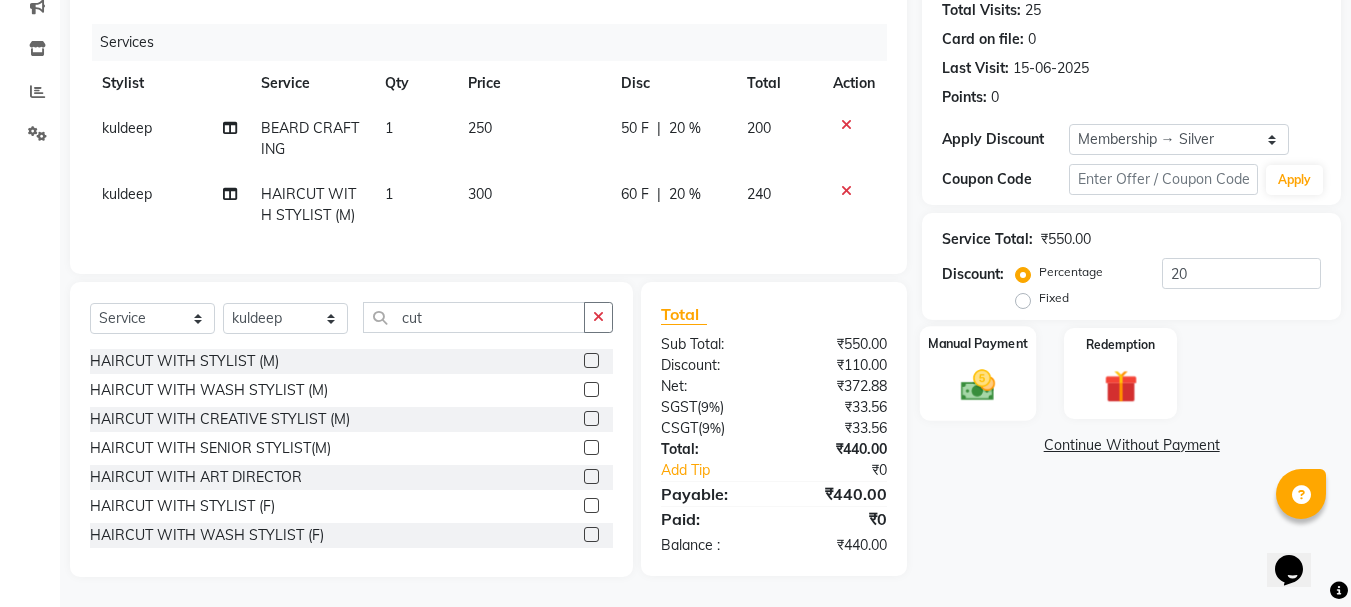 click 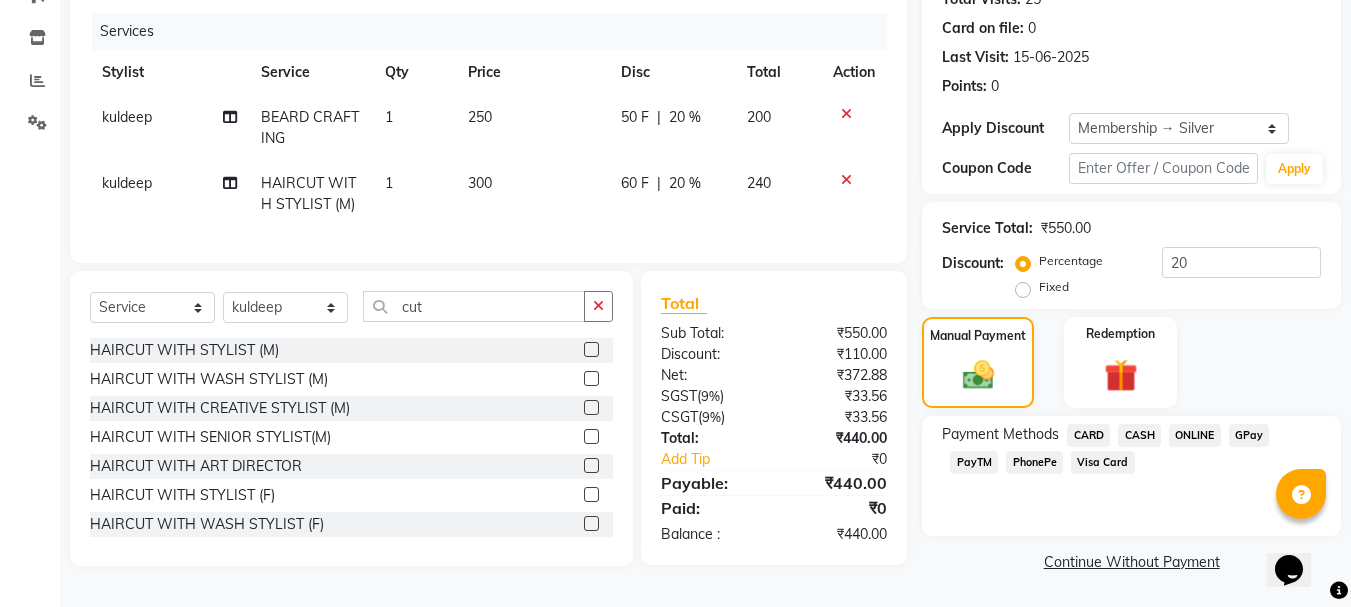 click on "CARD" 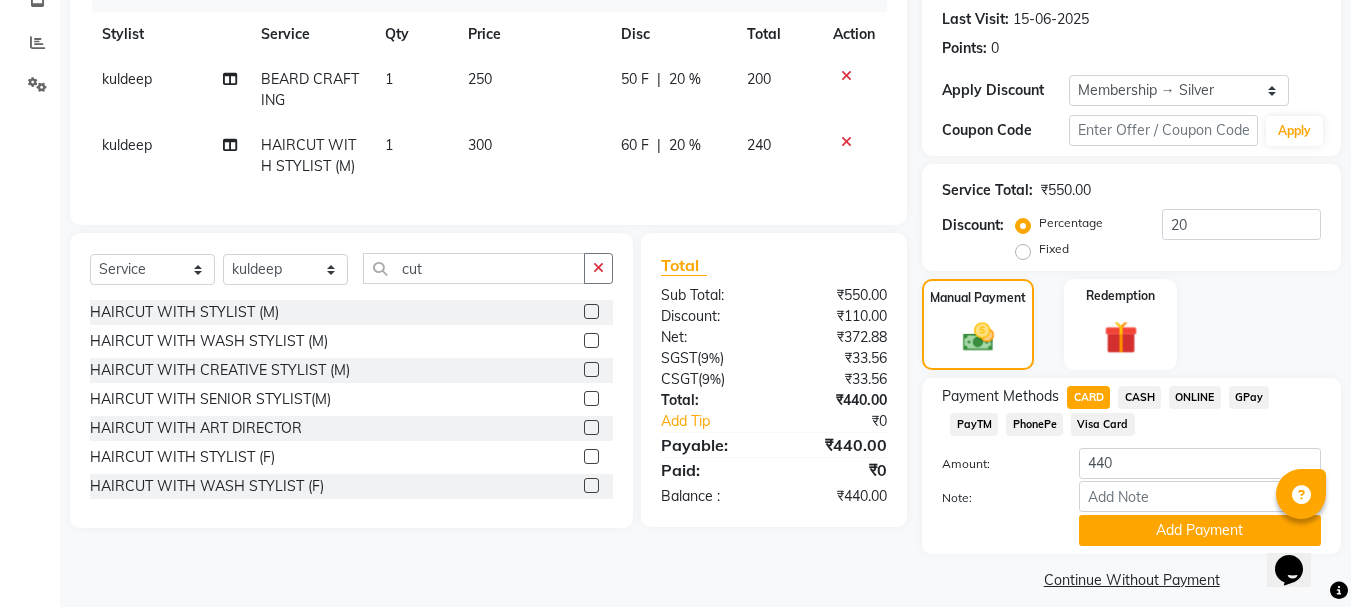 scroll, scrollTop: 291, scrollLeft: 0, axis: vertical 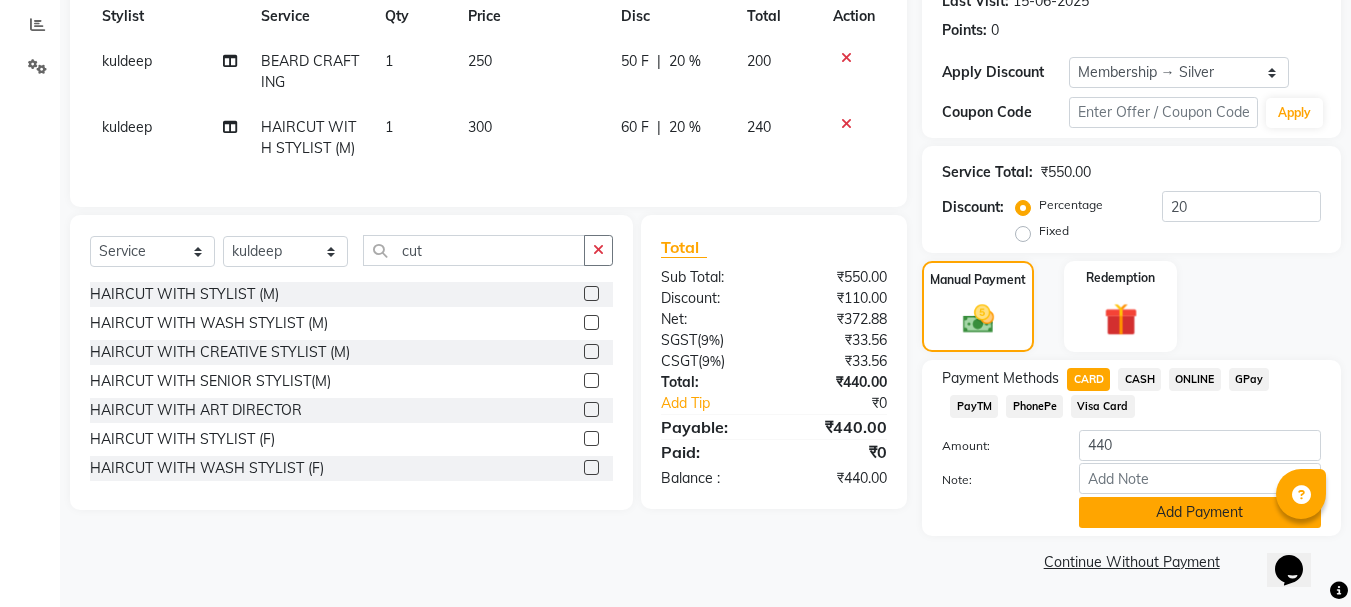 click on "Add Payment" 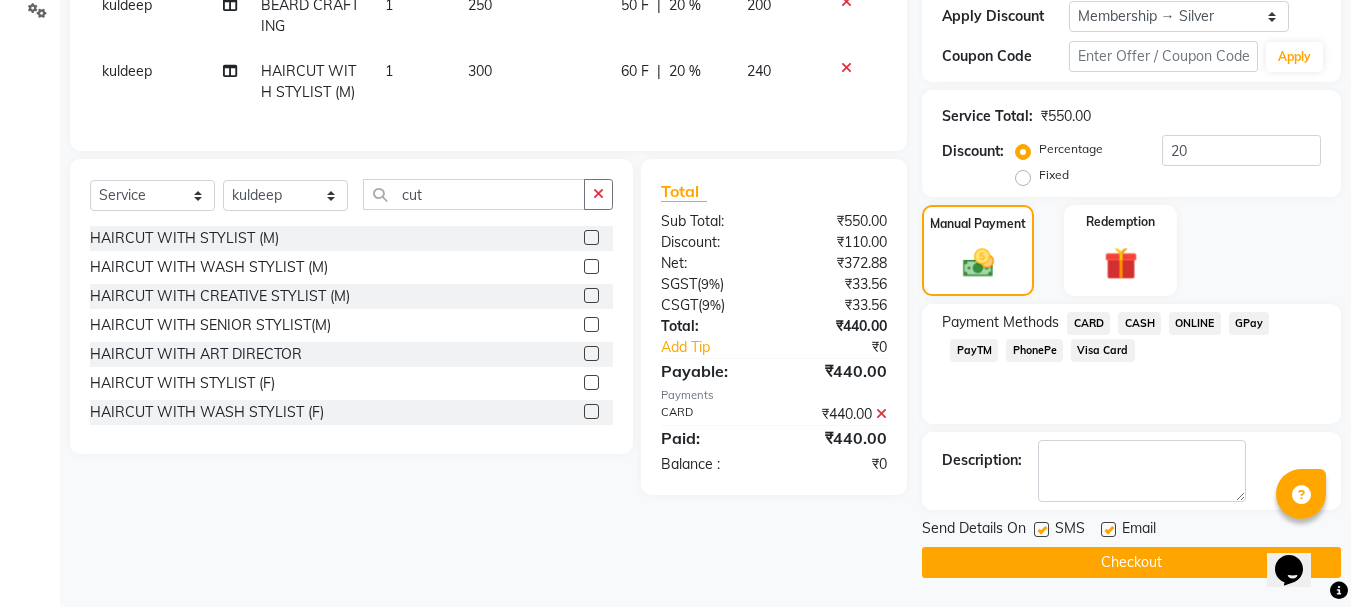 scroll, scrollTop: 348, scrollLeft: 0, axis: vertical 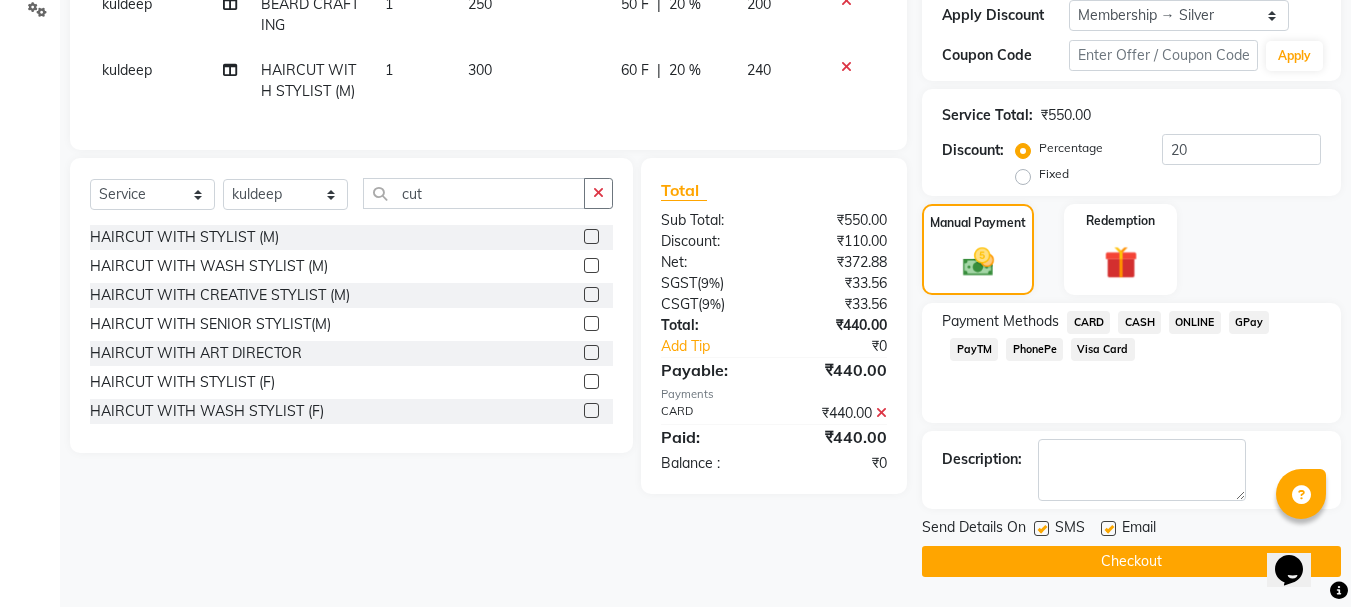 click on "Checkout" 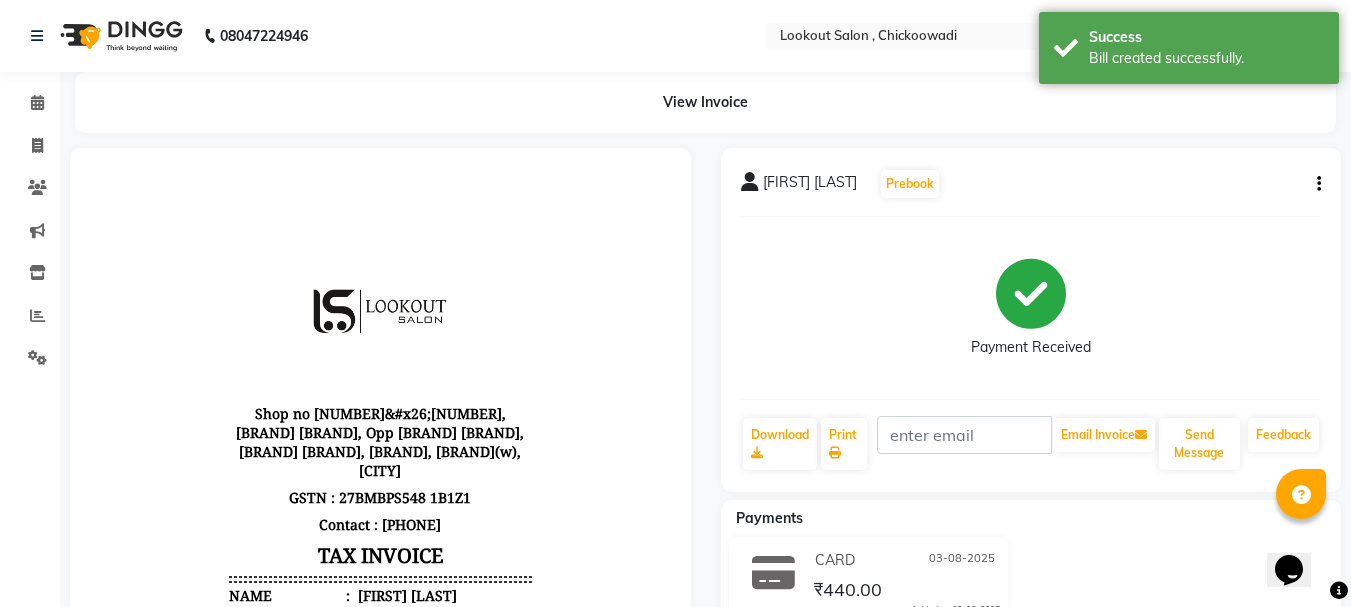 scroll, scrollTop: 0, scrollLeft: 0, axis: both 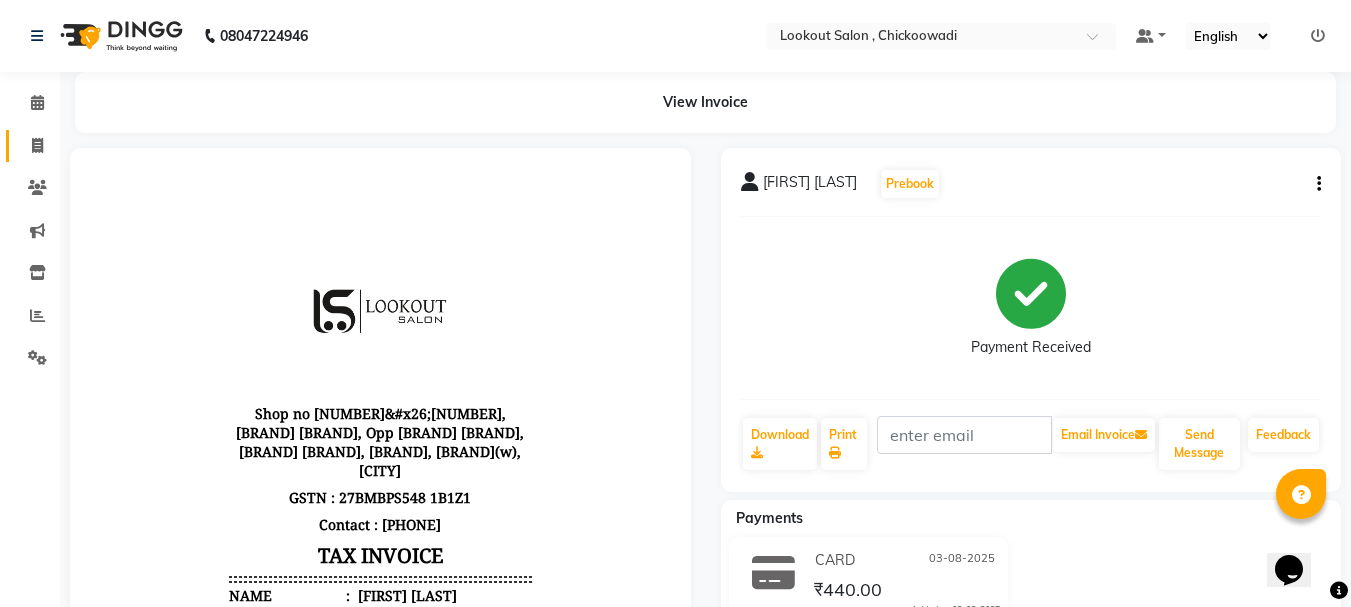 click on "Invoice" 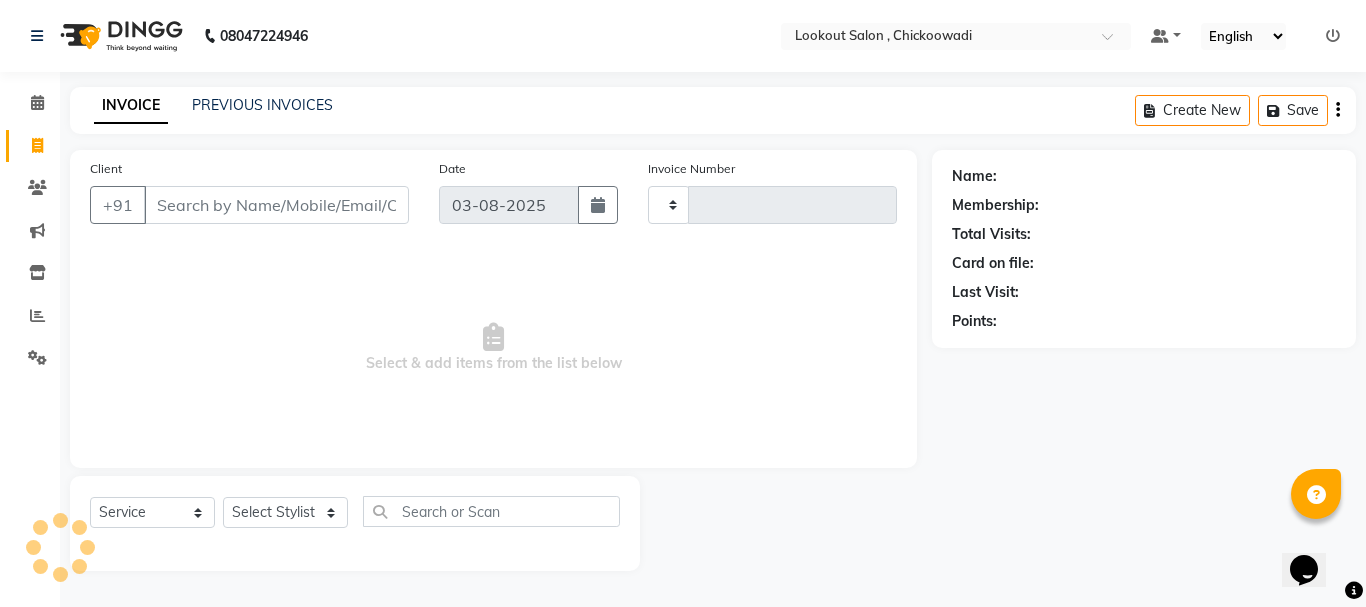 type on "4991" 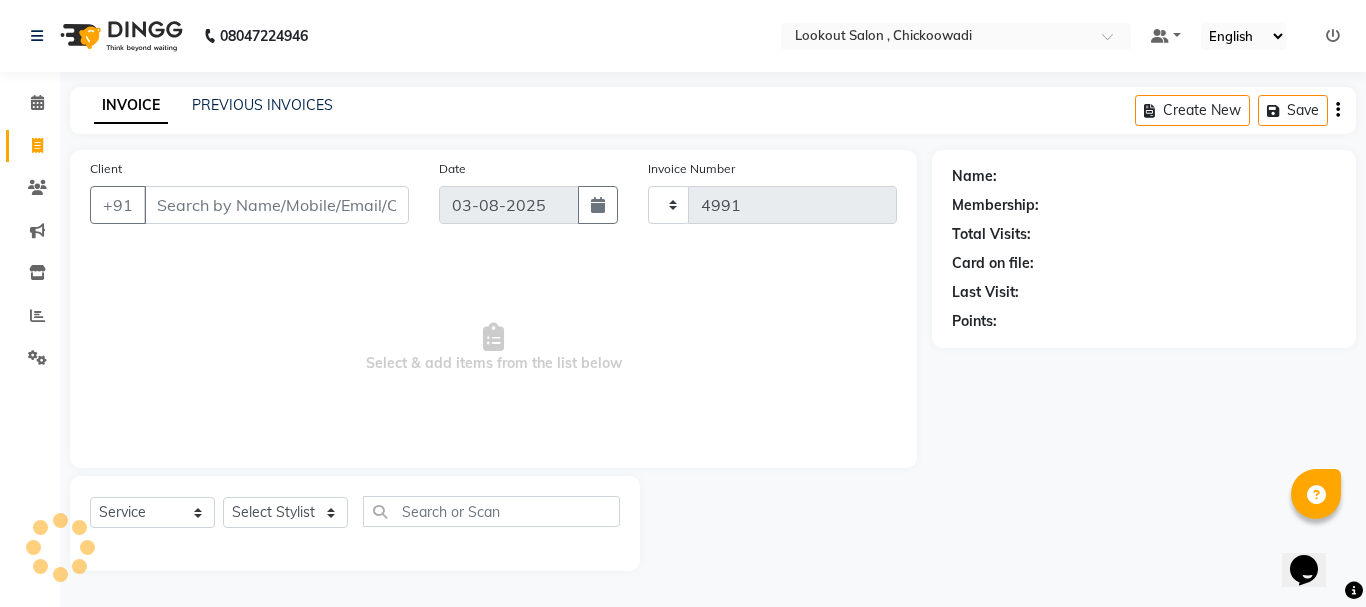 select on "151" 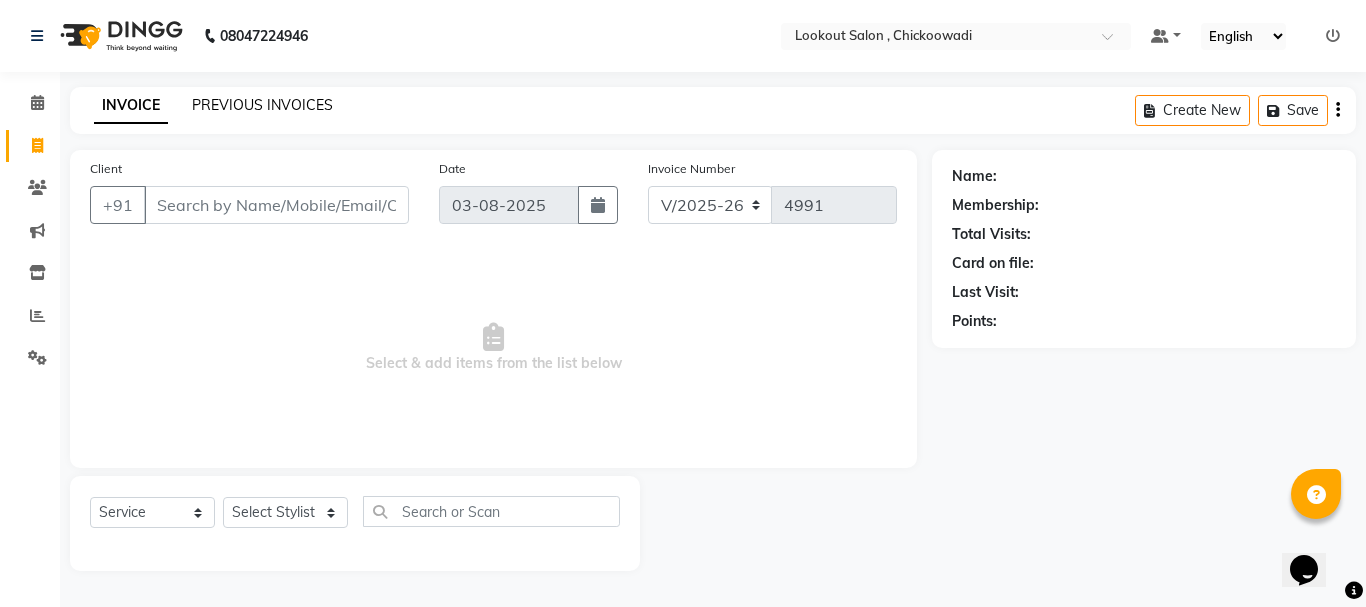 click on "PREVIOUS INVOICES" 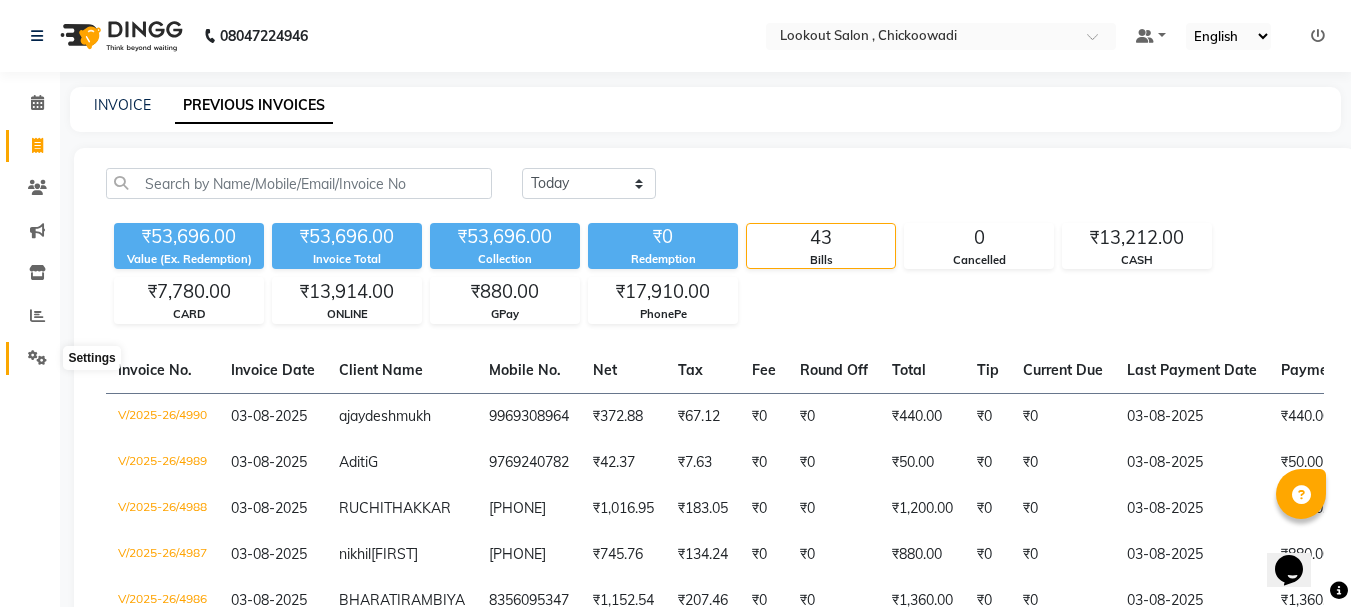 click 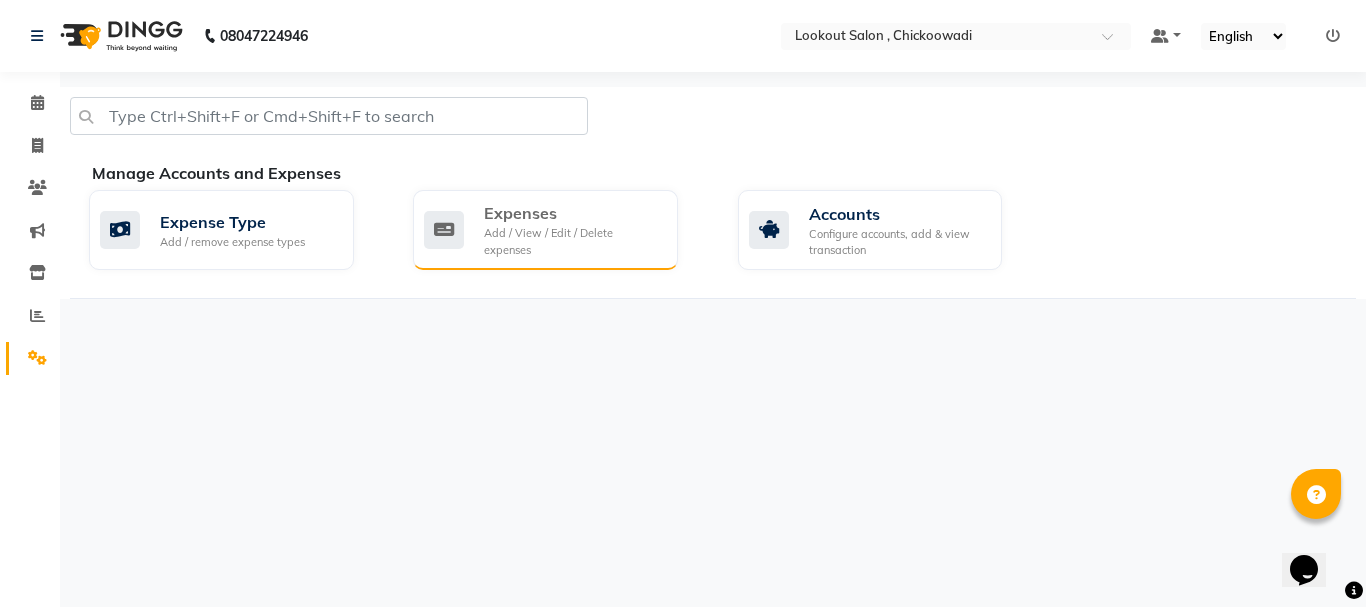 click on "Add / View / Edit / Delete expenses" 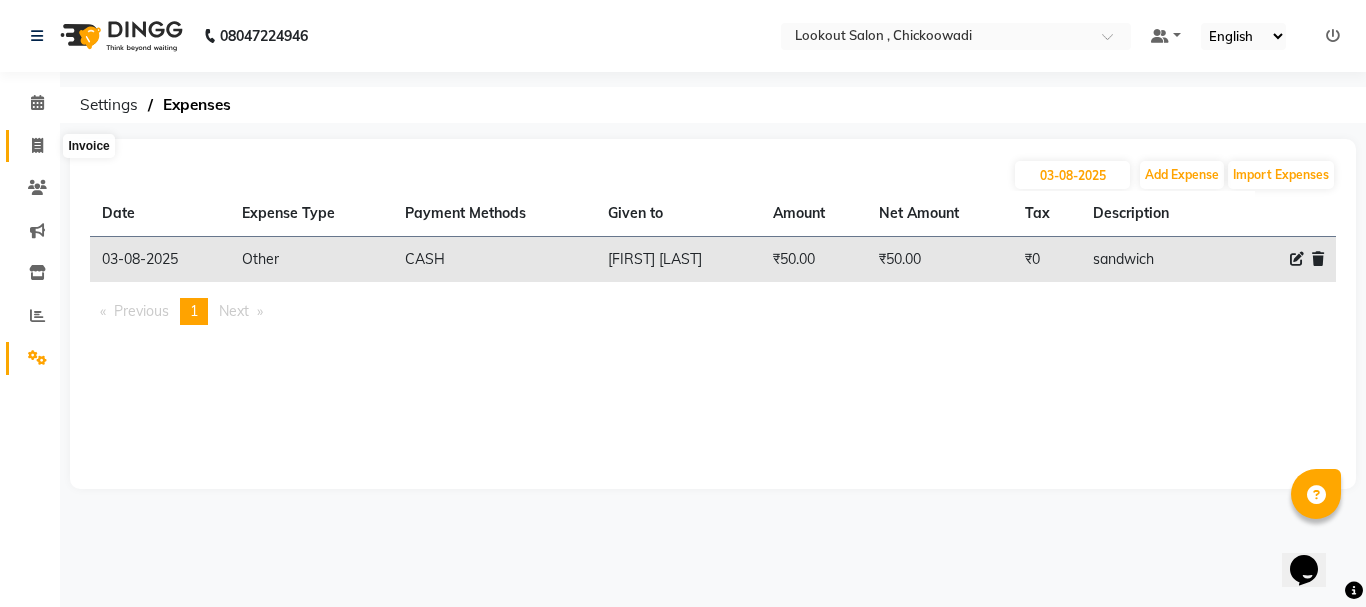 click 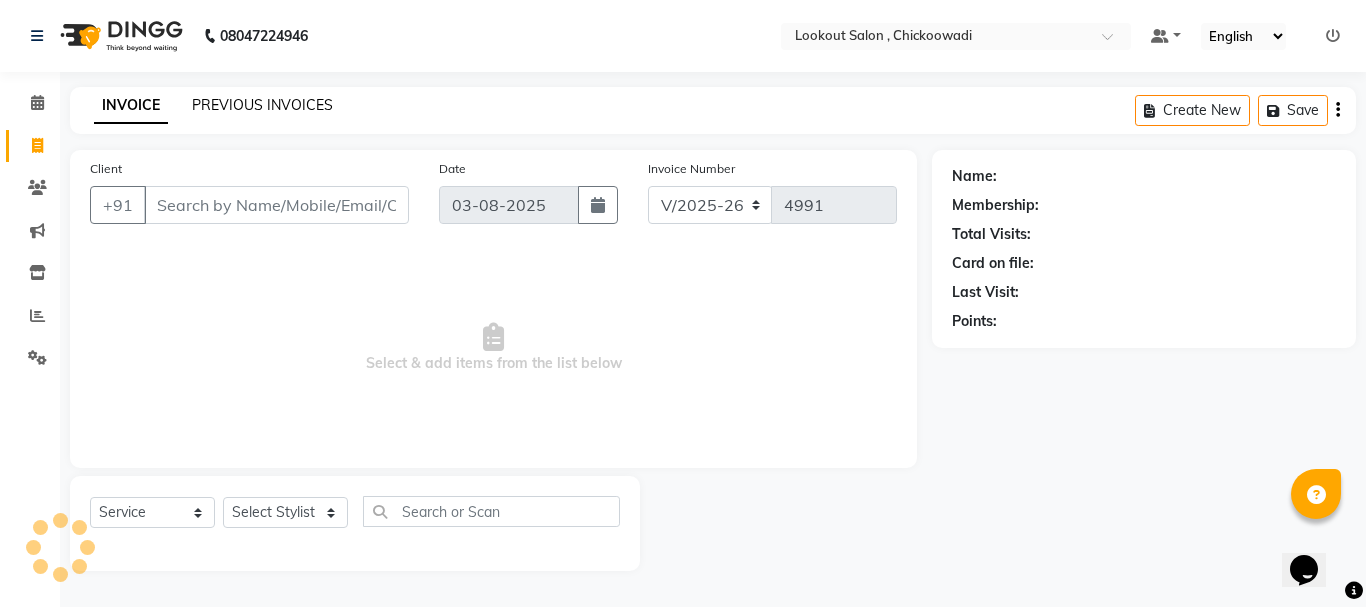 click on "PREVIOUS INVOICES" 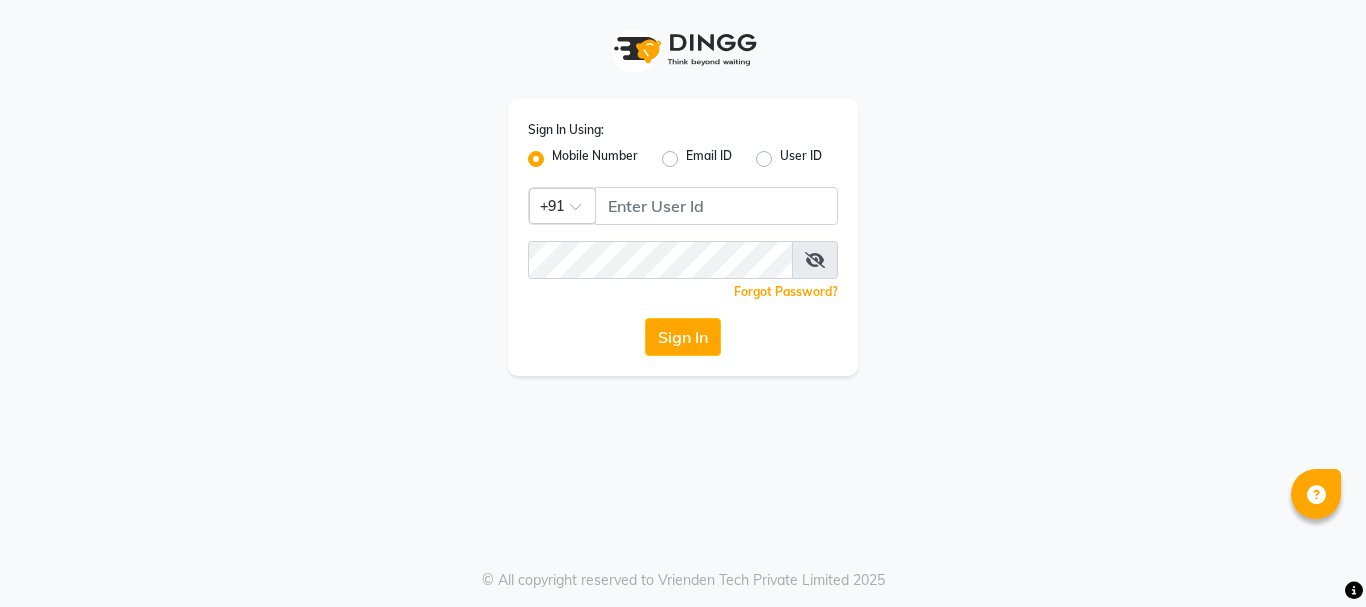 scroll, scrollTop: 0, scrollLeft: 0, axis: both 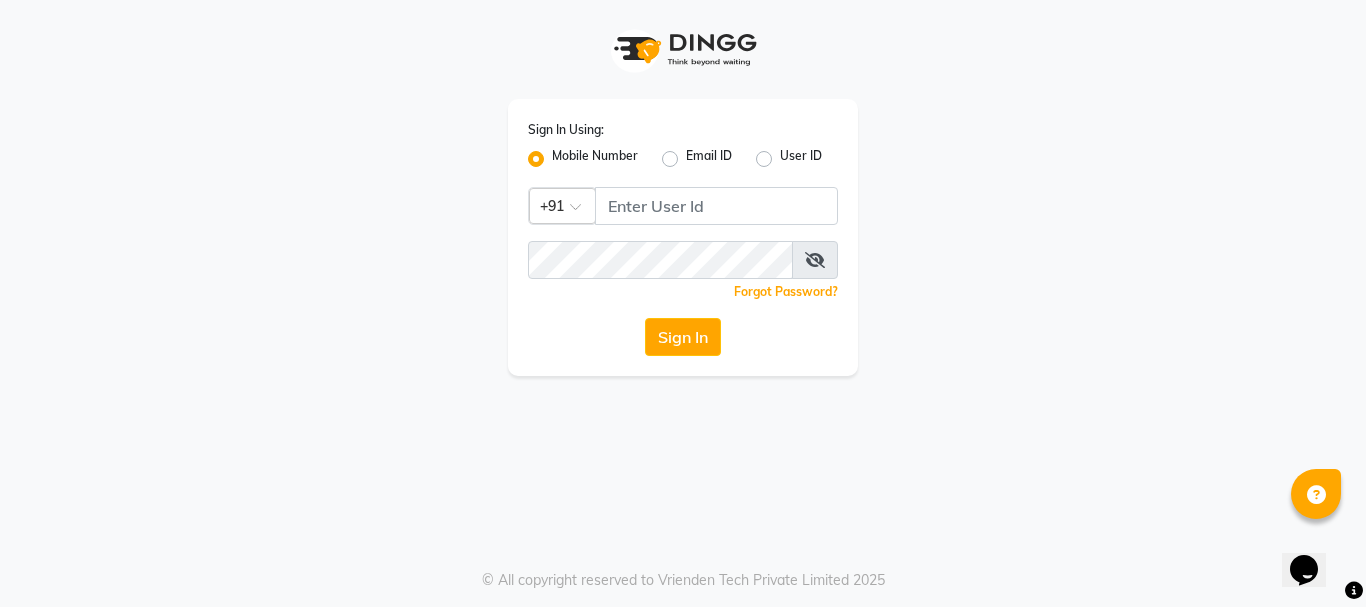 click on "Sign In Using: Mobile Number Email ID User ID Country Code × +91  Remember me Forgot Password?  Sign In   © All copyright reserved to Vrienden Tech Private Limited 2025" at bounding box center (683, 303) 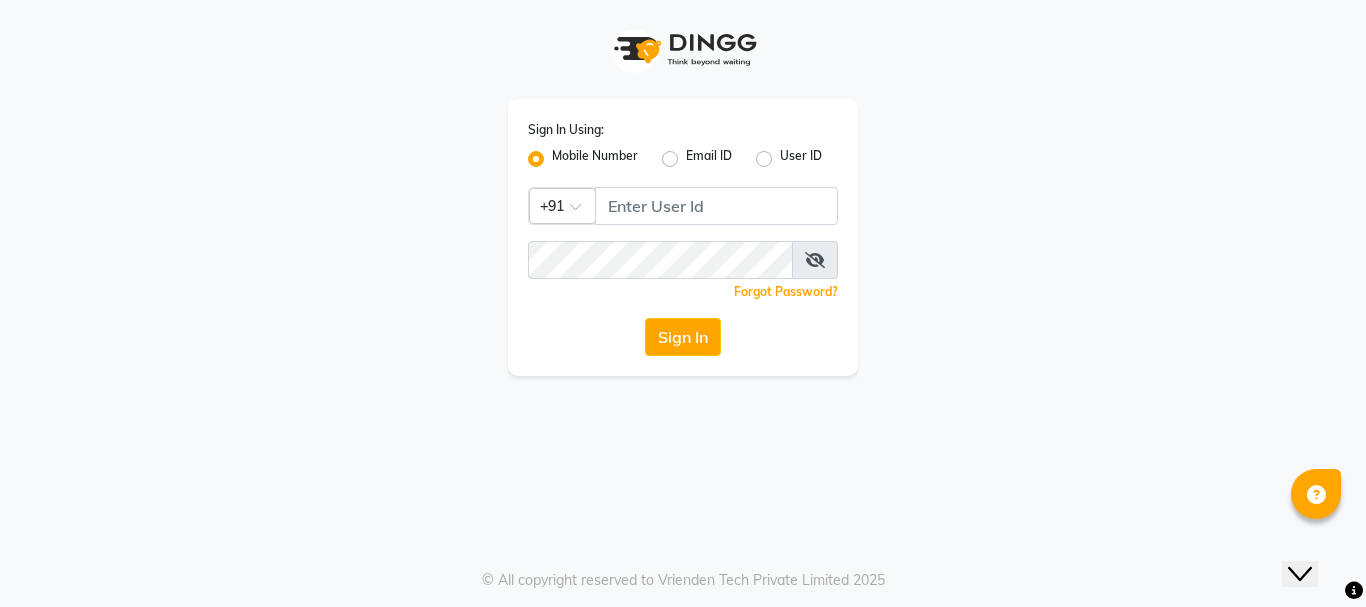 click on "Close Chat This icon closes the chat window." 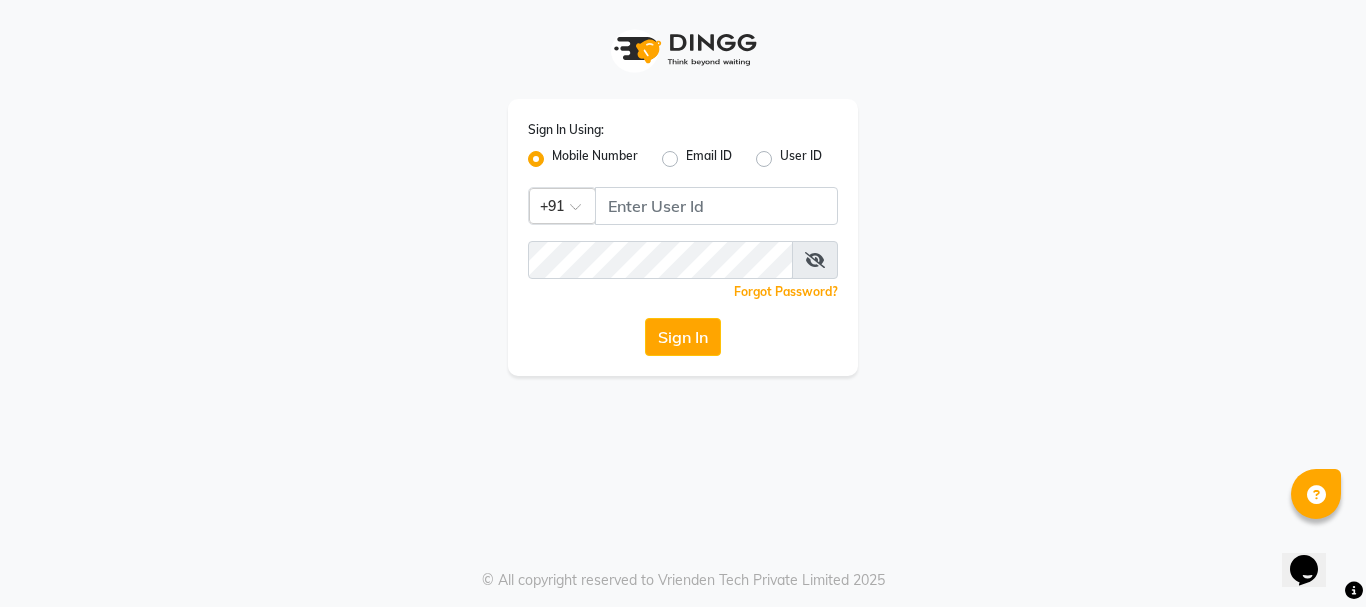 type 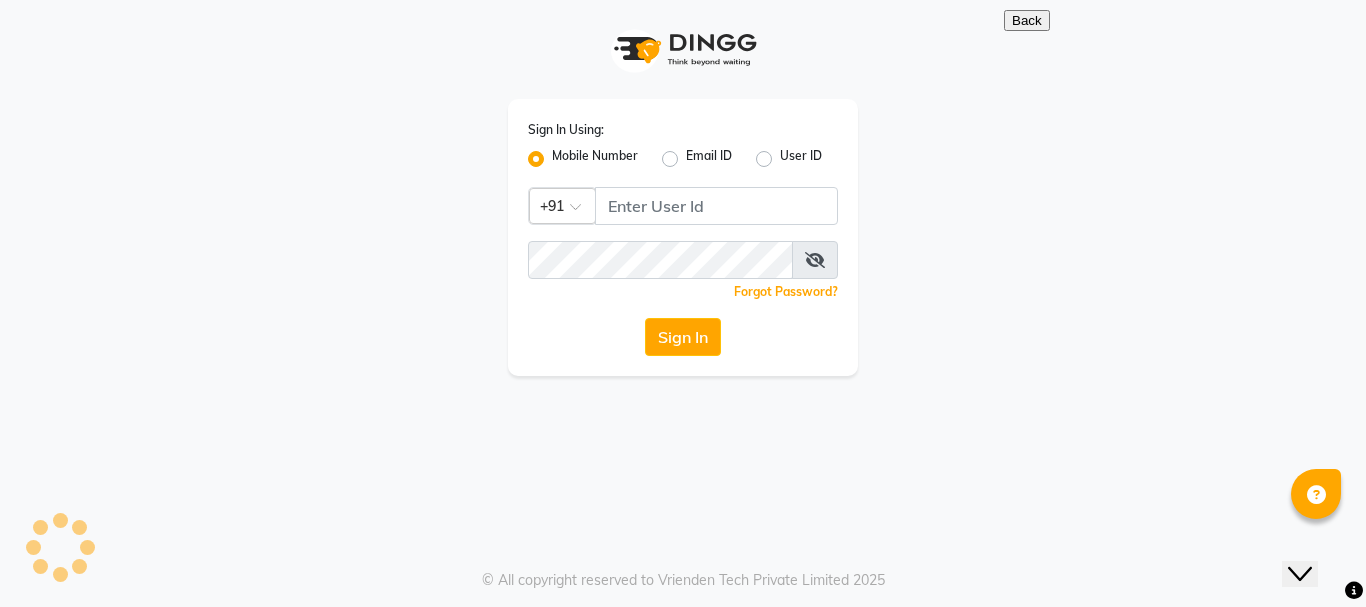 click on "Close Chat This icon closes the chat window." at bounding box center (1300, 574) 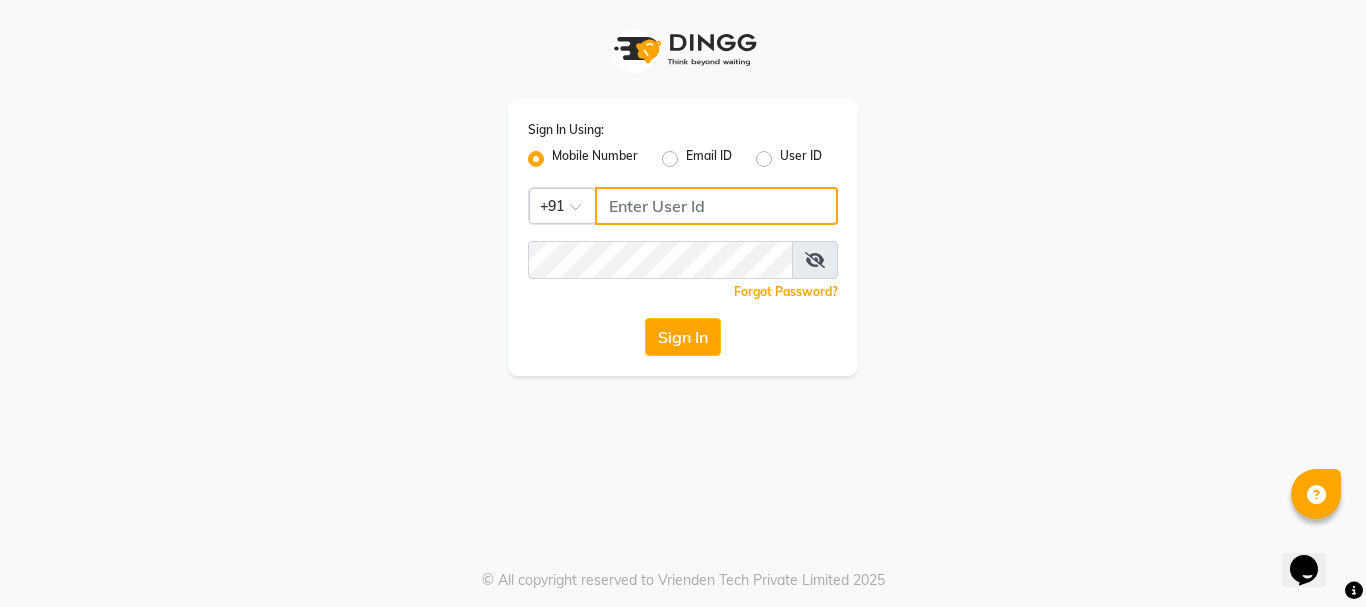 click 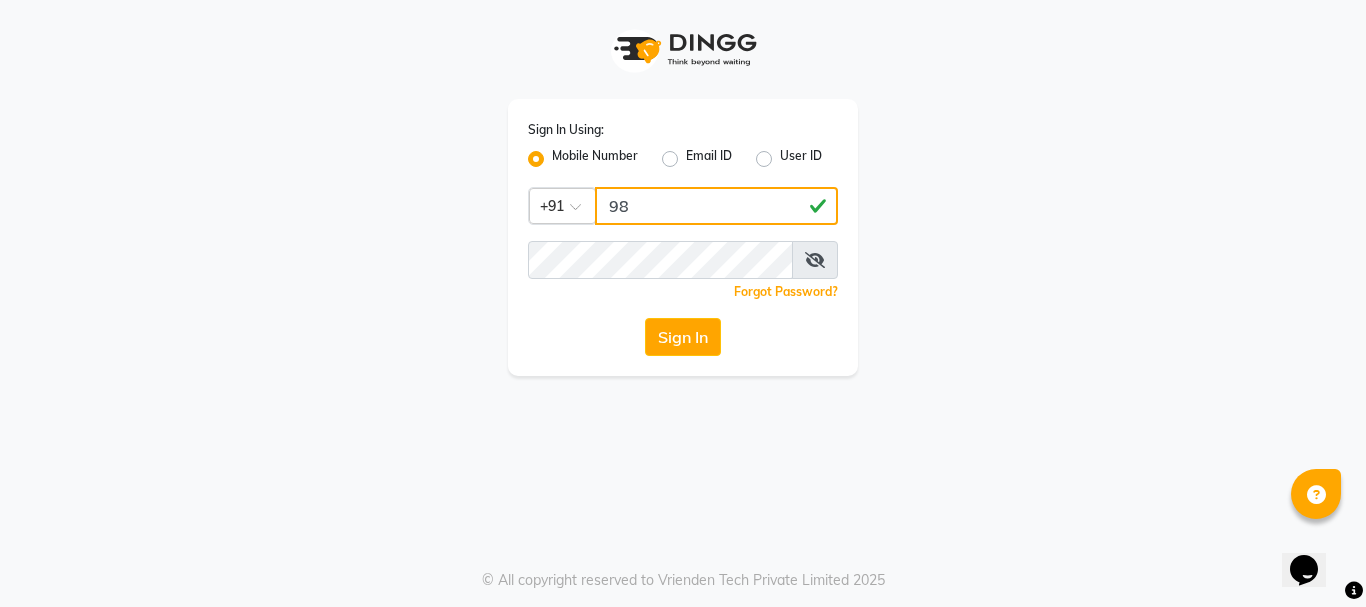 type on "9" 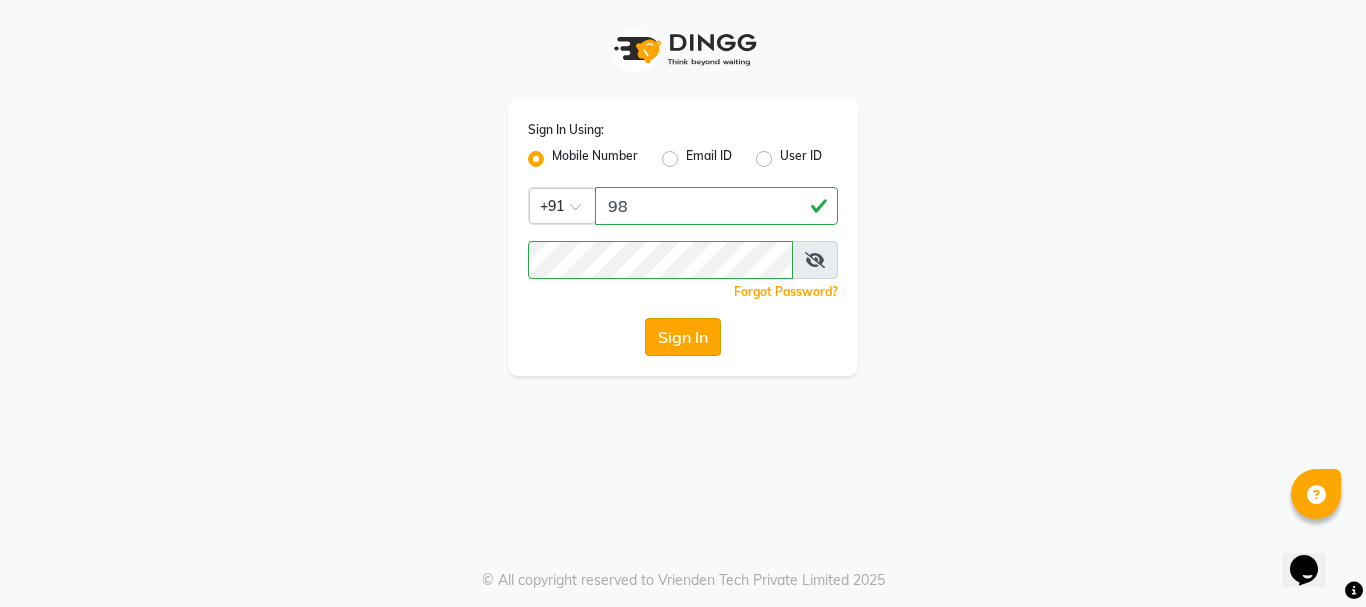 click on "Sign In" 